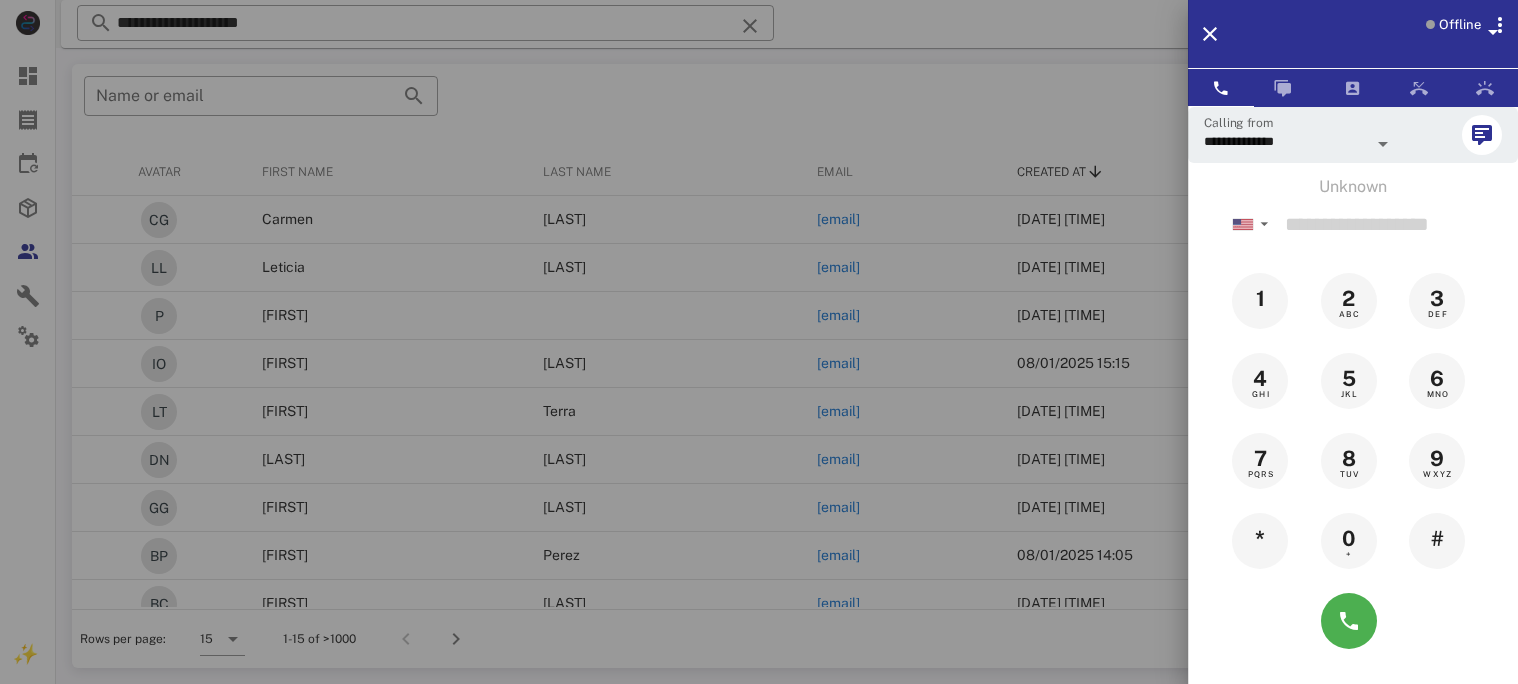 scroll, scrollTop: 0, scrollLeft: 0, axis: both 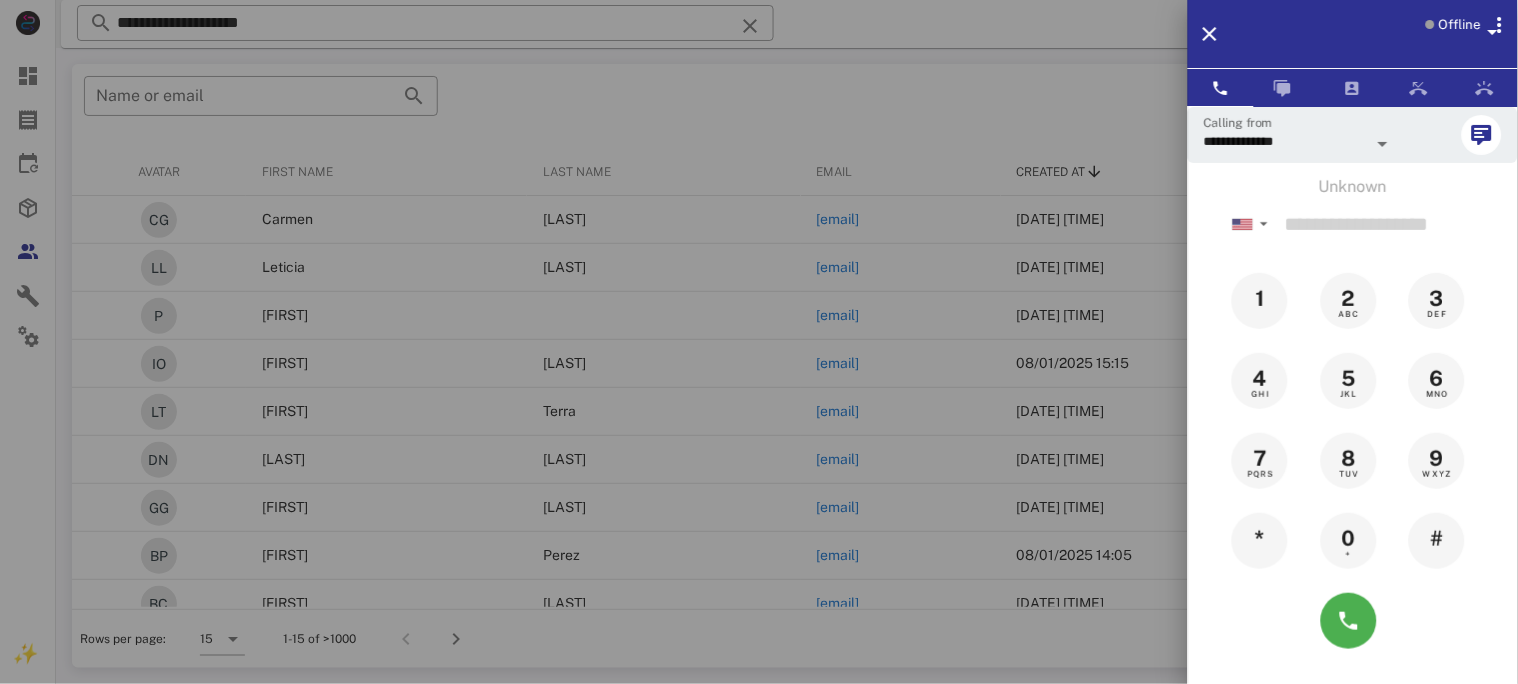 click on "Offline" at bounding box center [1460, 25] 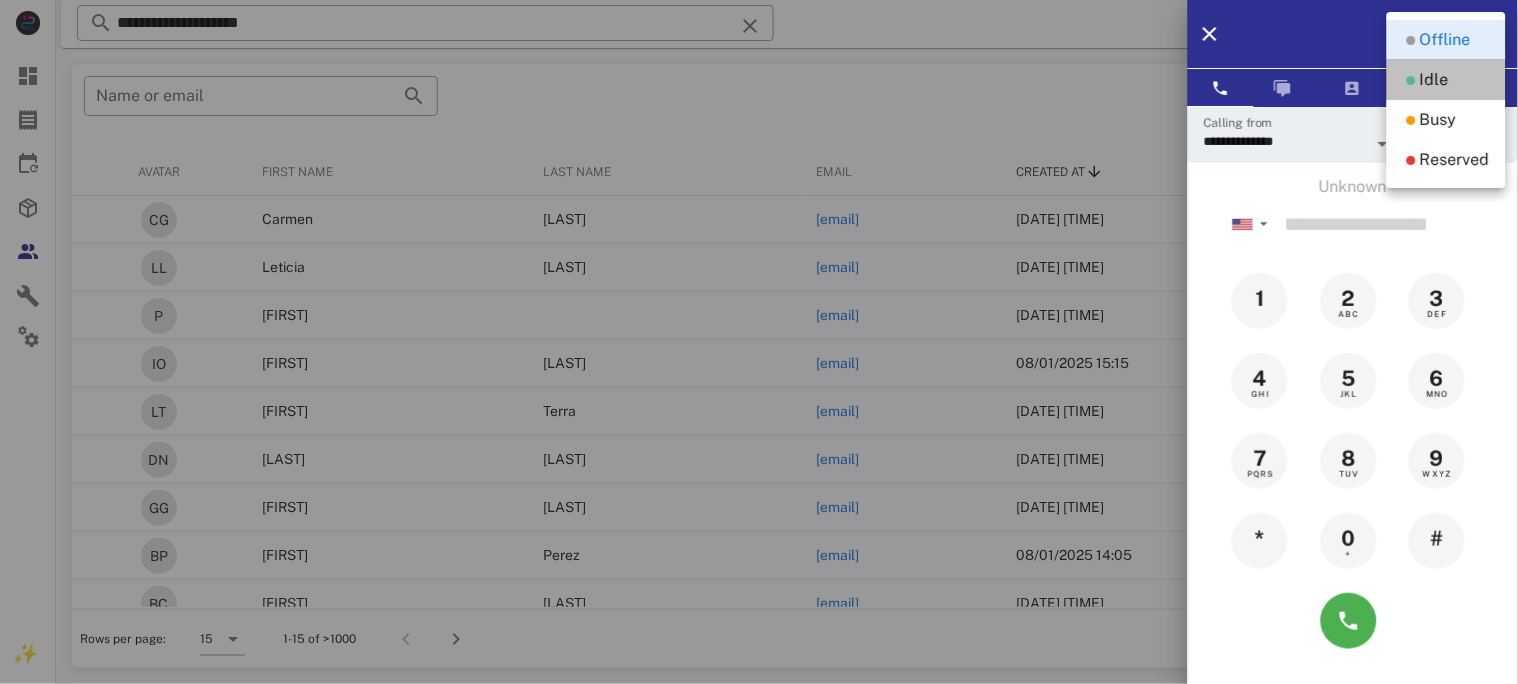 click on "Idle" at bounding box center (1434, 80) 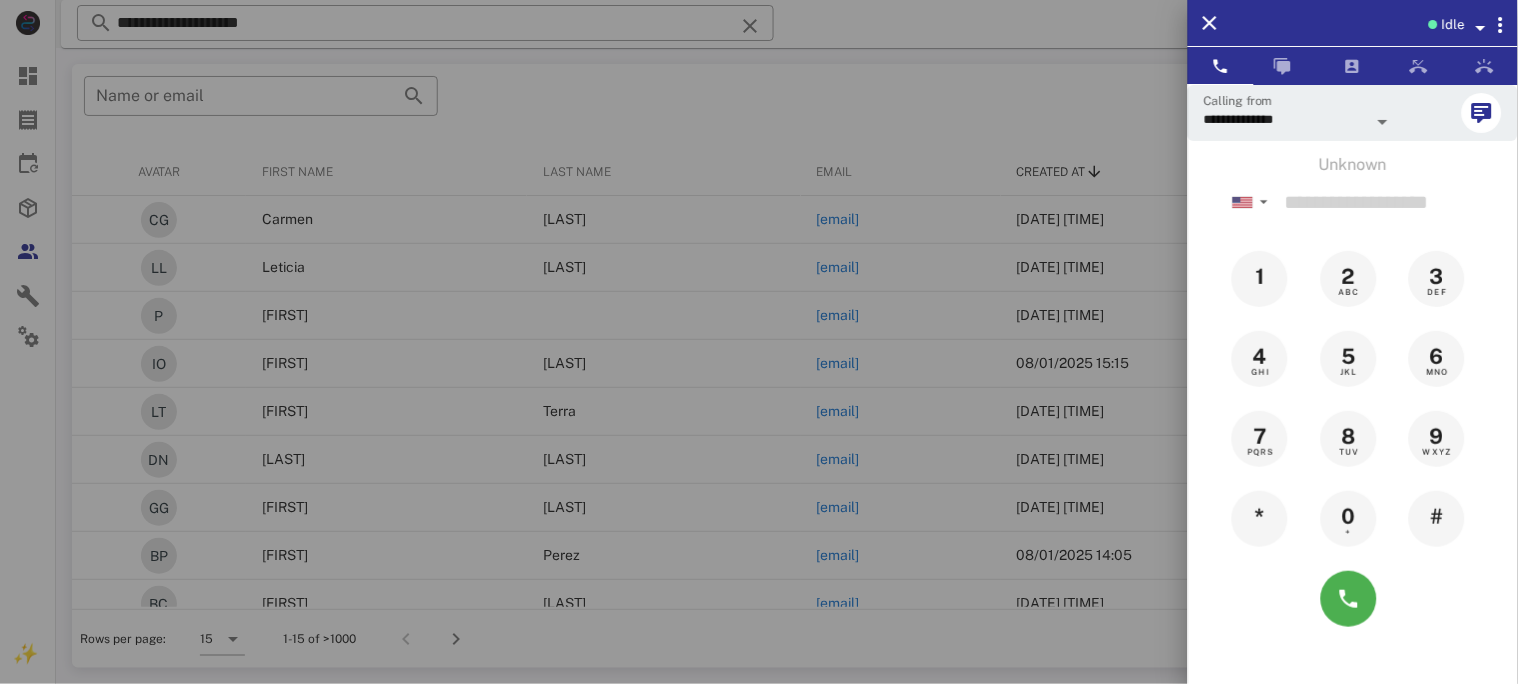 click at bounding box center (759, 342) 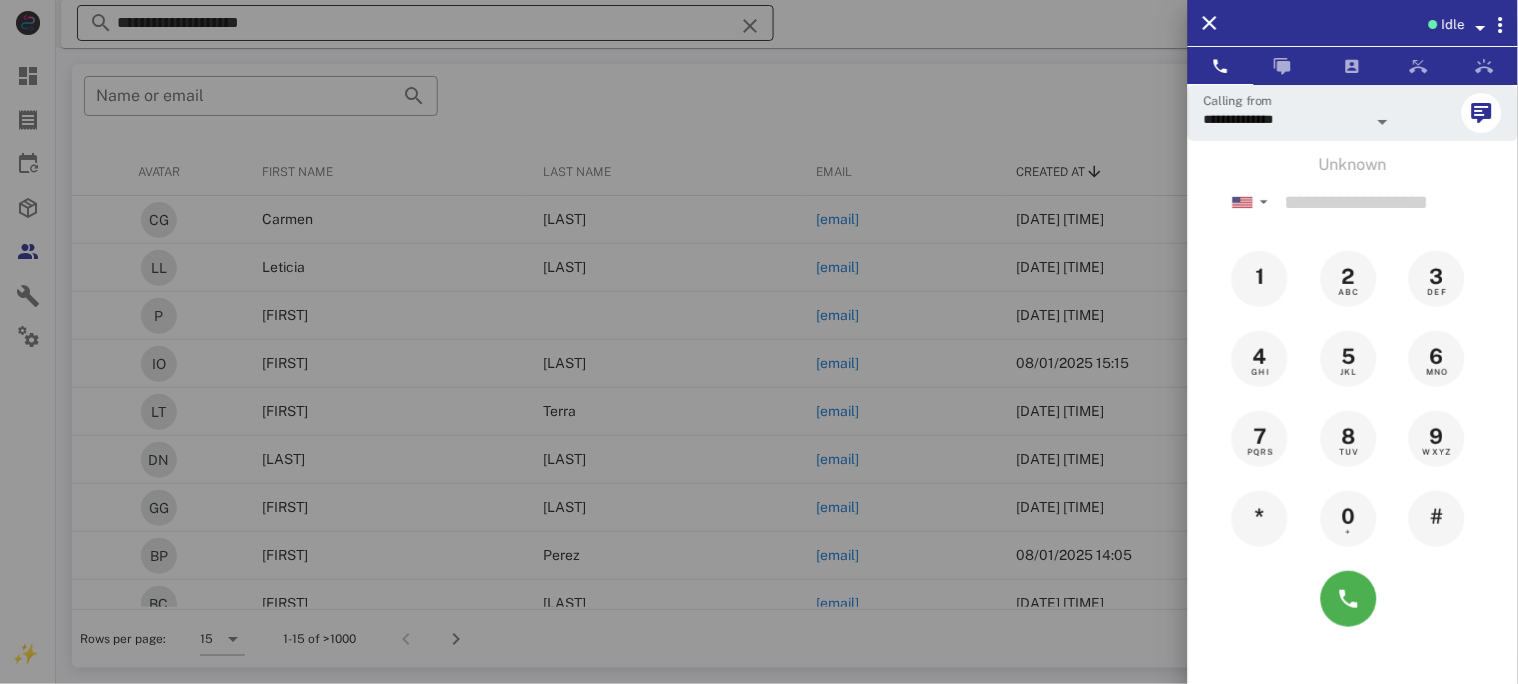 click at bounding box center [750, 26] 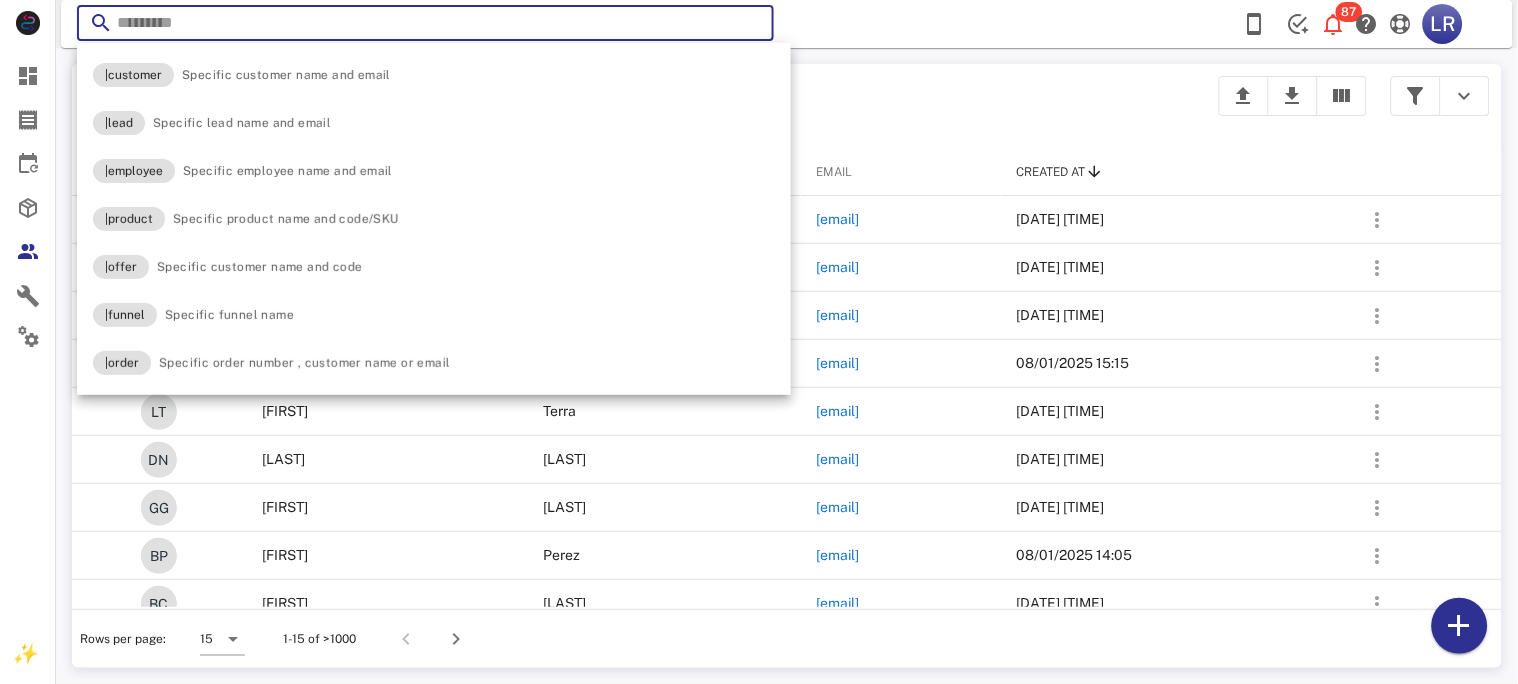 paste on "**********" 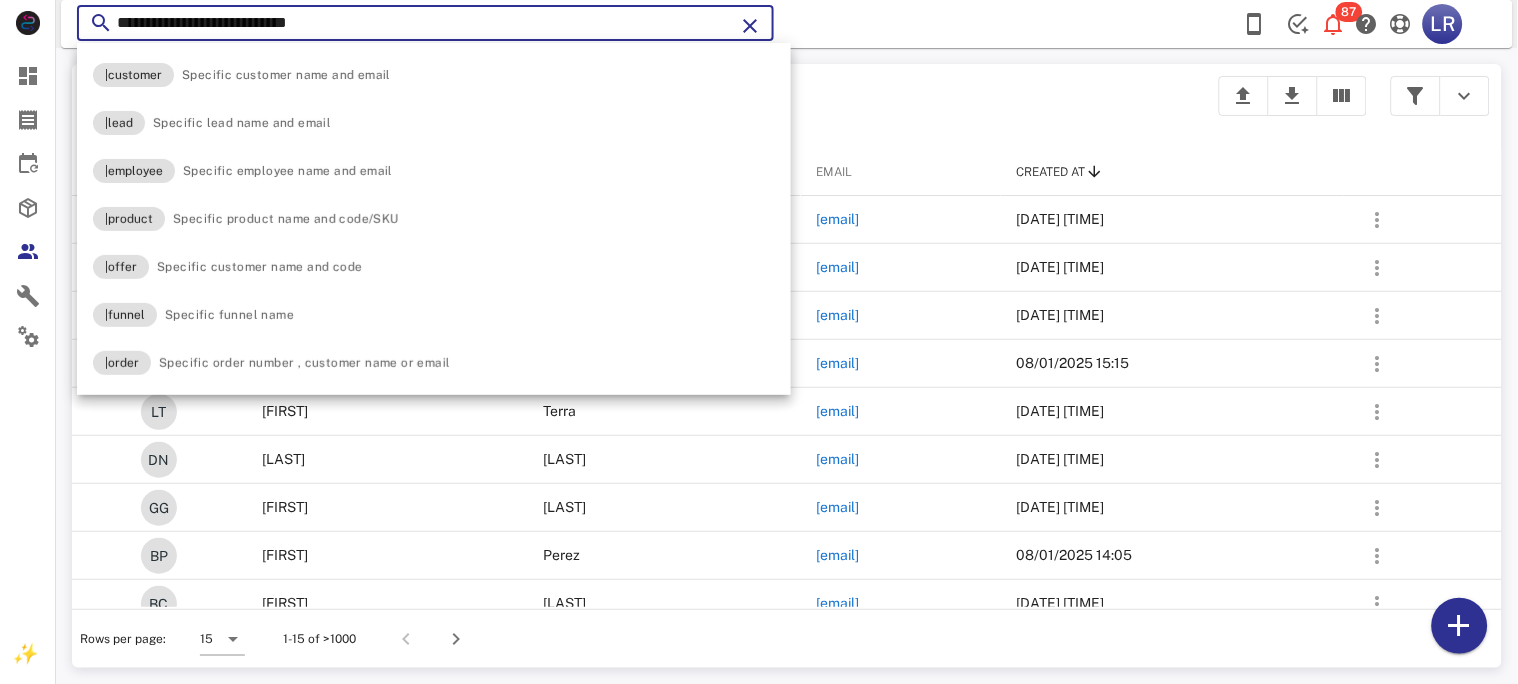 type on "**********" 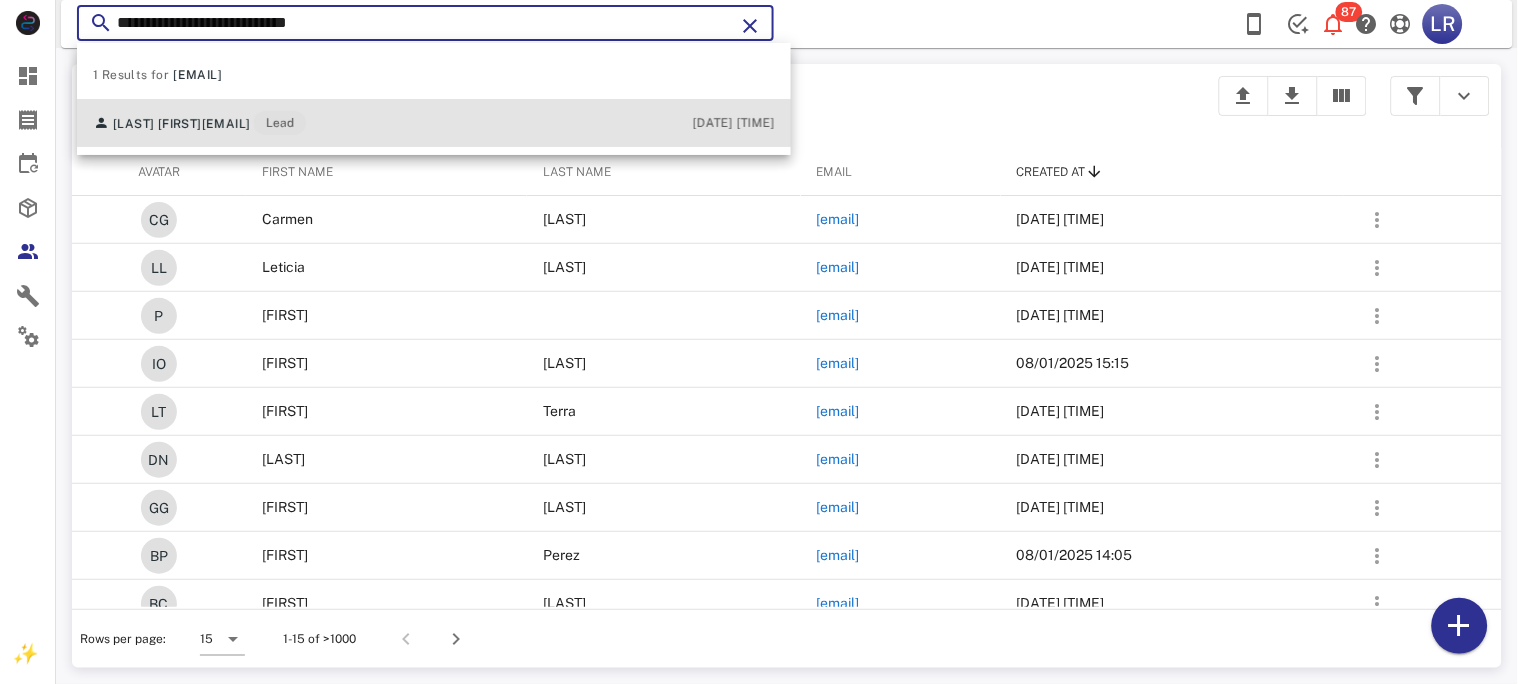 click on "[EMAIL]" at bounding box center [226, 124] 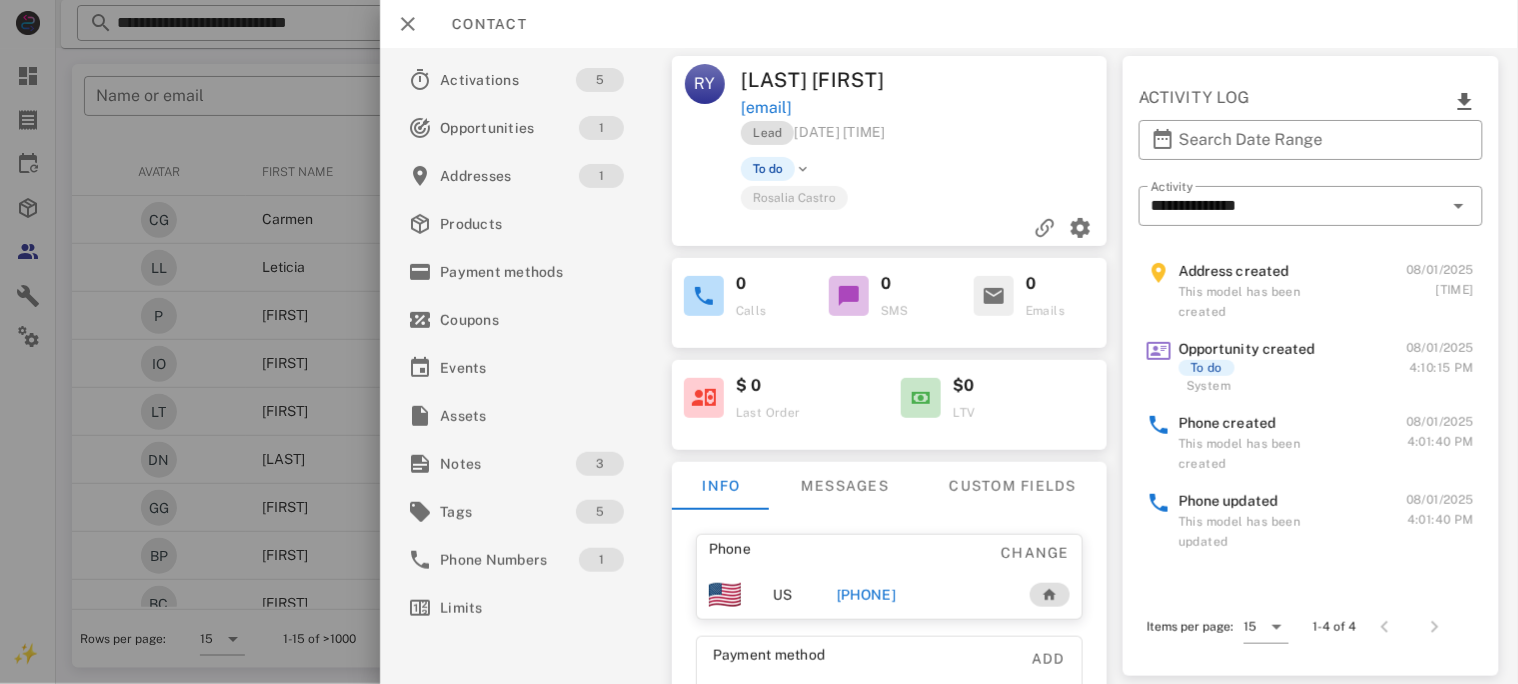 click on "[PHONE]" at bounding box center [865, 595] 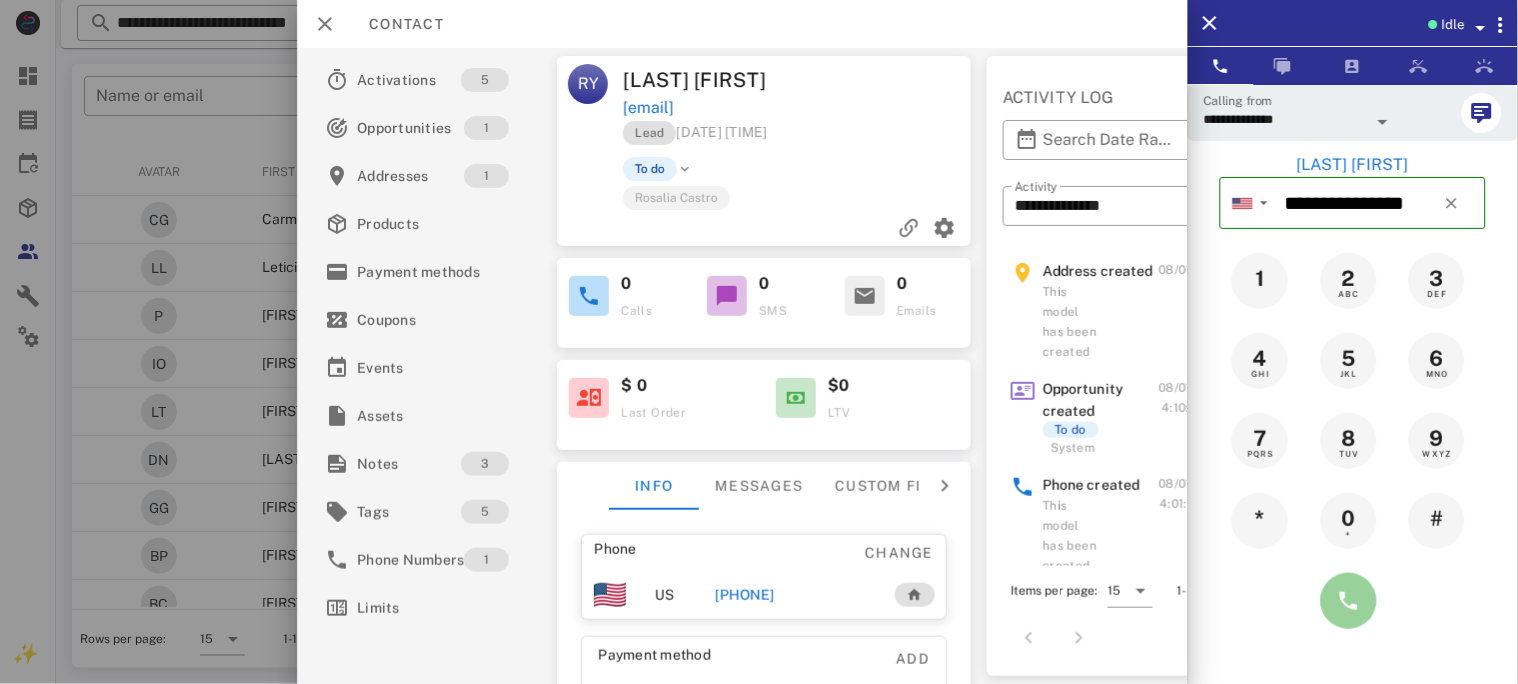 click at bounding box center (1349, 601) 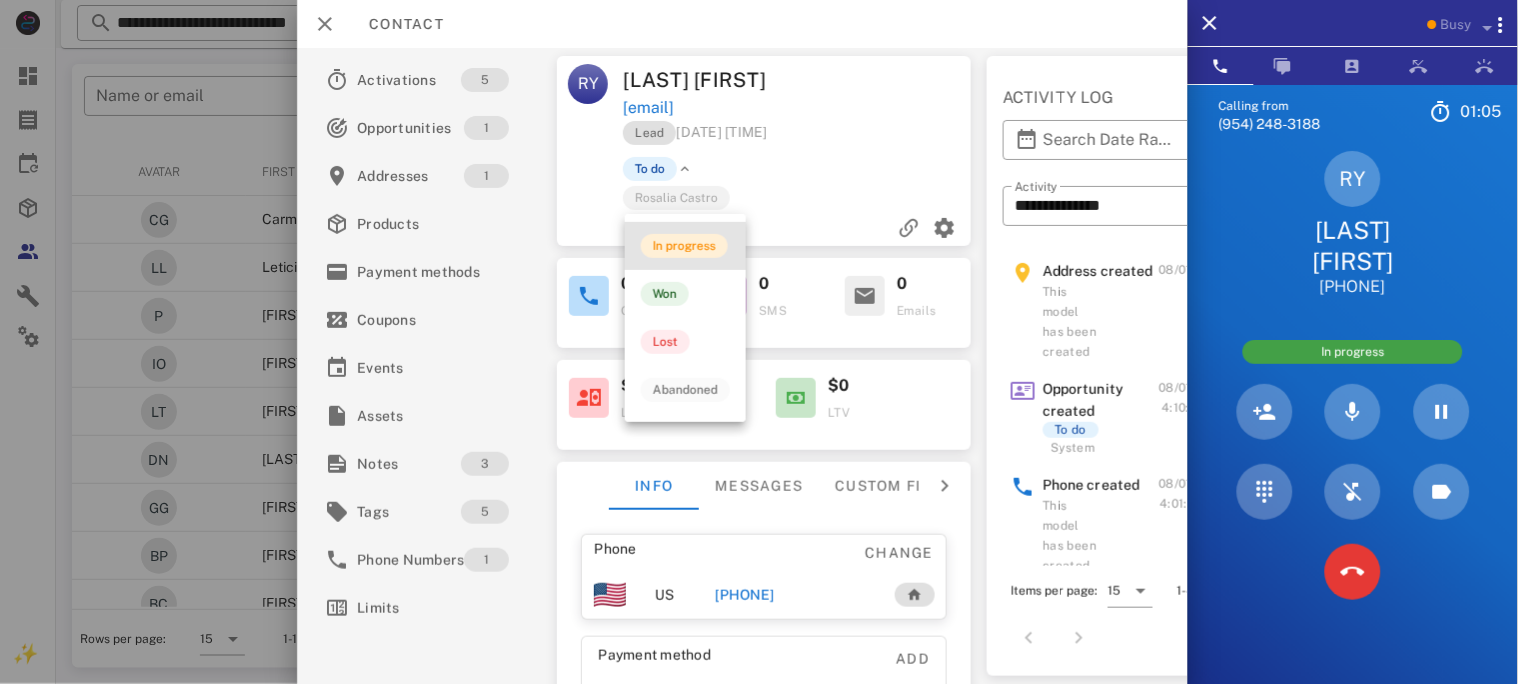 click on "In progress" at bounding box center (684, 246) 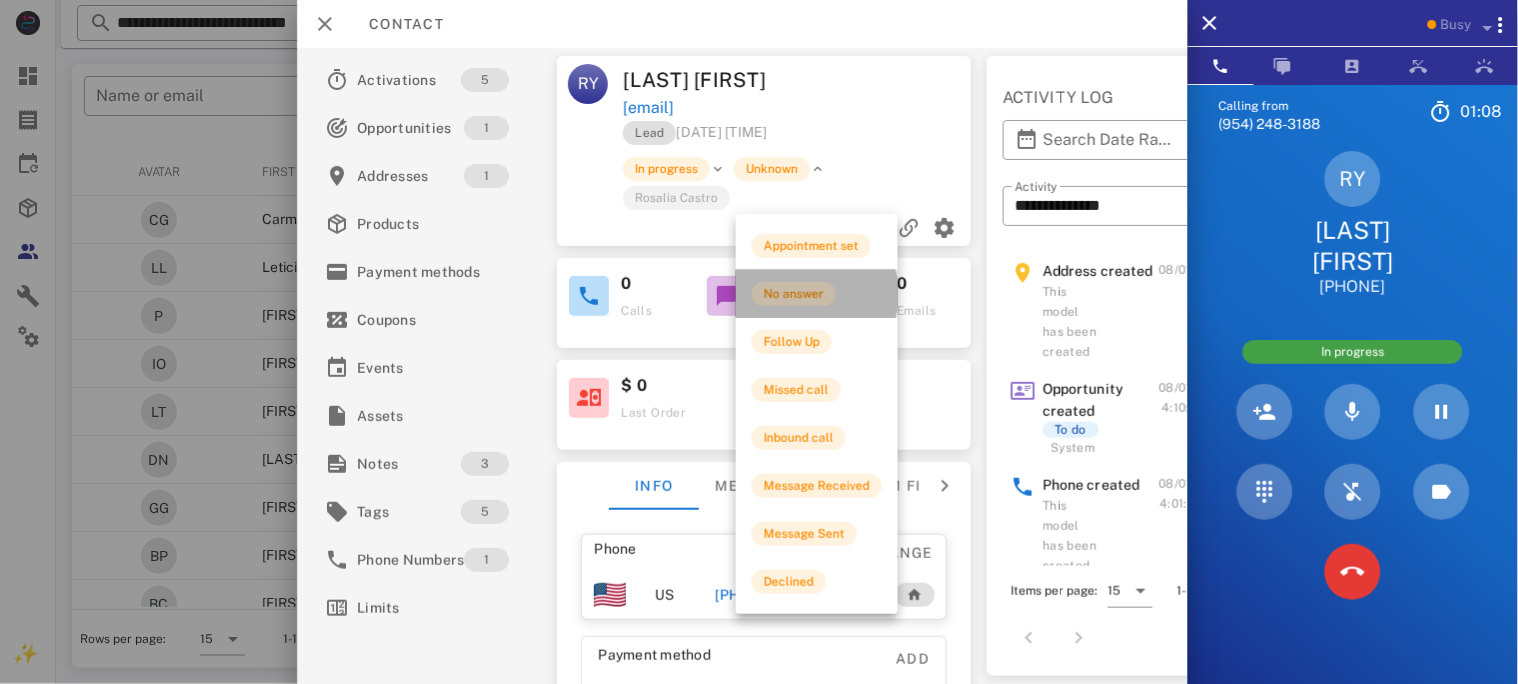 click on "No answer" at bounding box center [794, 294] 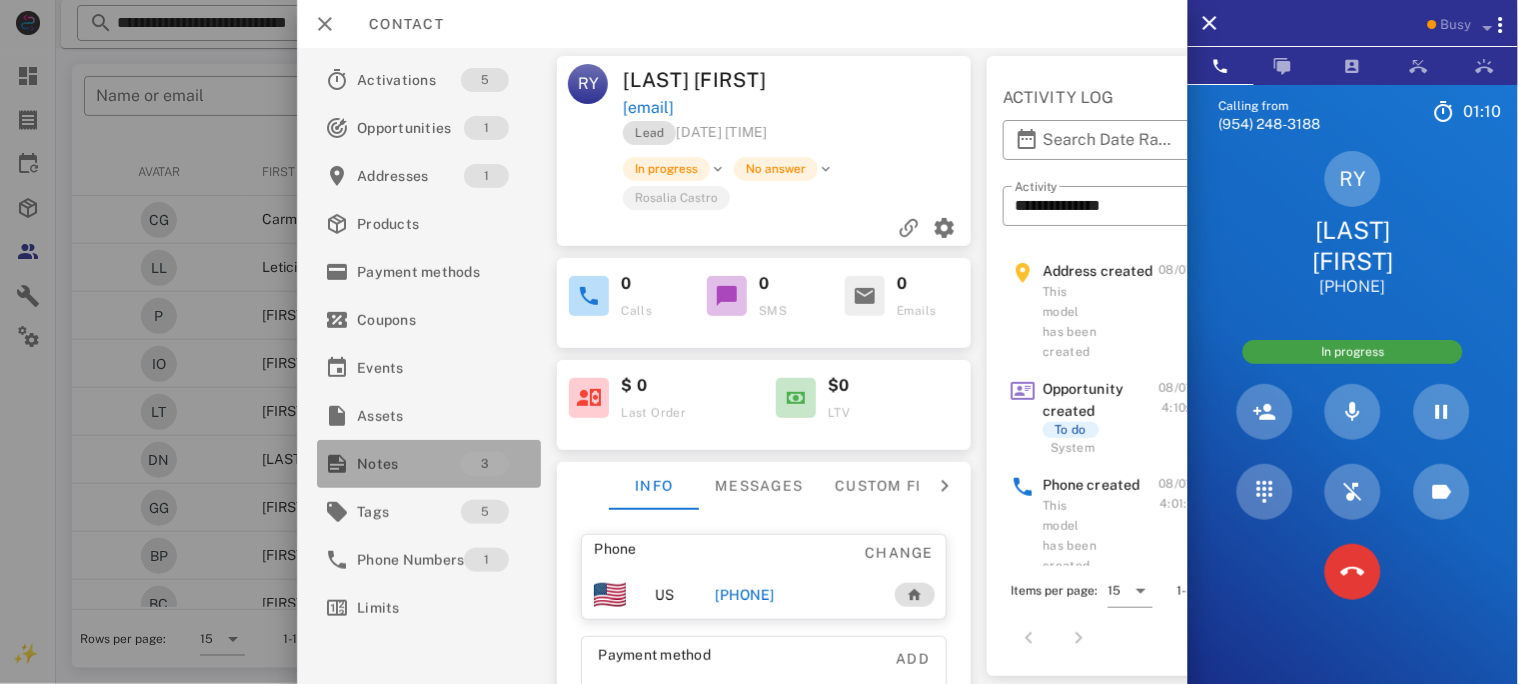 click on "Notes" at bounding box center [409, 464] 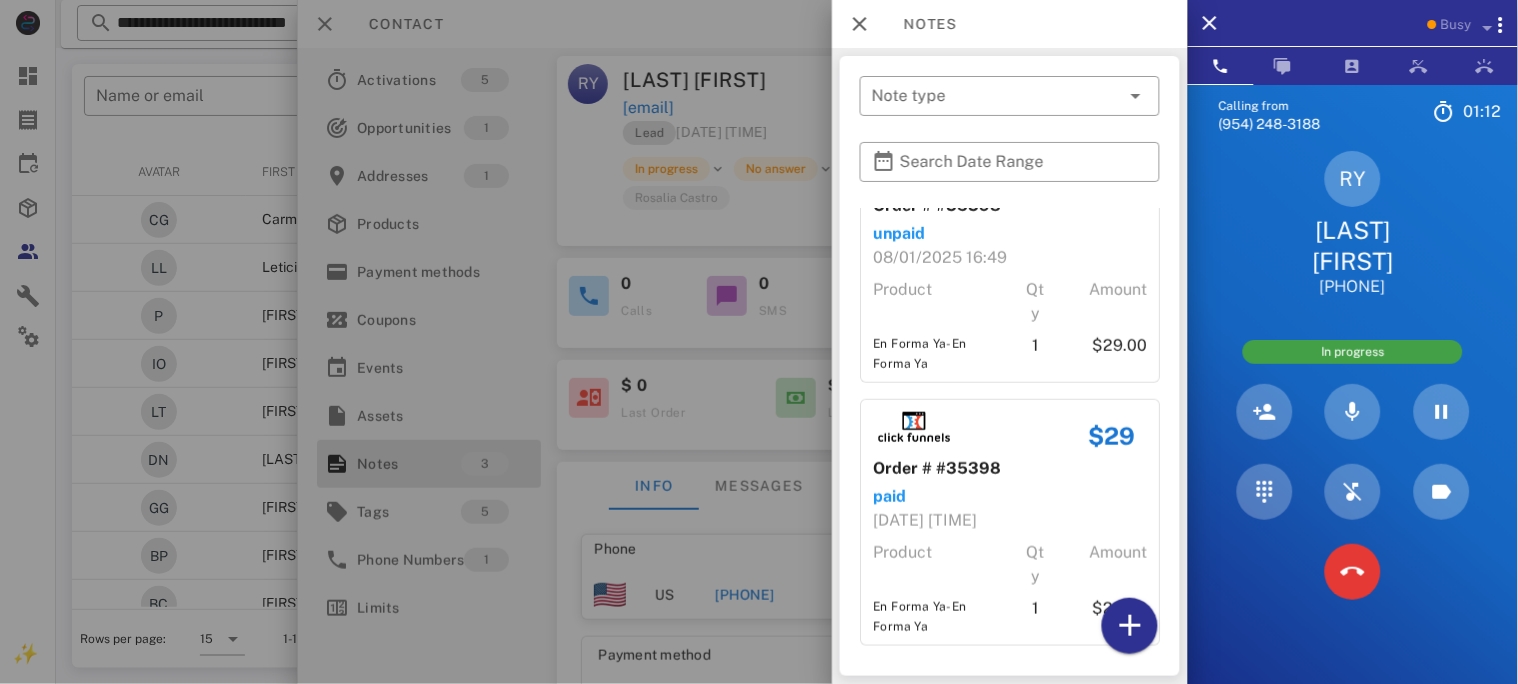 scroll, scrollTop: 336, scrollLeft: 0, axis: vertical 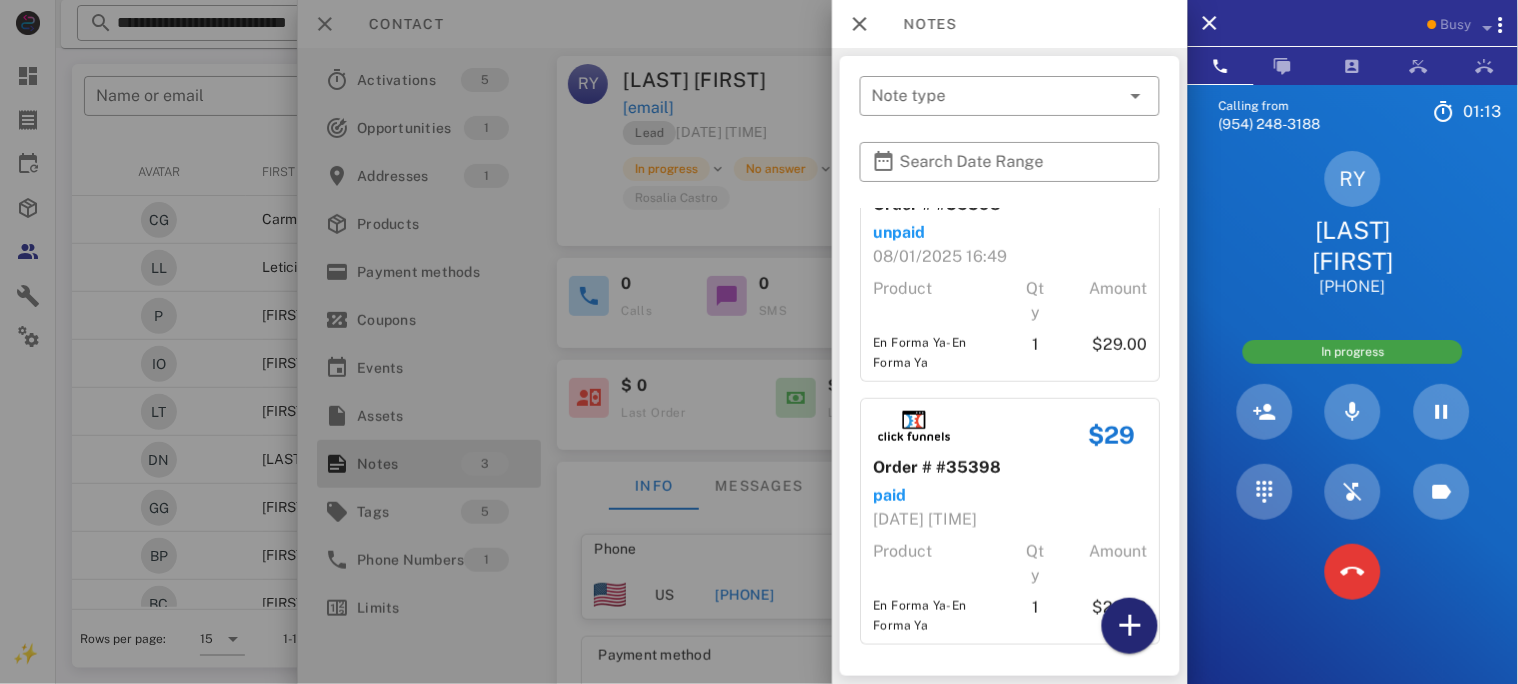 click at bounding box center (1130, 626) 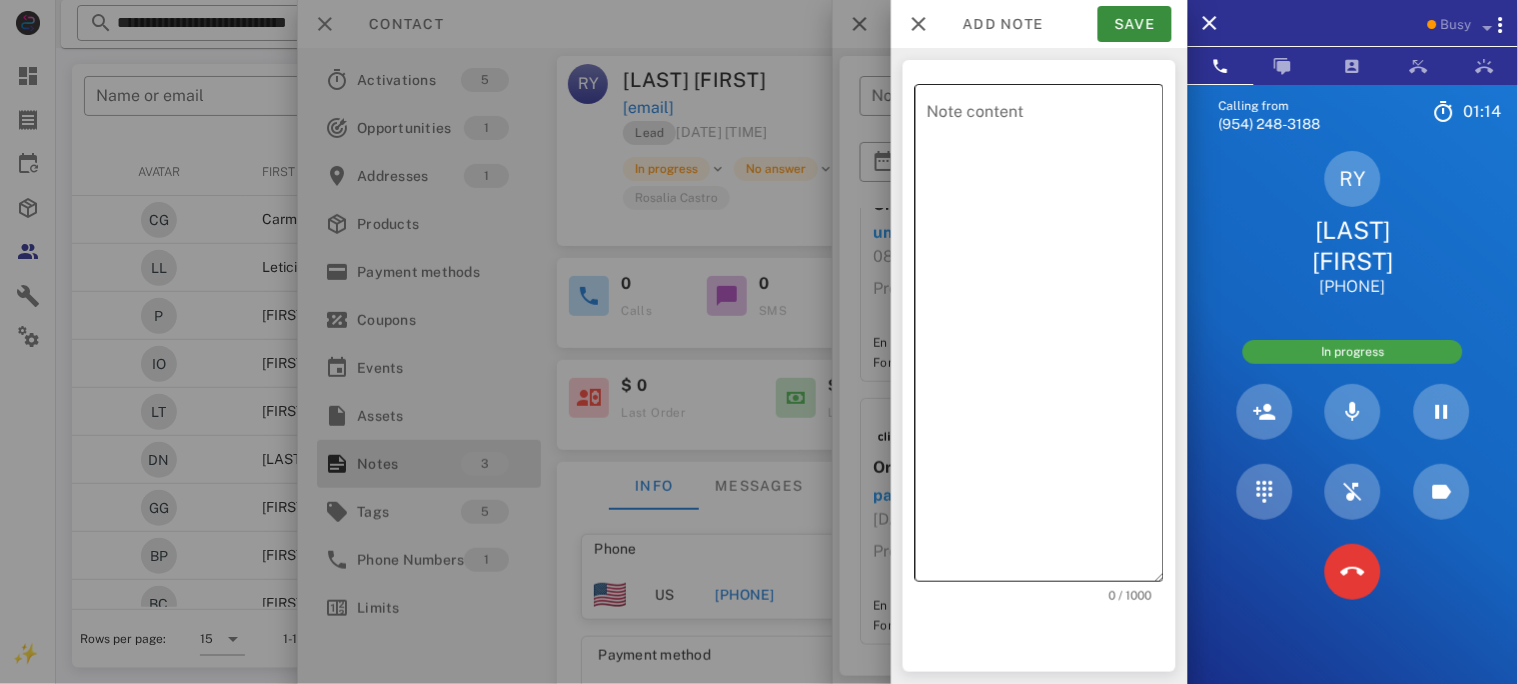click on "Note content" at bounding box center (1045, 338) 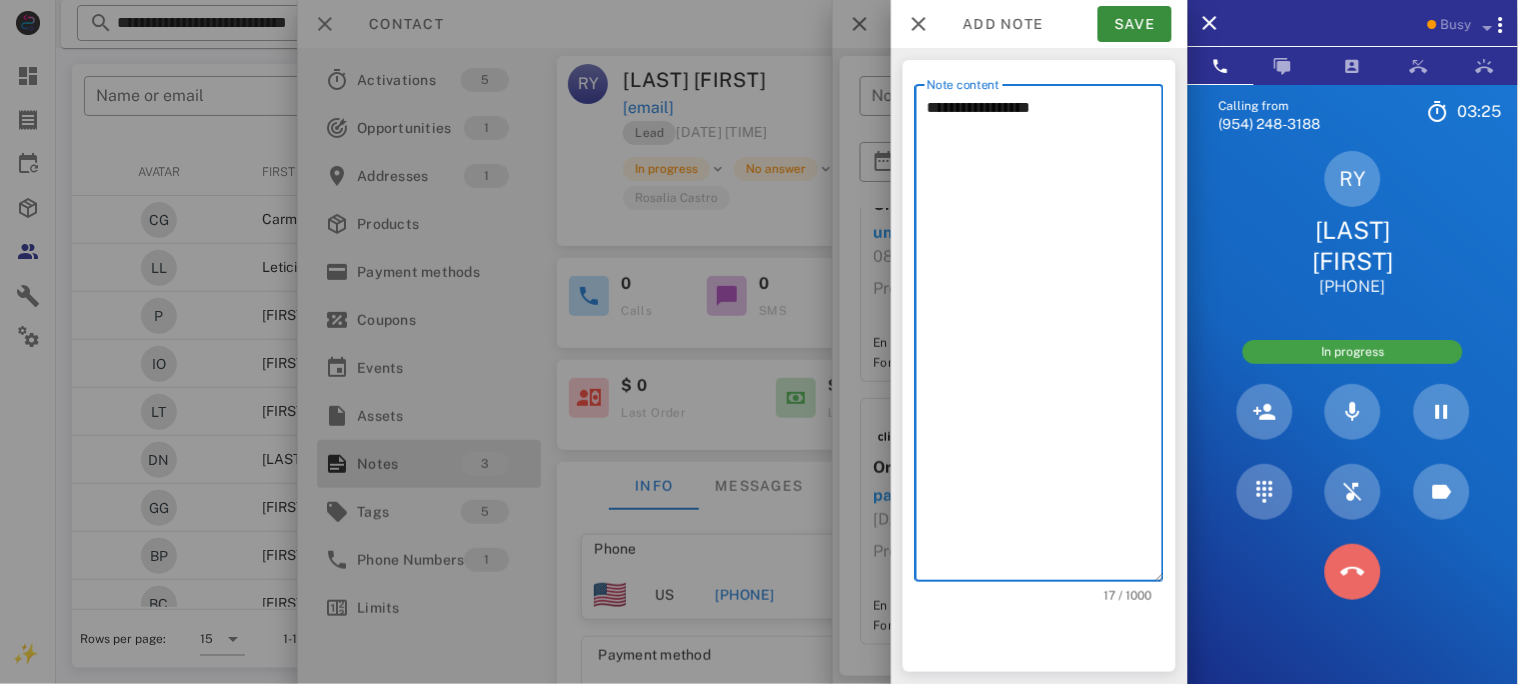 click at bounding box center [1353, 572] 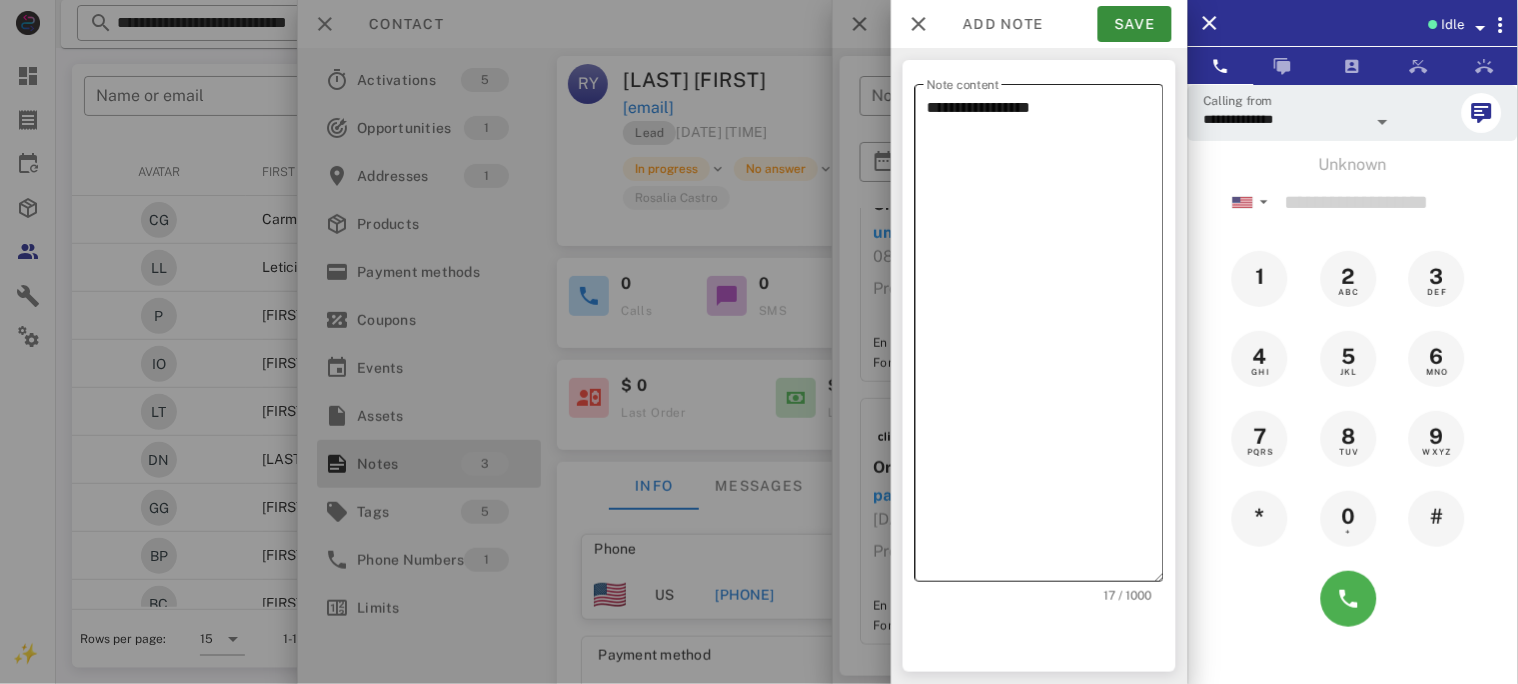 click on "**********" at bounding box center [1045, 338] 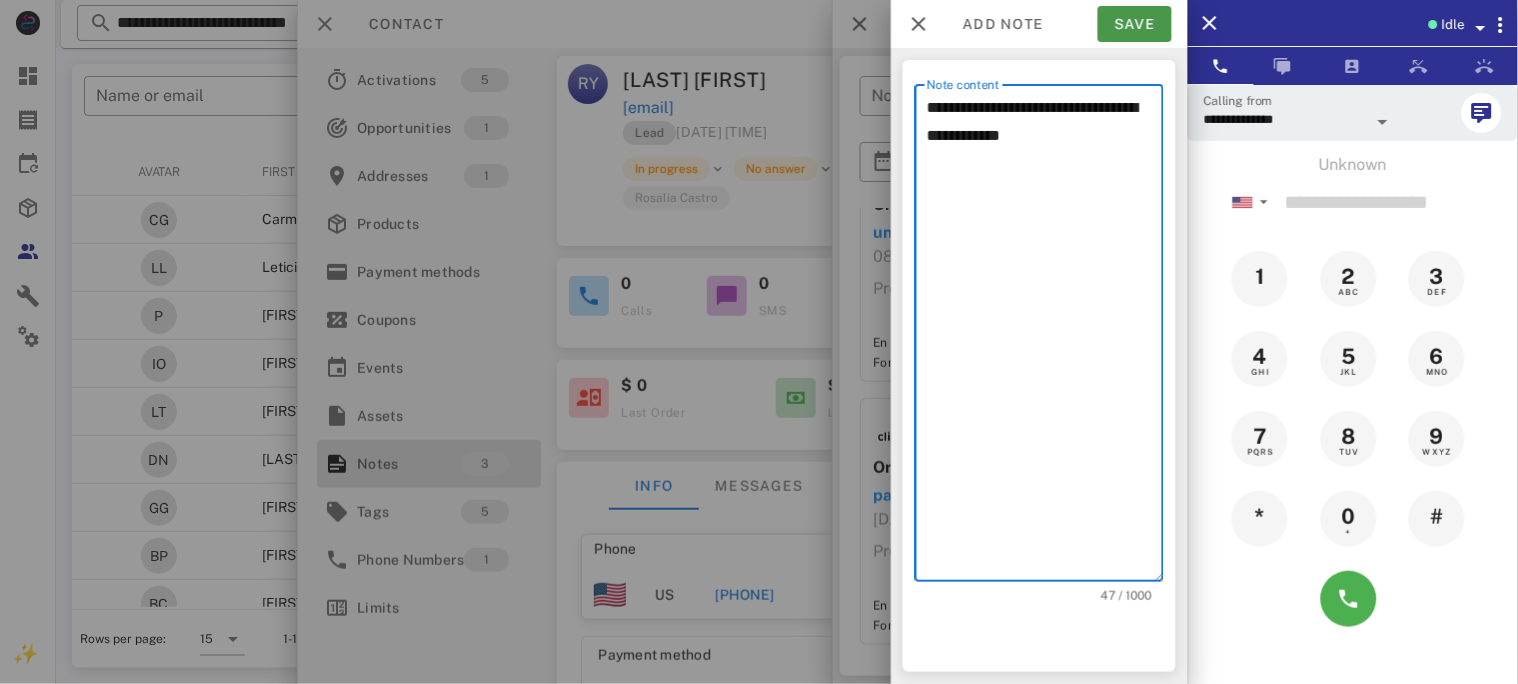 type on "**********" 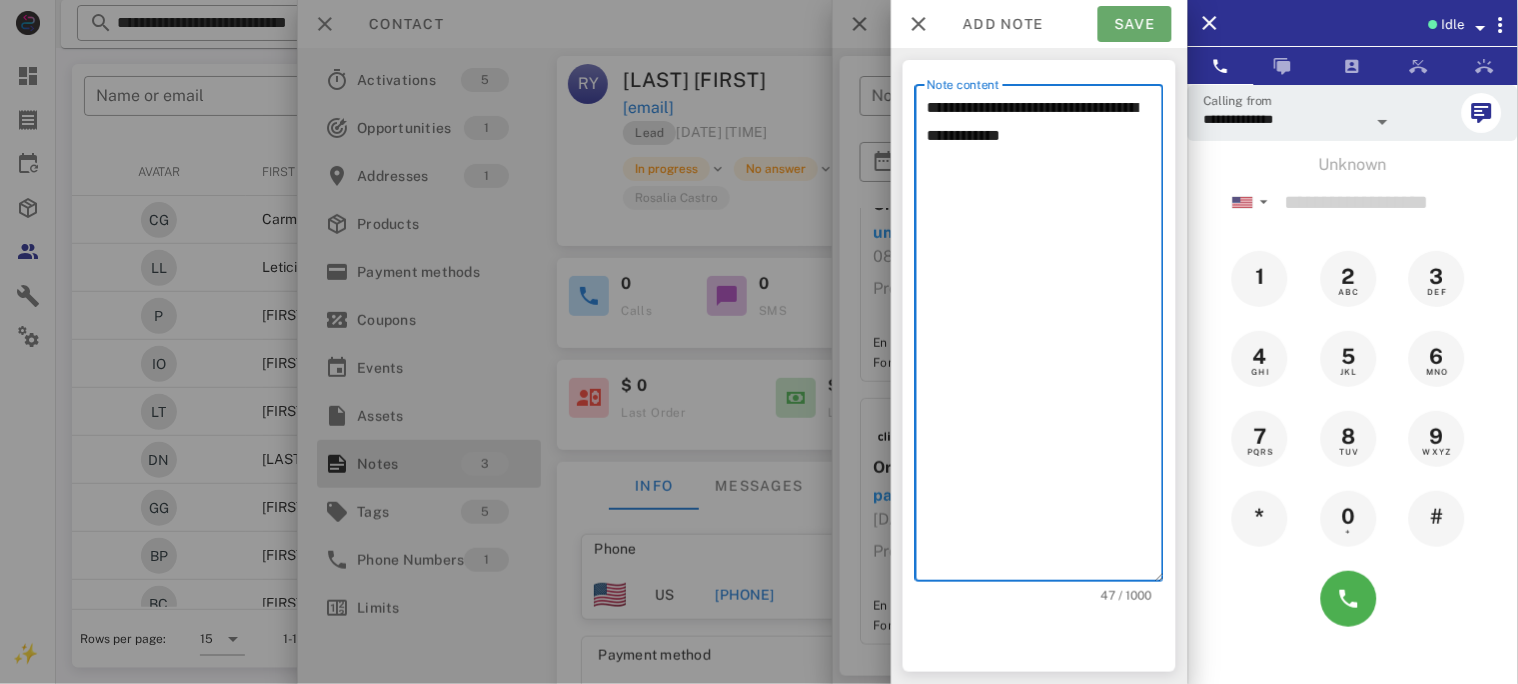 click on "Save" at bounding box center (1135, 24) 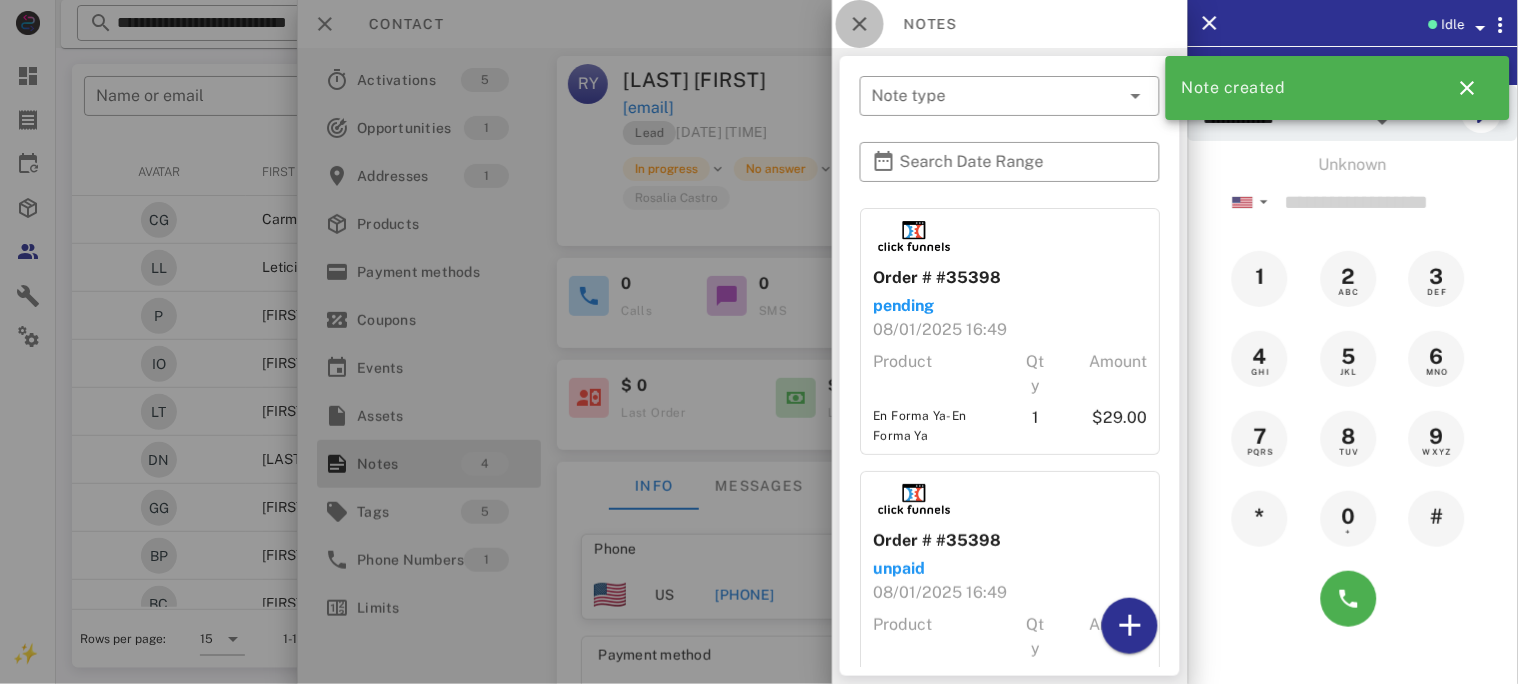 click at bounding box center [860, 24] 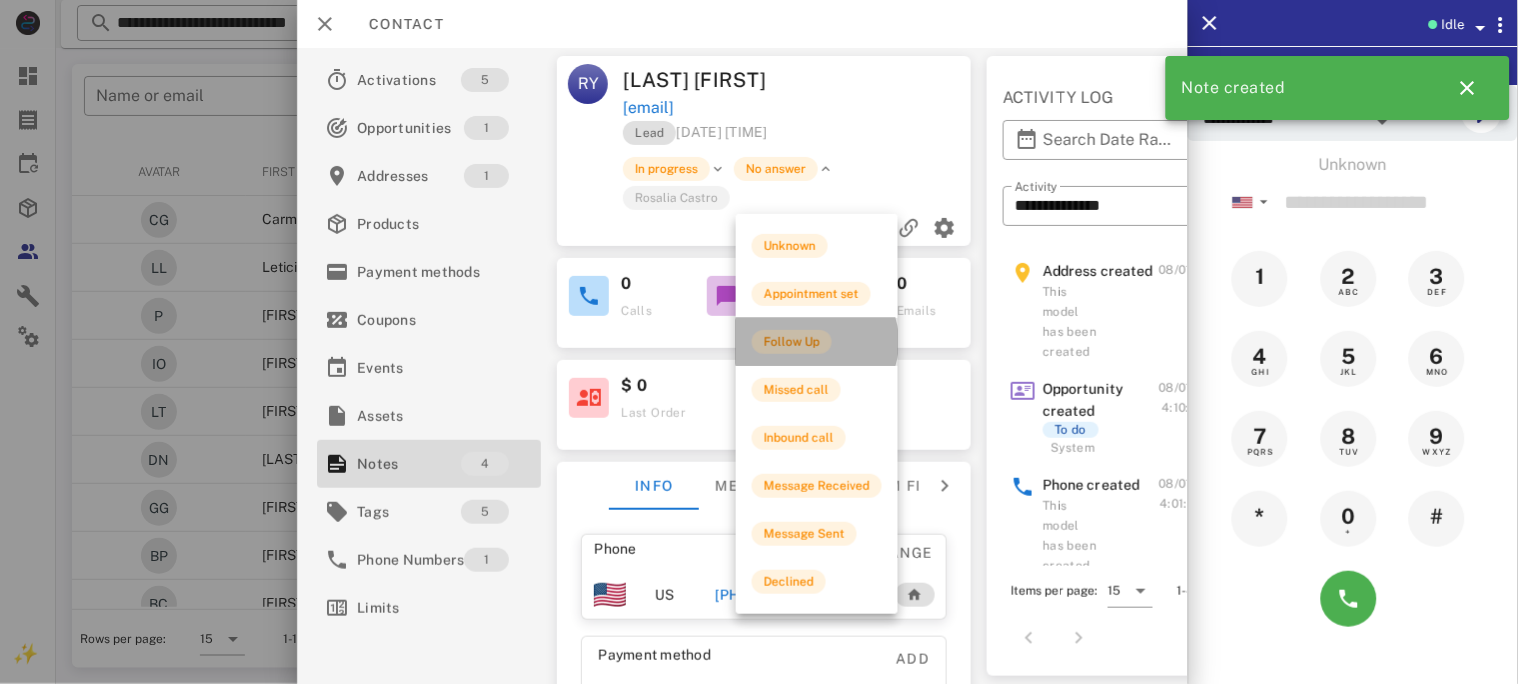 click on "Follow Up" at bounding box center [792, 342] 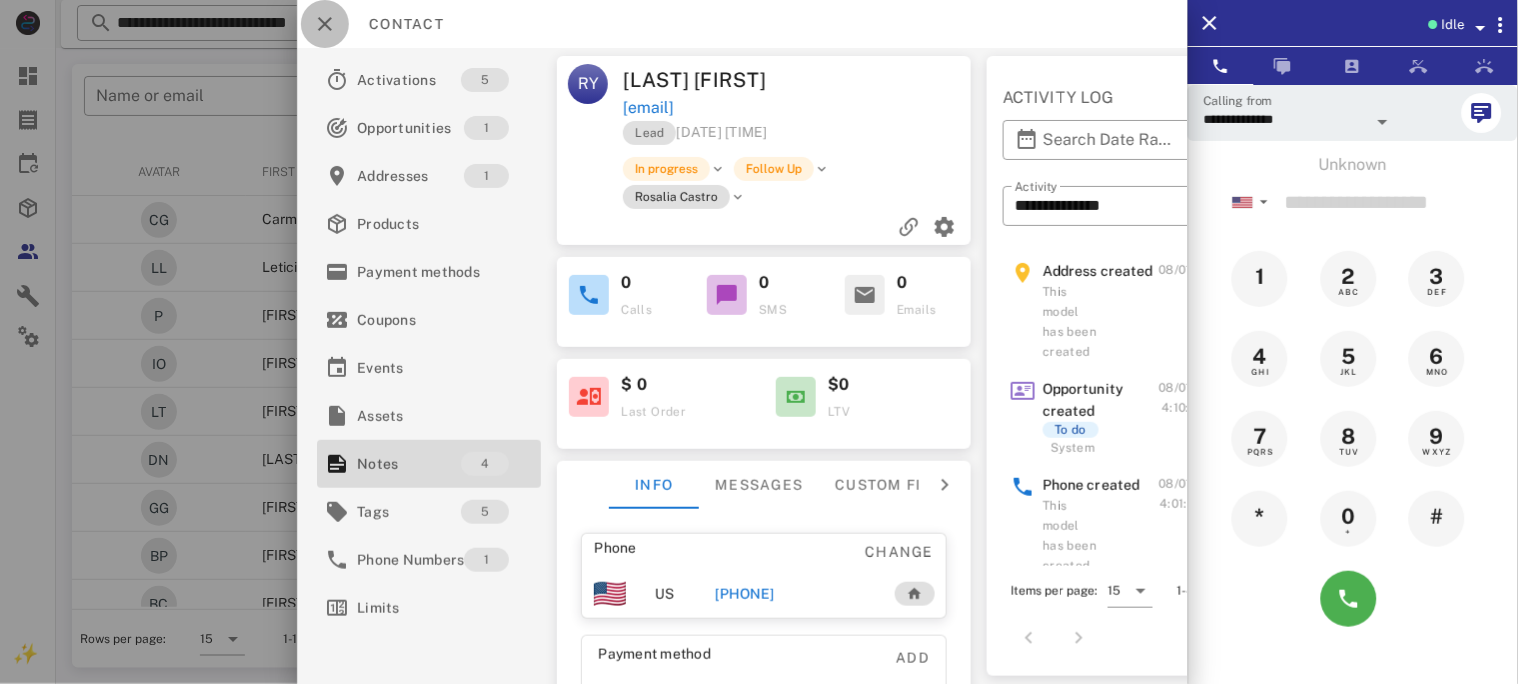 click at bounding box center [325, 24] 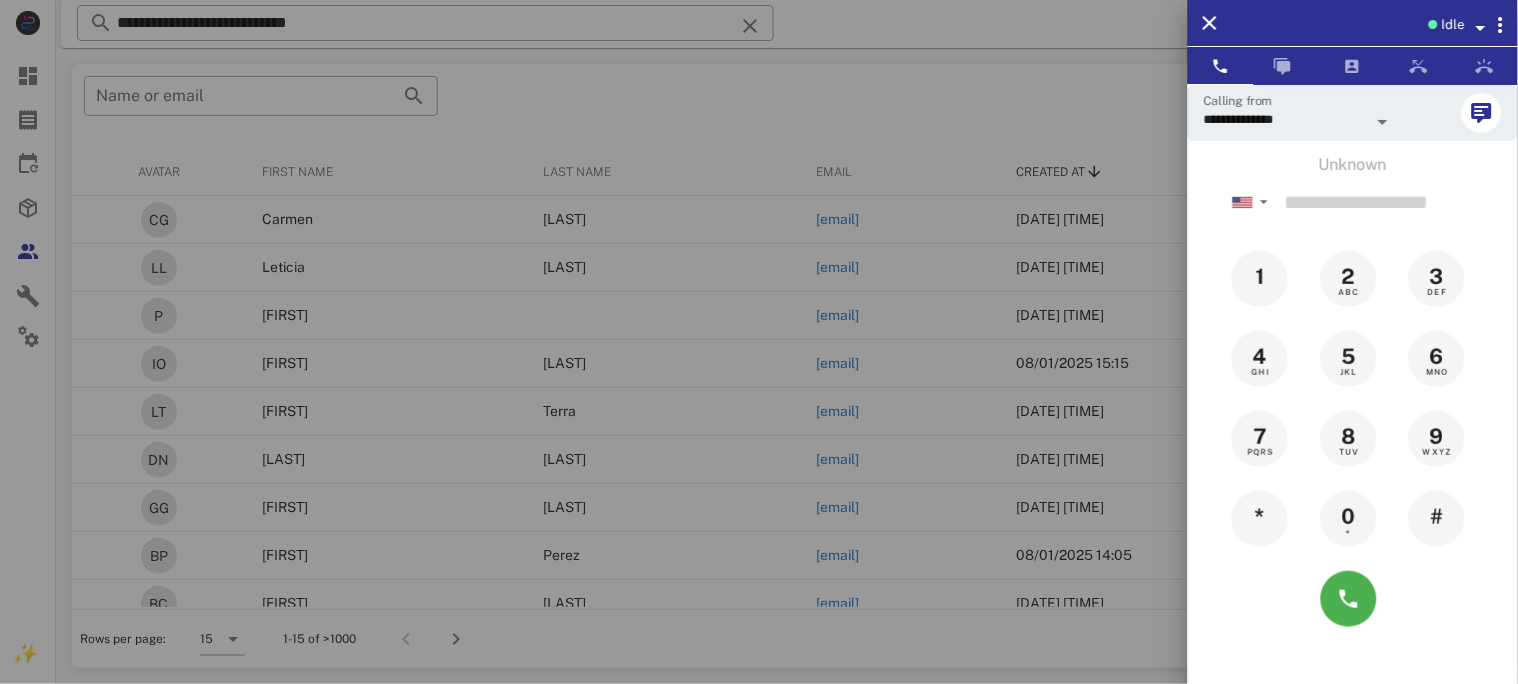 click at bounding box center (759, 342) 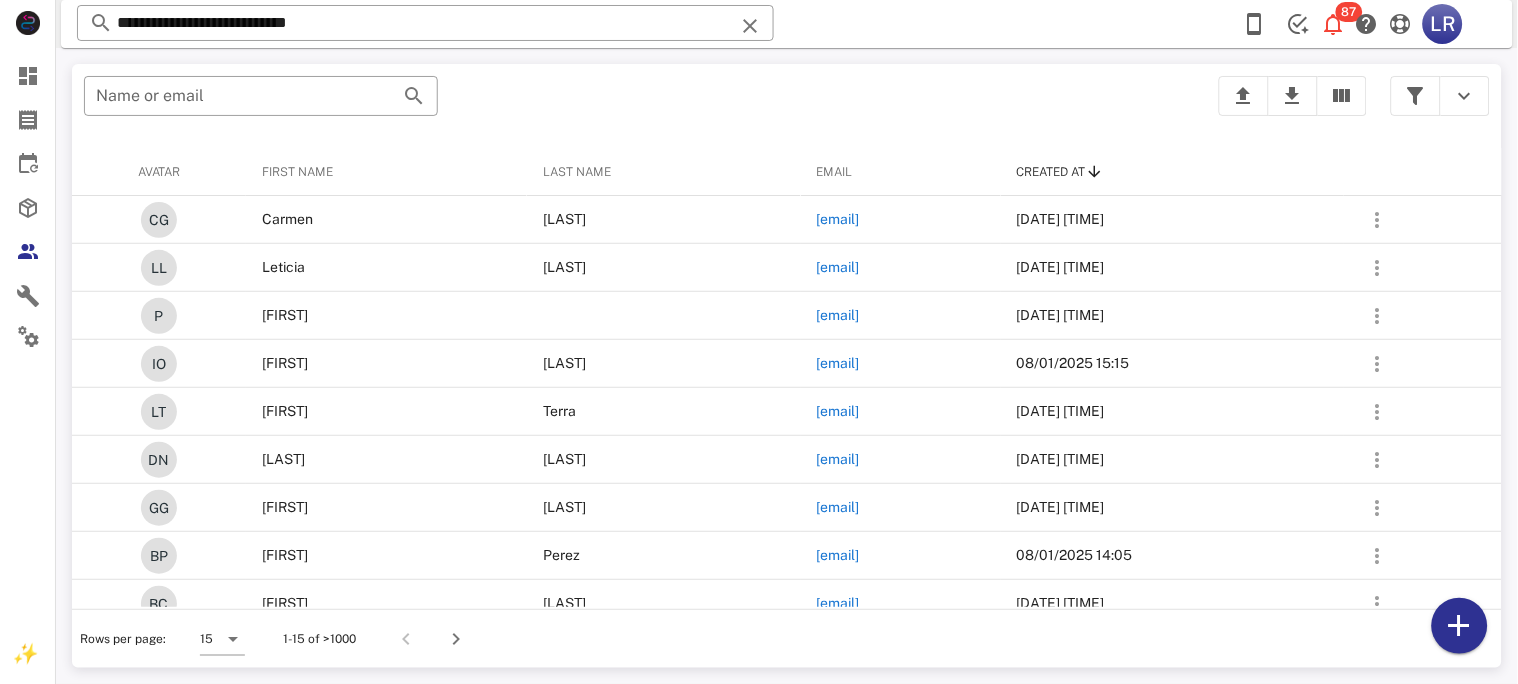 click at bounding box center [750, 26] 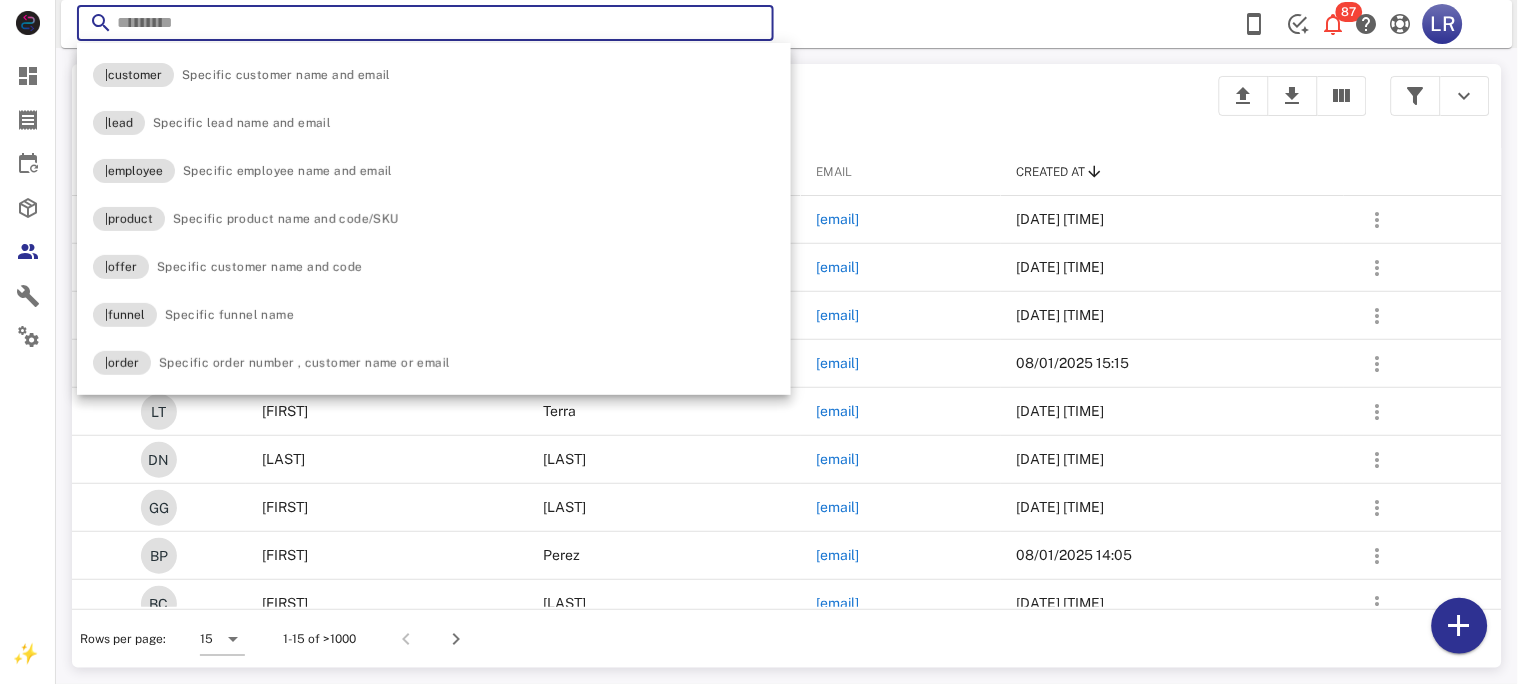 paste on "**********" 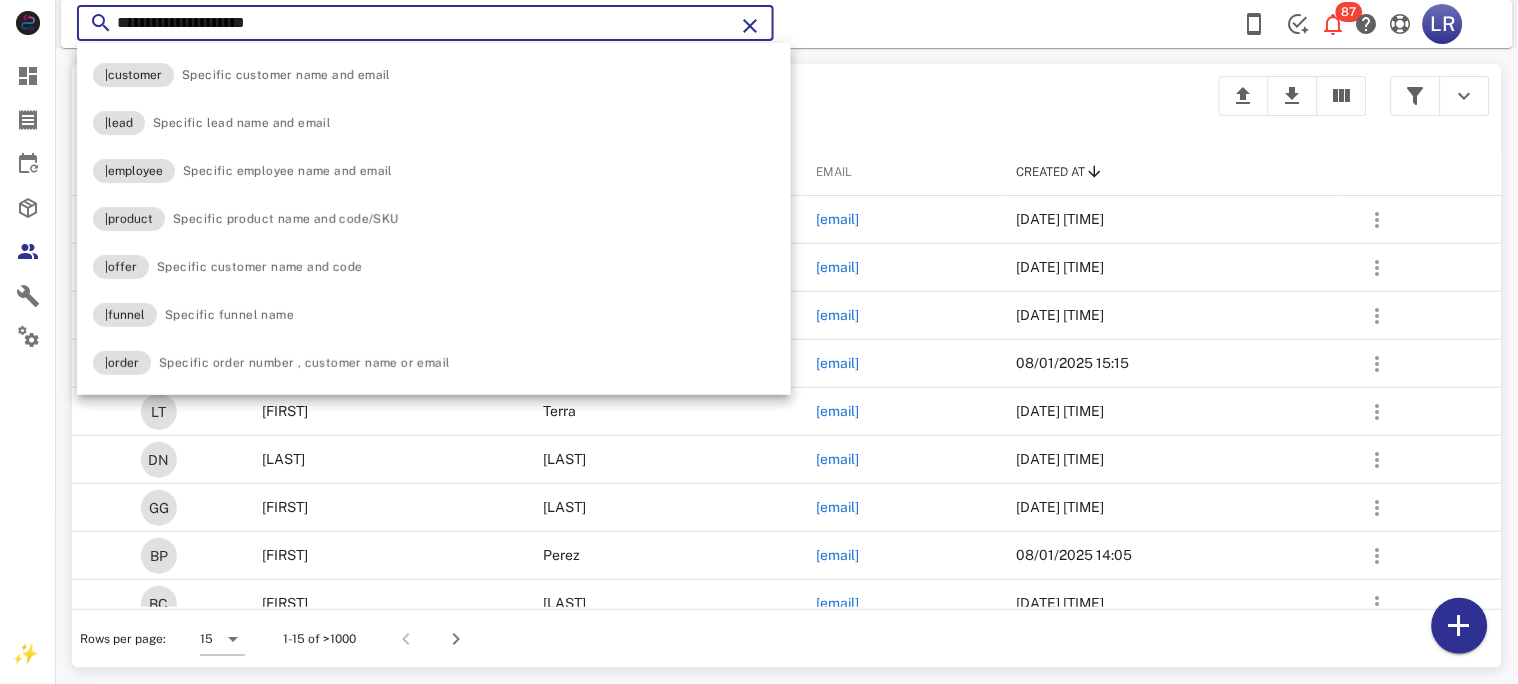 type on "**********" 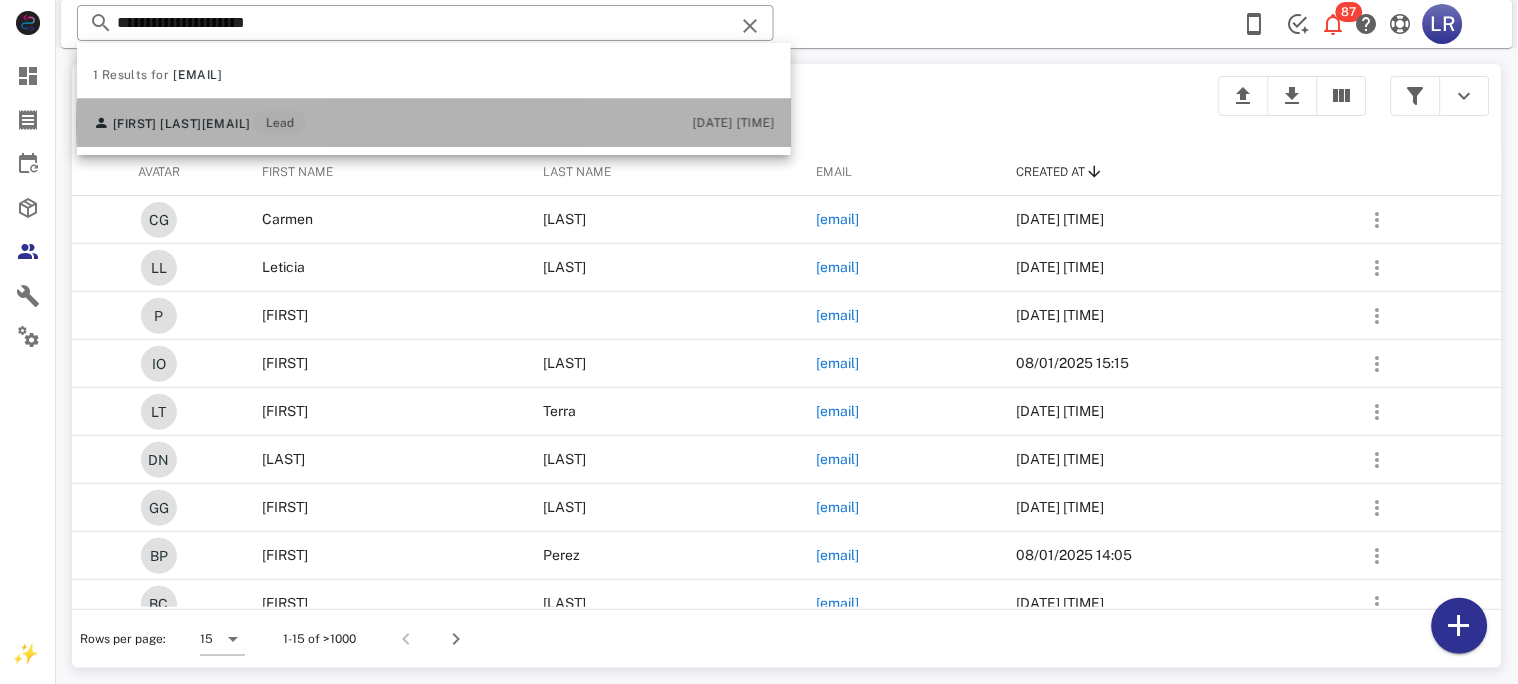 click on "[EMAIL]" at bounding box center (226, 124) 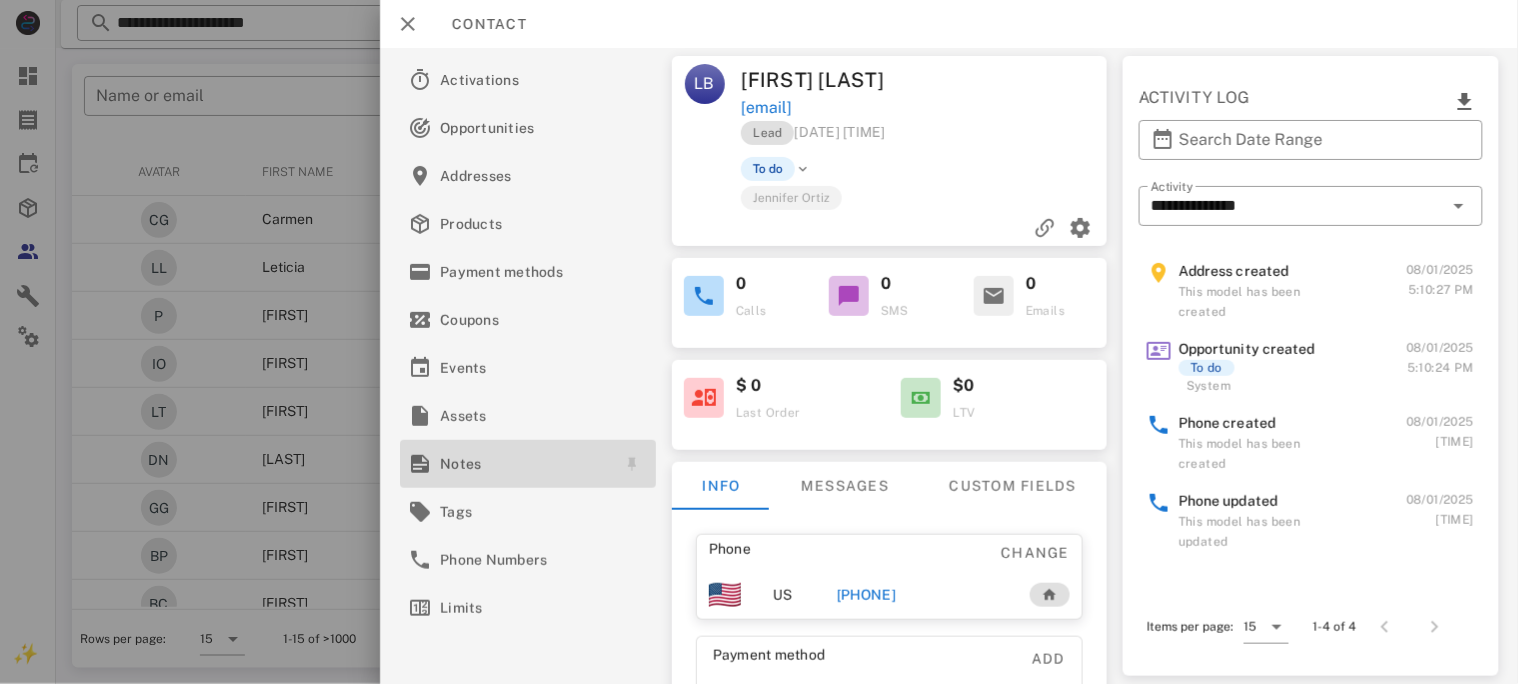 click on "Notes" at bounding box center (528, 464) 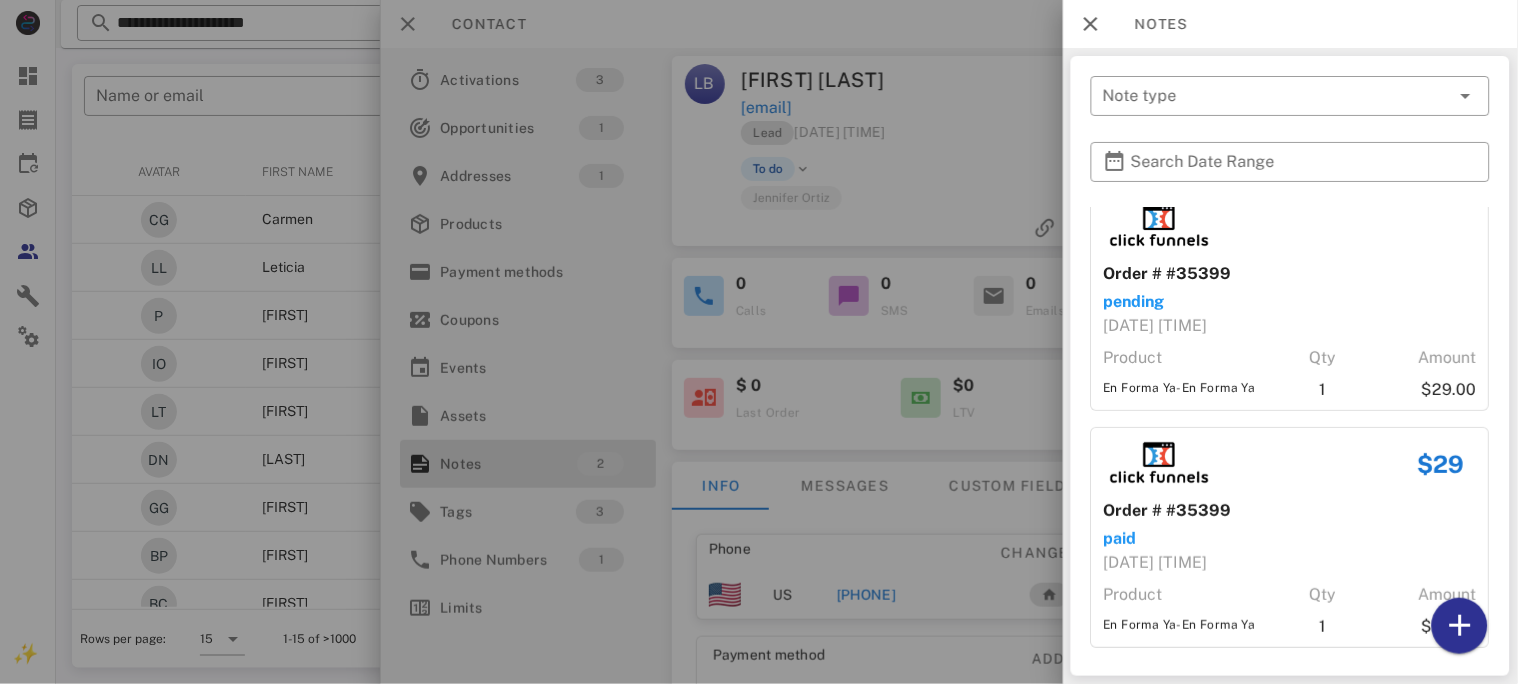 scroll, scrollTop: 21, scrollLeft: 0, axis: vertical 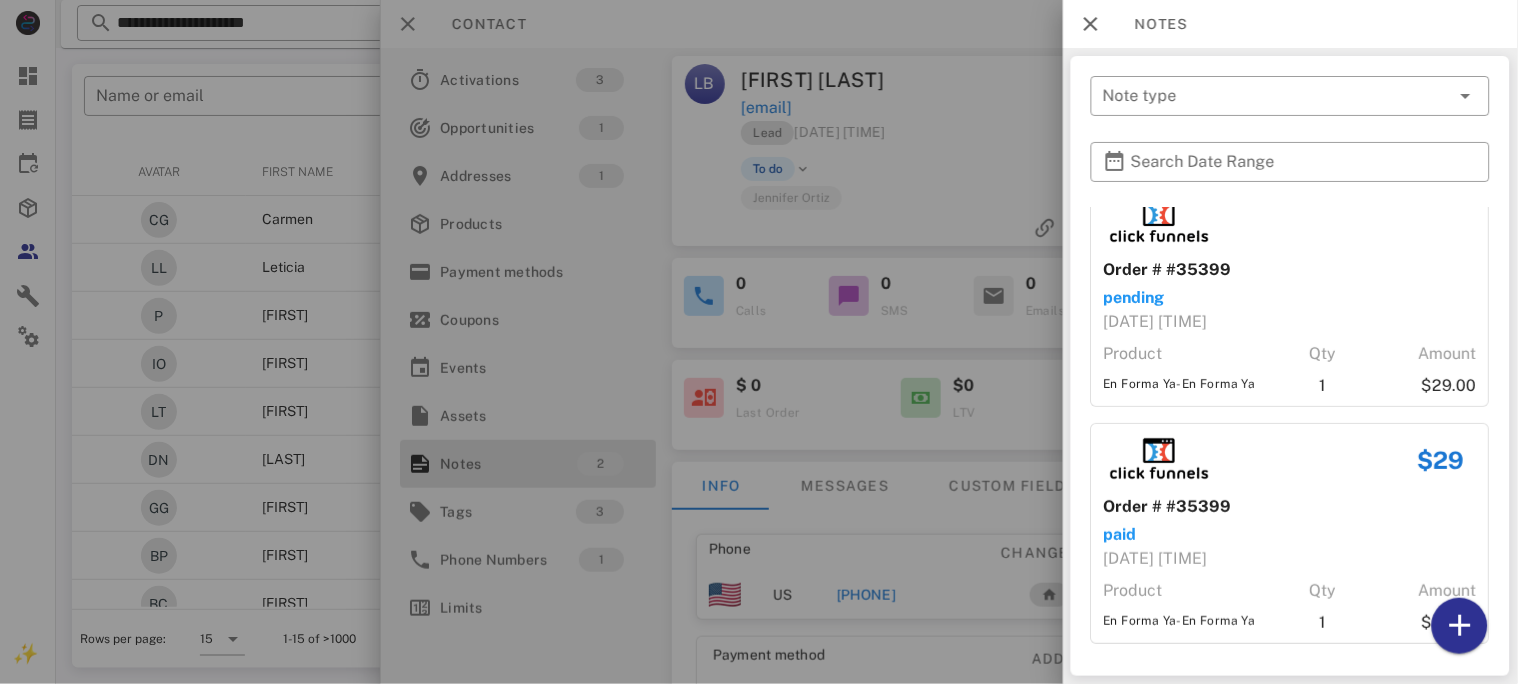 click at bounding box center (759, 342) 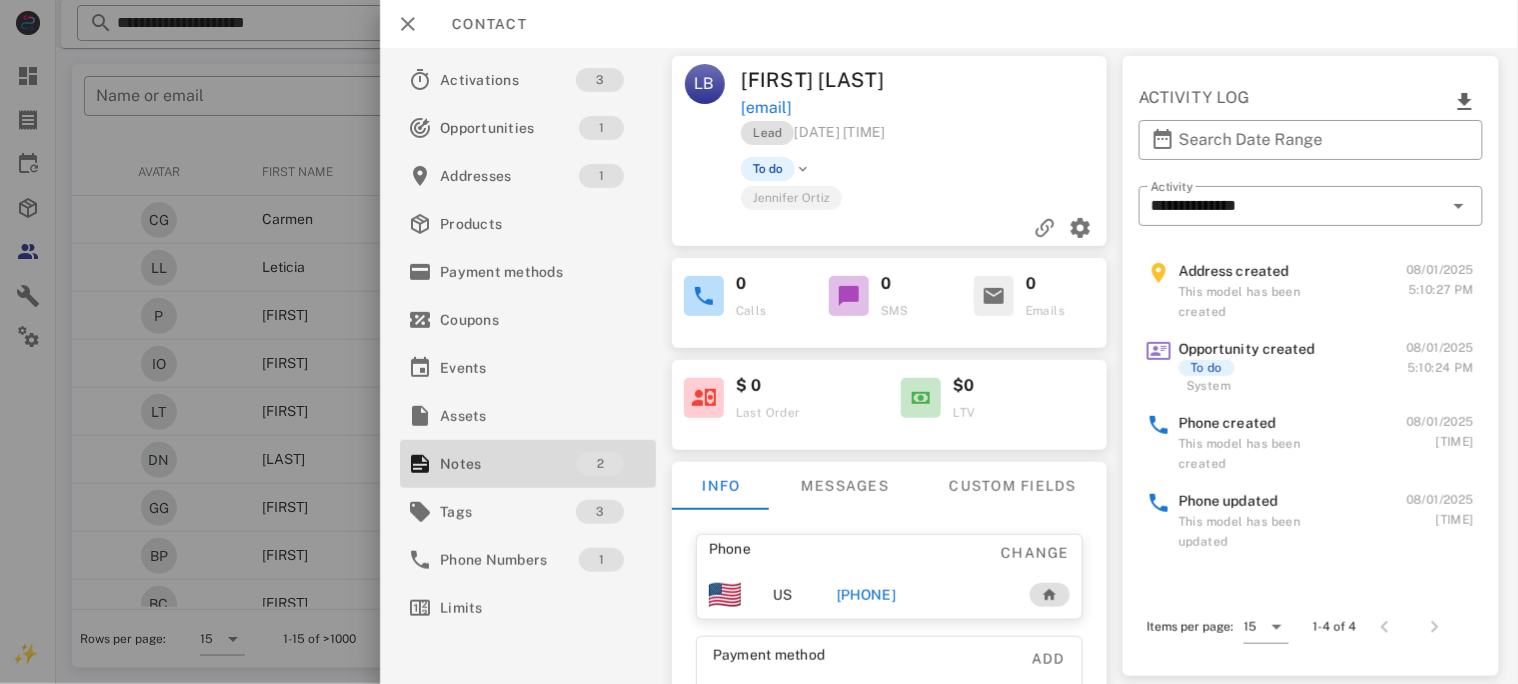 click on "[PHONE]" at bounding box center (865, 595) 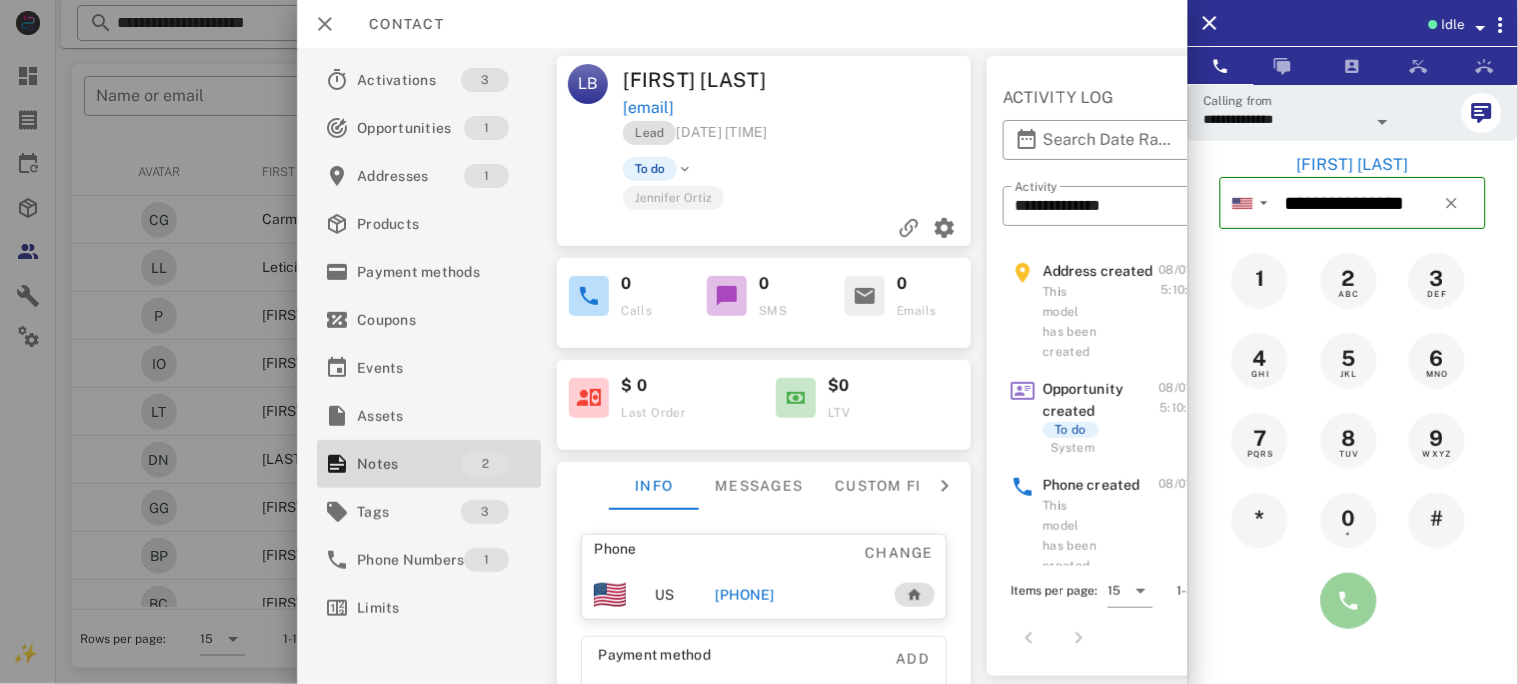 click at bounding box center (1349, 601) 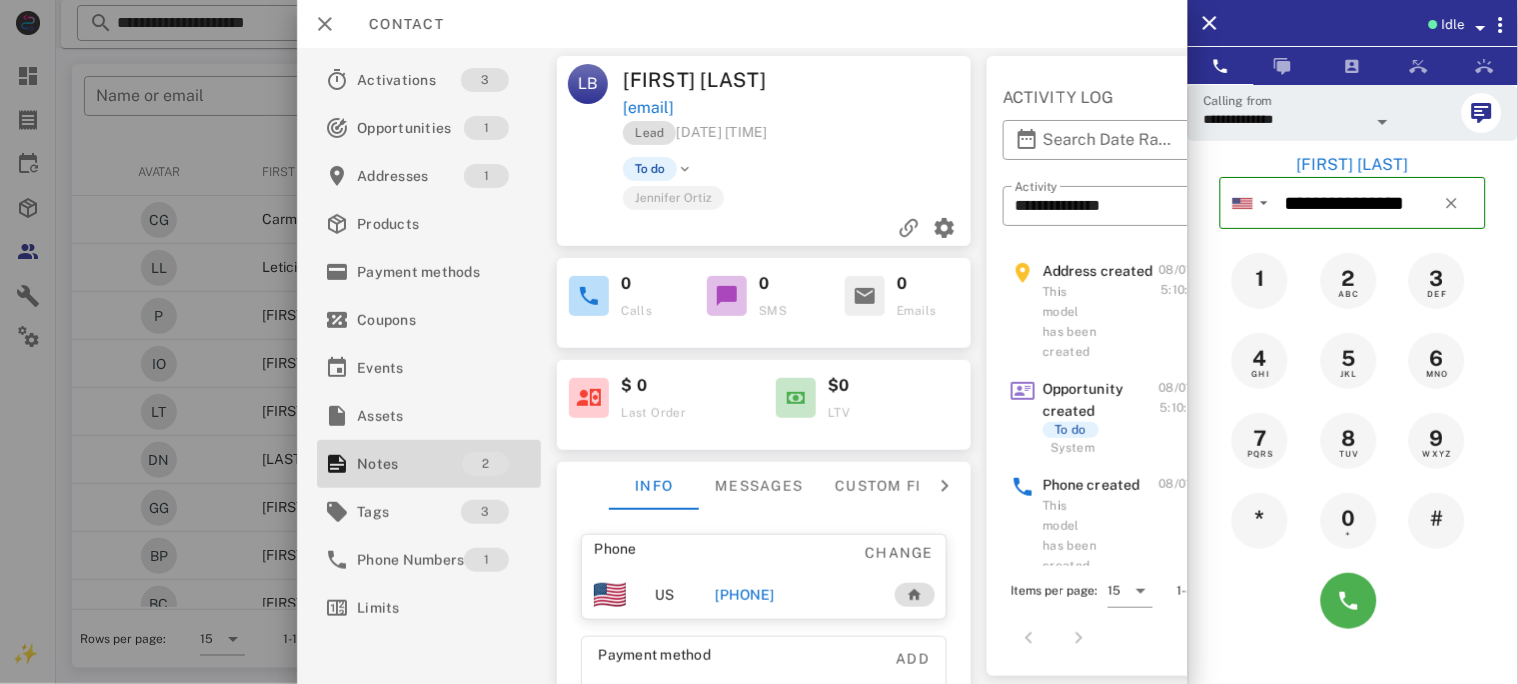 type 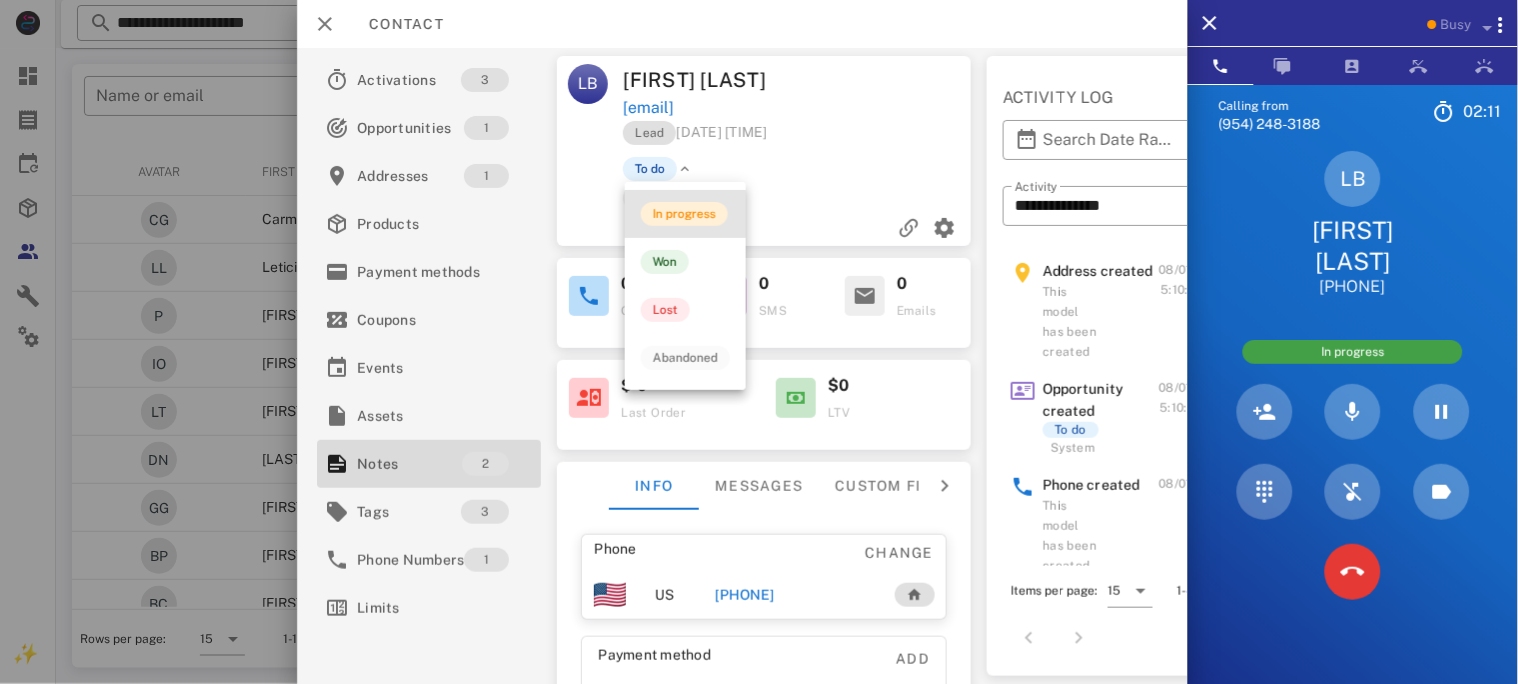 click on "In progress" at bounding box center (684, 214) 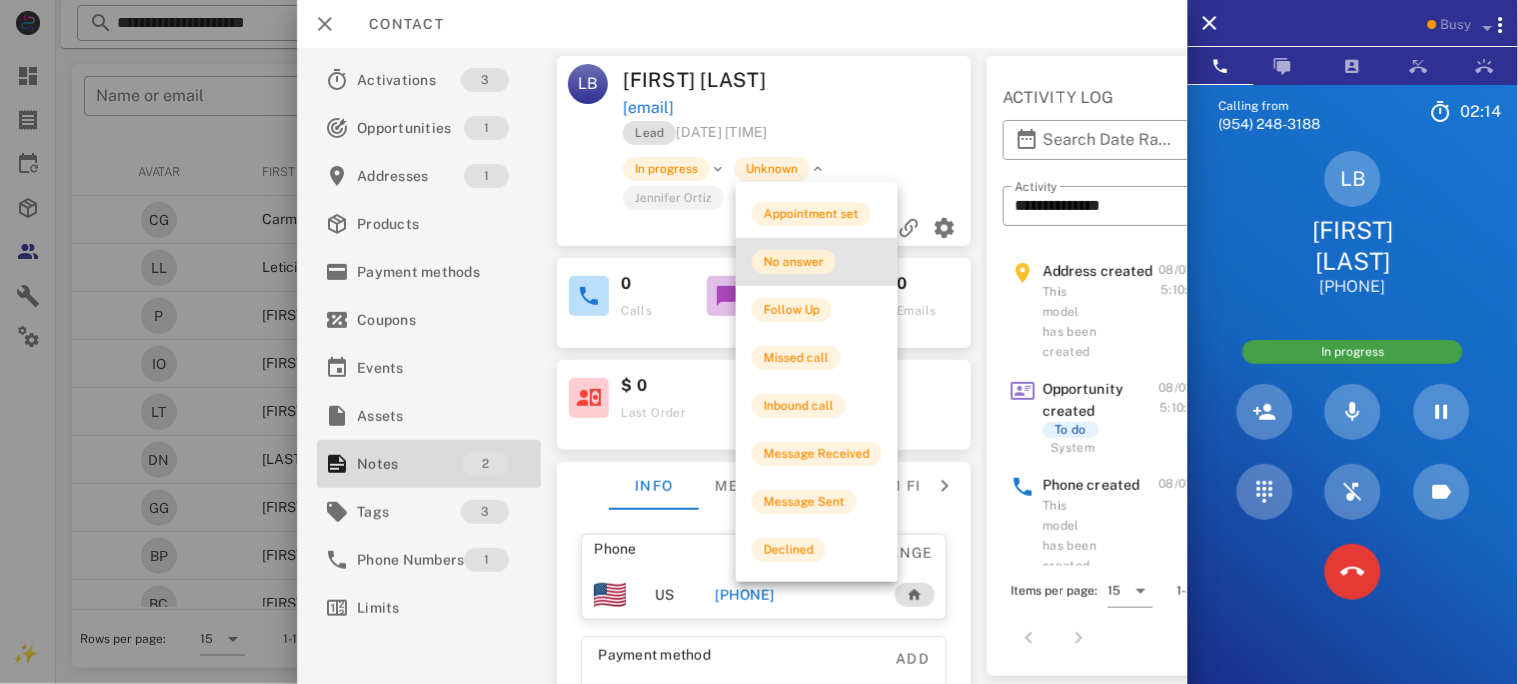 click on "No answer" at bounding box center (794, 262) 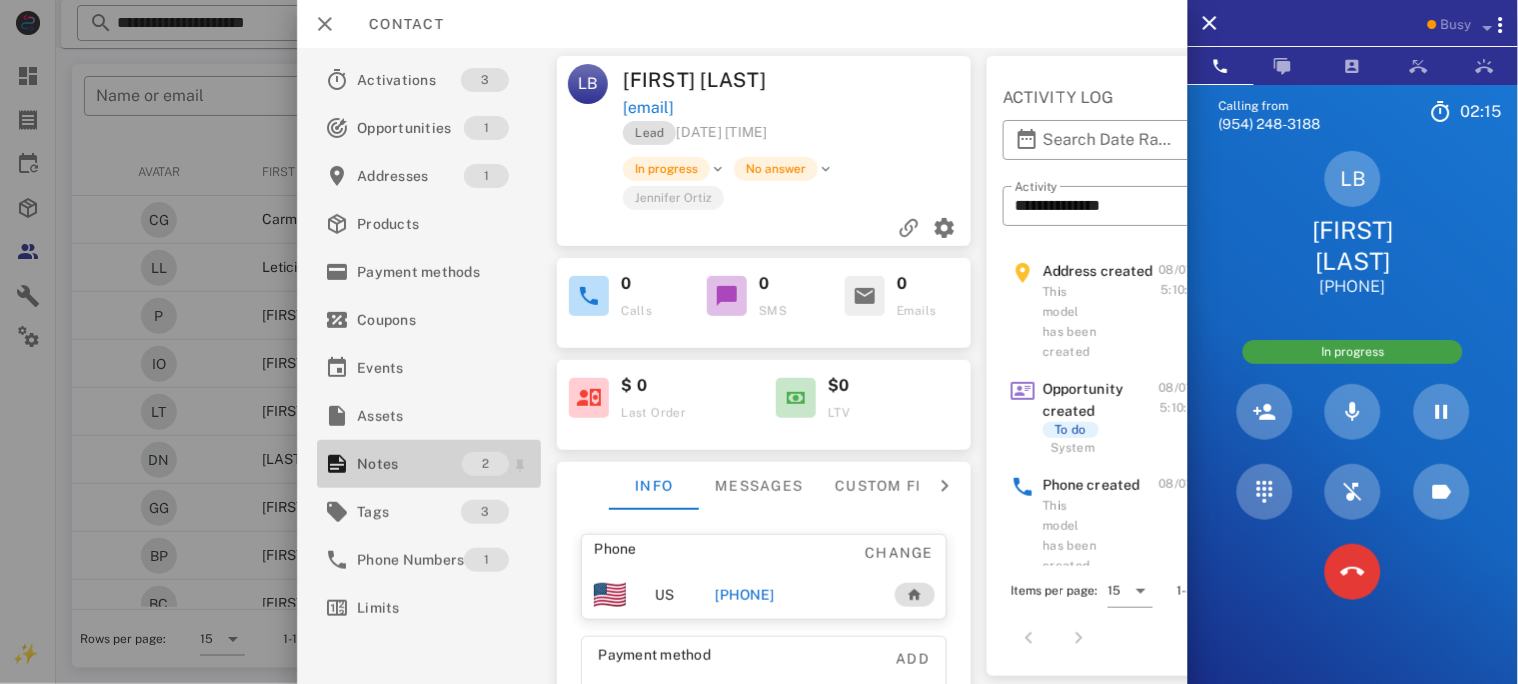 click on "Notes" at bounding box center [409, 464] 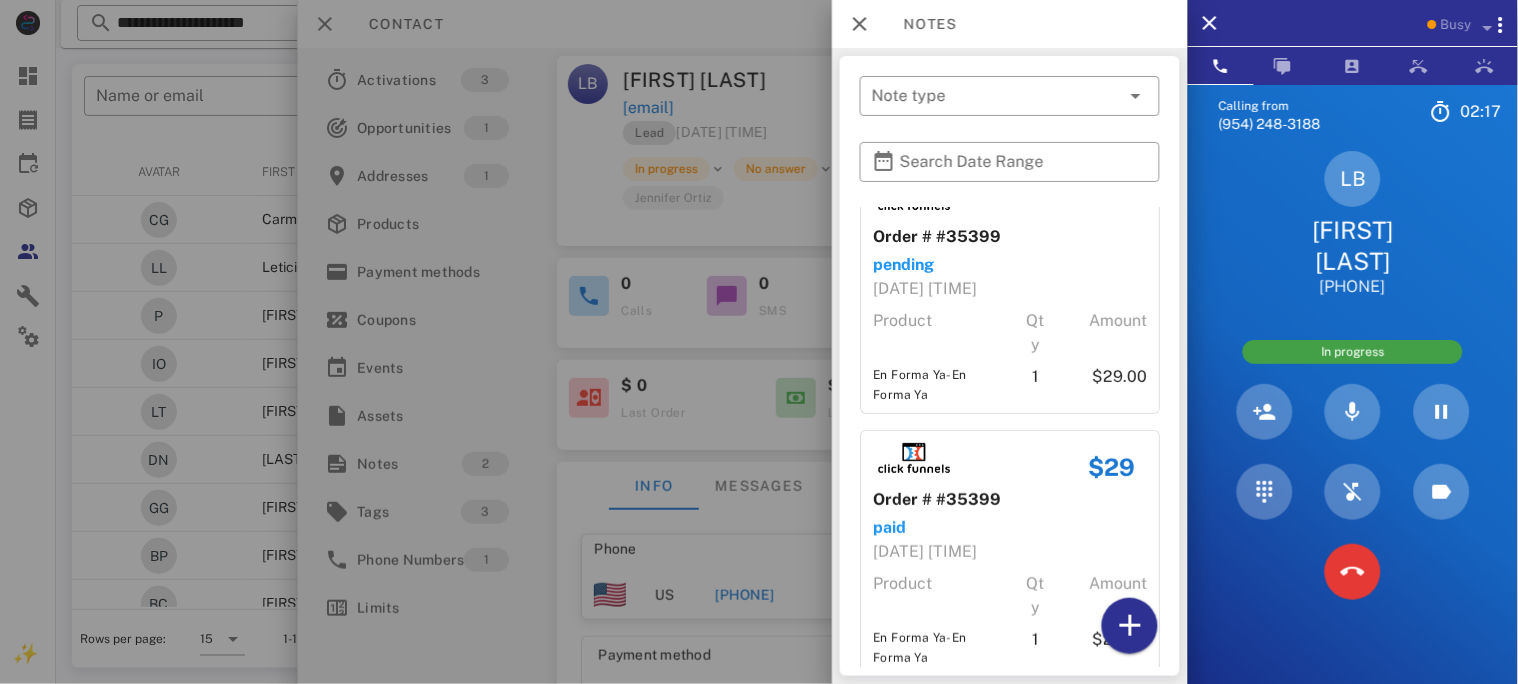 scroll, scrollTop: 75, scrollLeft: 0, axis: vertical 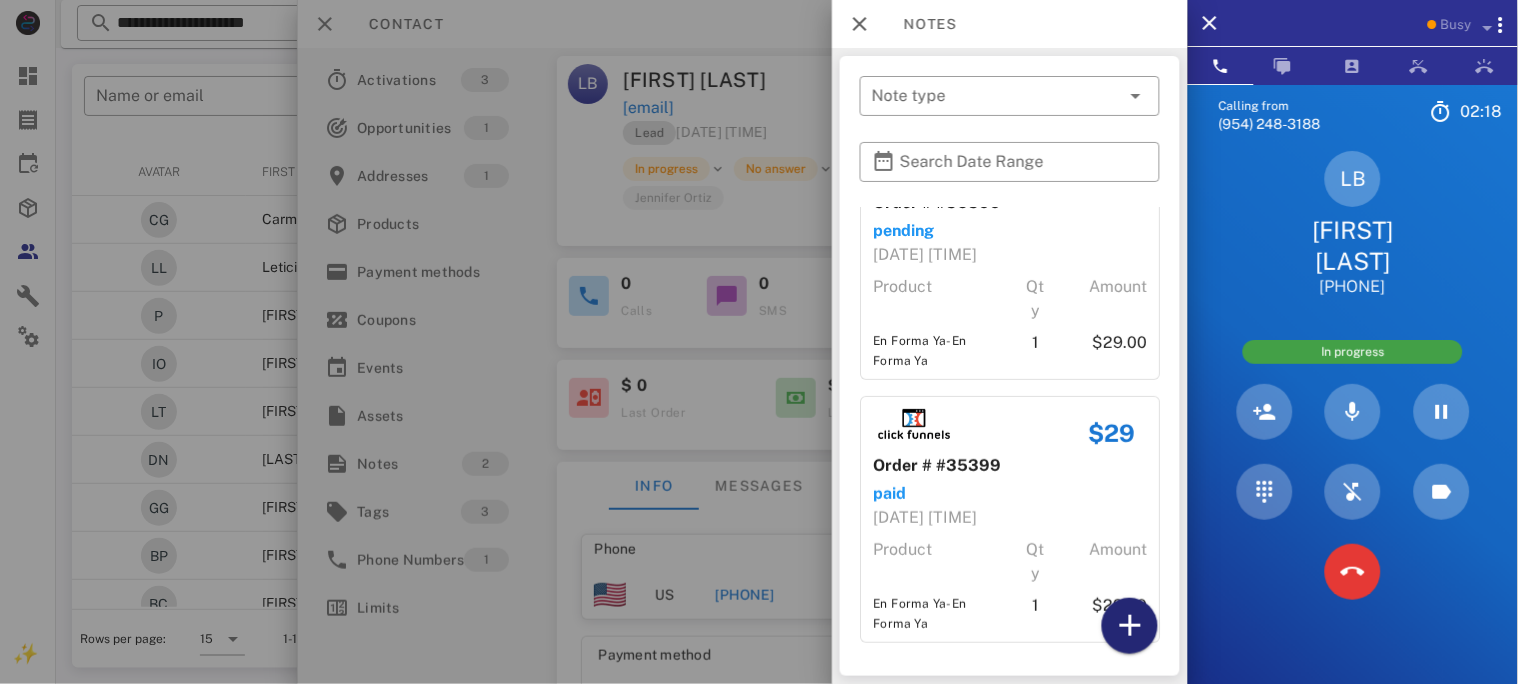 click at bounding box center [1130, 626] 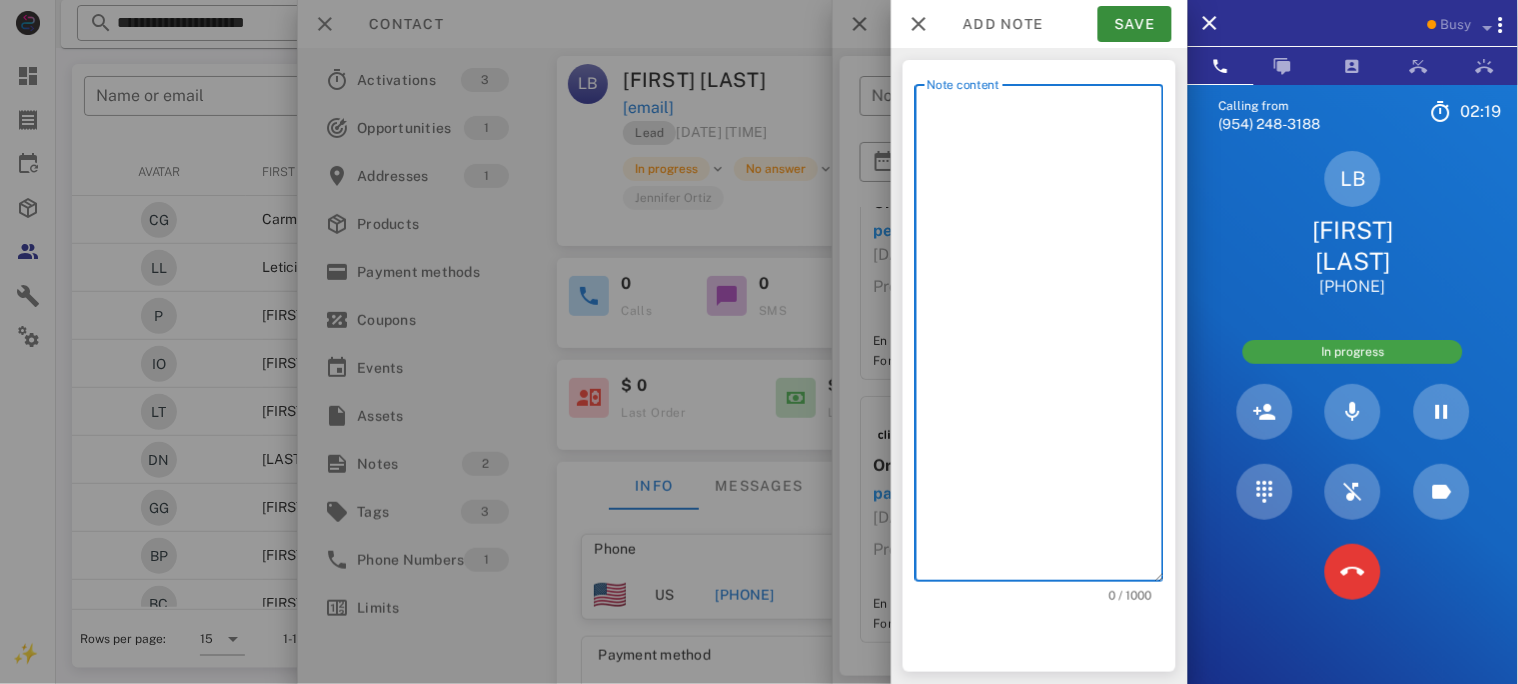 click on "Note content" at bounding box center (1045, 338) 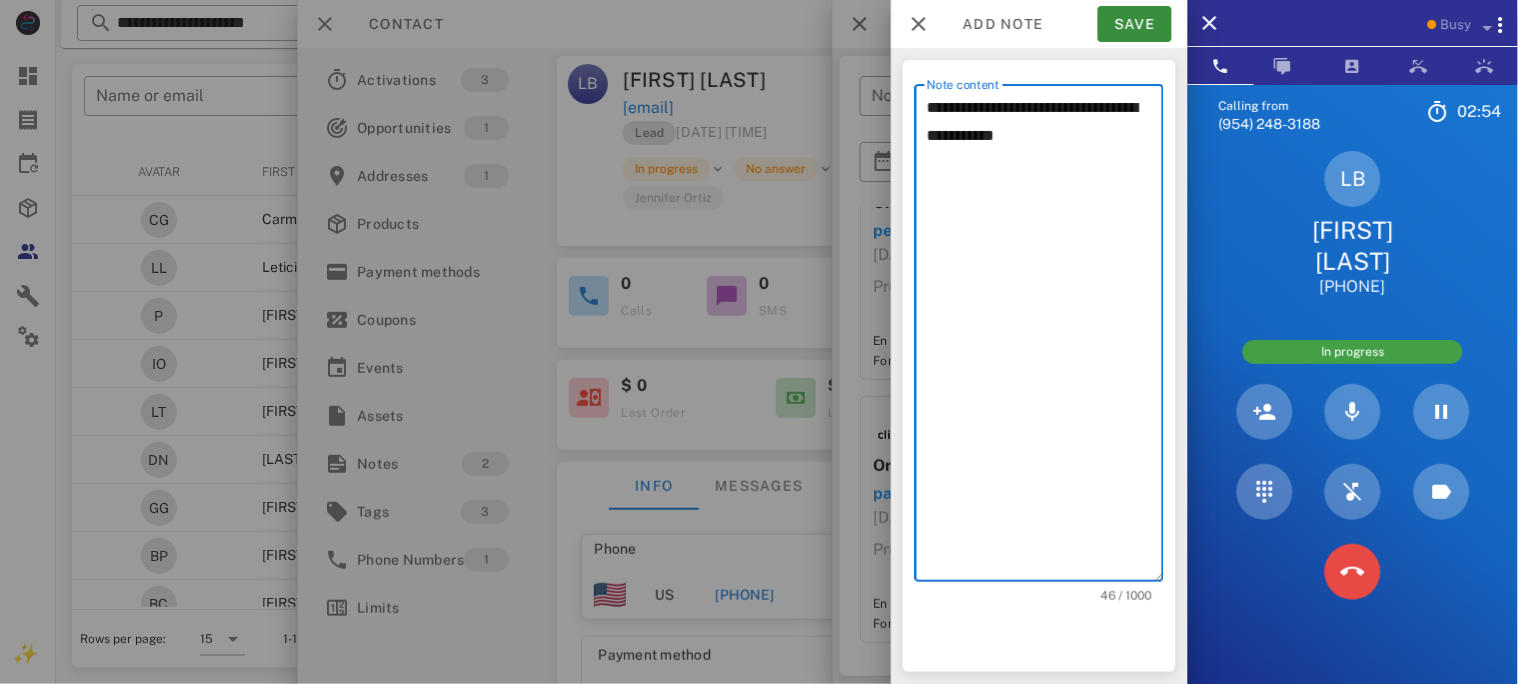 type on "**********" 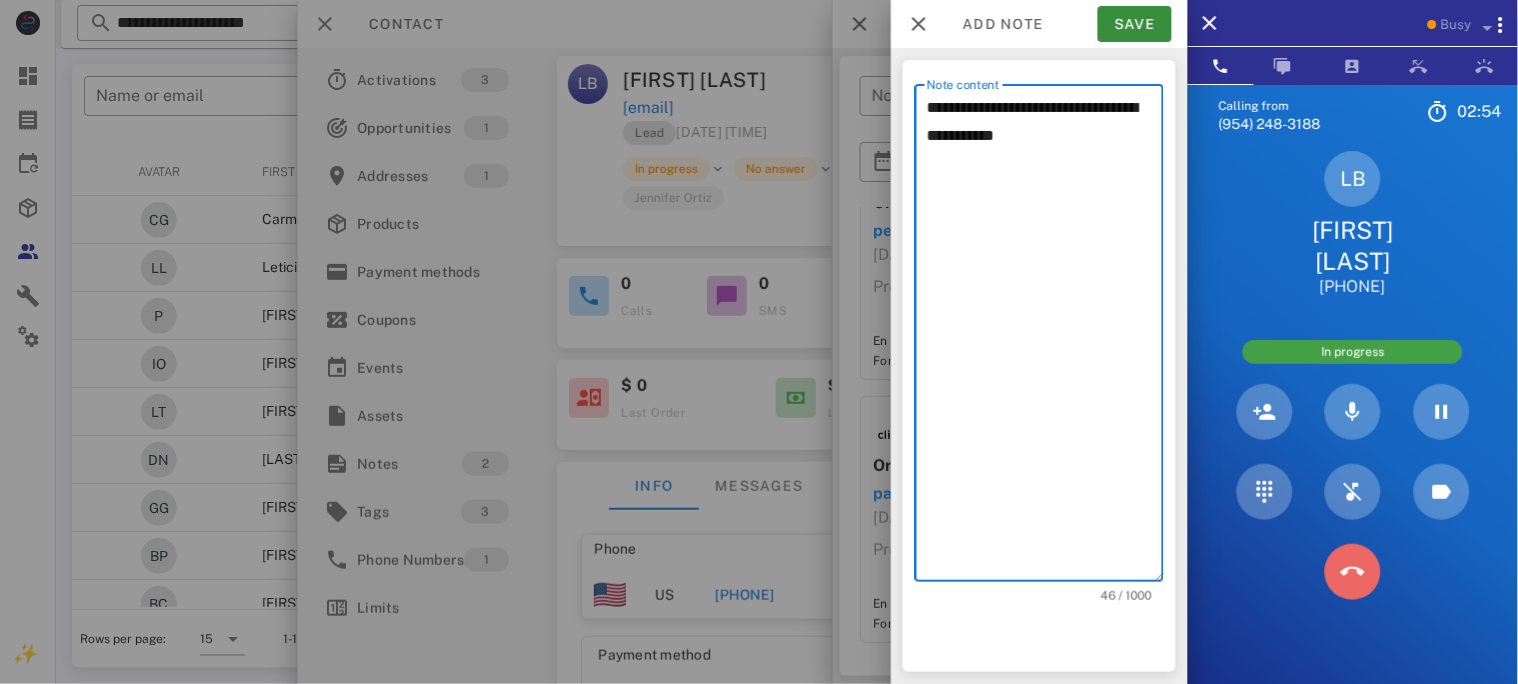 click at bounding box center [1353, 572] 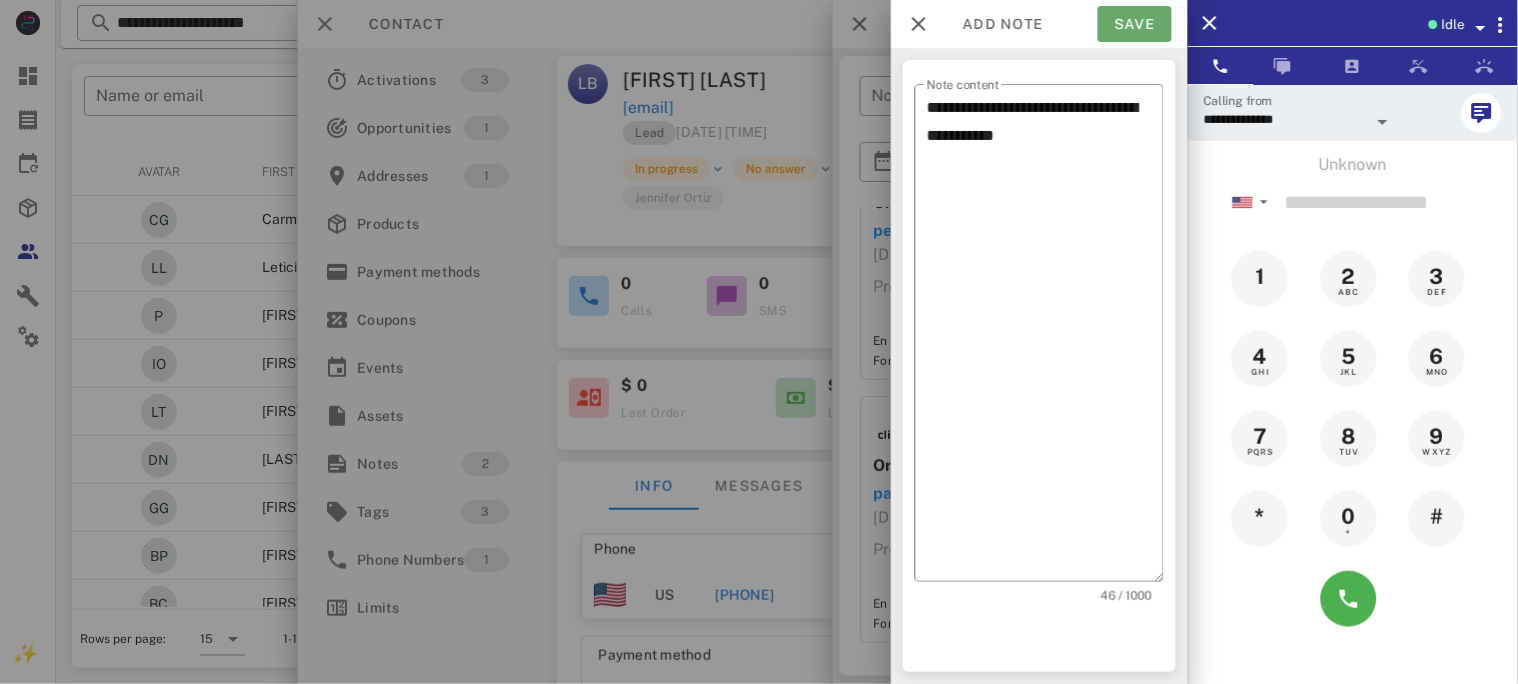 click on "Save" at bounding box center [1135, 24] 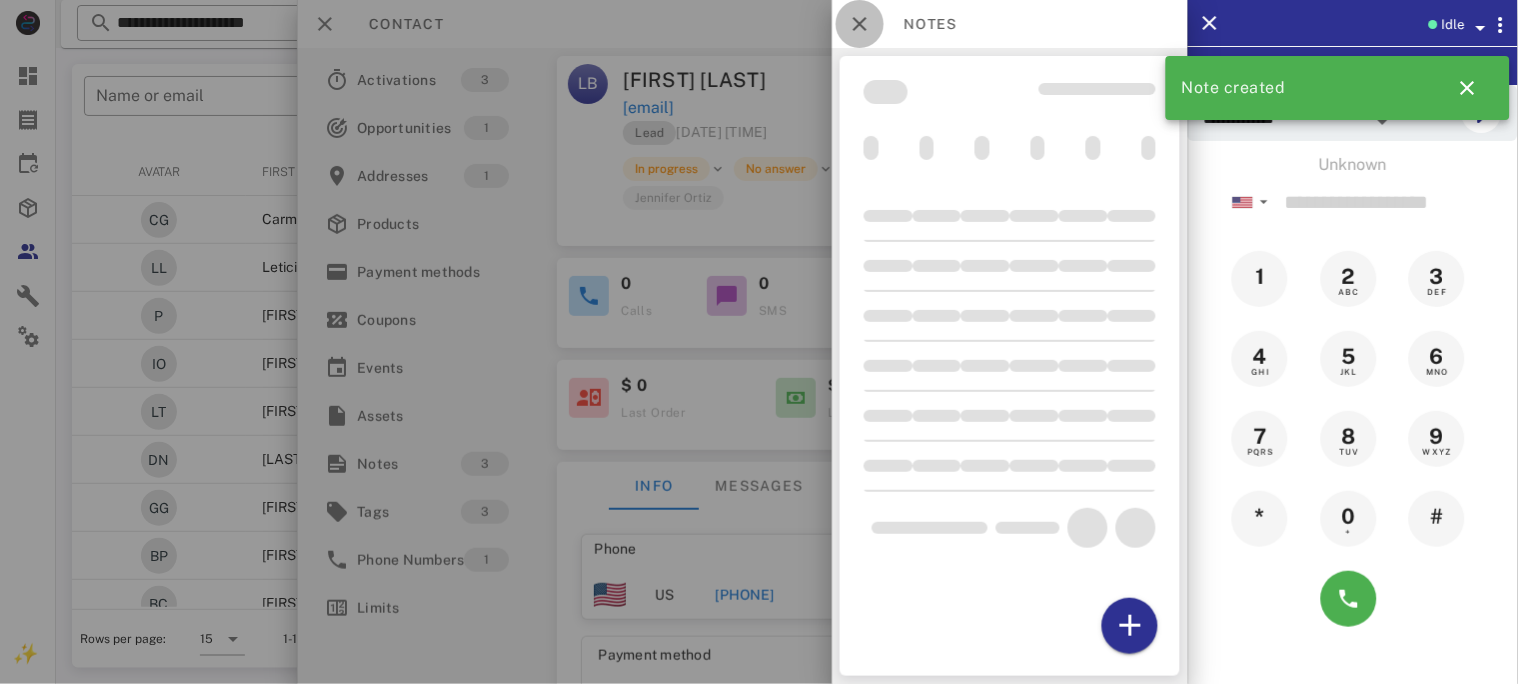 click at bounding box center (860, 24) 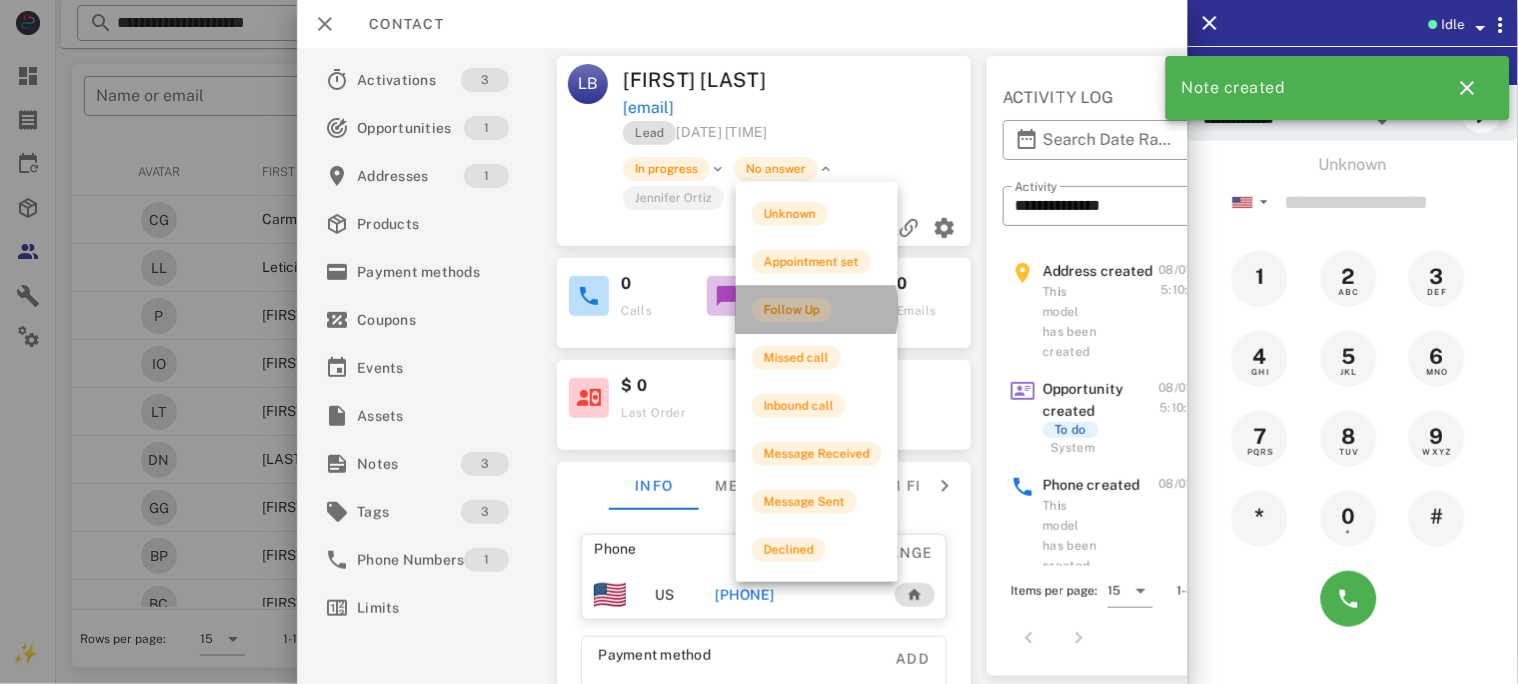 click on "Follow Up" at bounding box center [792, 310] 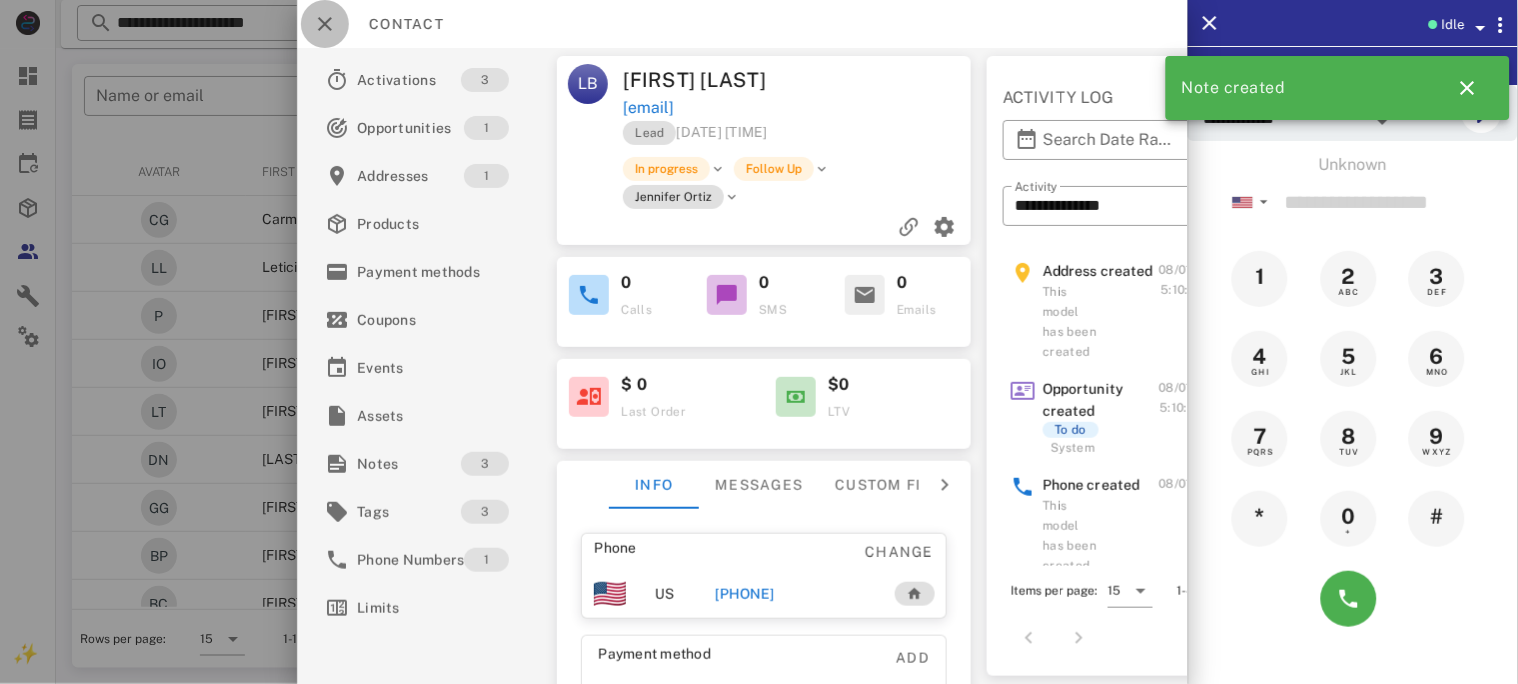 click at bounding box center (325, 24) 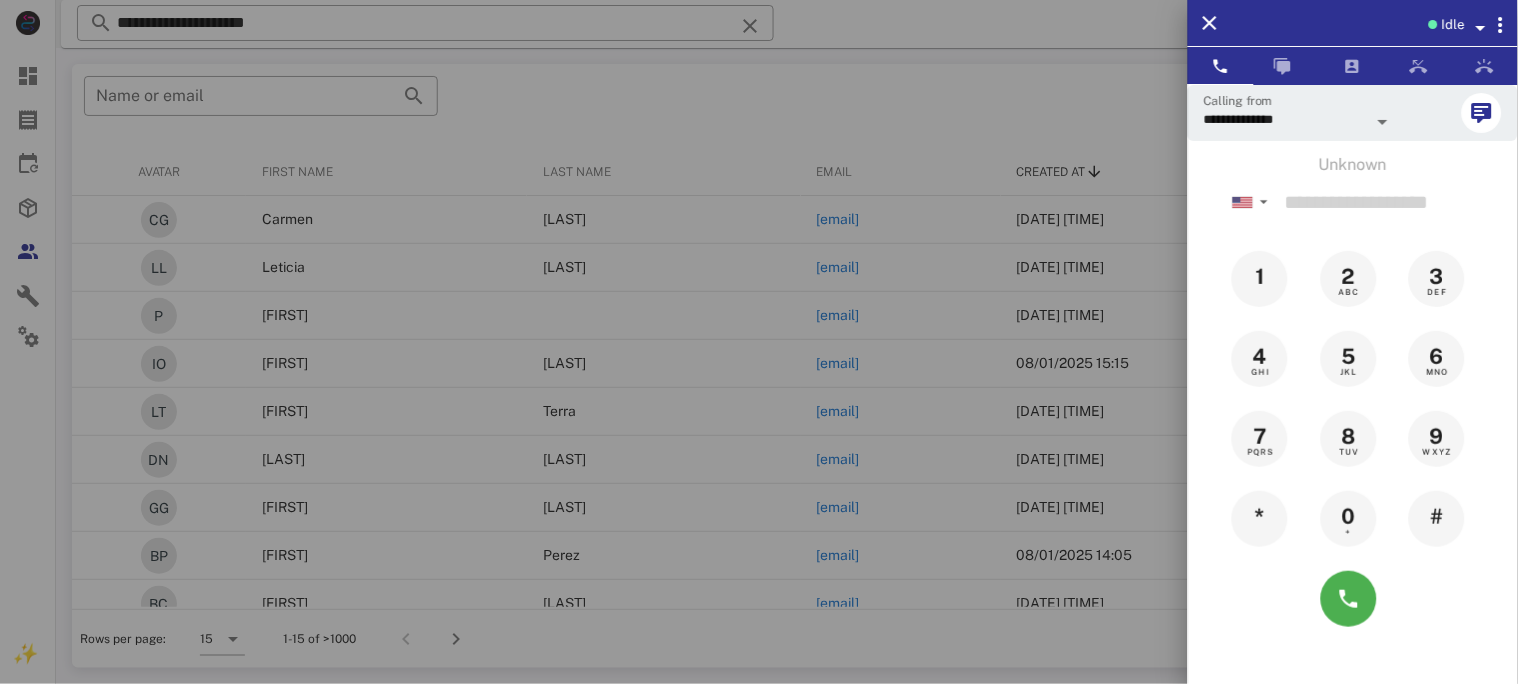 click at bounding box center [759, 342] 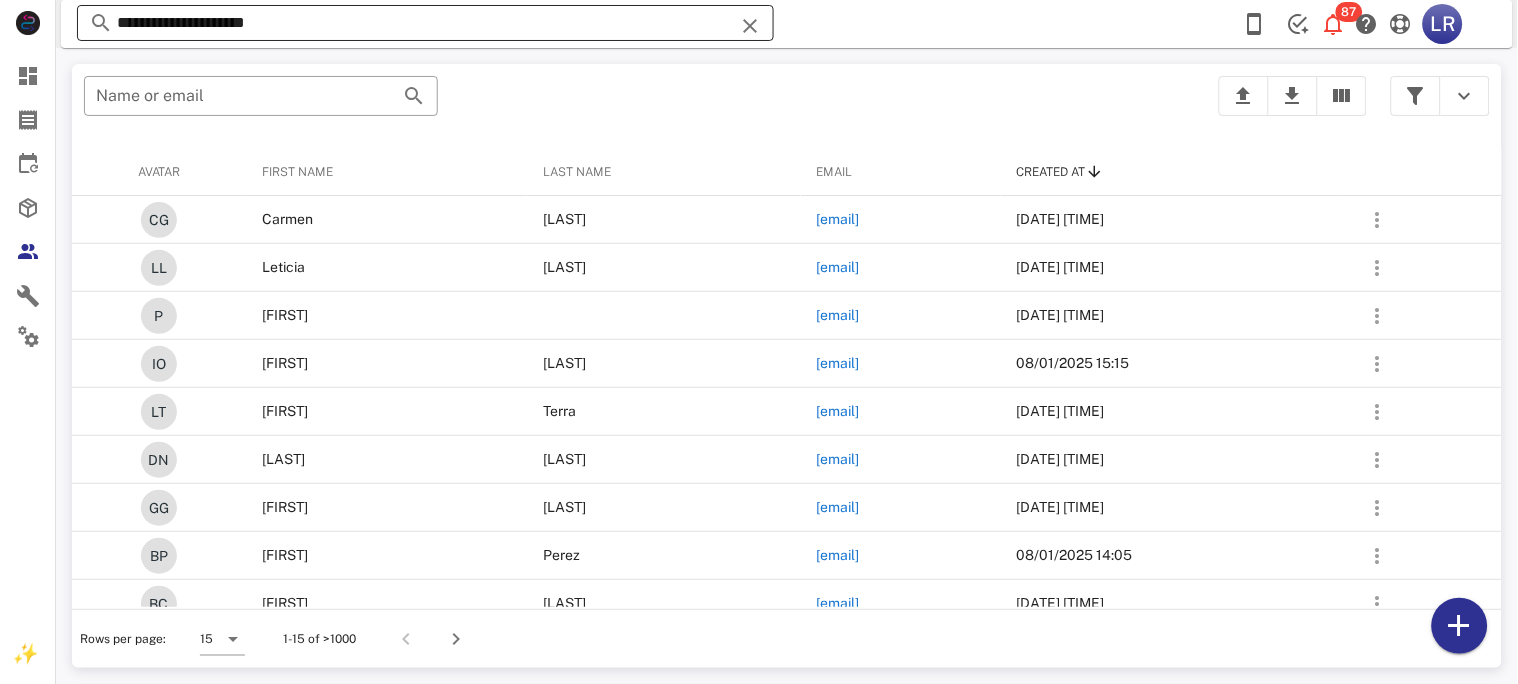 click at bounding box center [750, 26] 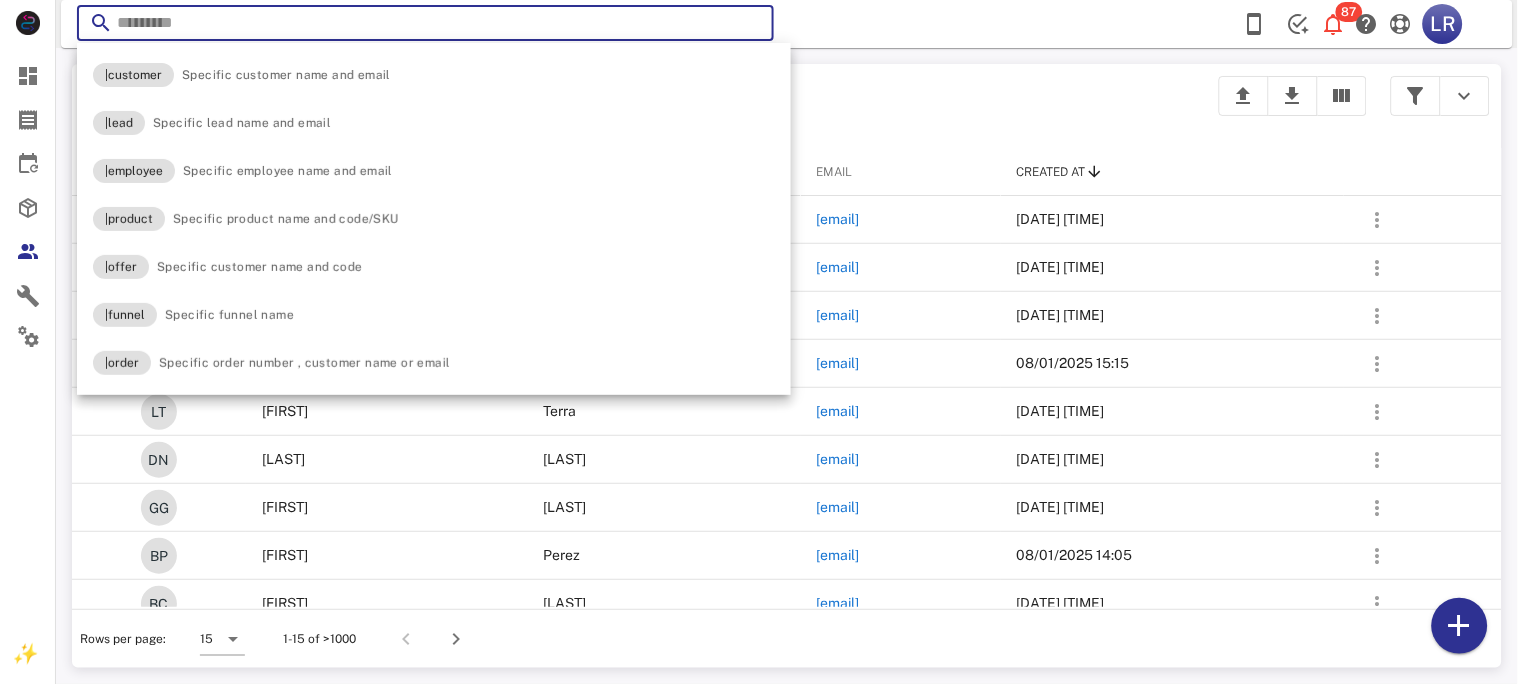 paste on "**********" 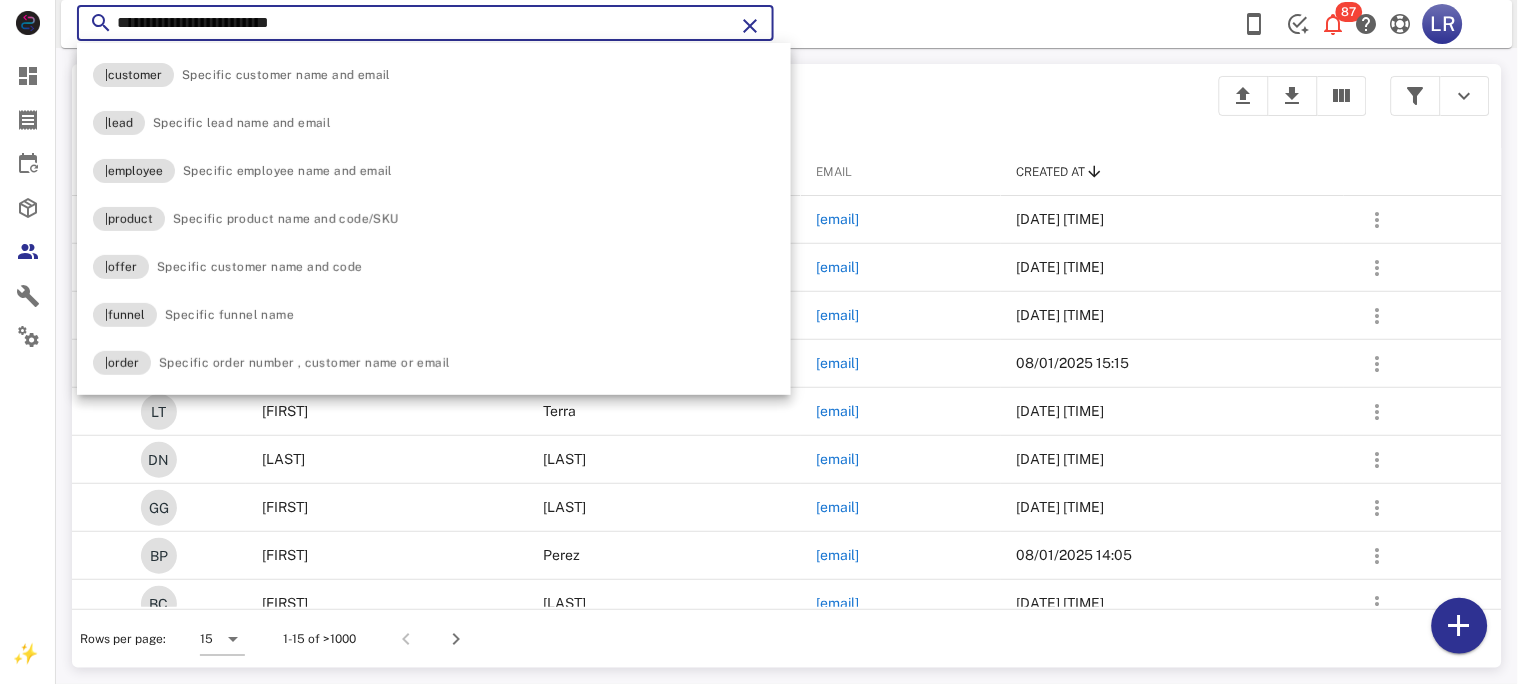 type on "**********" 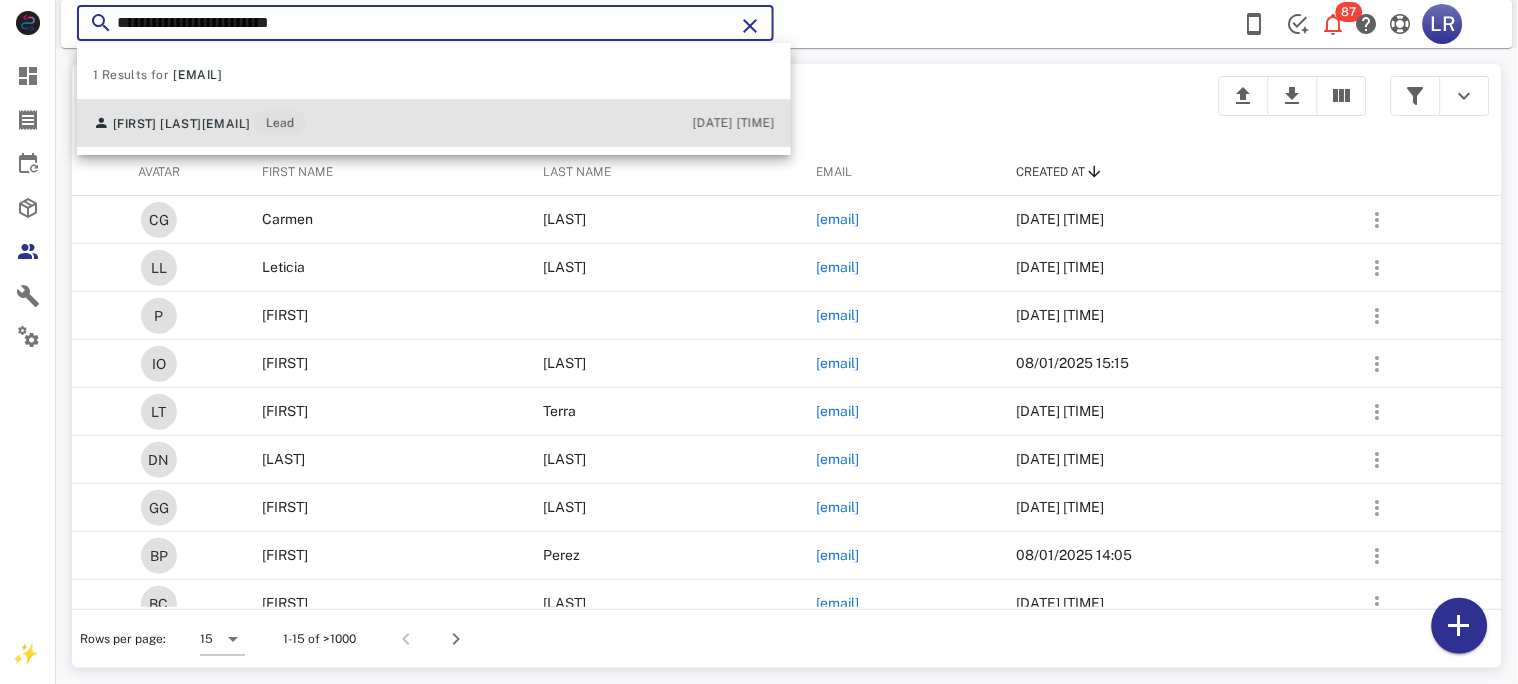 click on "[FIRST] [LAST]   [EMAIL]   Lead" at bounding box center [199, 123] 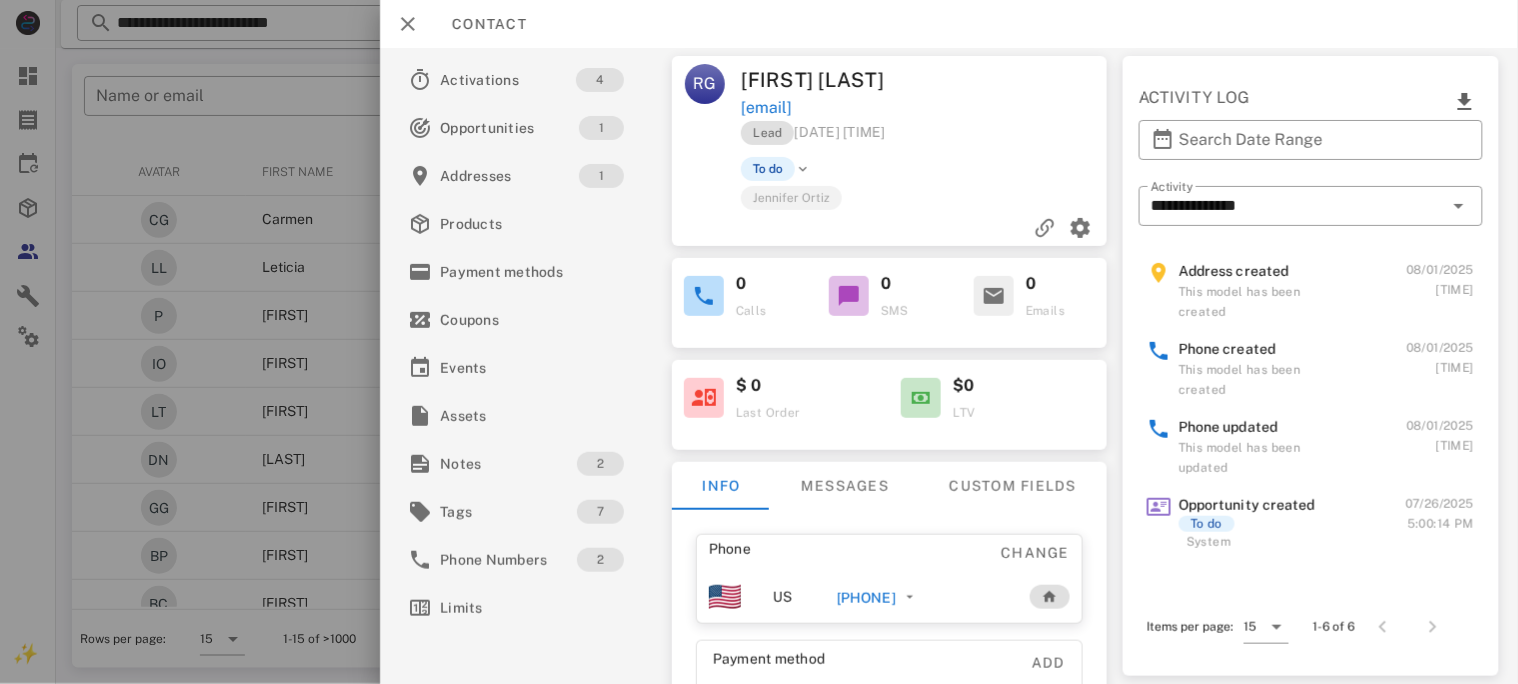 click on "[PHONE]" at bounding box center (865, 598) 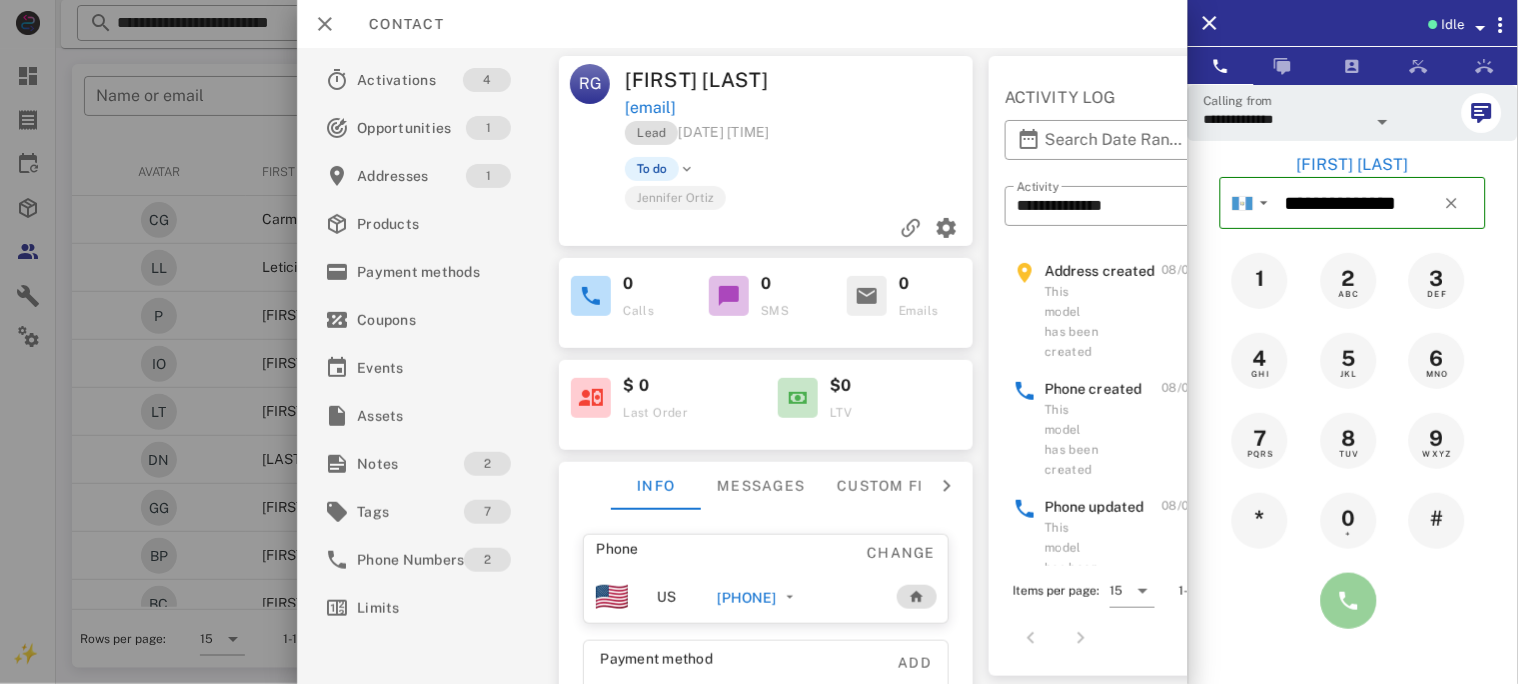 click at bounding box center [1349, 601] 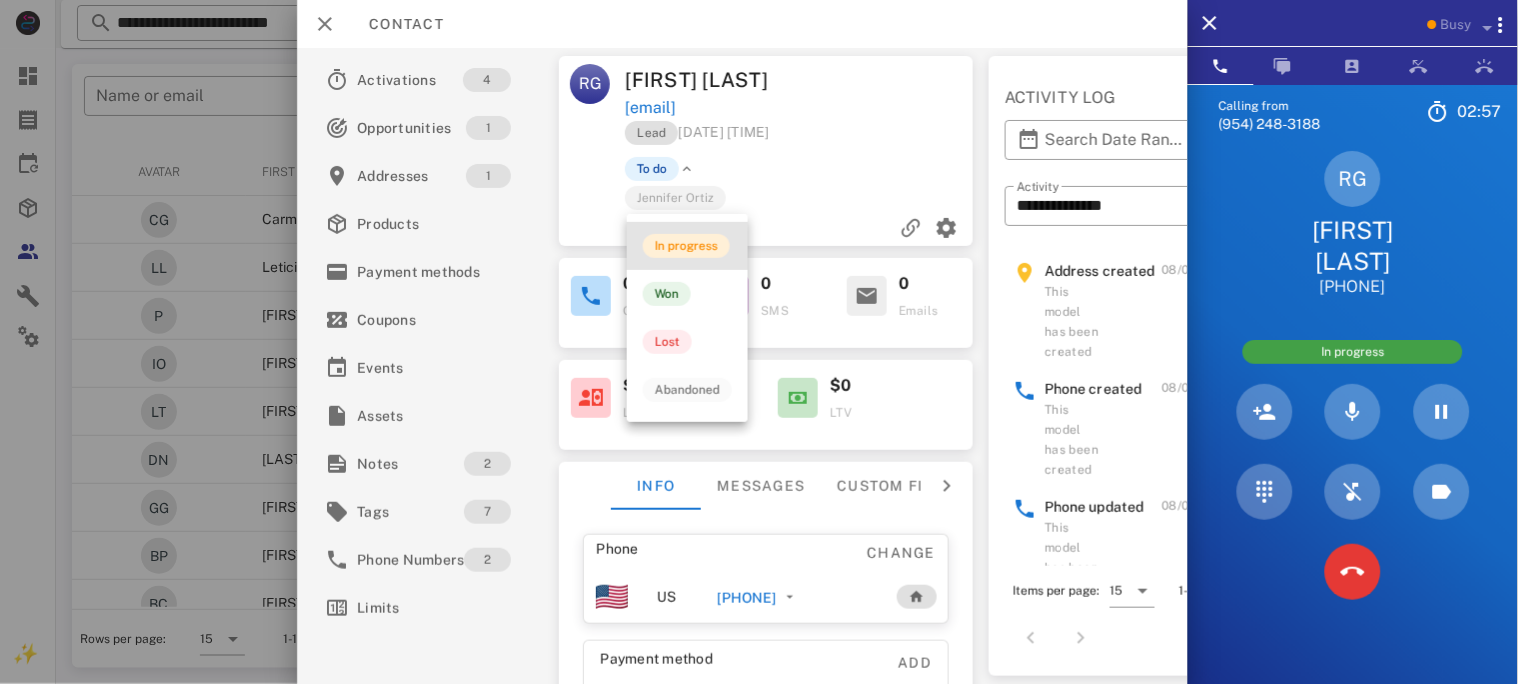 click on "In progress" at bounding box center (686, 246) 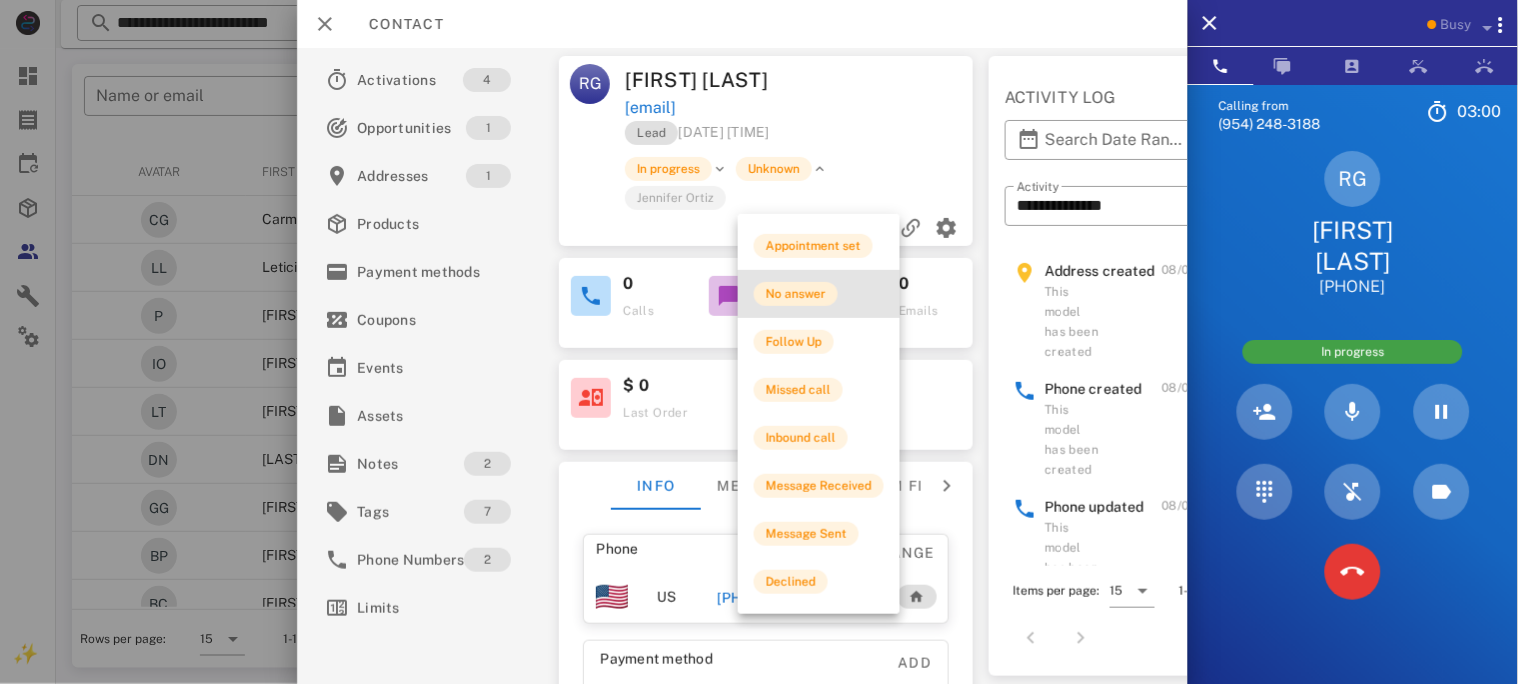 click on "No answer" at bounding box center (796, 294) 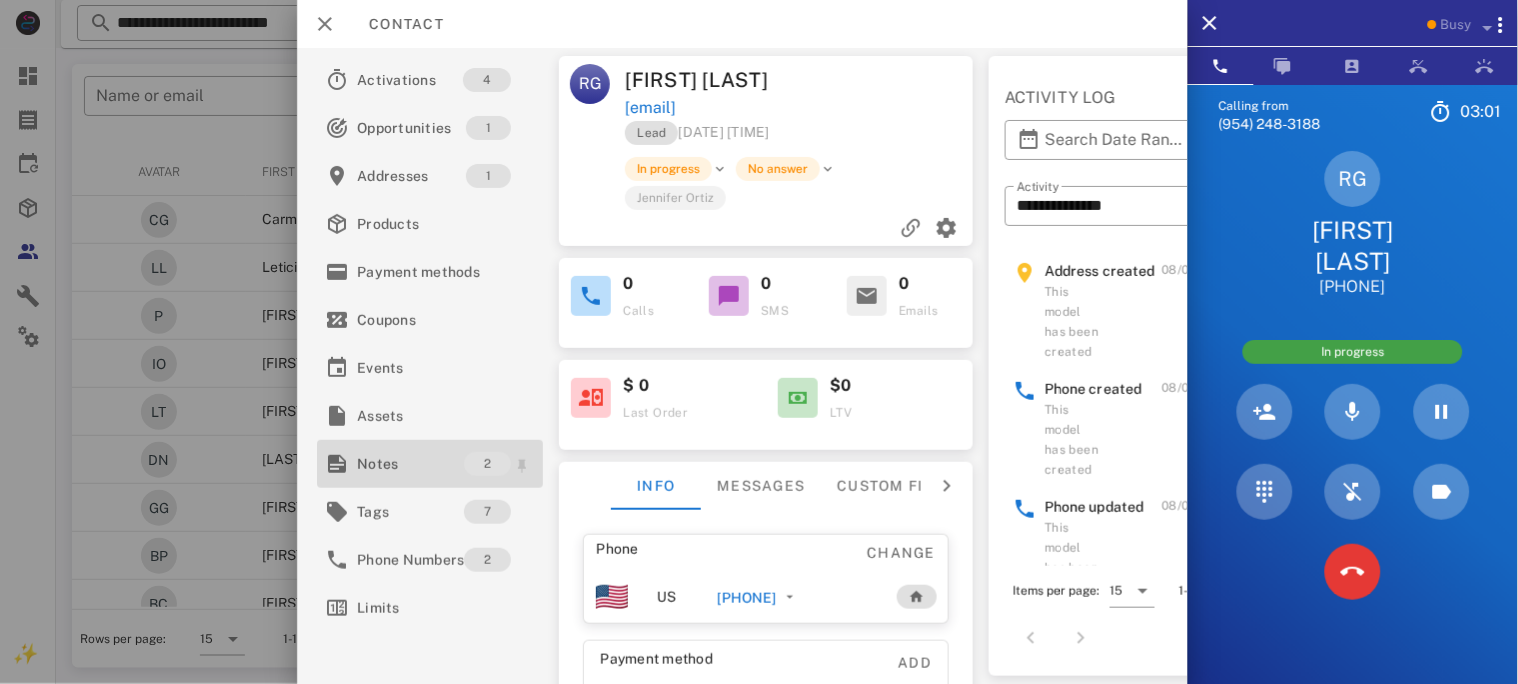click on "Notes" at bounding box center [410, 464] 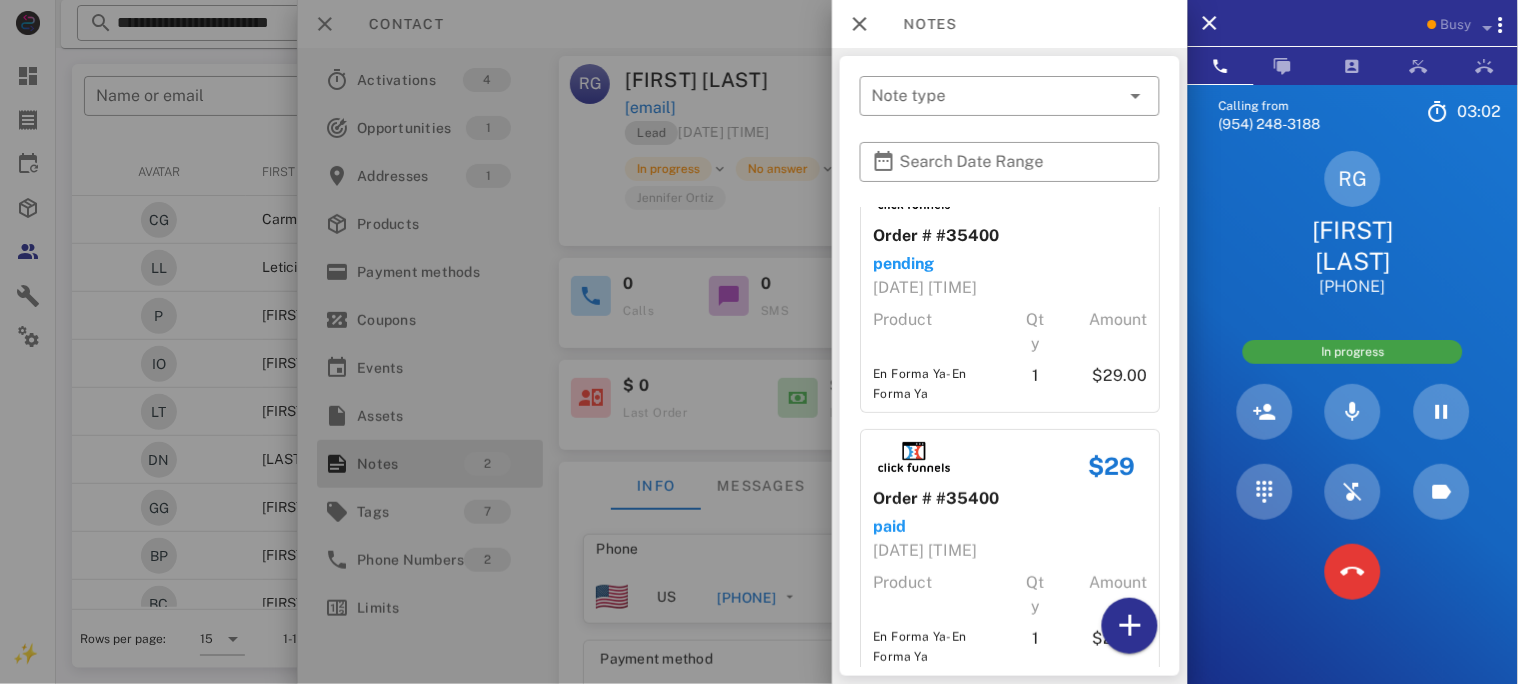 scroll, scrollTop: 75, scrollLeft: 0, axis: vertical 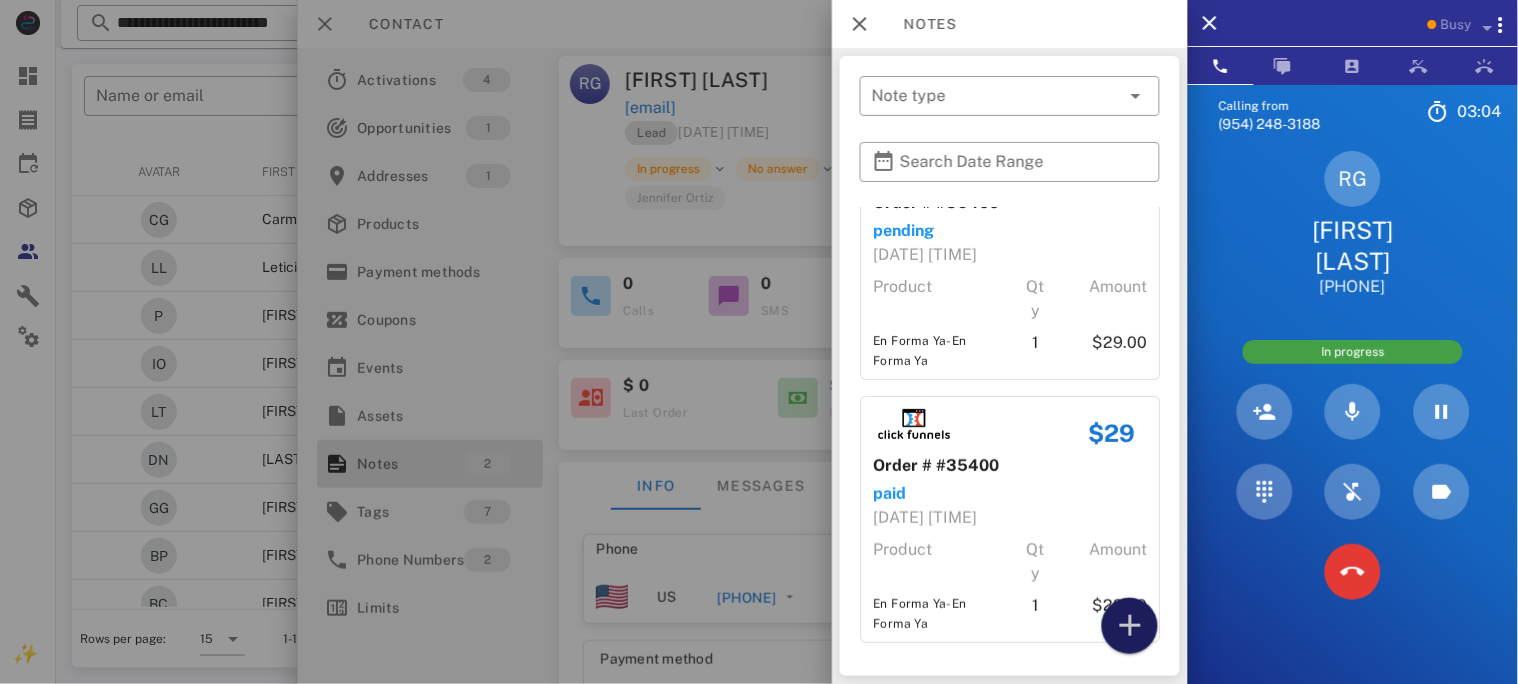 click at bounding box center (1130, 626) 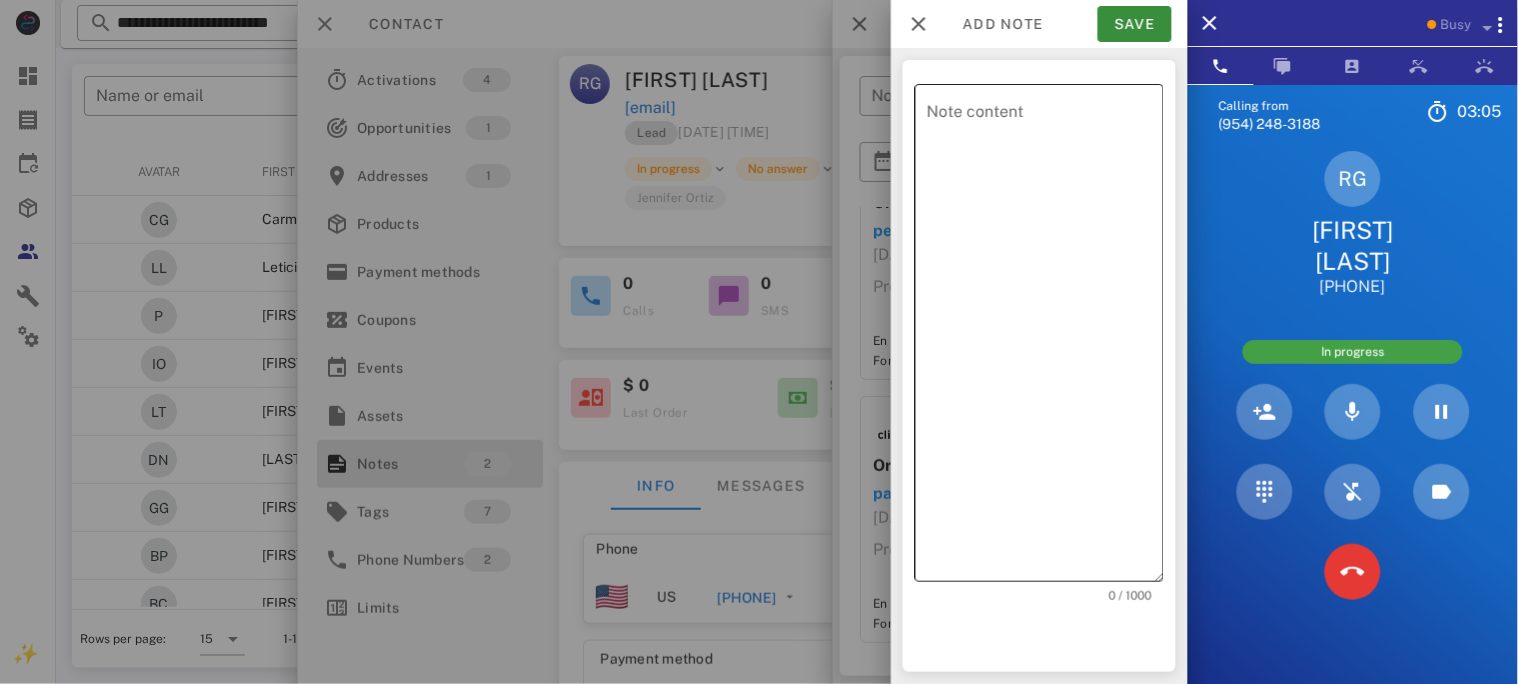 click on "Note content" at bounding box center [1045, 338] 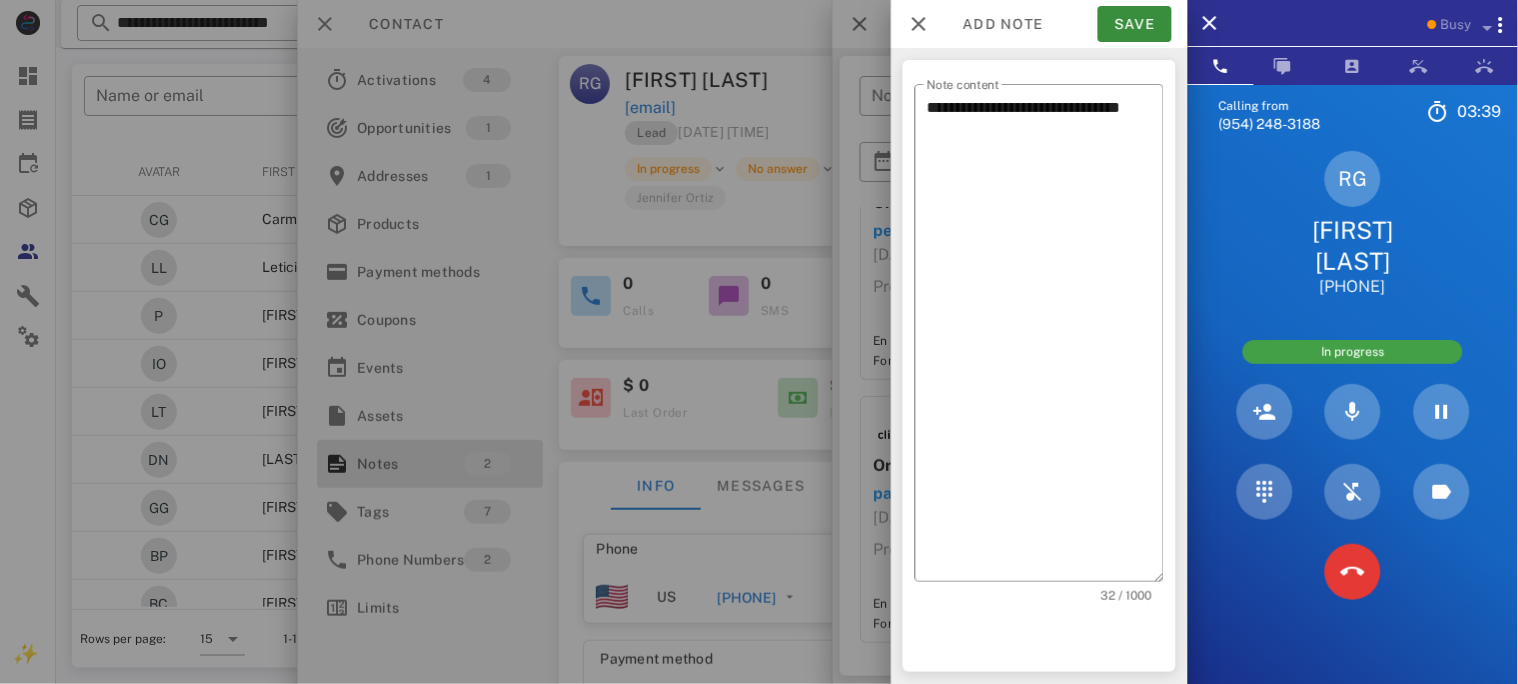 click on "[INITIALS] [FIRST] [LAST] [PHONE]" at bounding box center [1353, 224] 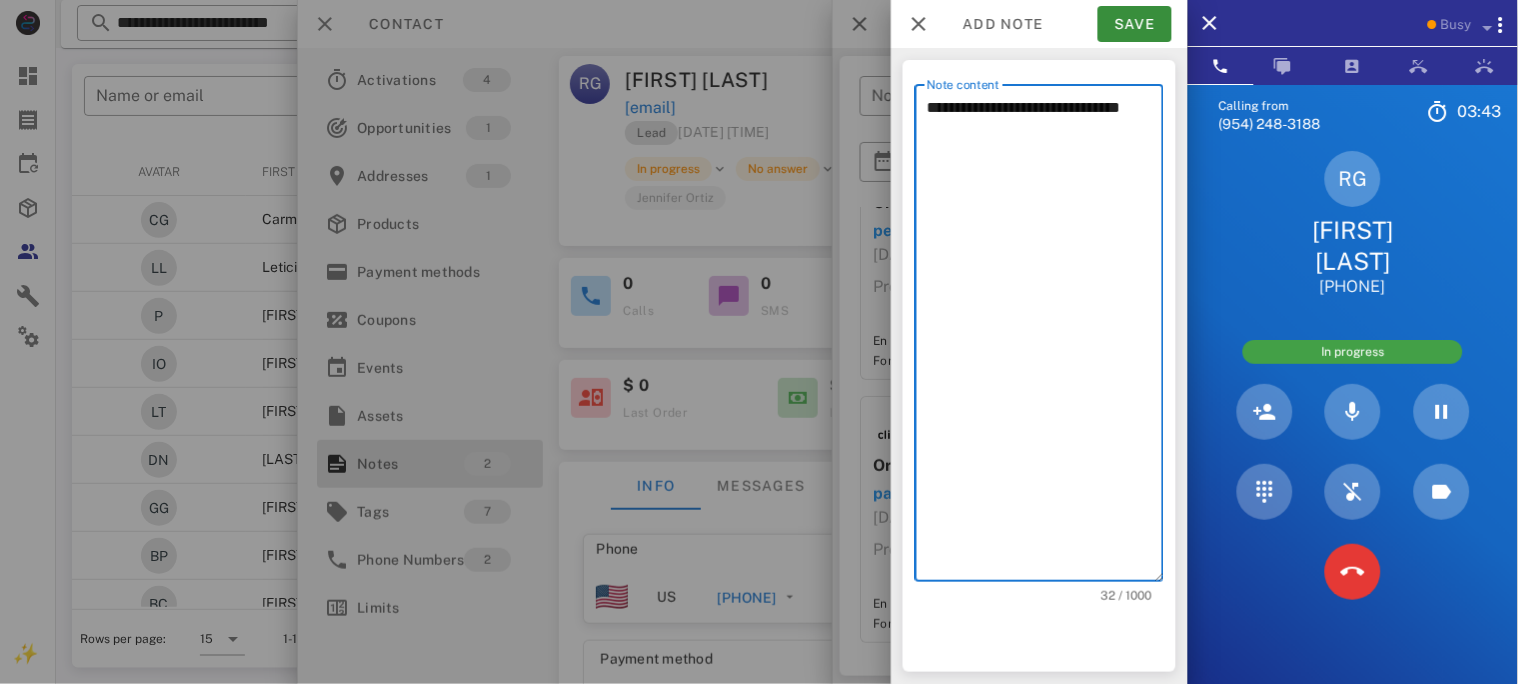 click on "**********" at bounding box center (1045, 338) 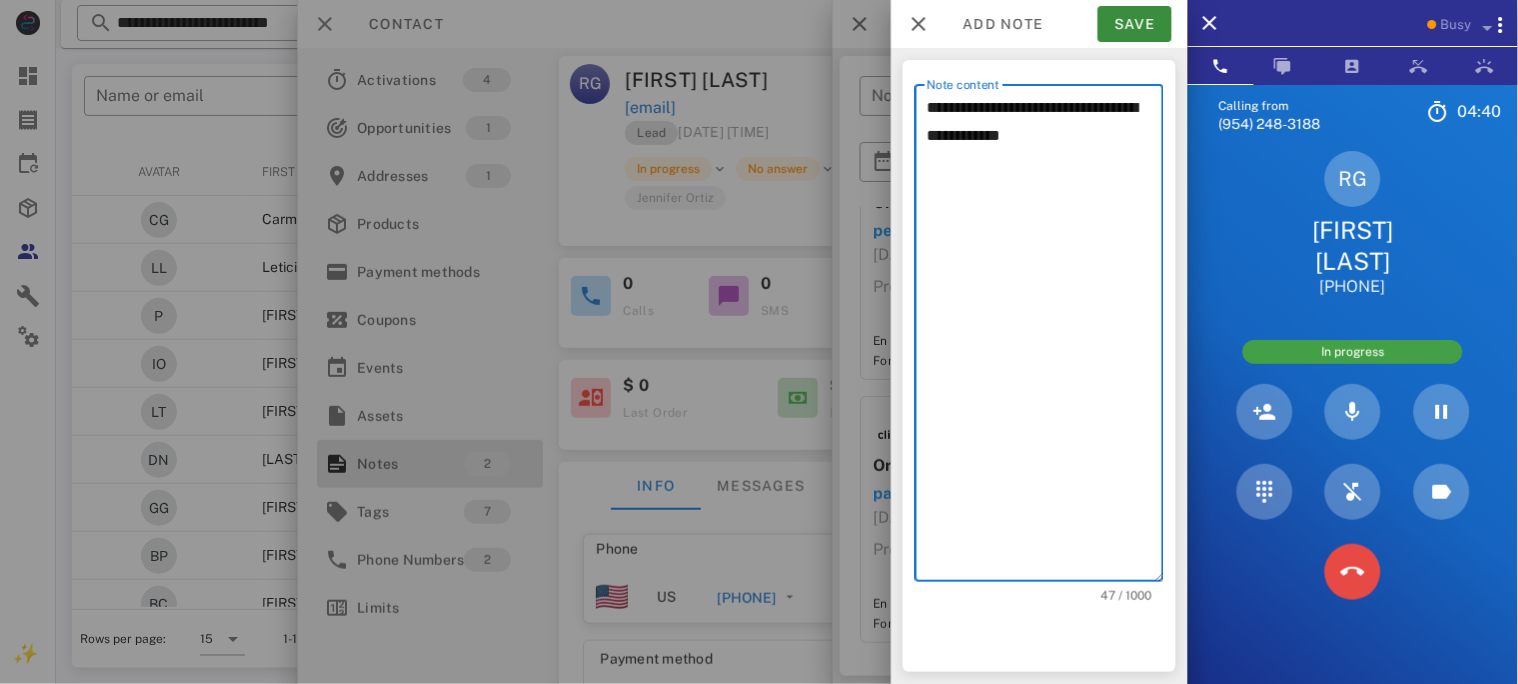 type on "**********" 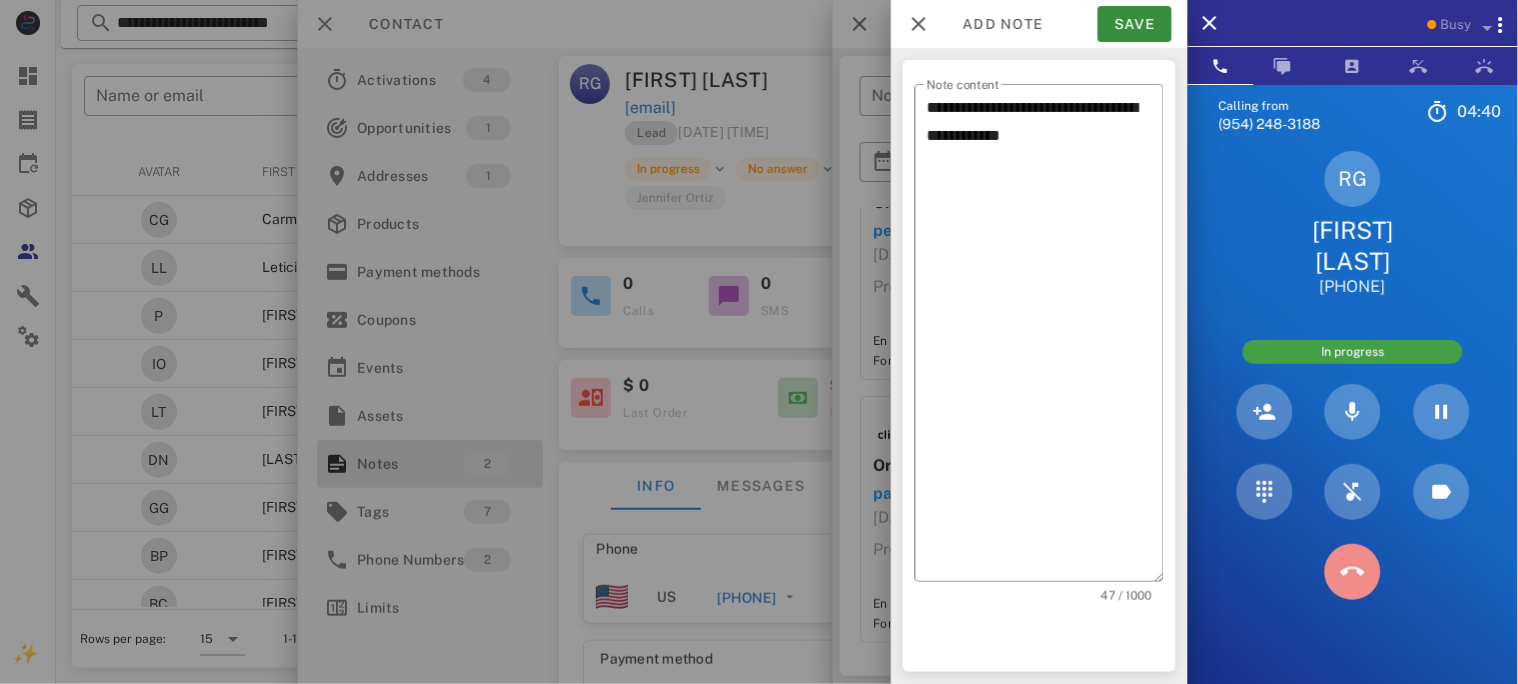 click at bounding box center (1353, 572) 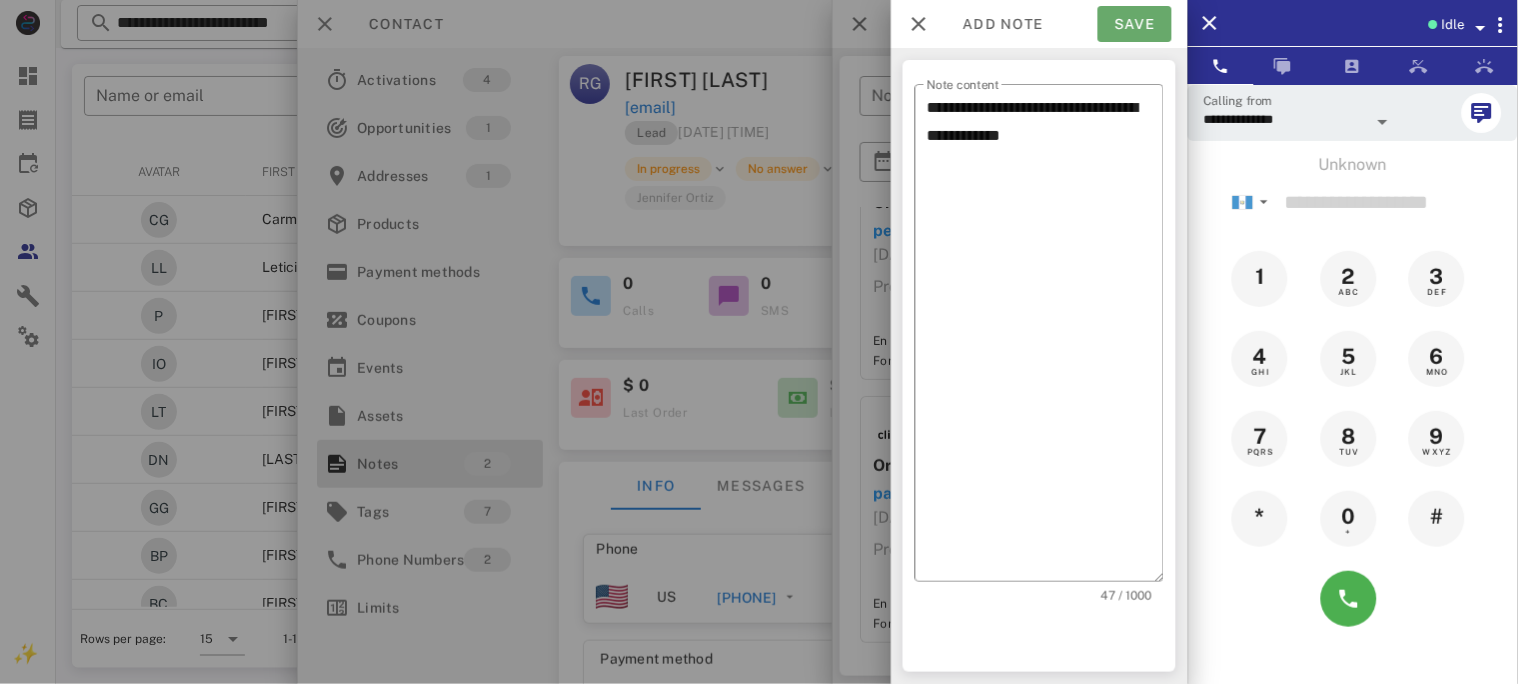 click on "Save" at bounding box center [1135, 24] 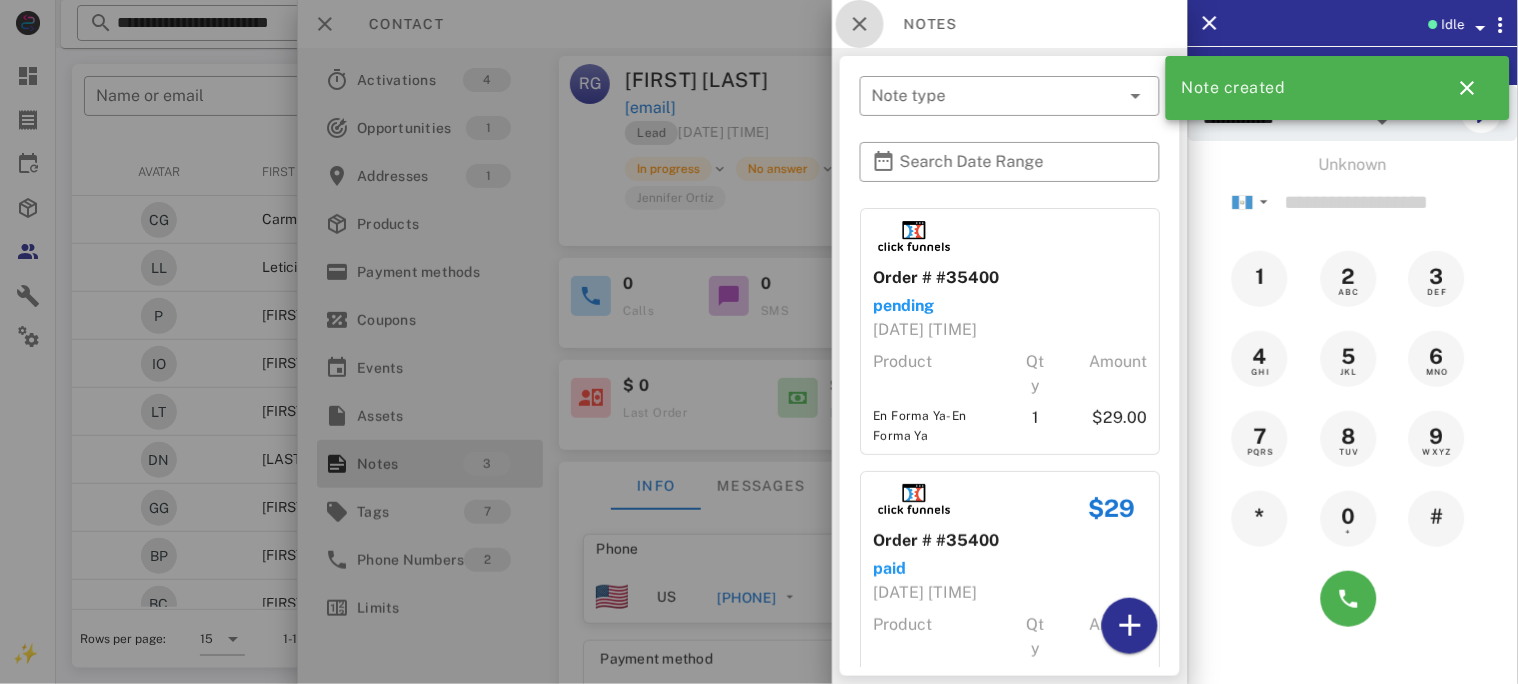 click at bounding box center [860, 24] 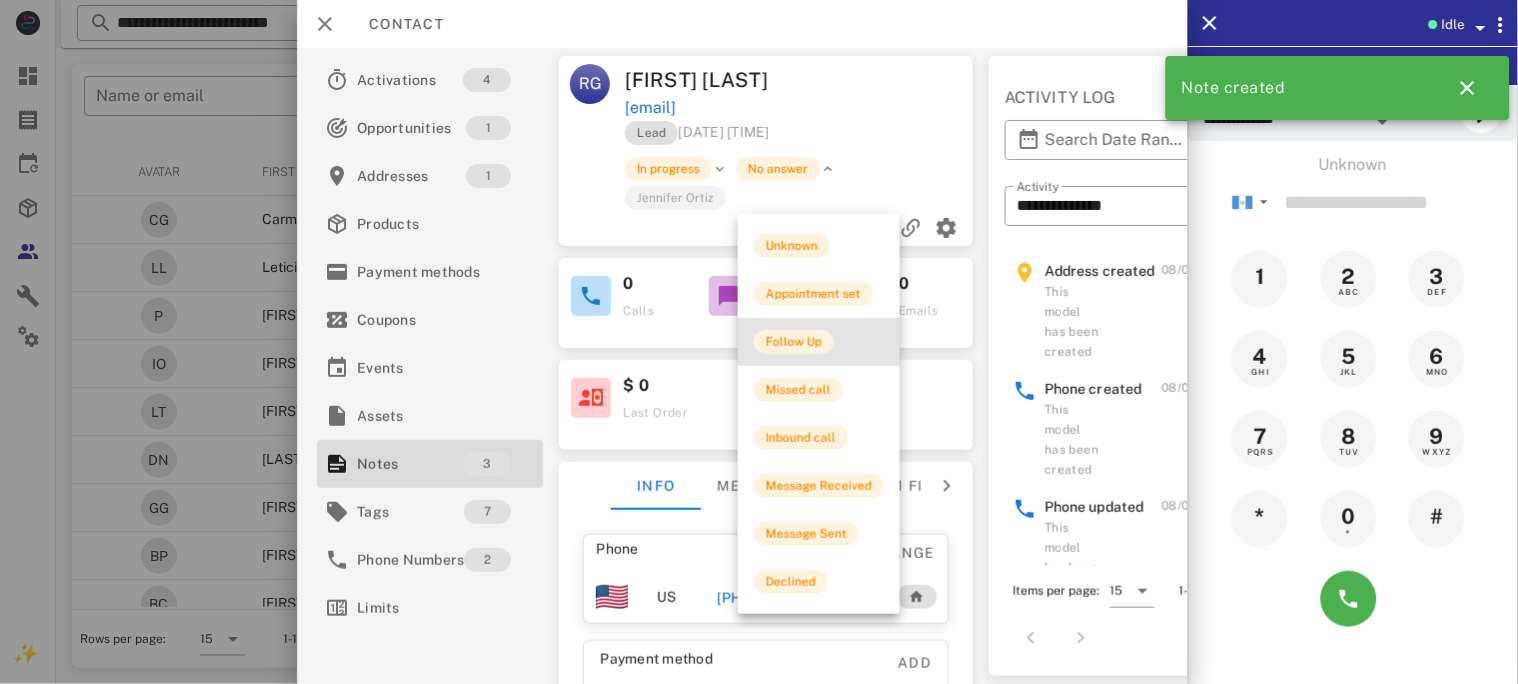 click on "Follow Up" at bounding box center [794, 342] 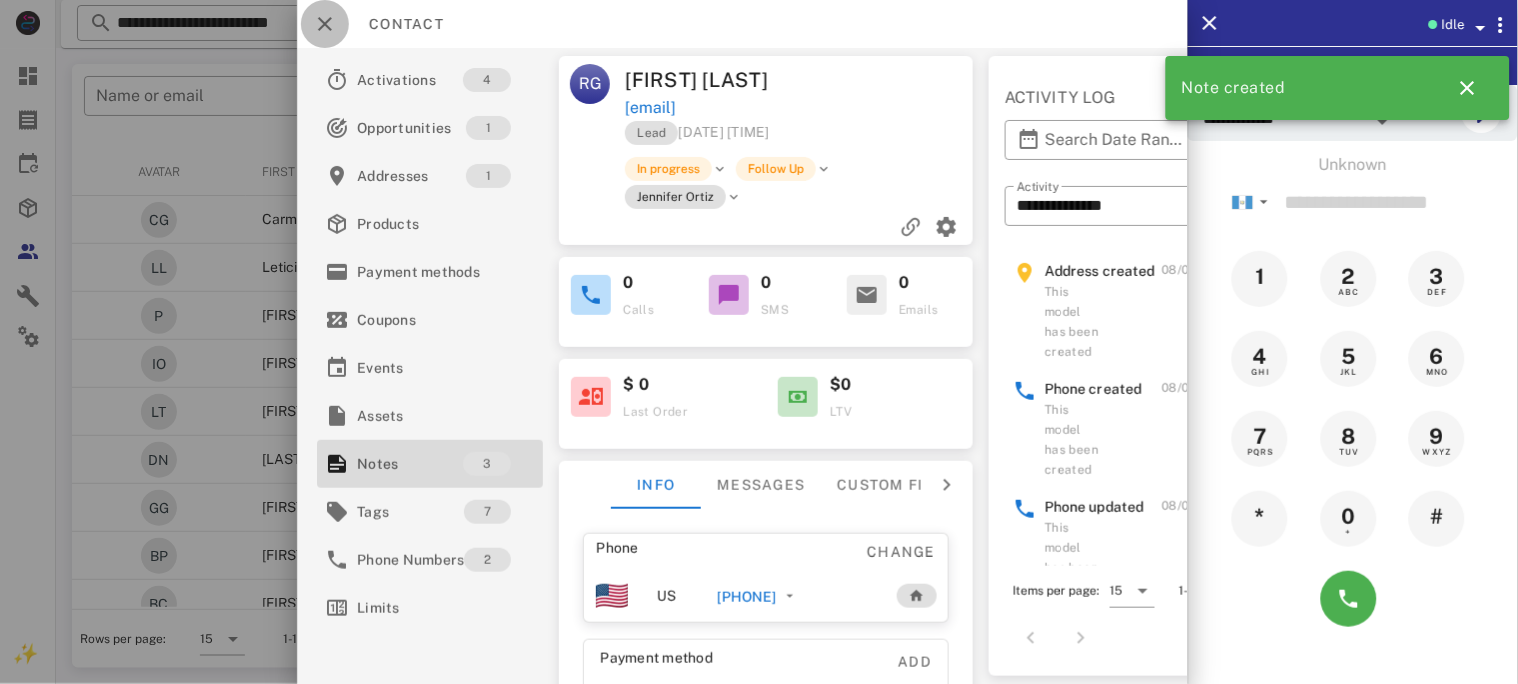 click at bounding box center [325, 24] 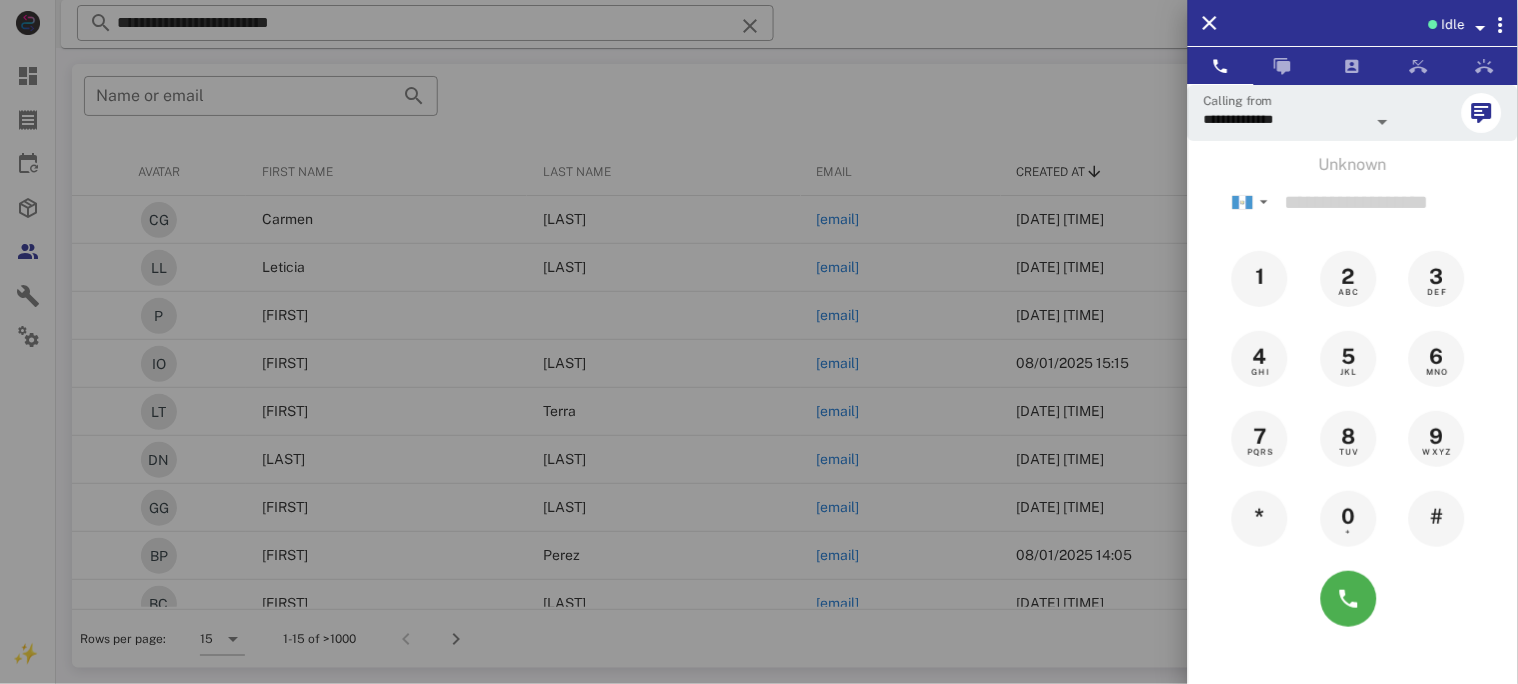 click at bounding box center [759, 342] 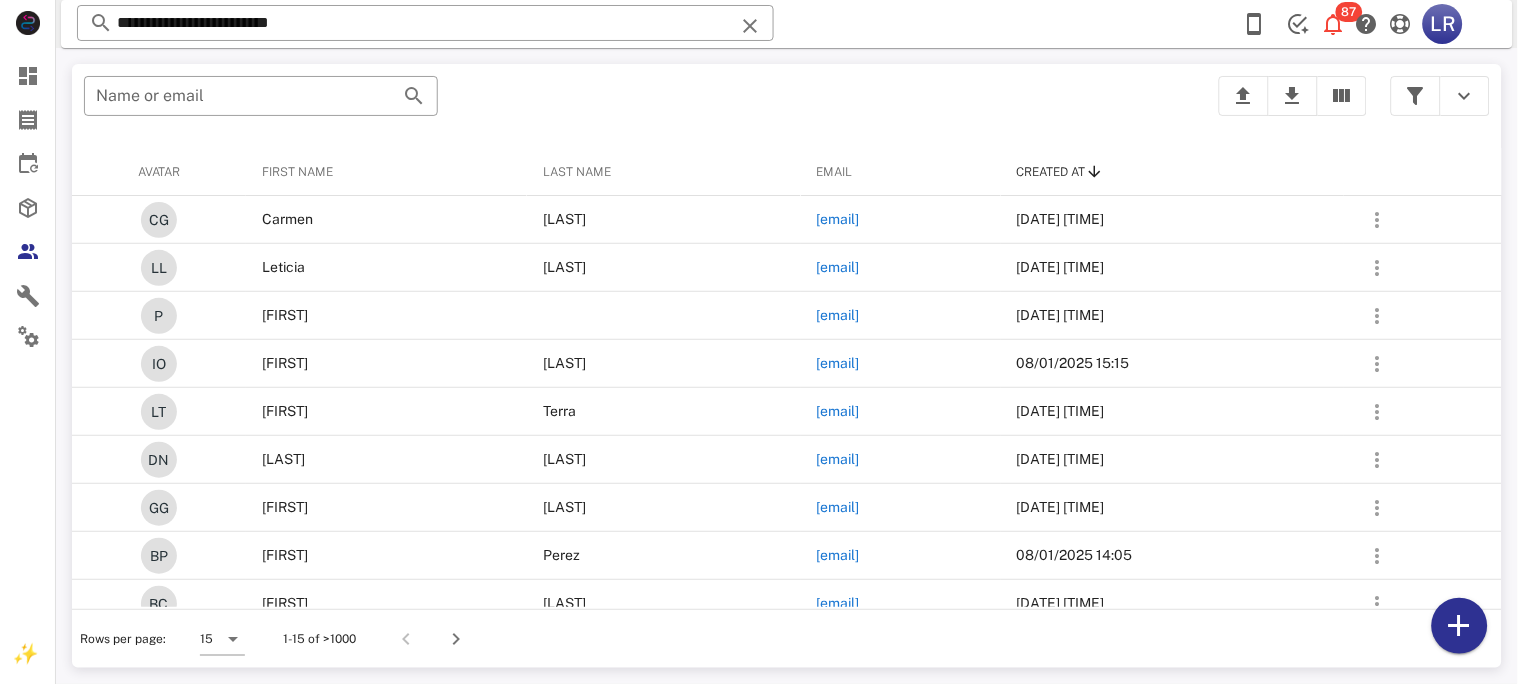 click at bounding box center (750, 26) 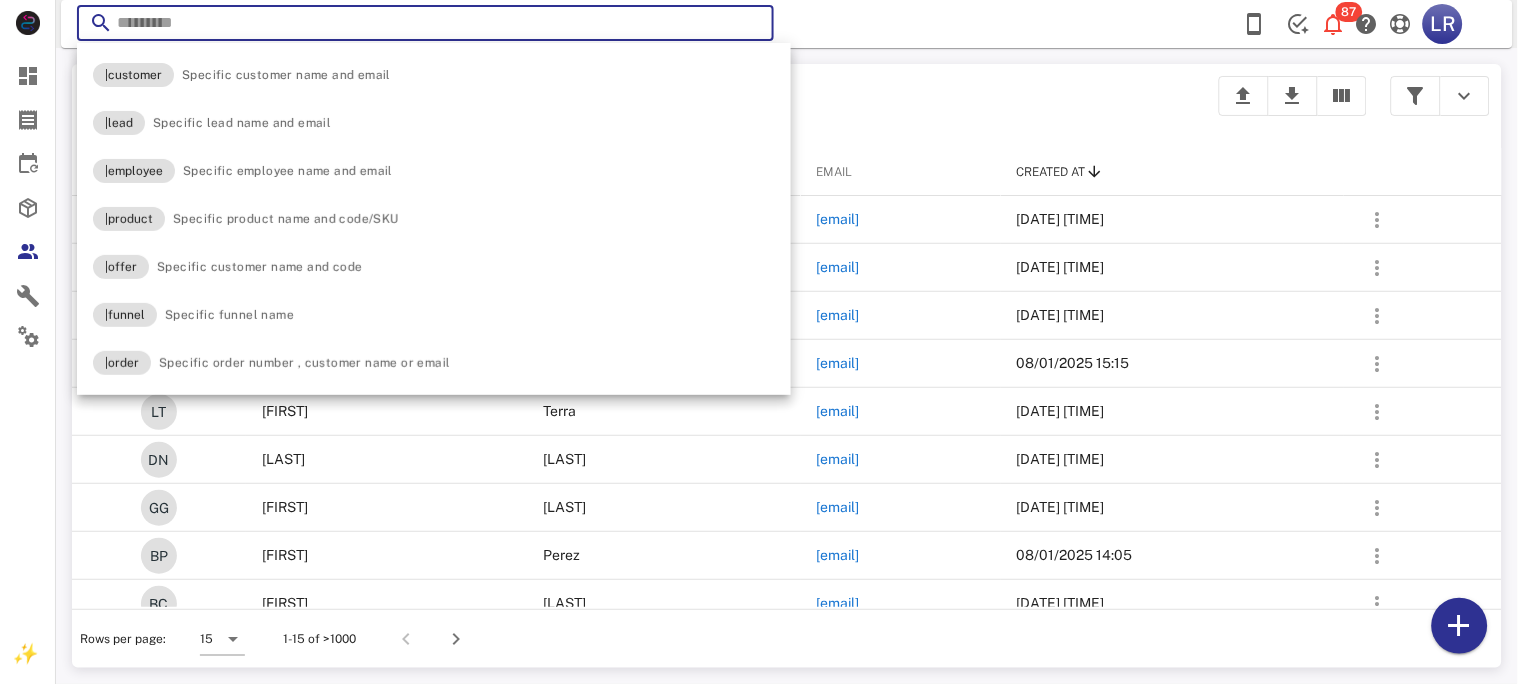 paste on "**********" 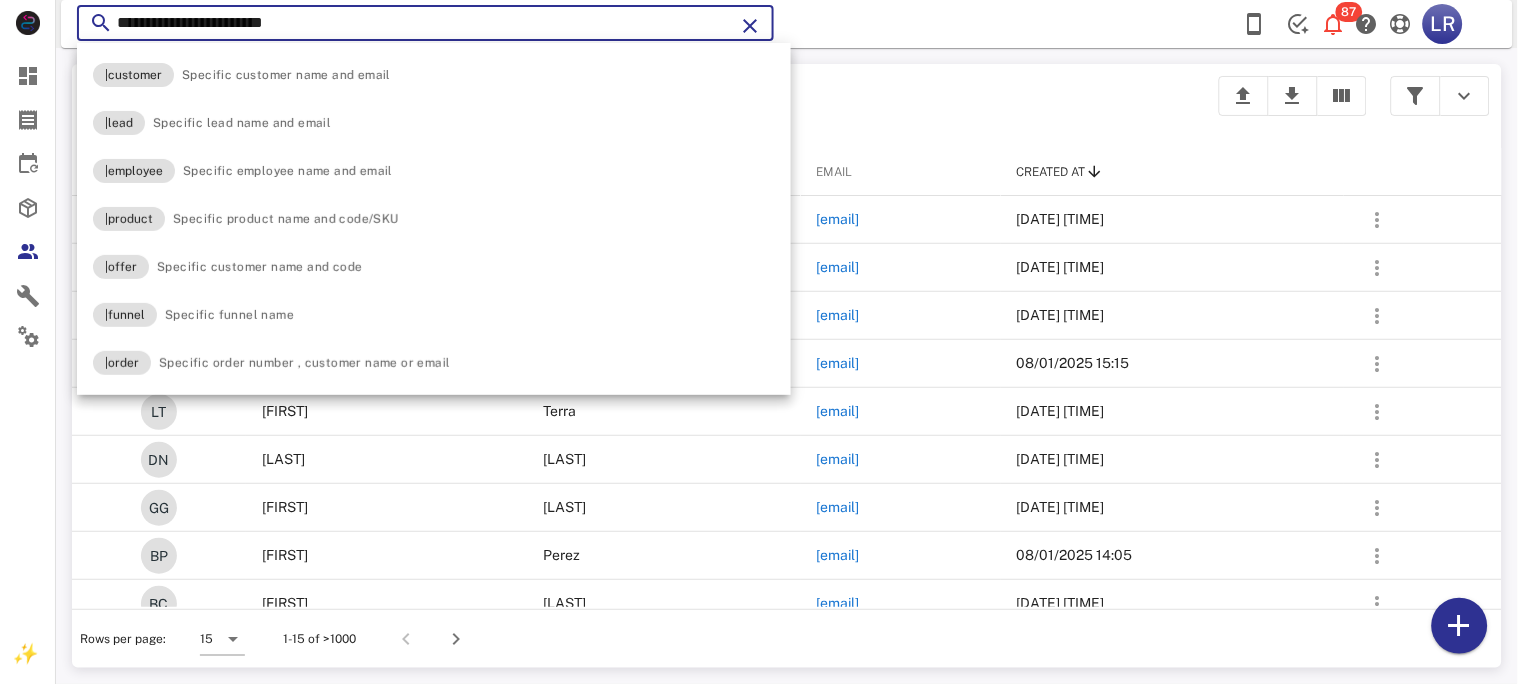 type on "**********" 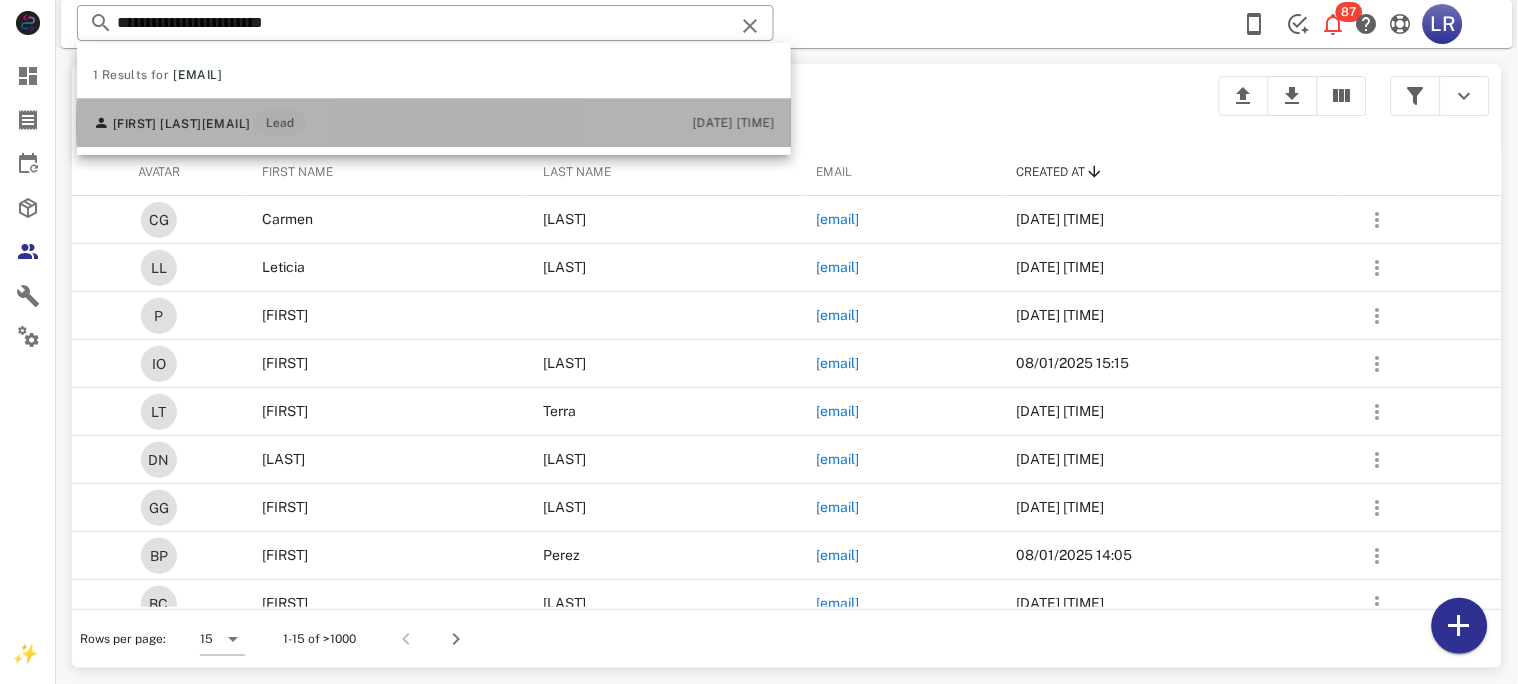 click on "[EMAIL]" at bounding box center [226, 124] 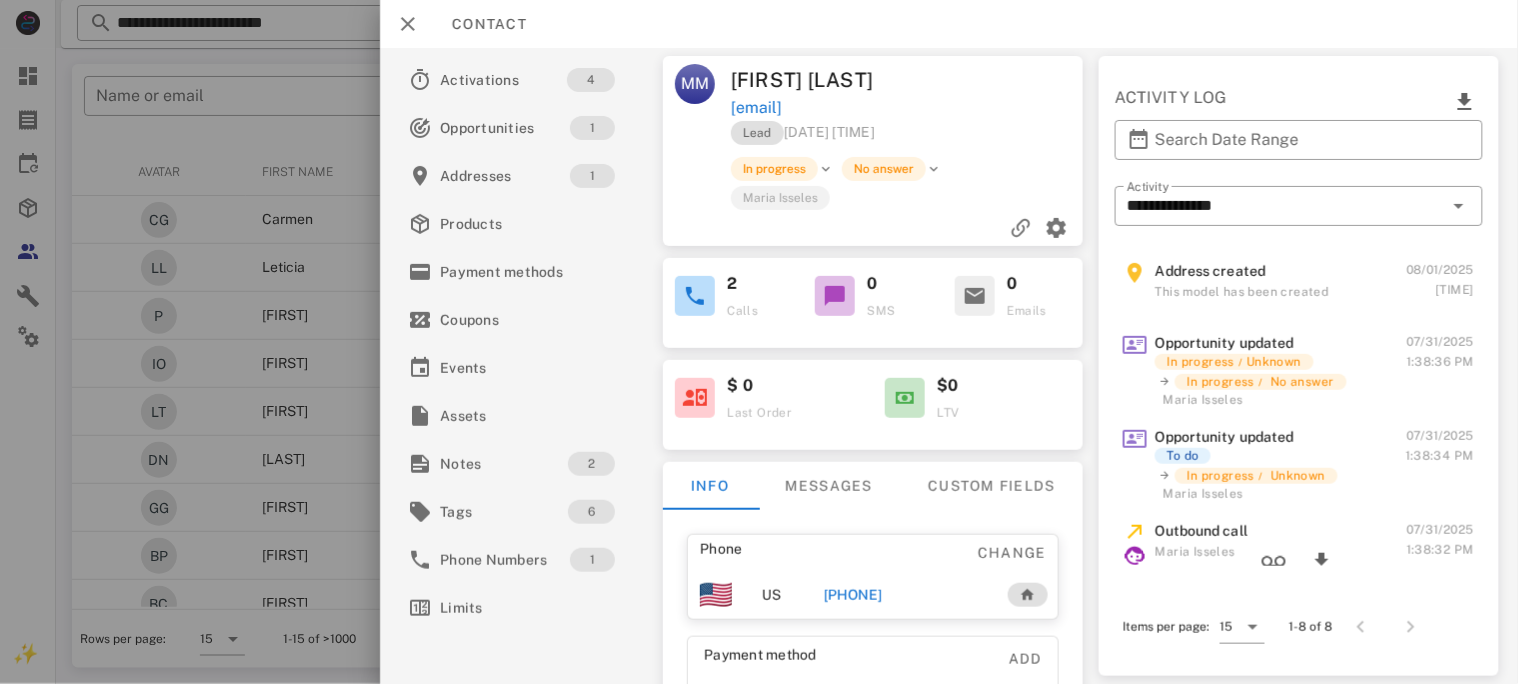click on "[PHONE]" at bounding box center [852, 595] 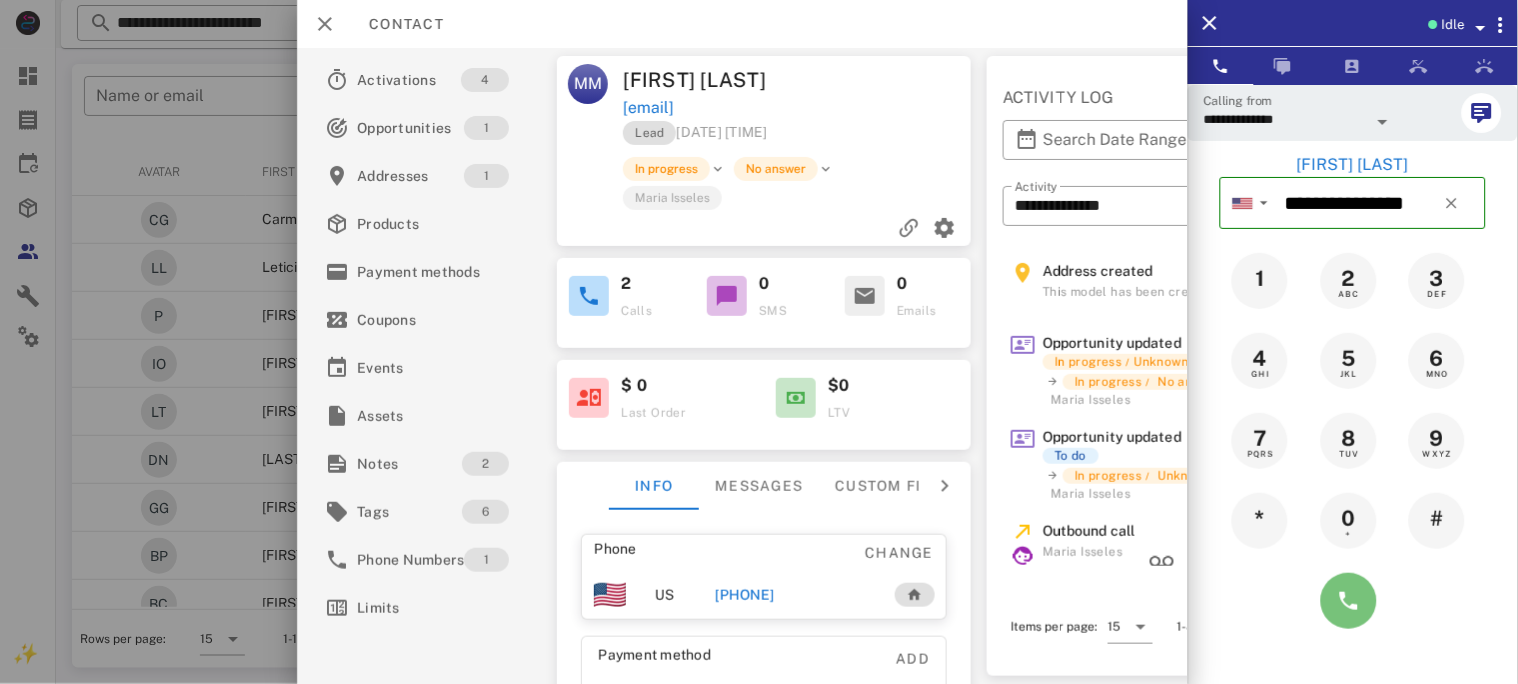 click at bounding box center [1349, 601] 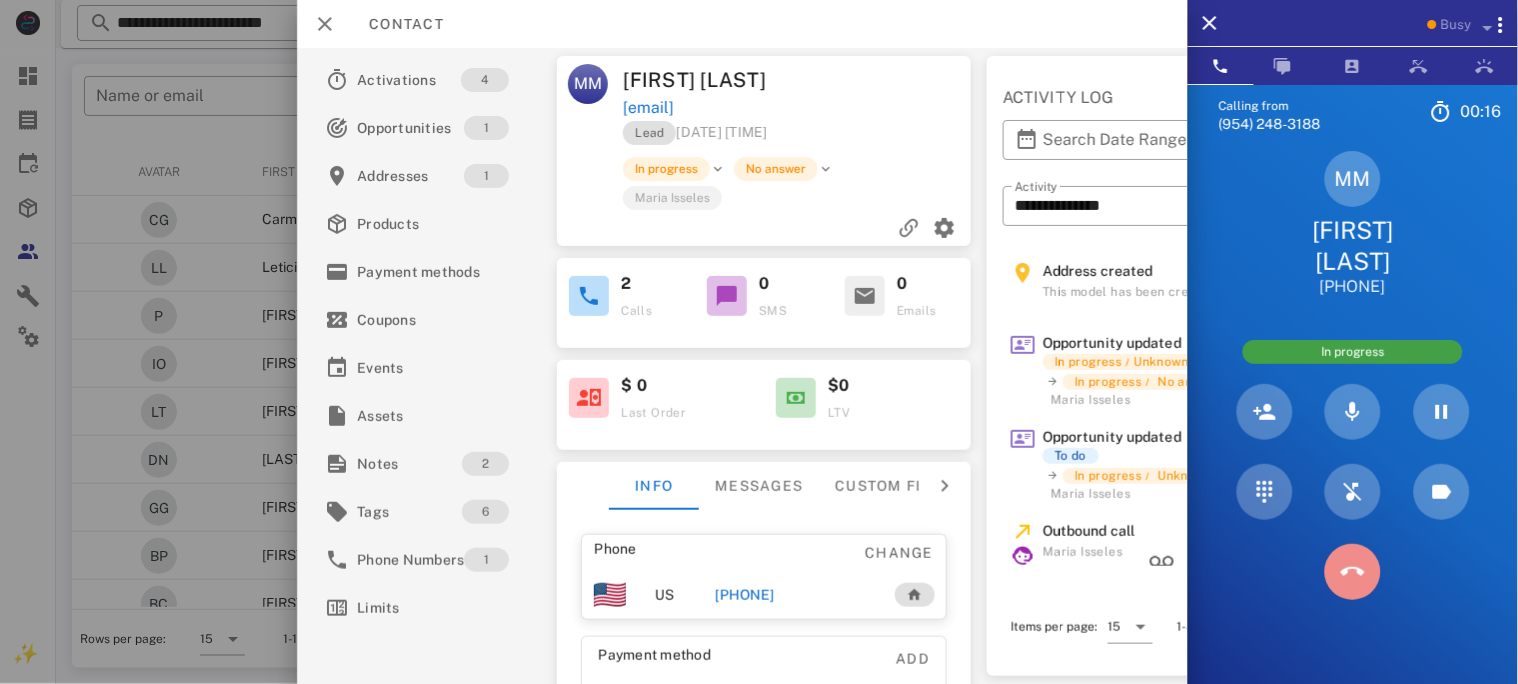click at bounding box center [1353, 572] 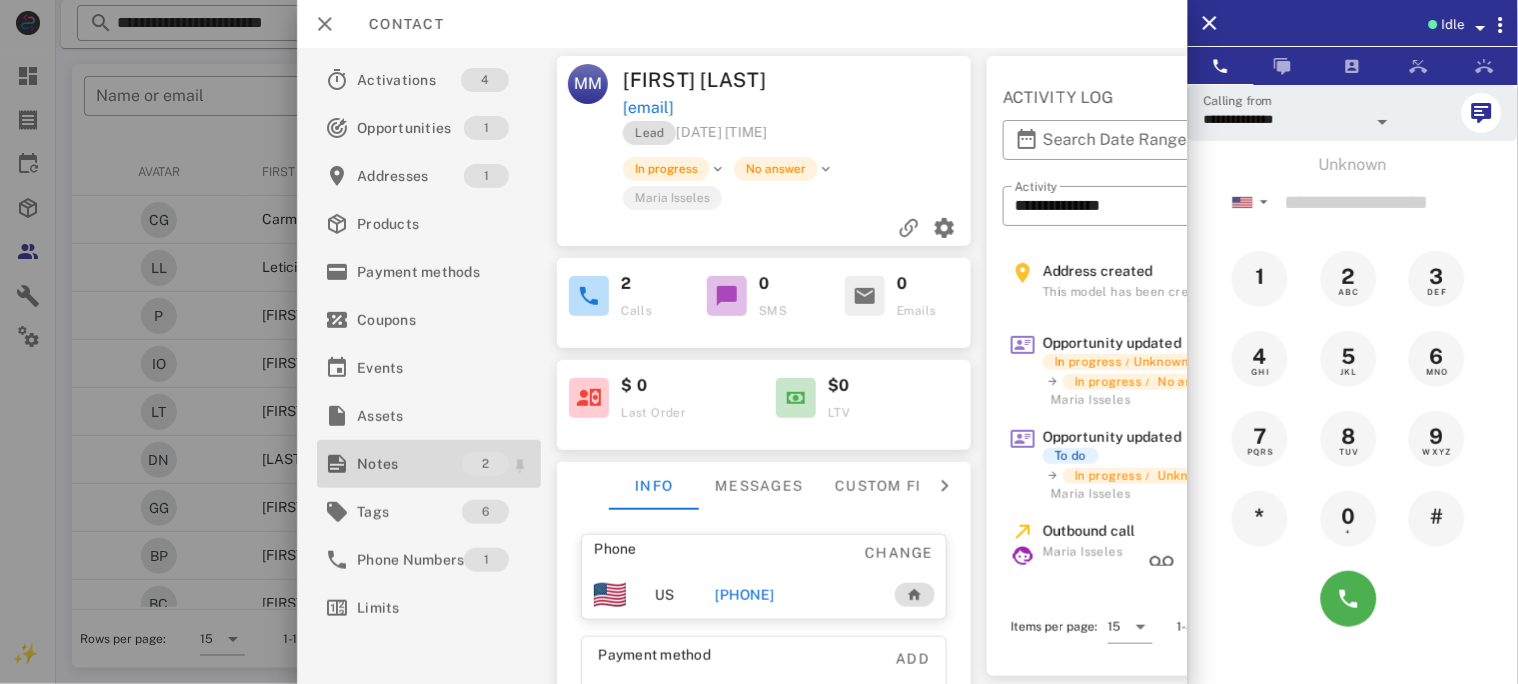 click on "Notes" at bounding box center [409, 464] 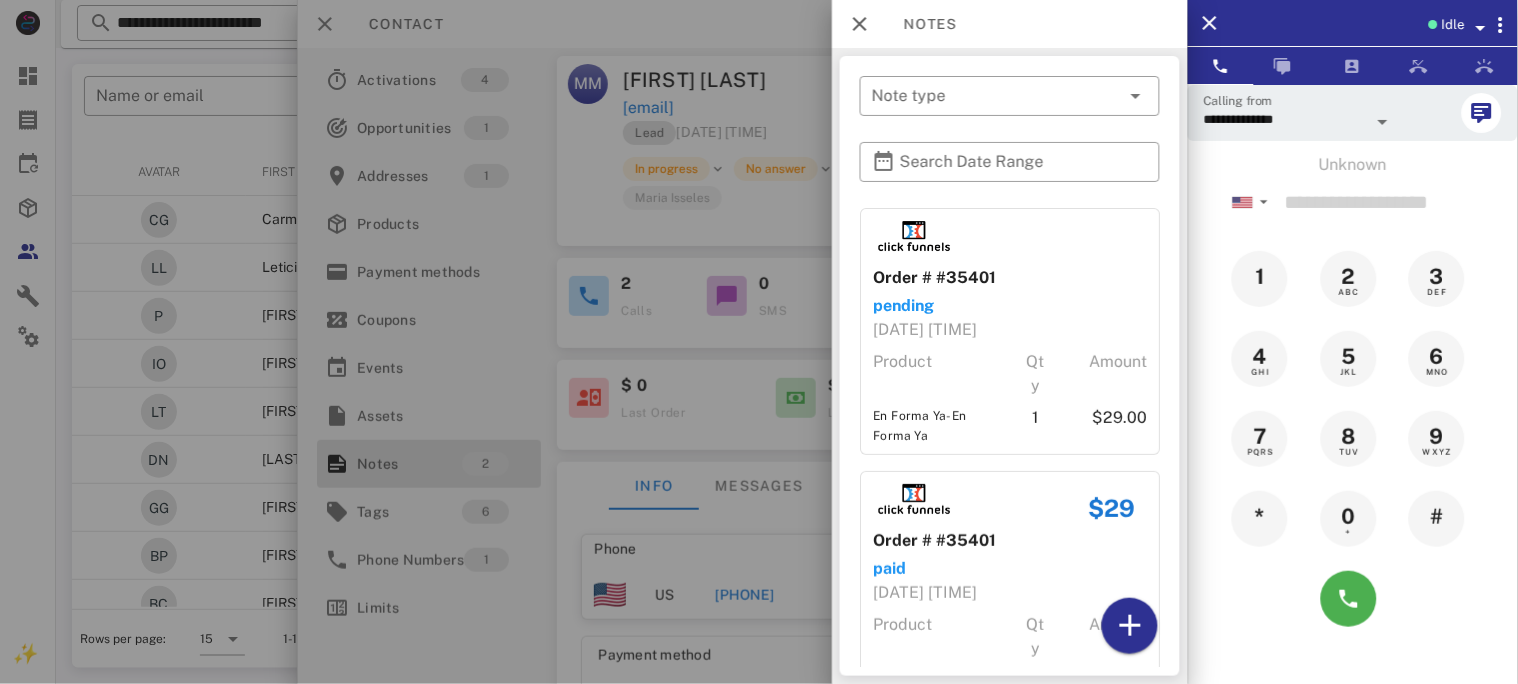 click at bounding box center [759, 342] 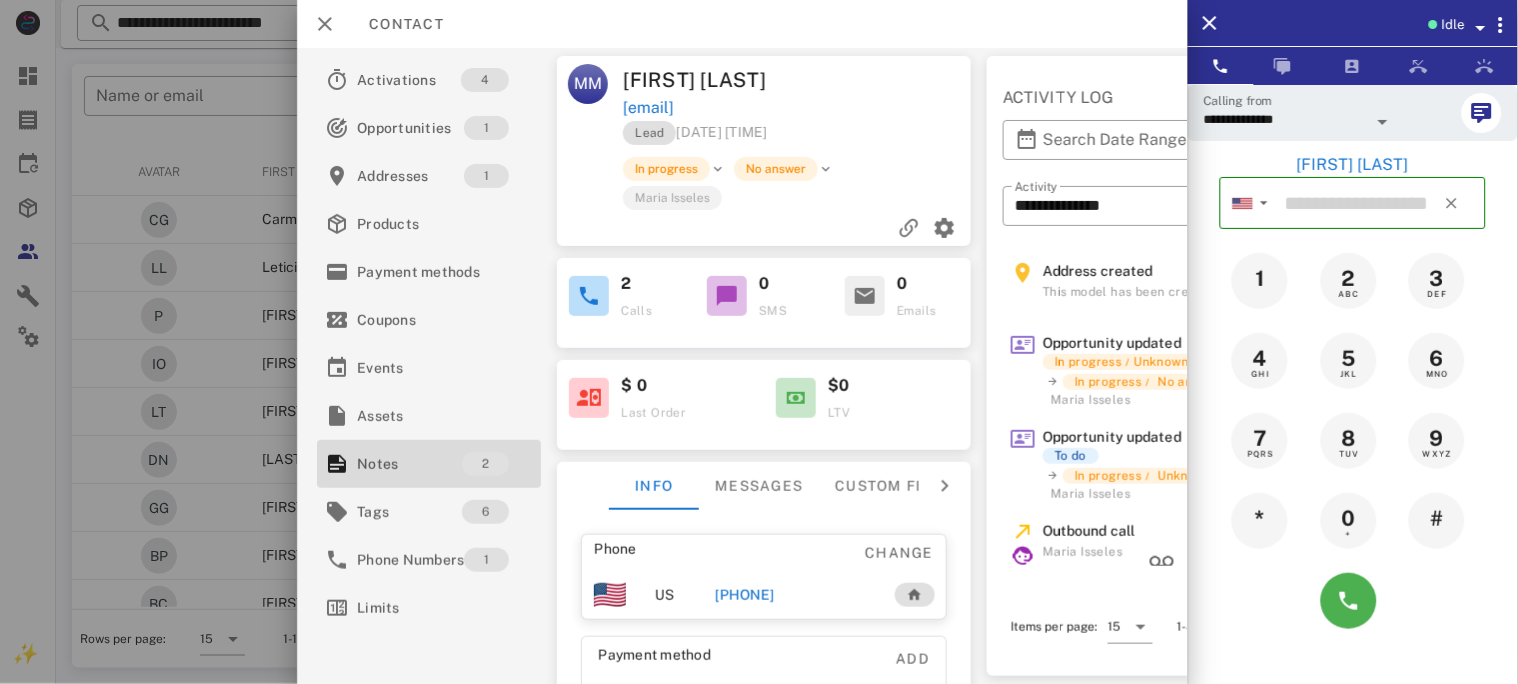 type on "**********" 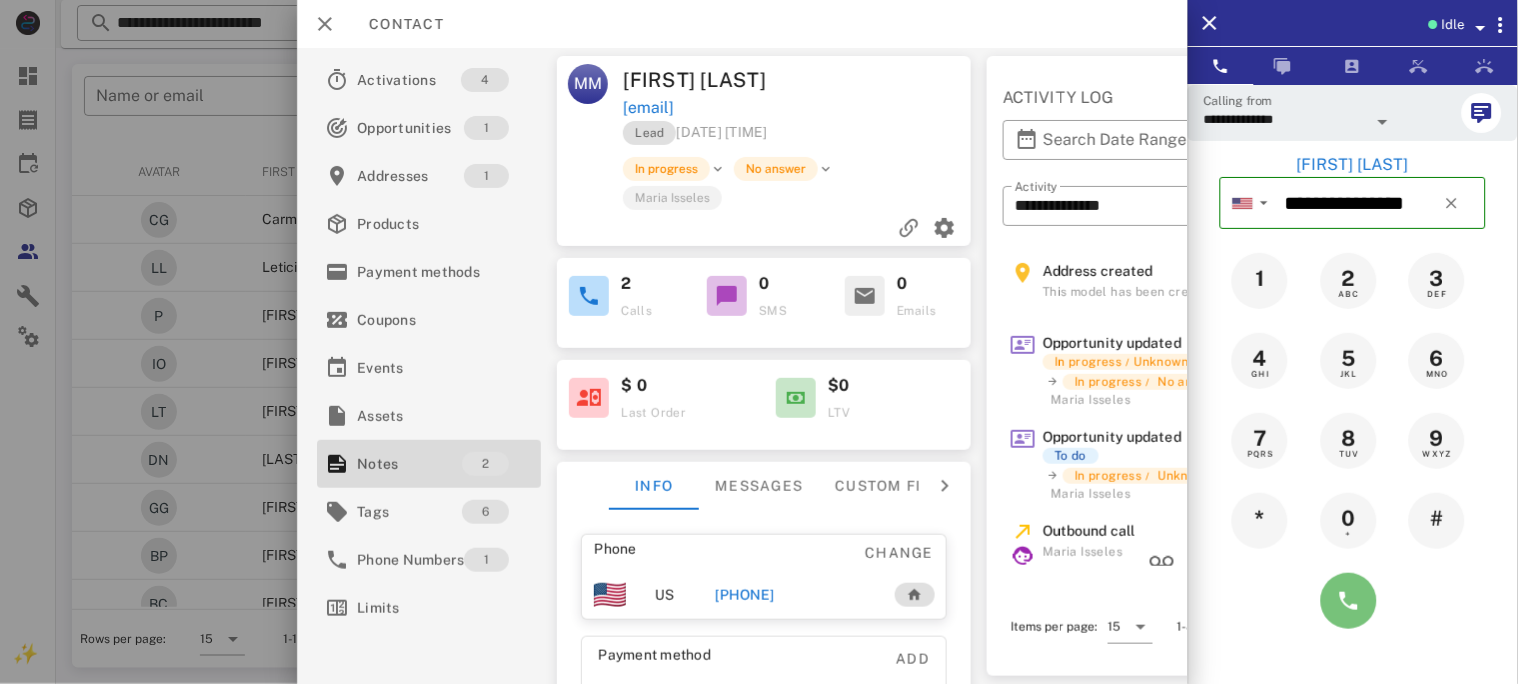 click at bounding box center (1349, 601) 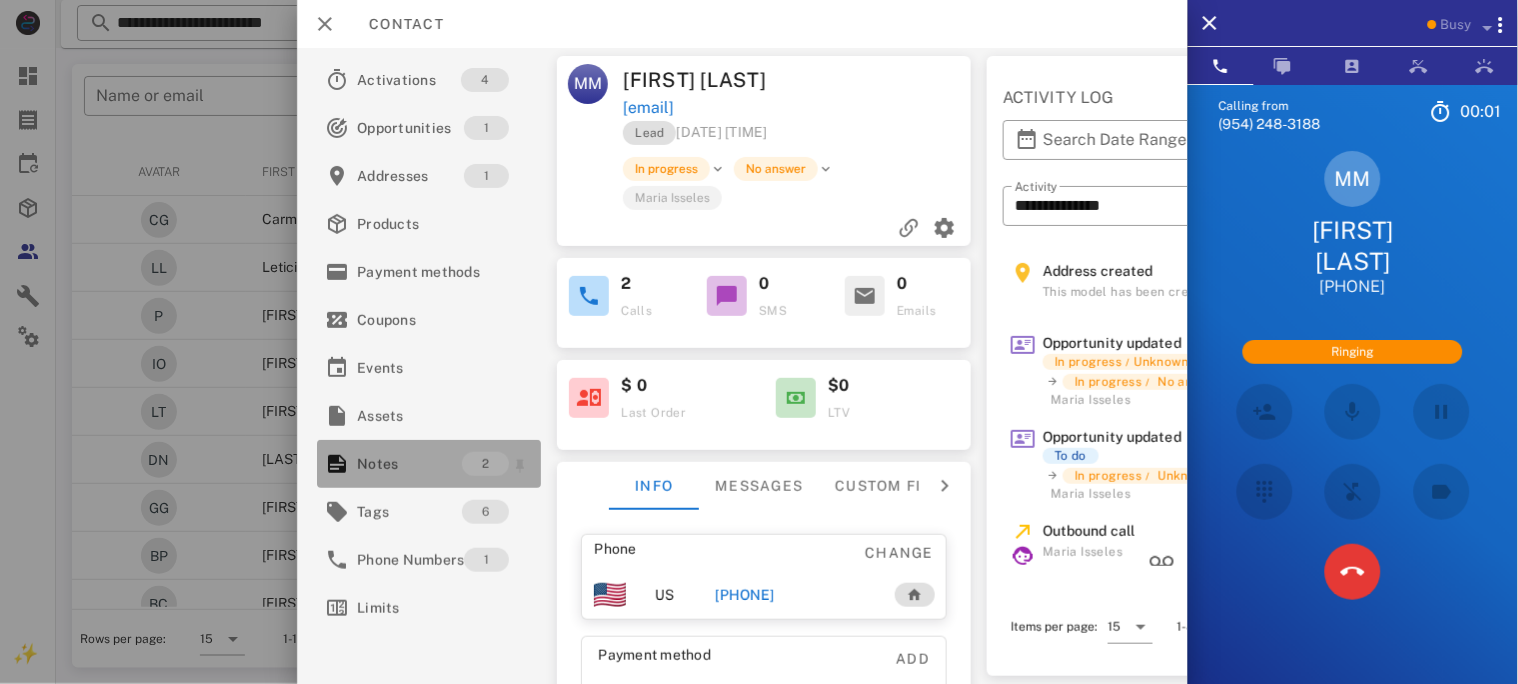 click on "Notes" at bounding box center [409, 464] 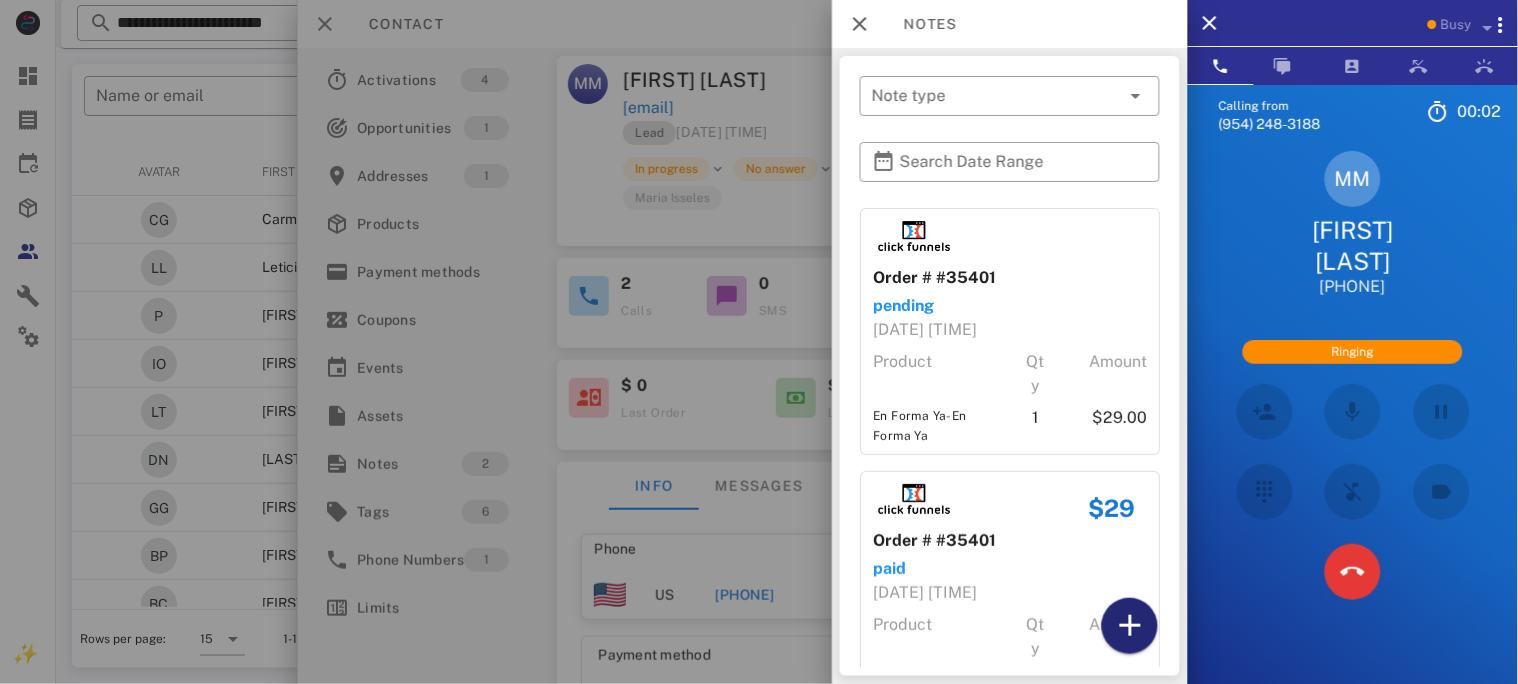 click at bounding box center (1130, 626) 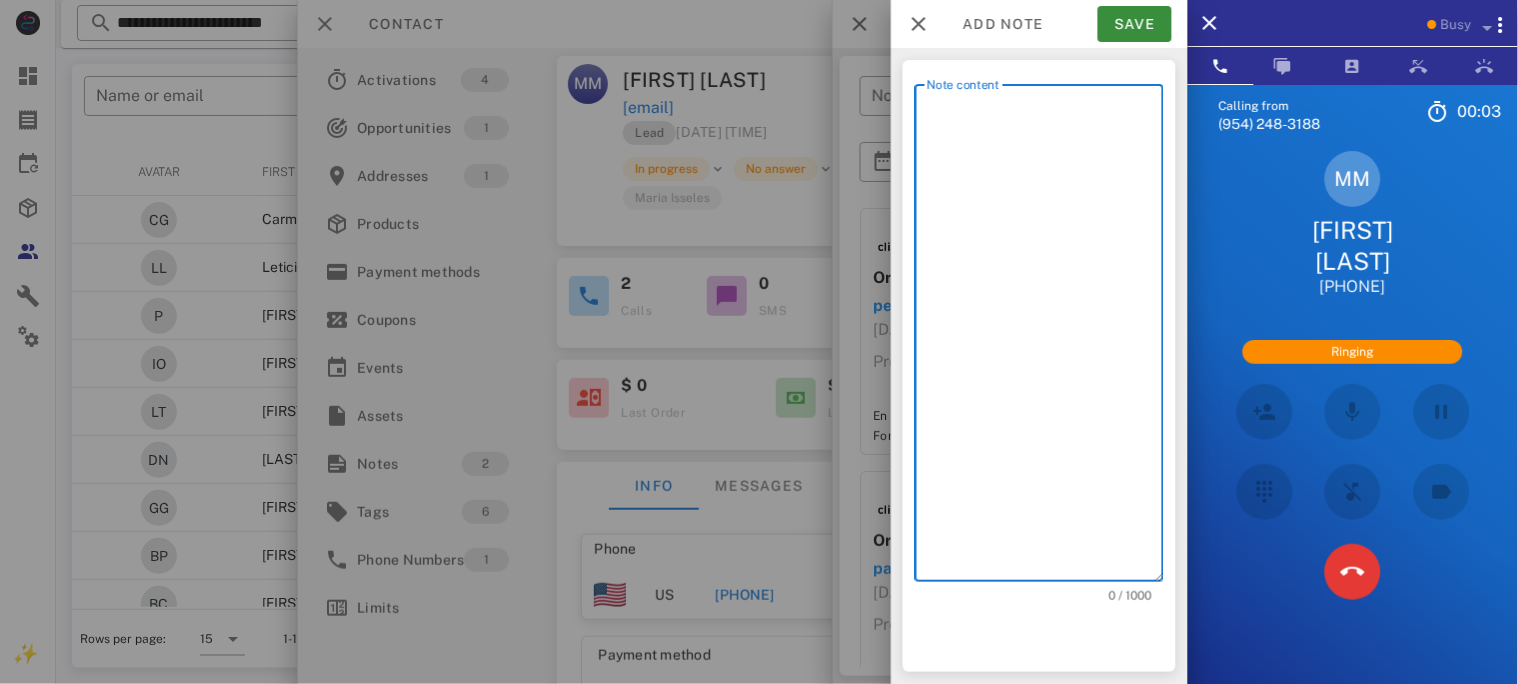 click on "Note content" at bounding box center (1045, 338) 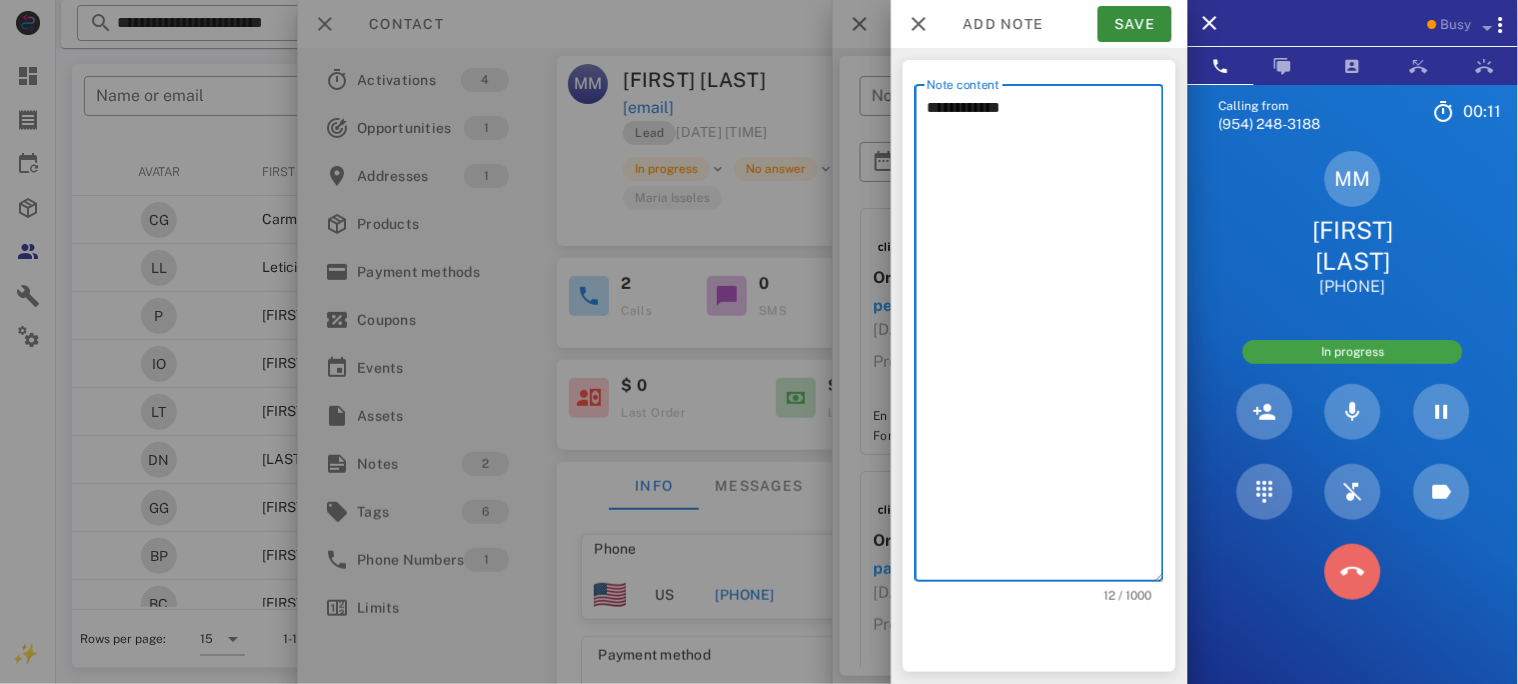 drag, startPoint x: 1341, startPoint y: 572, endPoint x: 1167, endPoint y: 354, distance: 278.9265 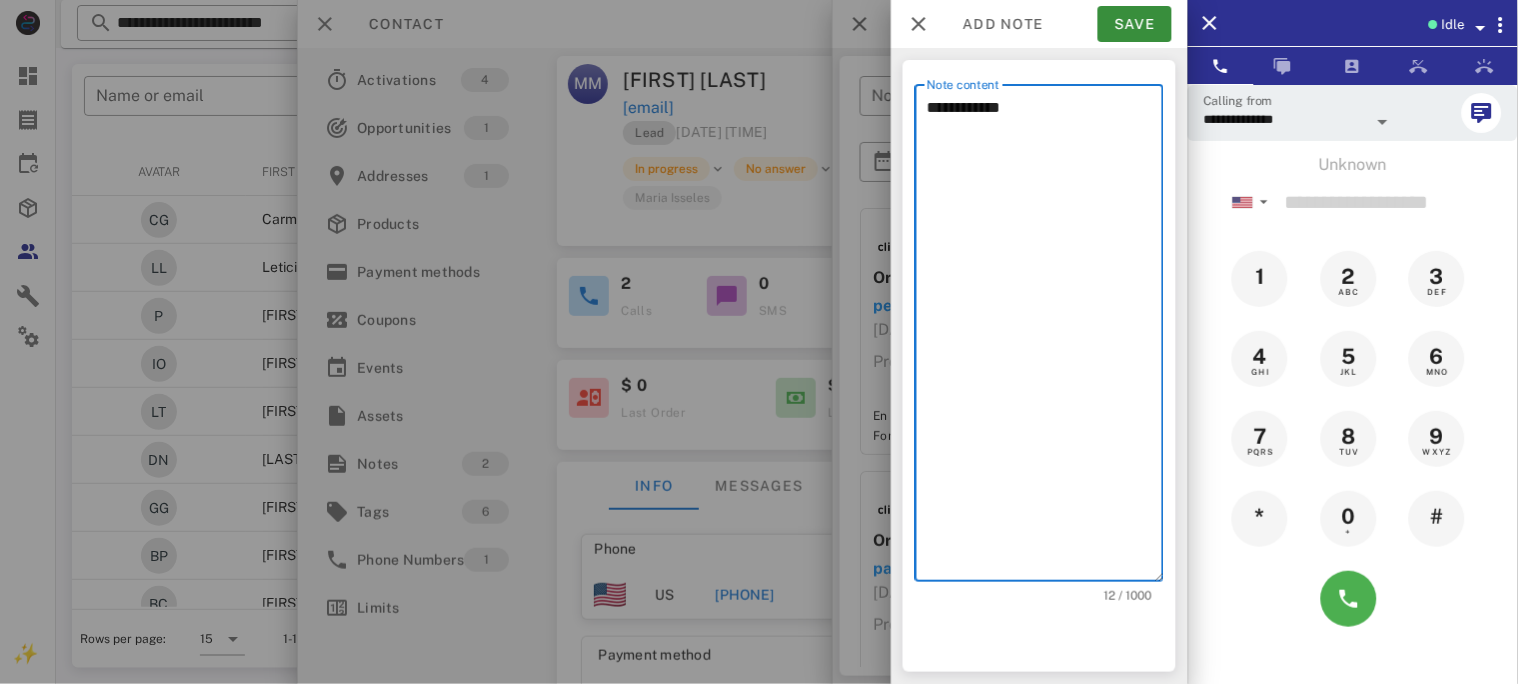 click on "**********" at bounding box center (1045, 338) 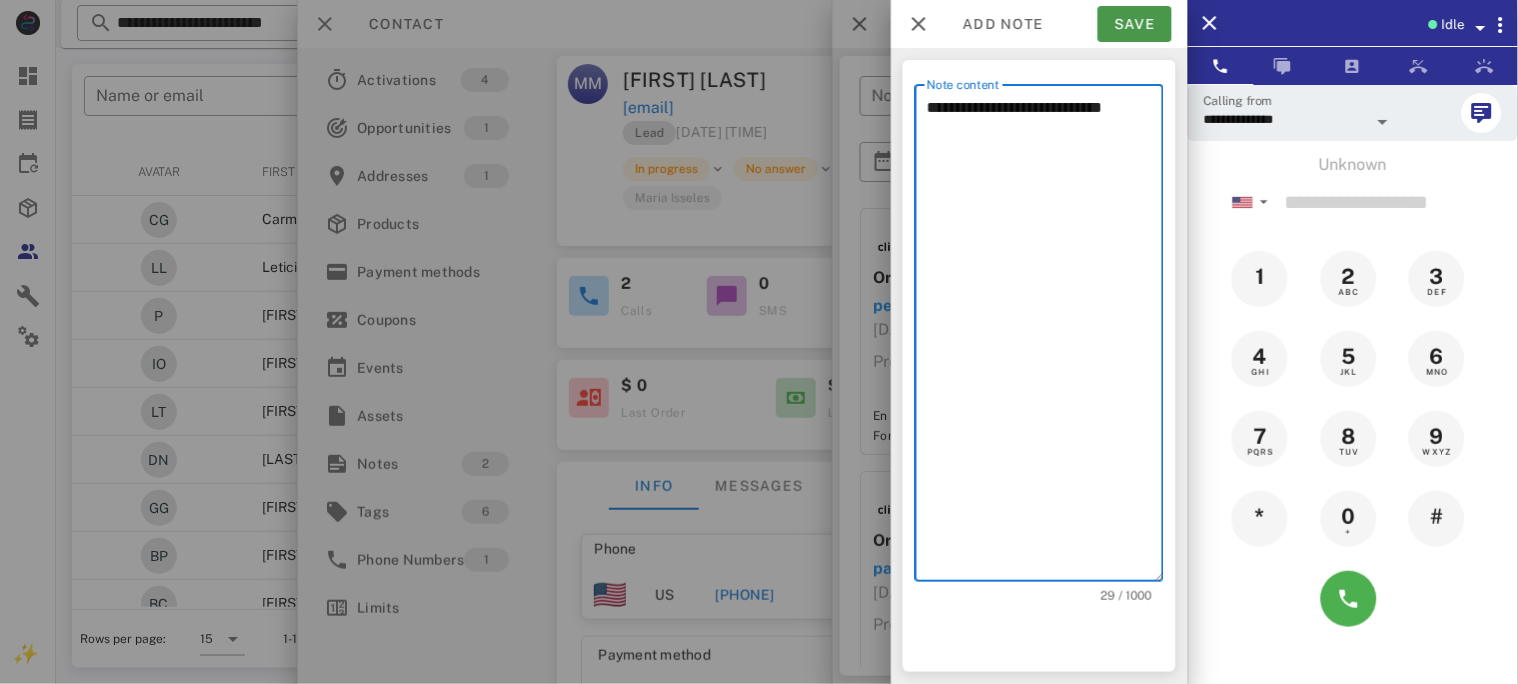 type on "**********" 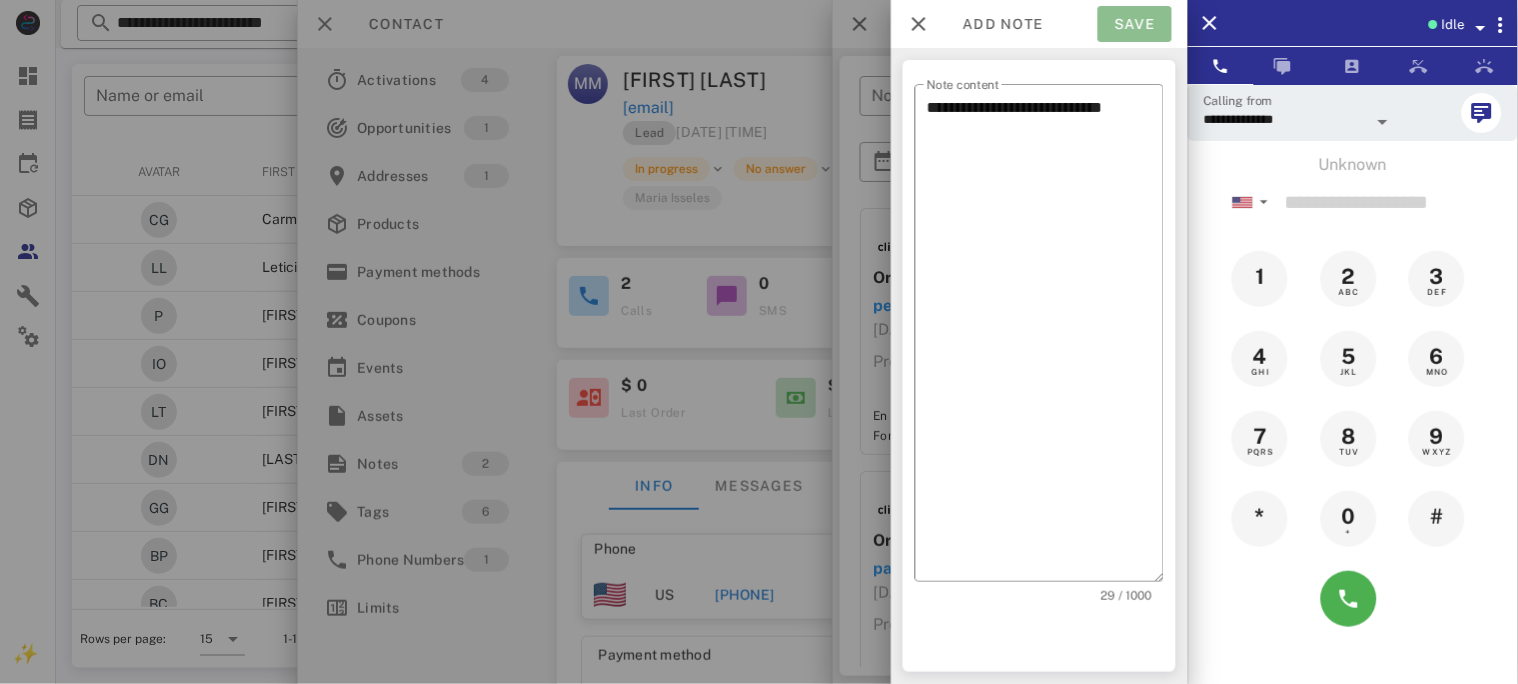 click on "Save" at bounding box center [1135, 24] 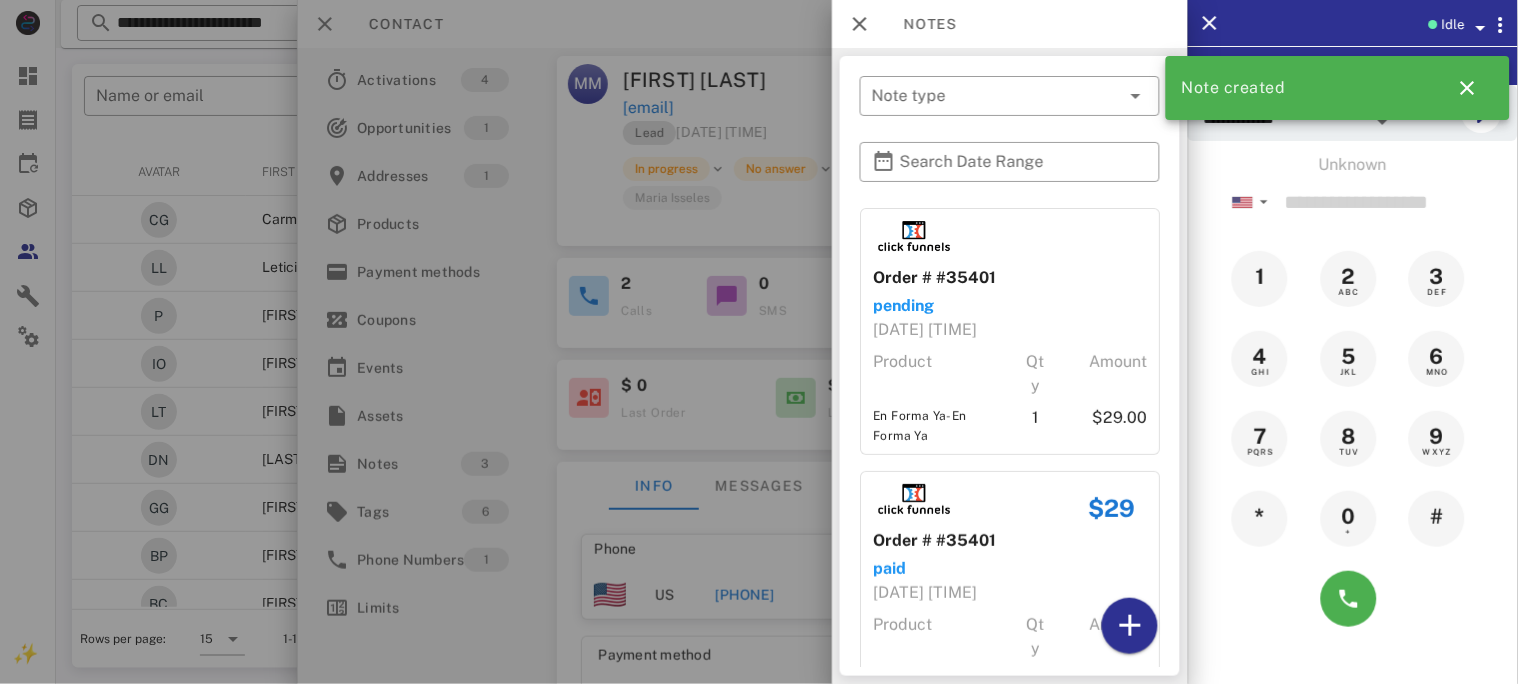click at bounding box center [759, 342] 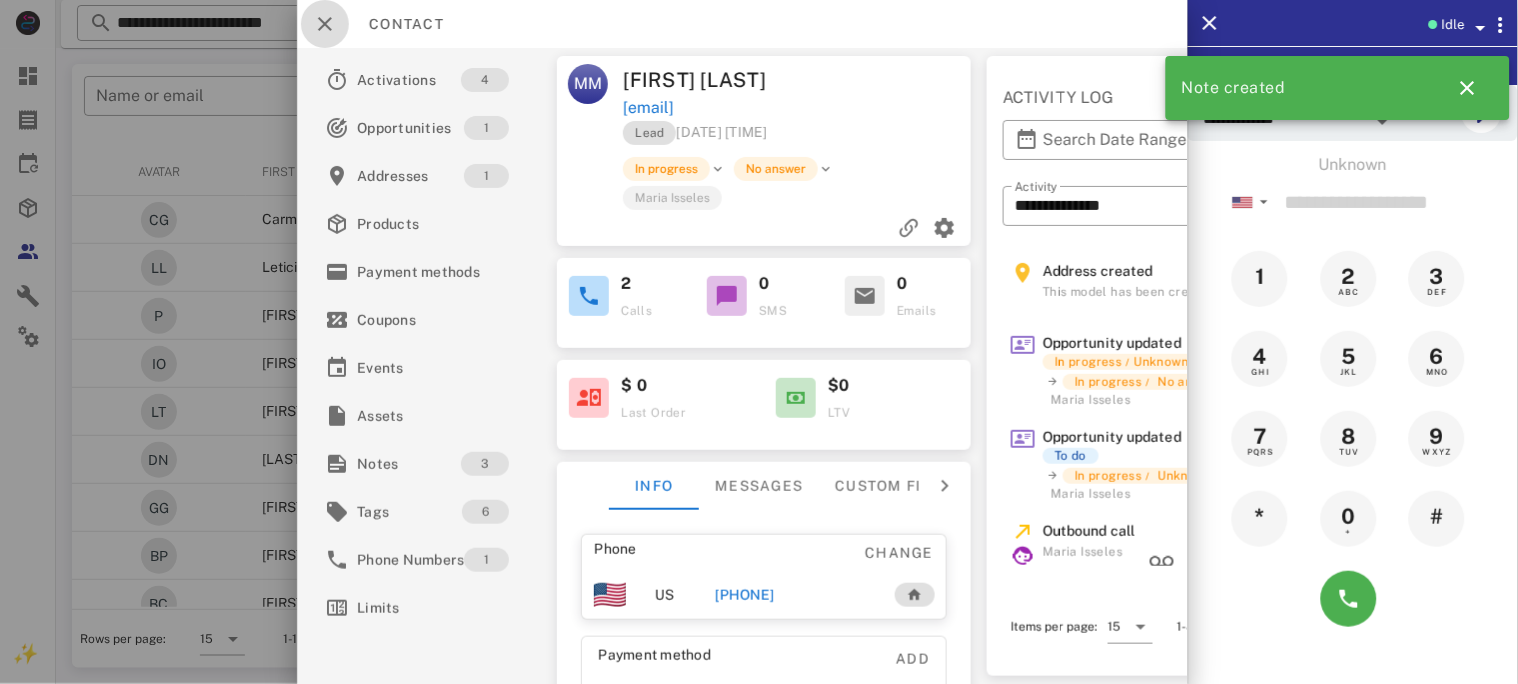 click at bounding box center [325, 24] 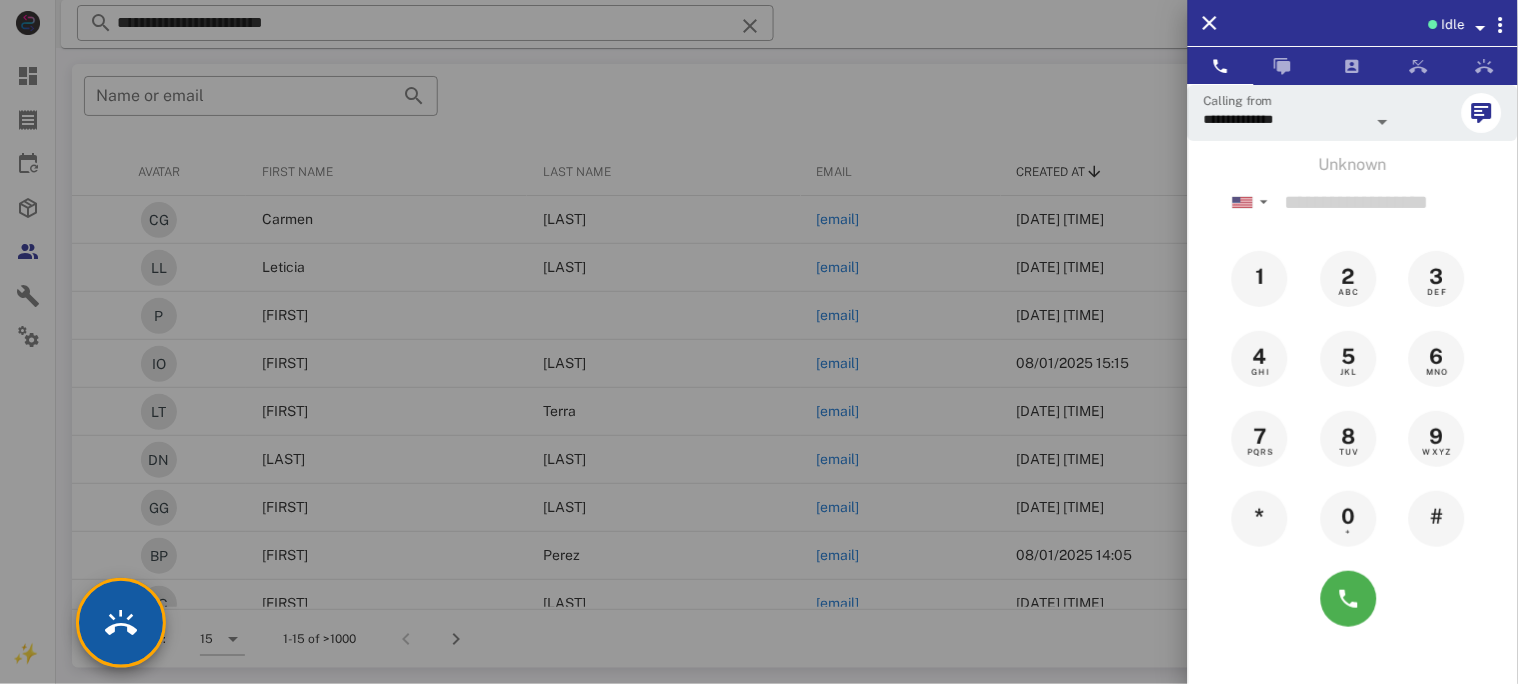 click at bounding box center (121, 623) 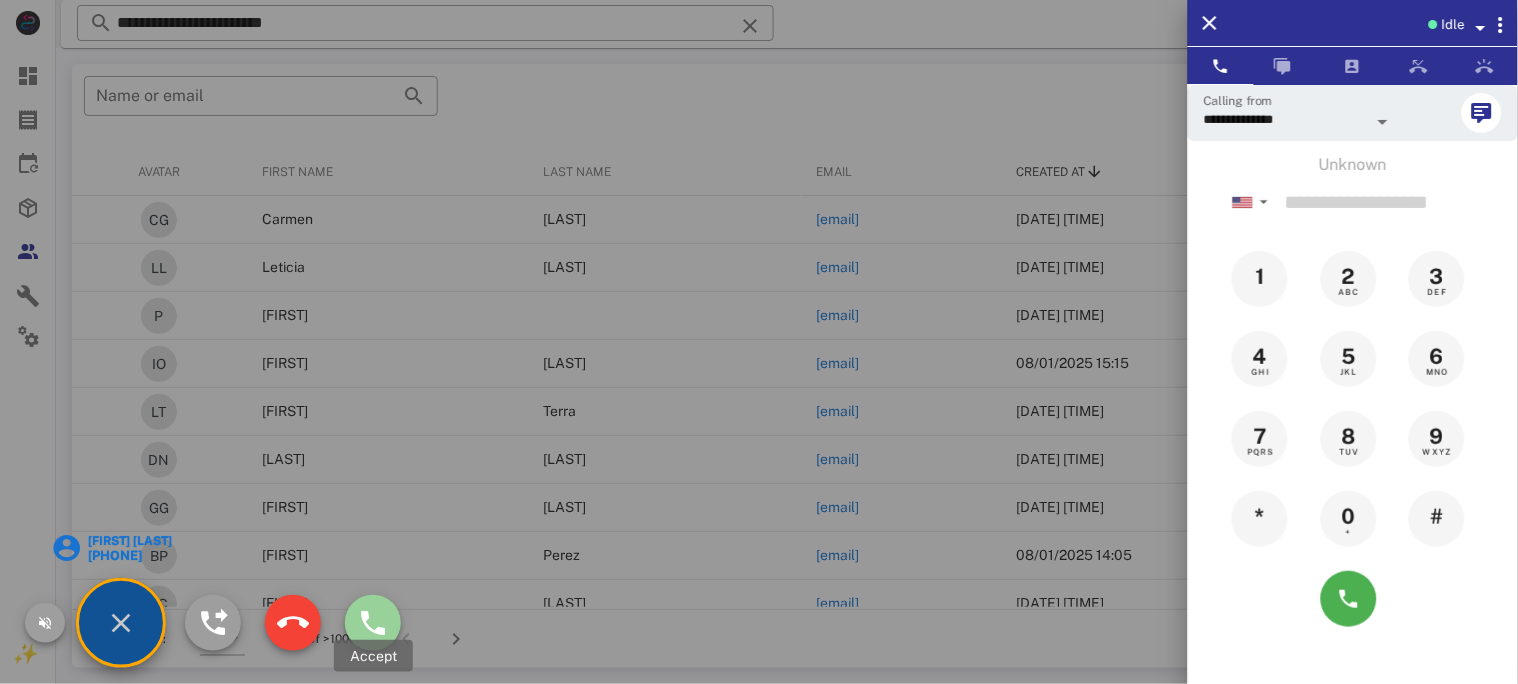 click at bounding box center (373, 623) 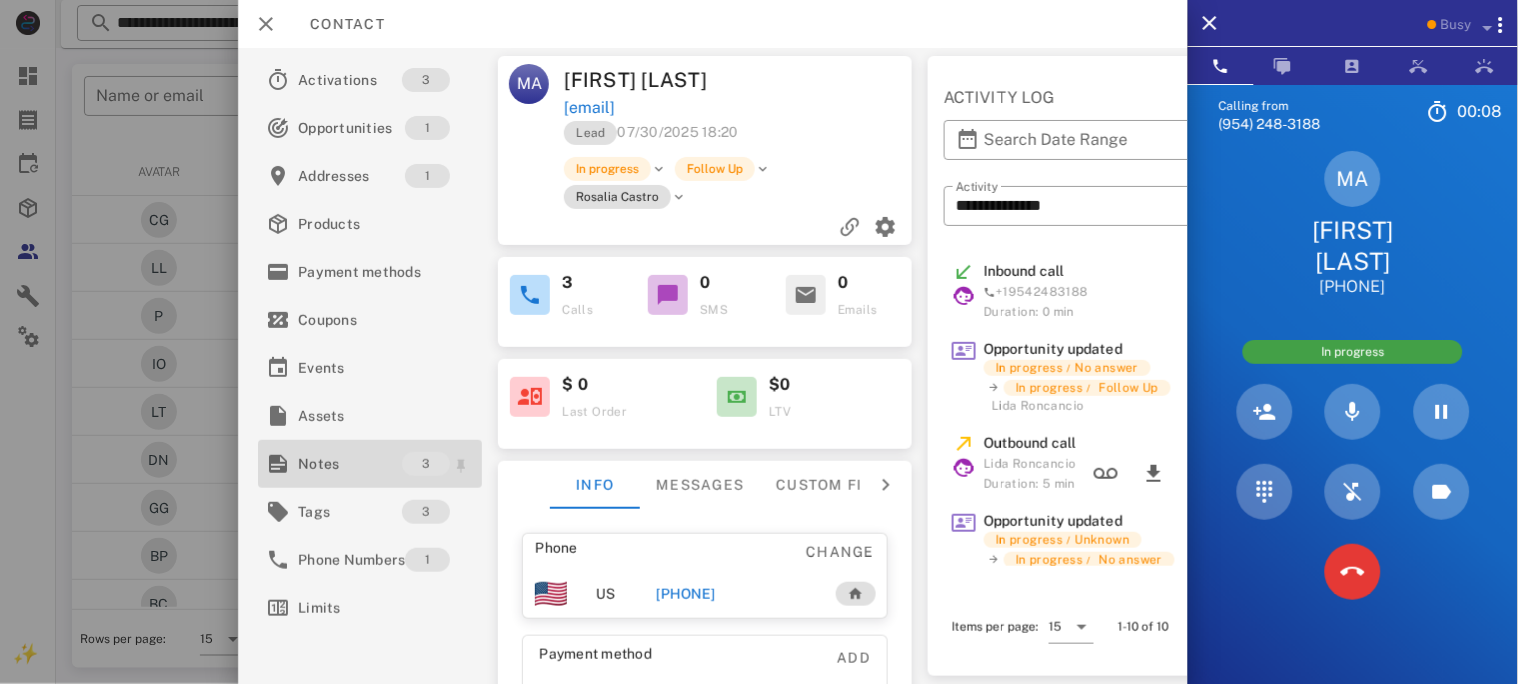 click on "Notes" at bounding box center [350, 464] 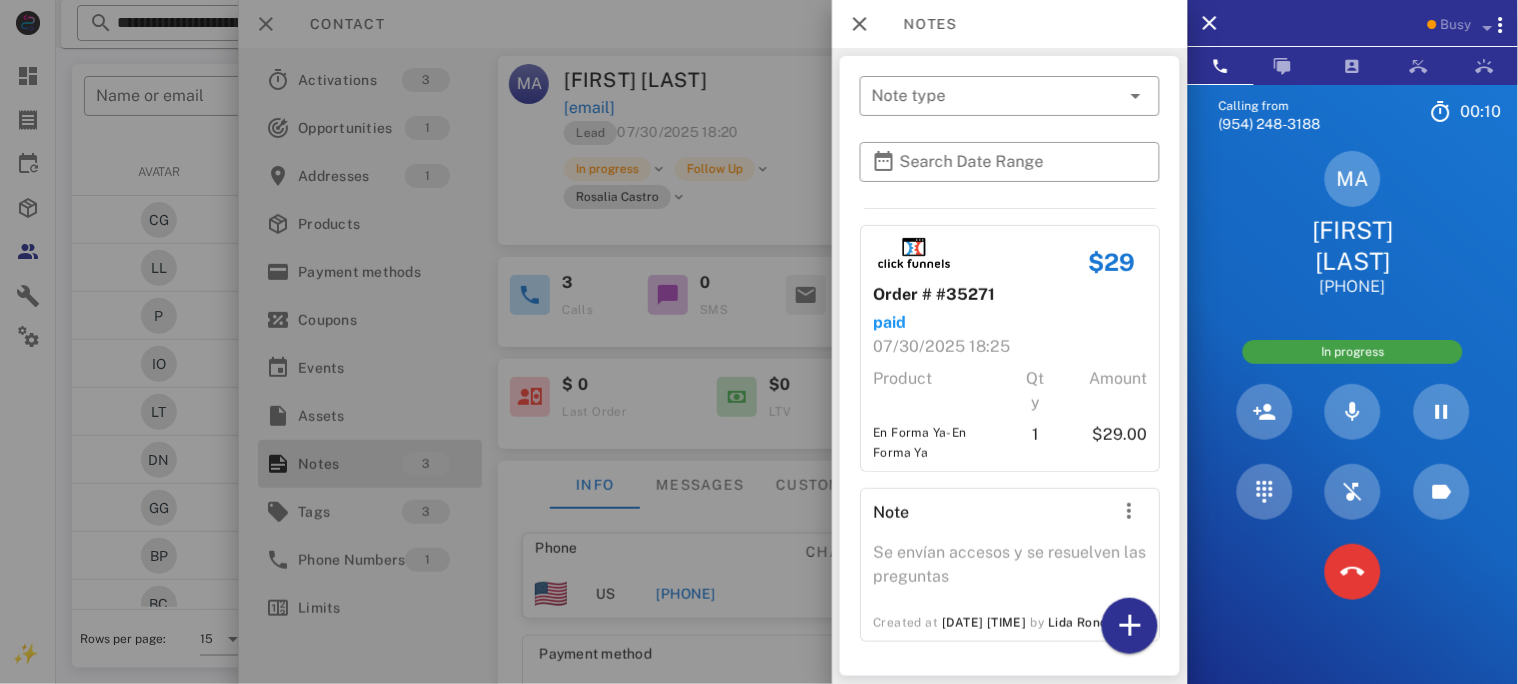 scroll, scrollTop: 265, scrollLeft: 0, axis: vertical 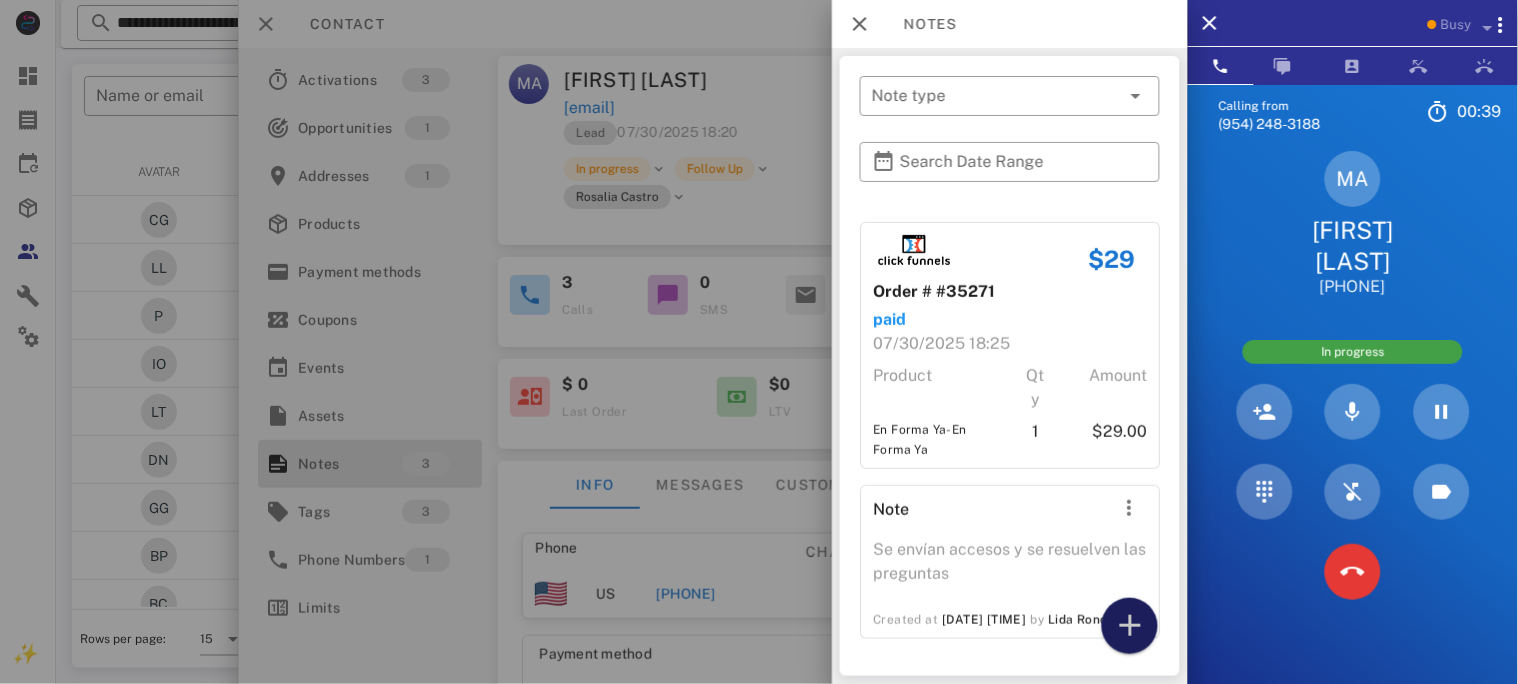click at bounding box center (1130, 626) 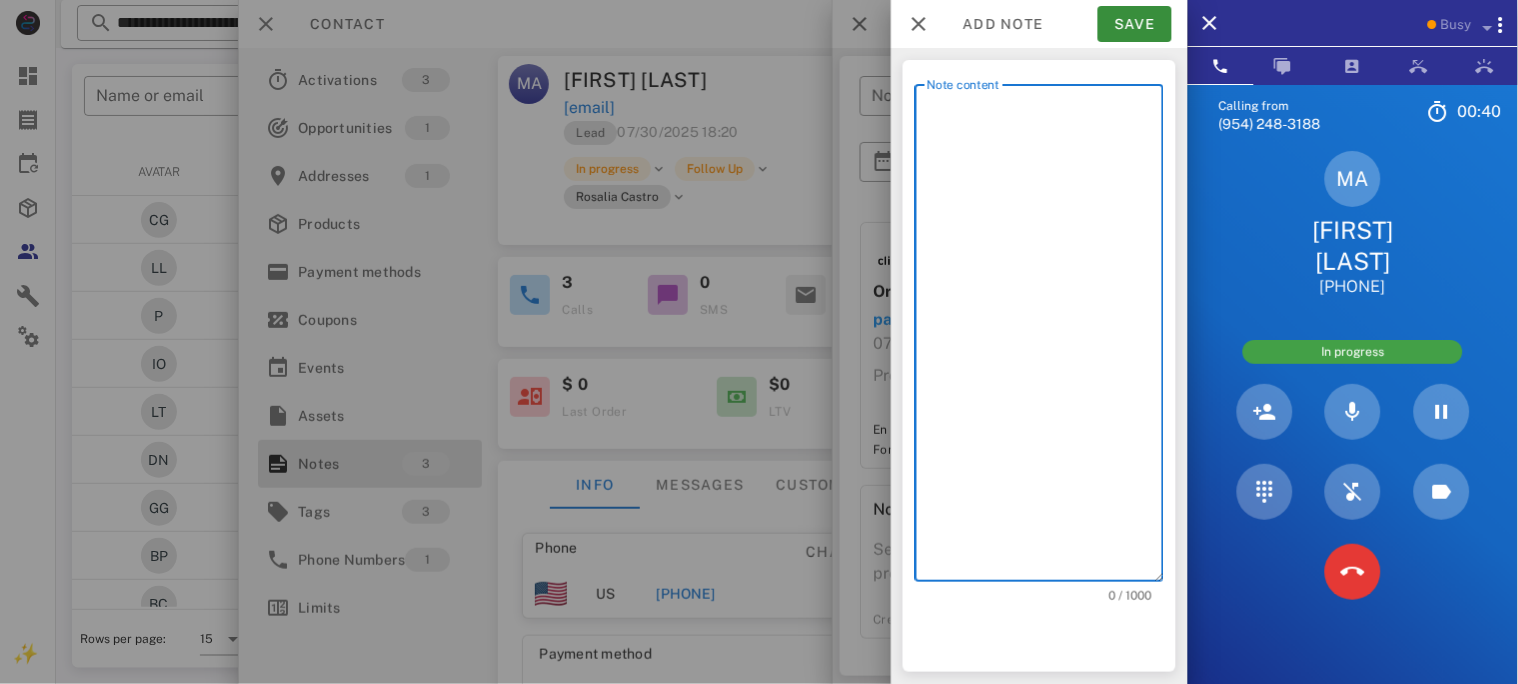 click on "Note content" at bounding box center [1045, 338] 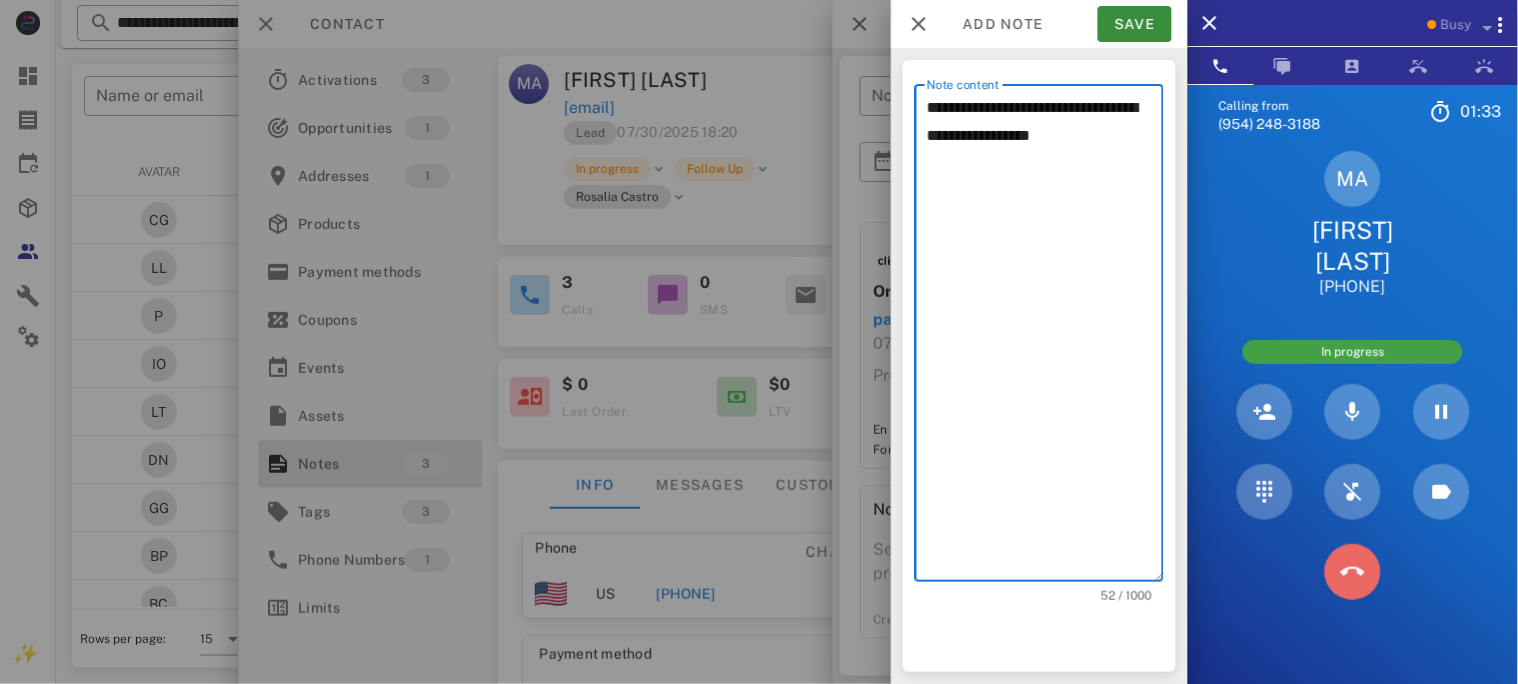 click at bounding box center (1353, 572) 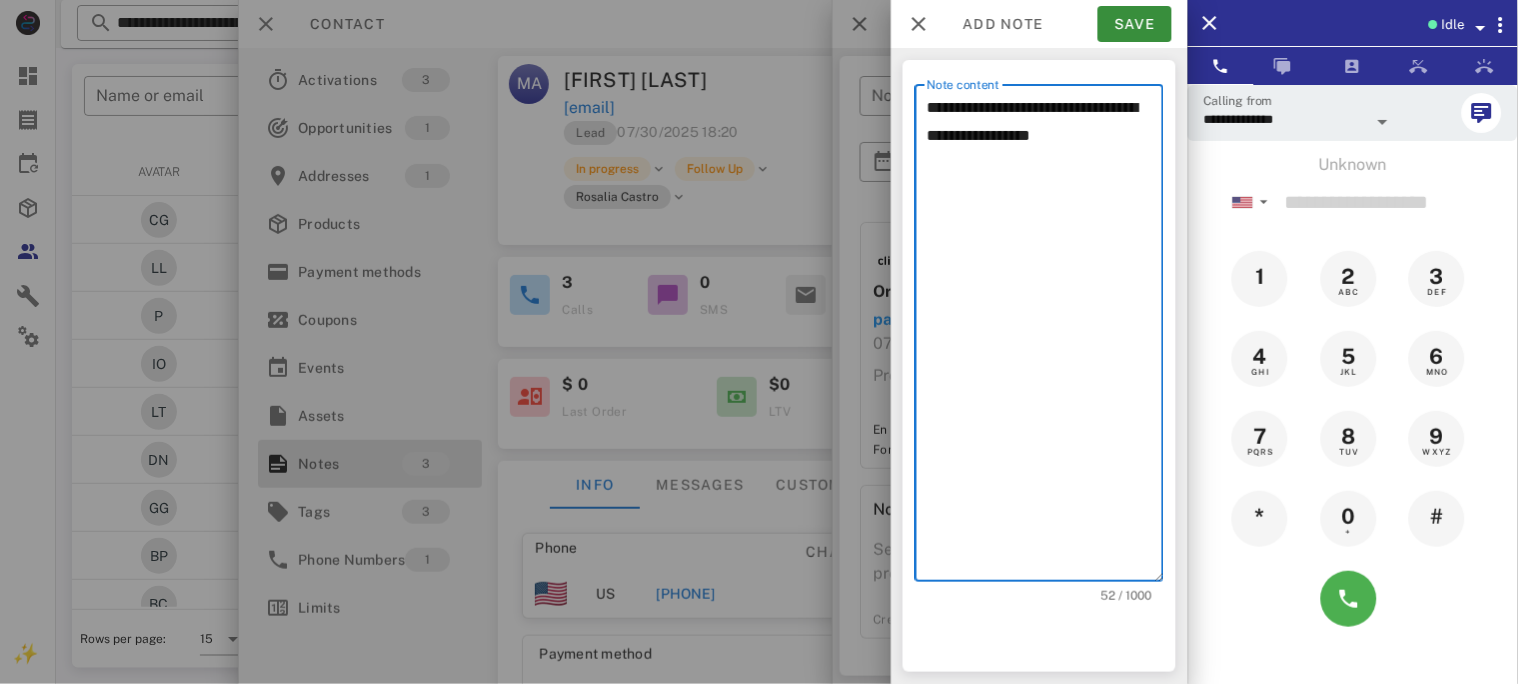 click on "**********" at bounding box center [1045, 338] 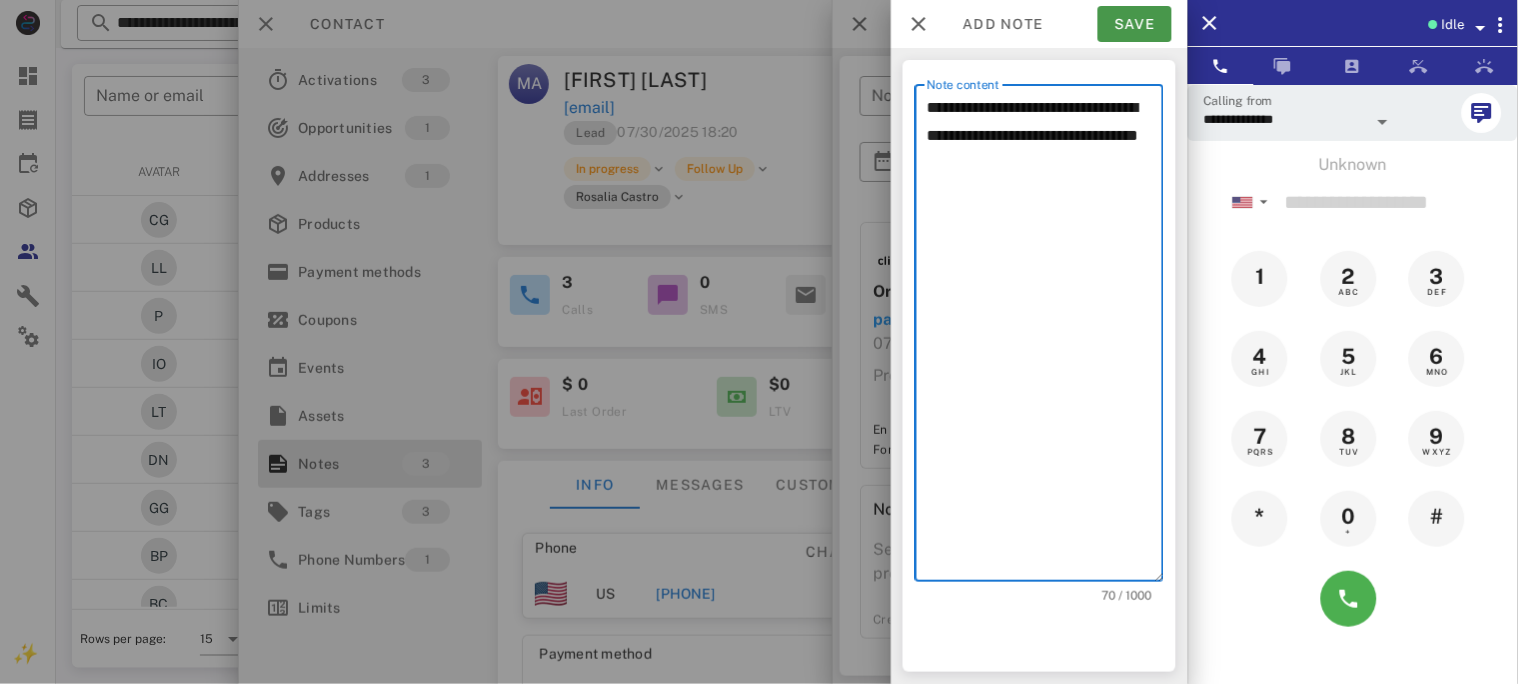 type on "**********" 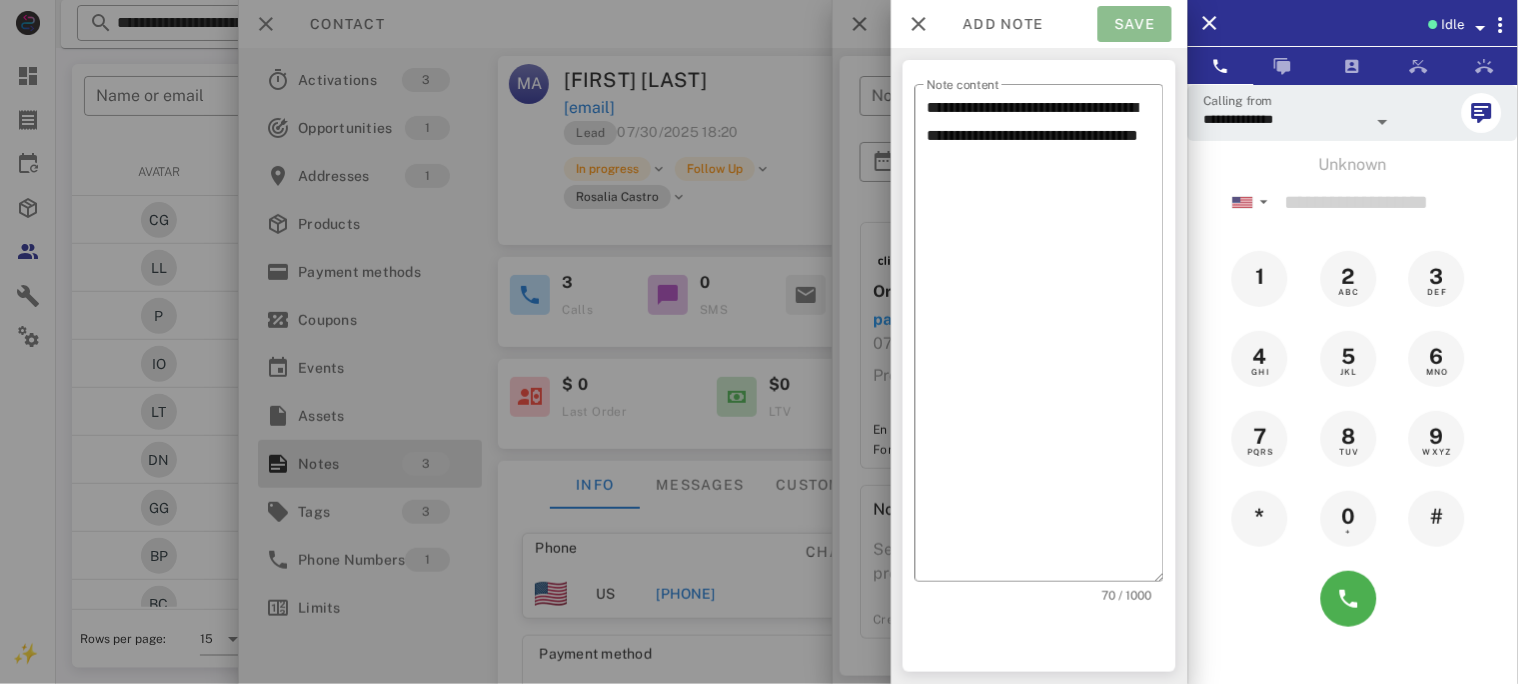 click on "Save" at bounding box center (1135, 24) 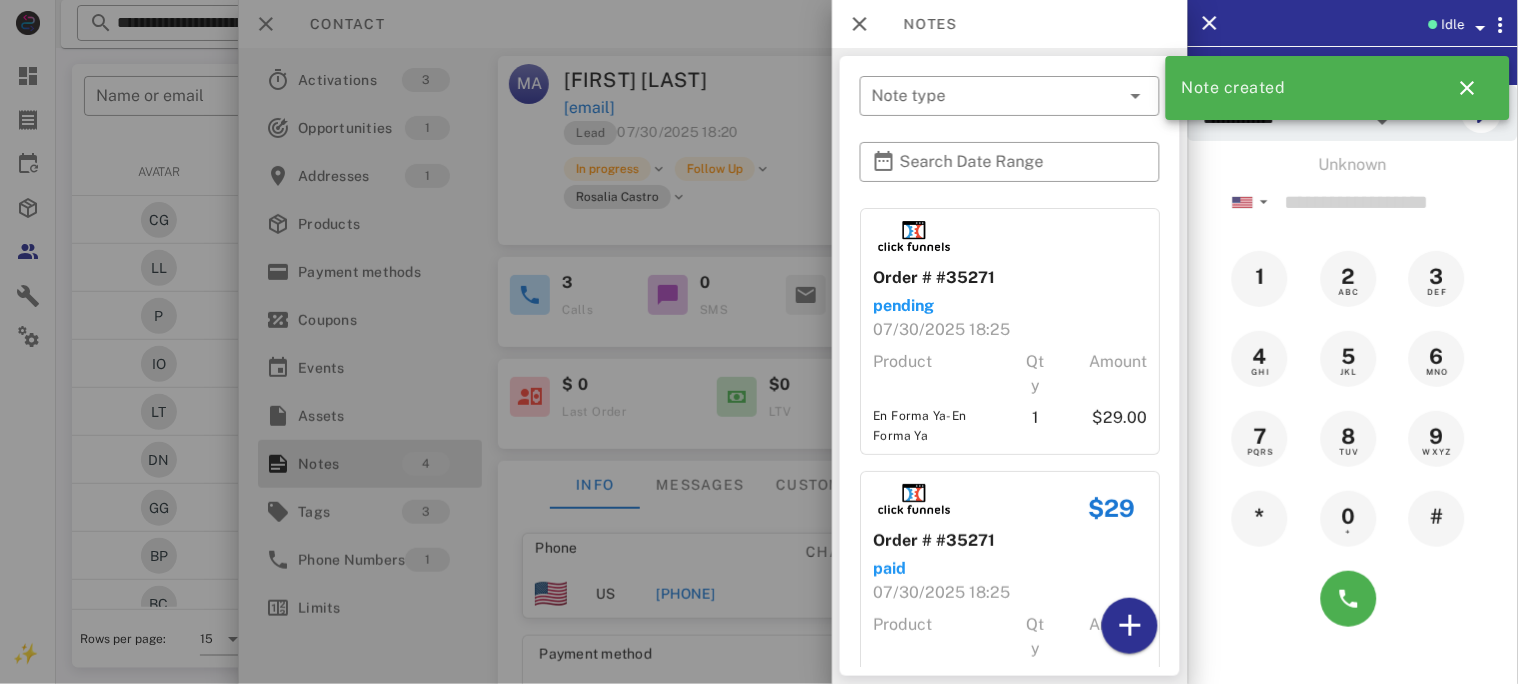 click at bounding box center (759, 342) 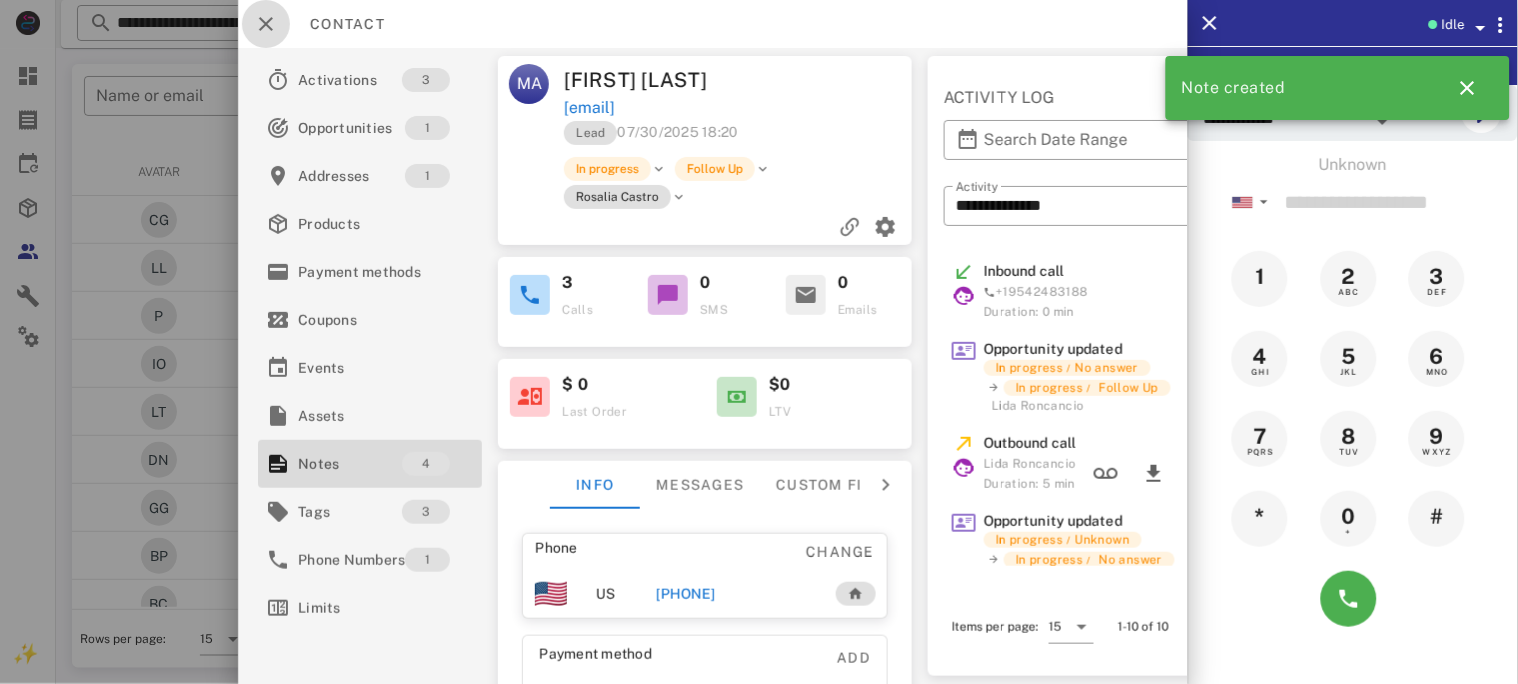 click at bounding box center (266, 24) 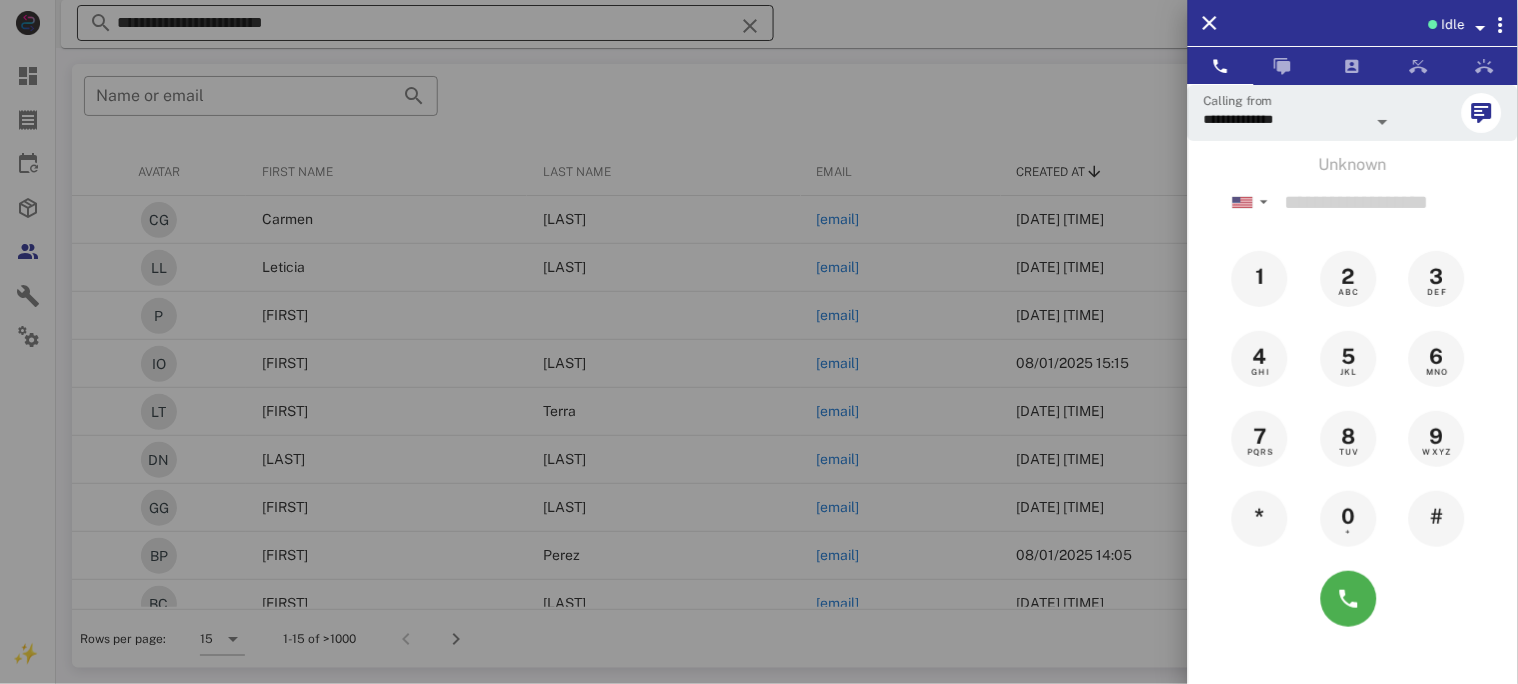 click at bounding box center [759, 342] 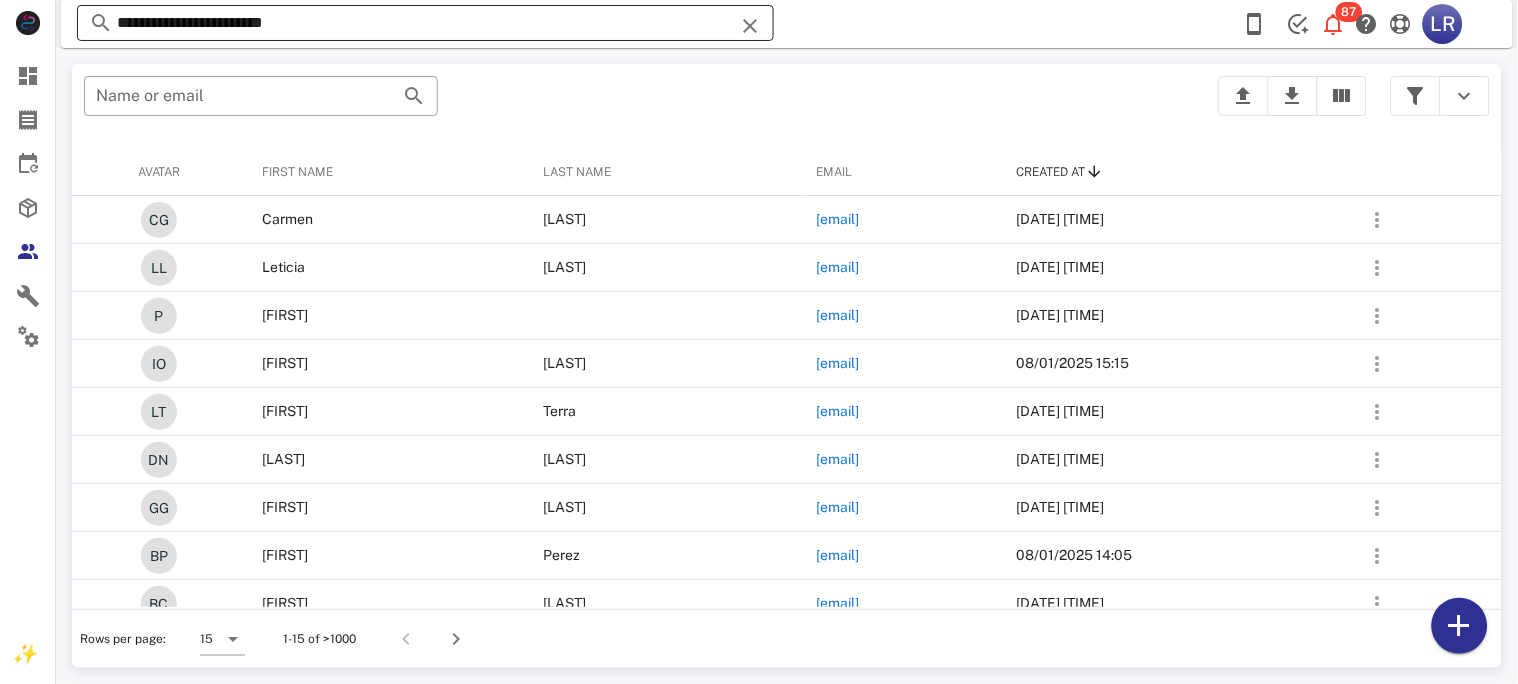 click at bounding box center (750, 26) 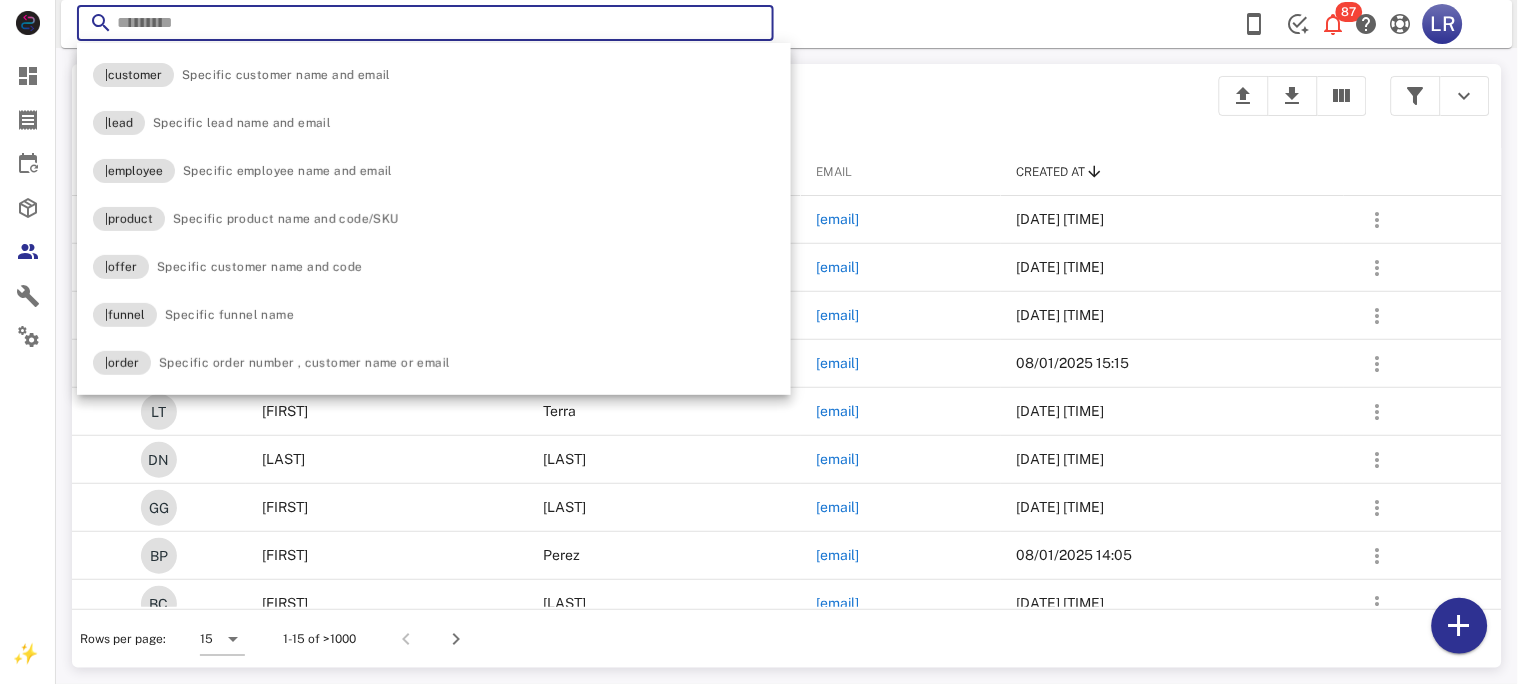 paste on "**********" 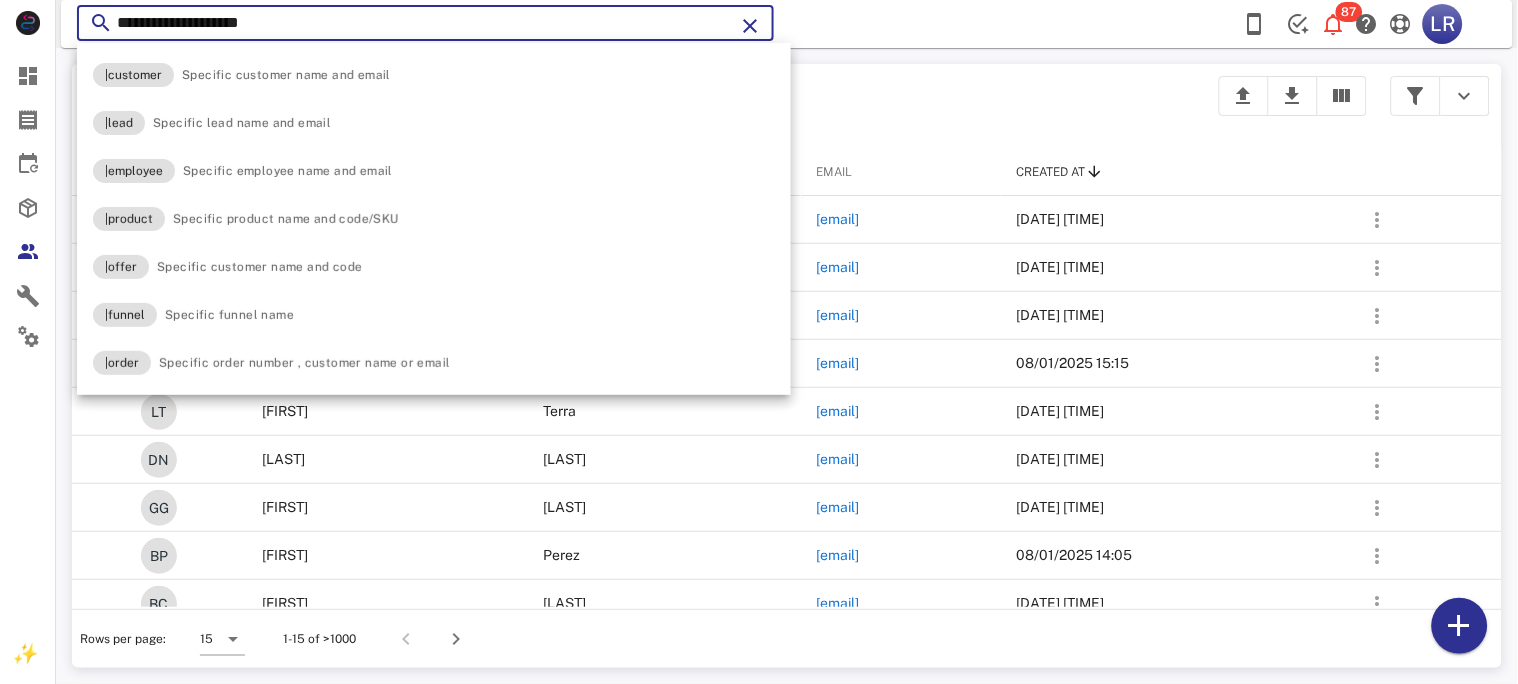 type on "**********" 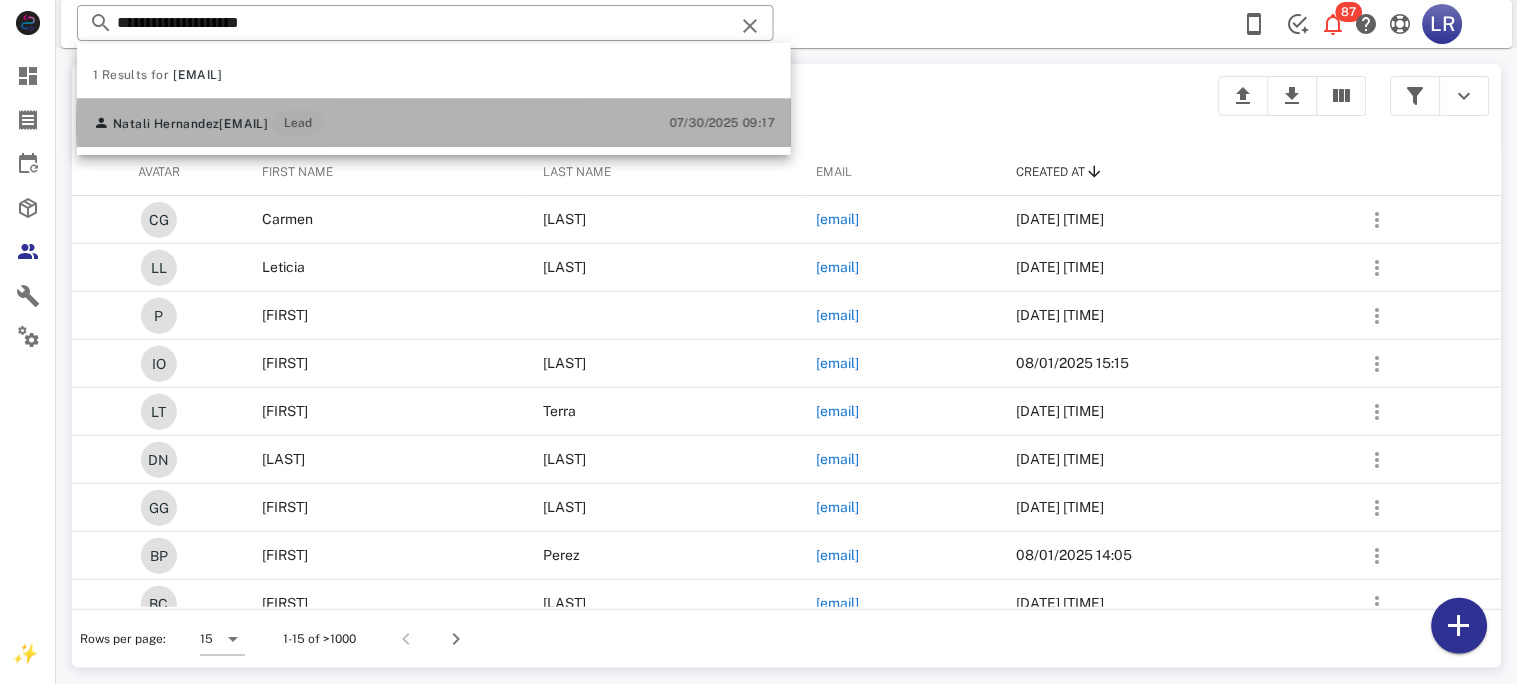 click on "[EMAIL]" at bounding box center (243, 124) 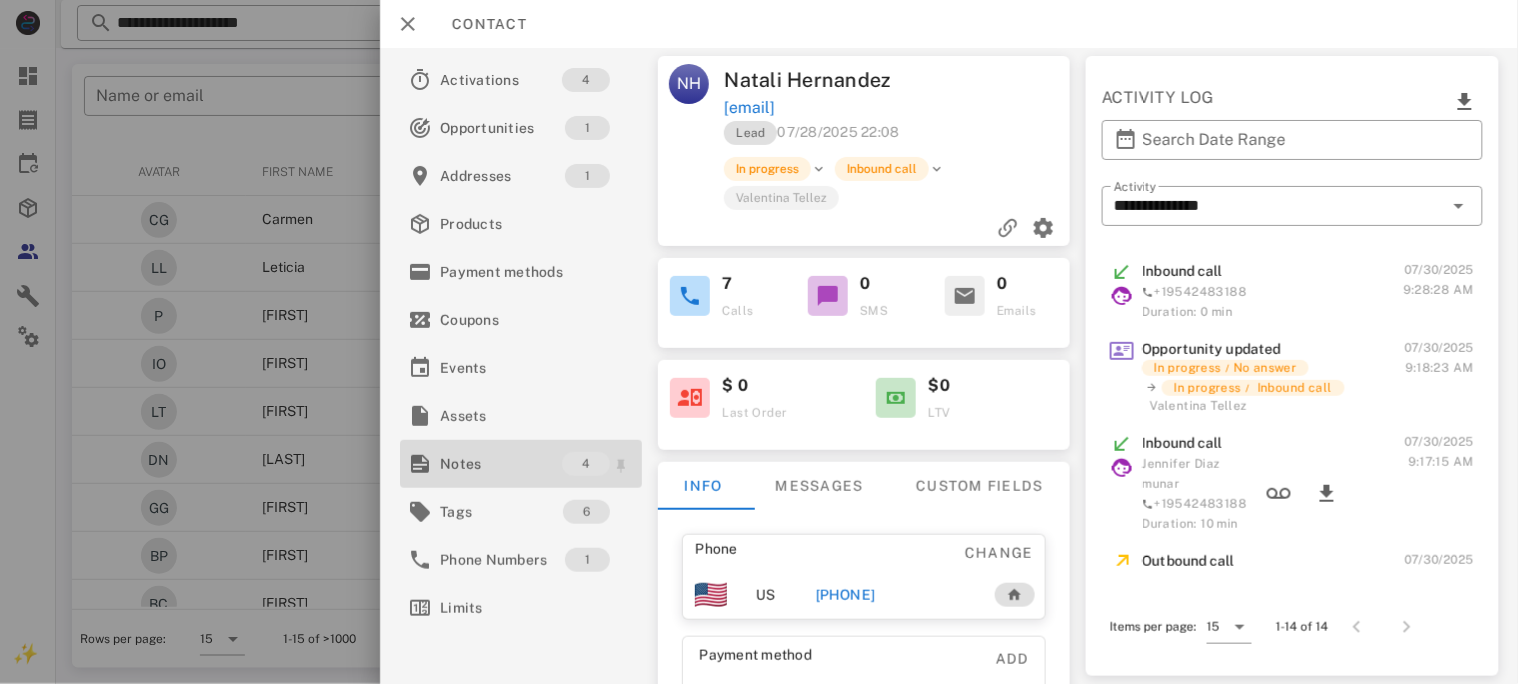 click on "Notes" at bounding box center (501, 464) 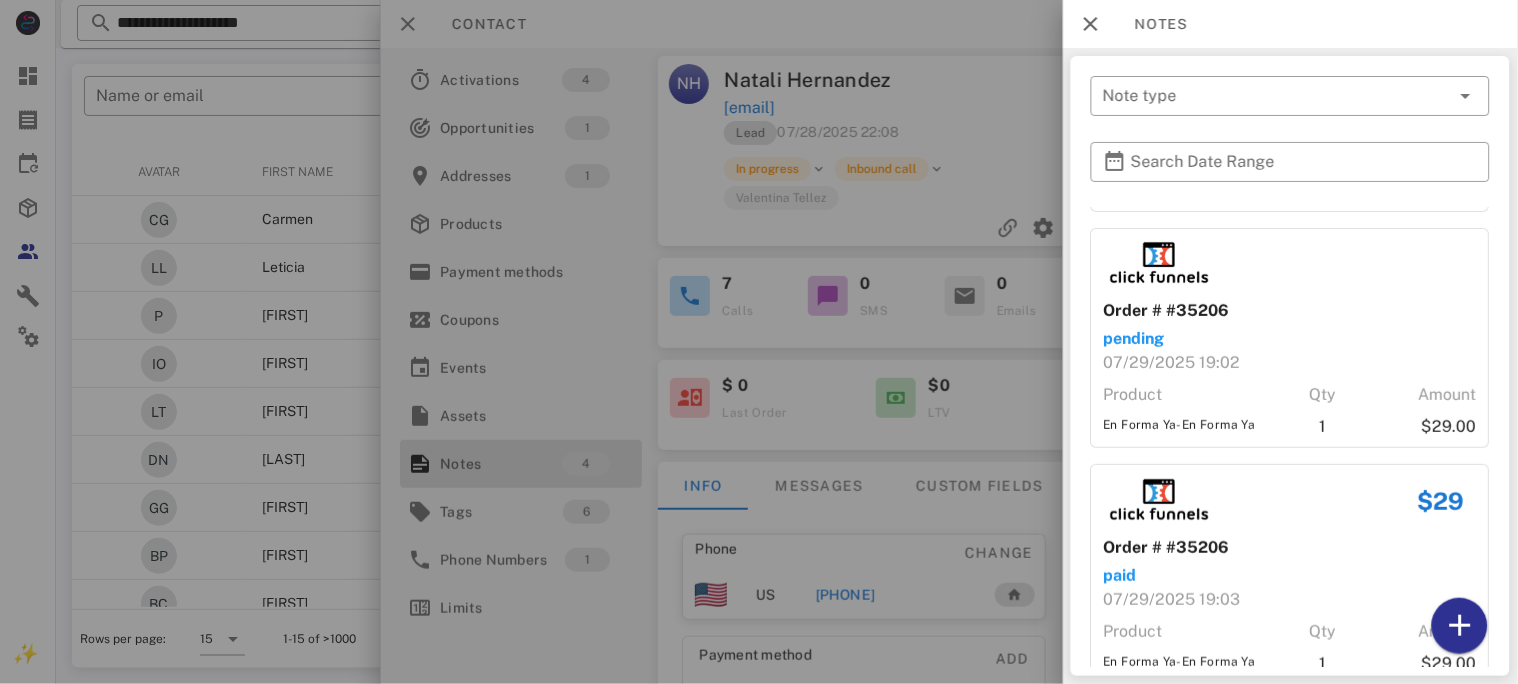 scroll, scrollTop: 337, scrollLeft: 0, axis: vertical 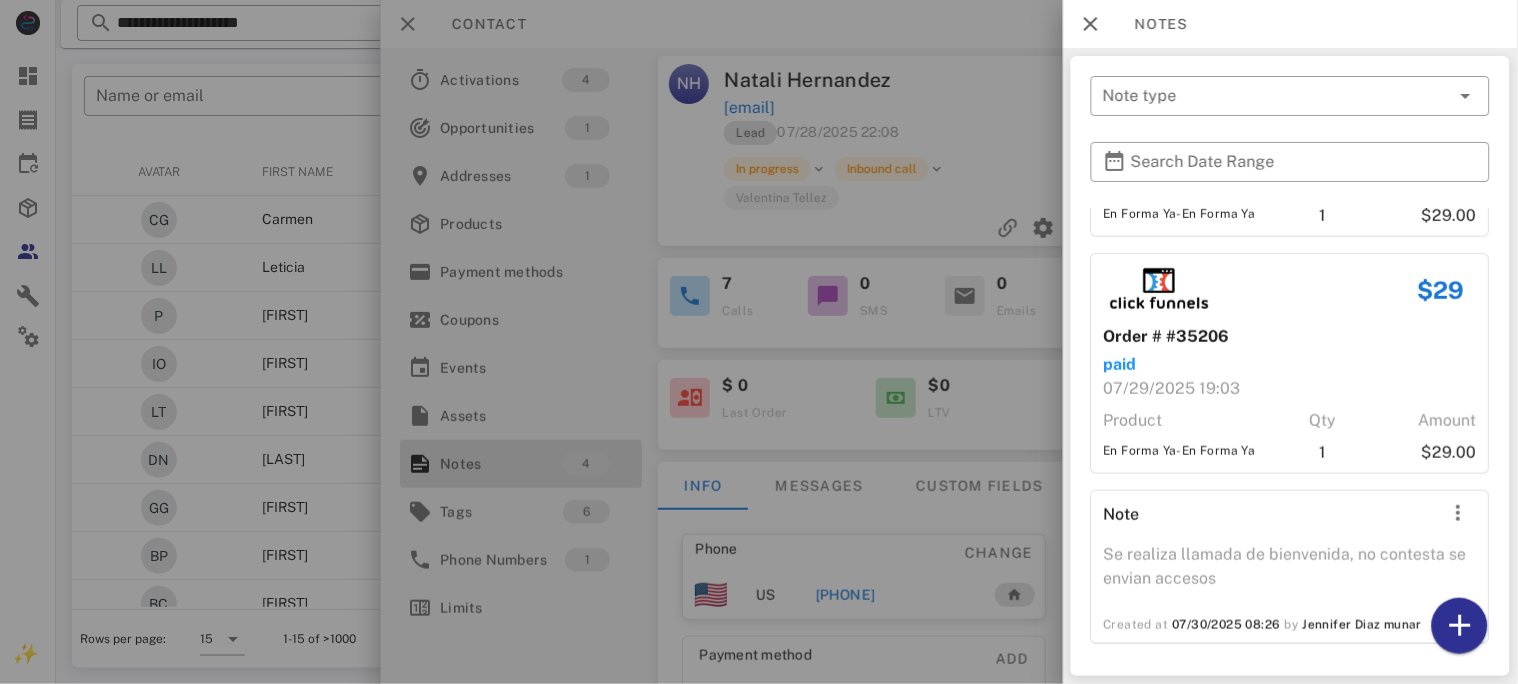click at bounding box center [759, 342] 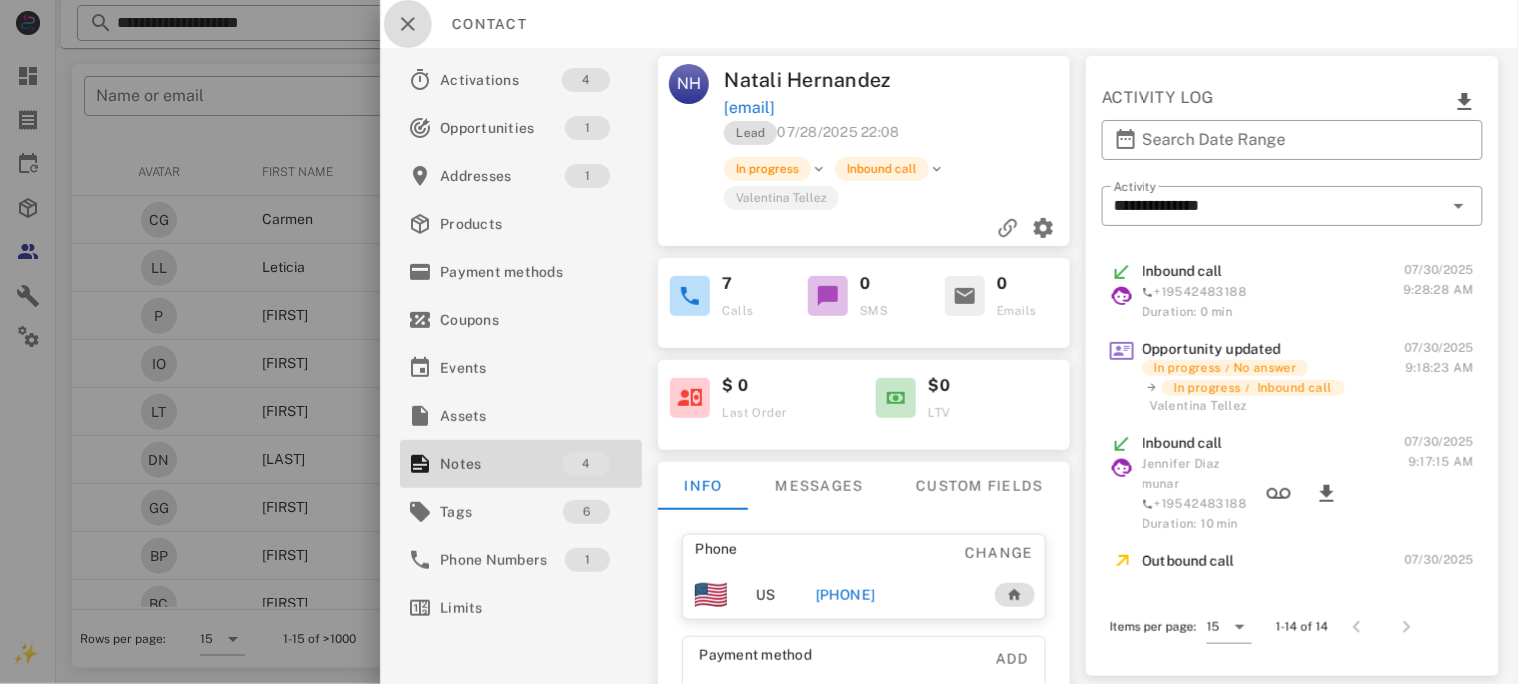 click at bounding box center (408, 24) 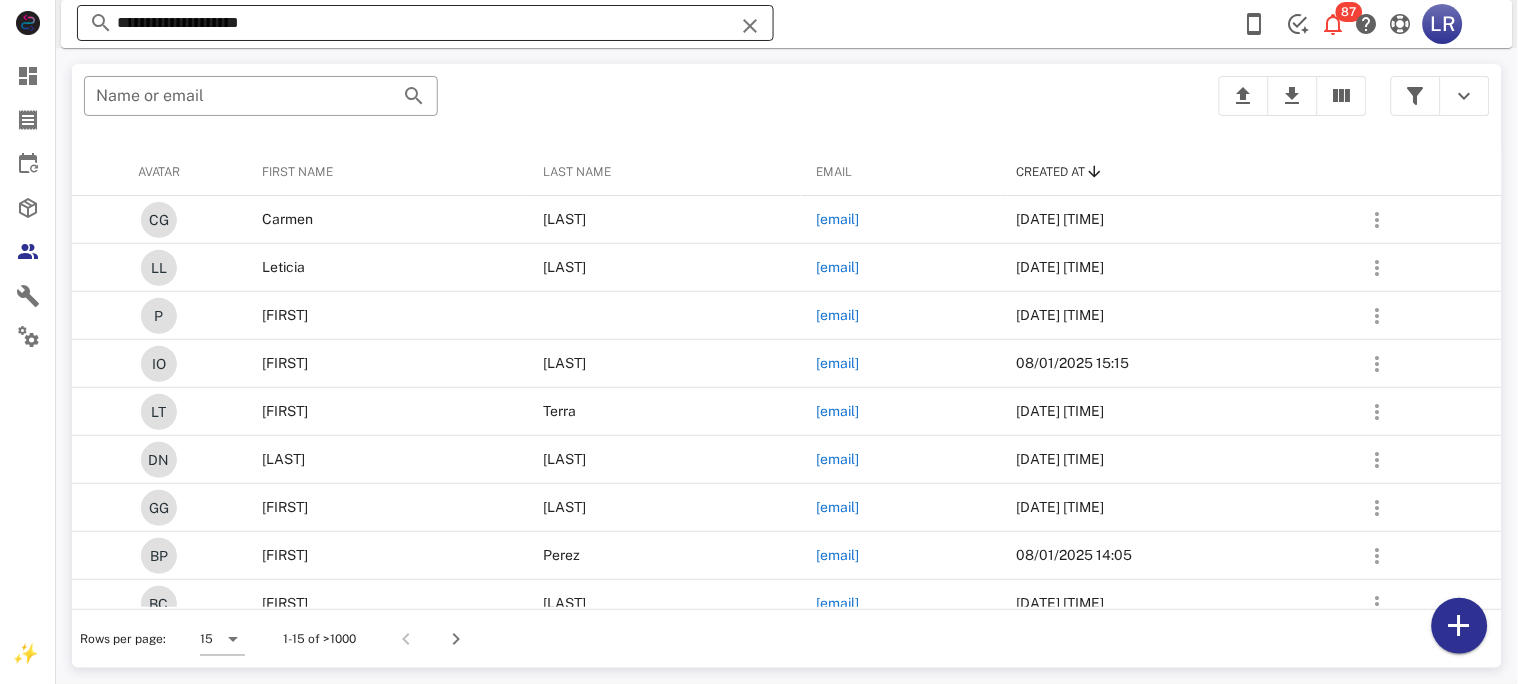 click at bounding box center [750, 26] 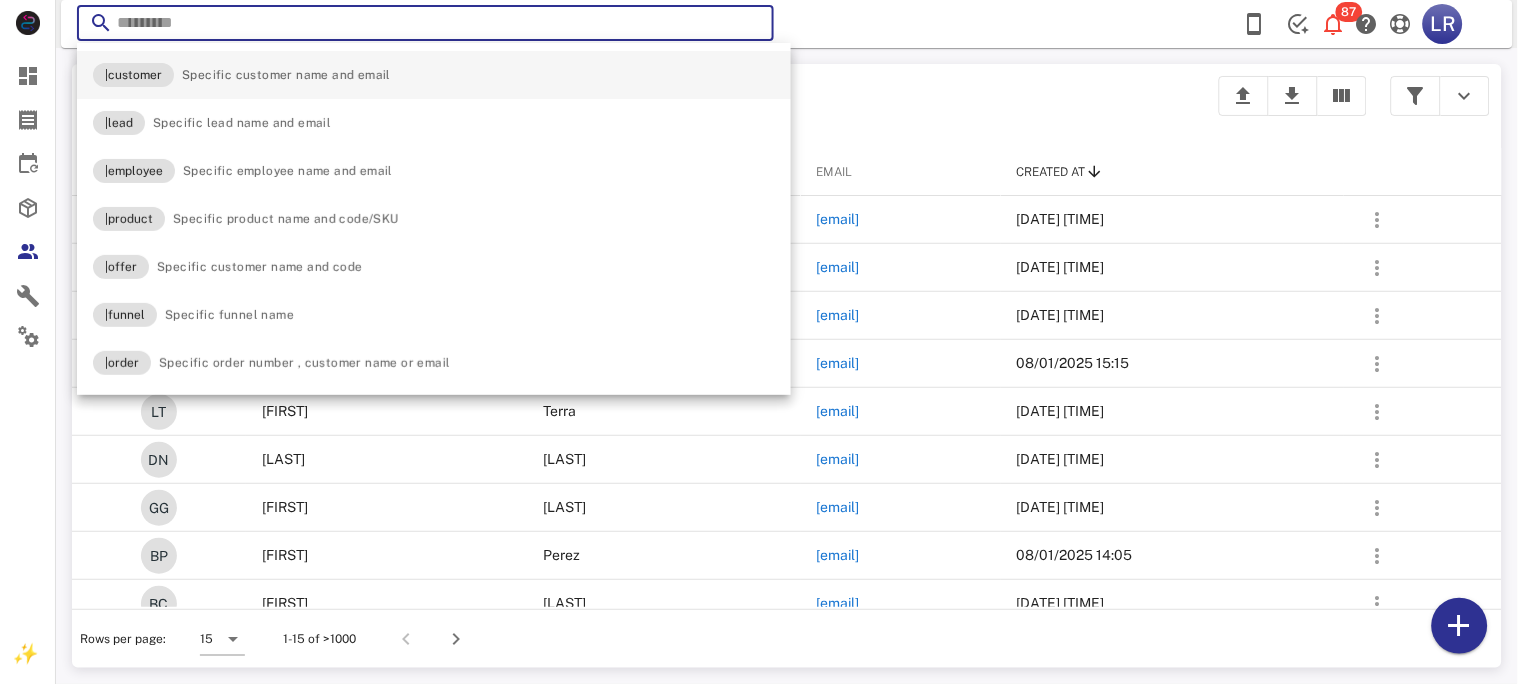 paste on "**********" 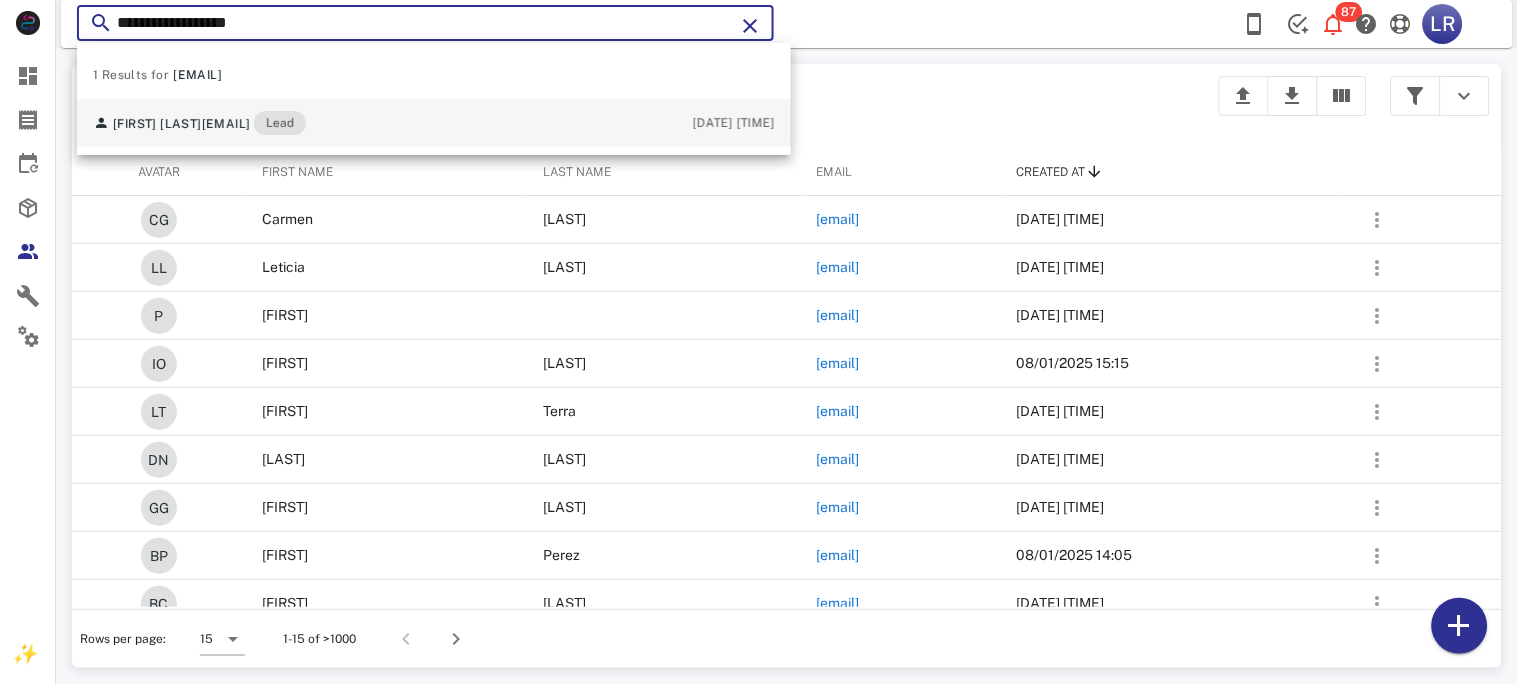 type on "**********" 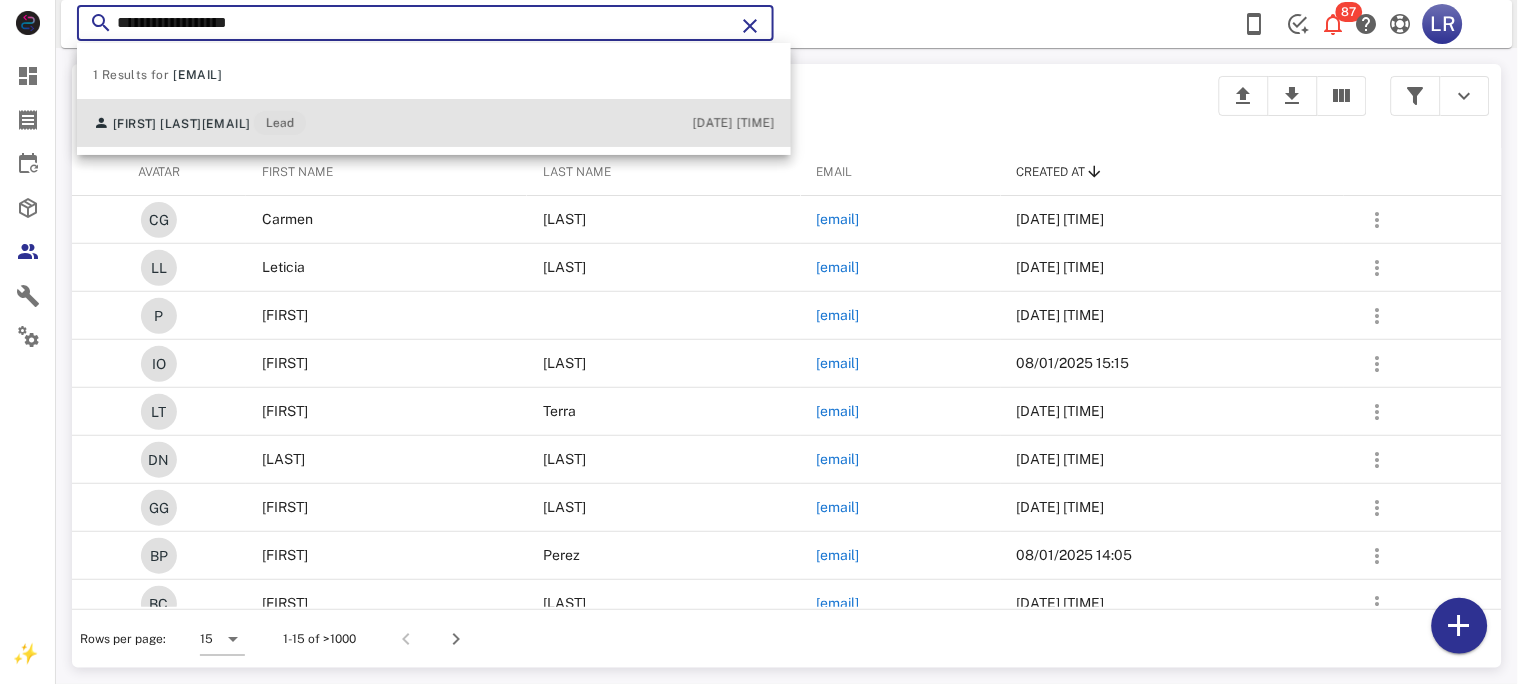 click on "[EMAIL]" at bounding box center [226, 124] 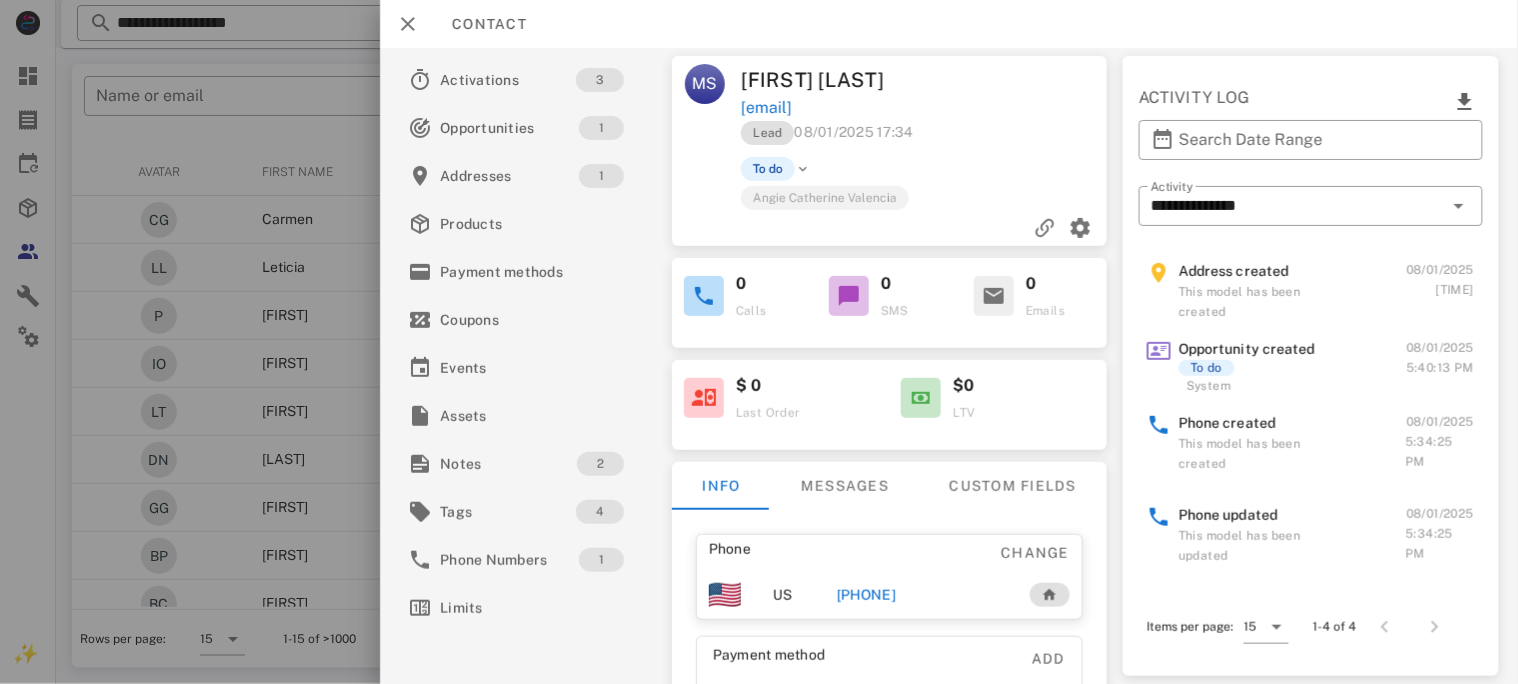 click on "[PHONE]" at bounding box center [865, 595] 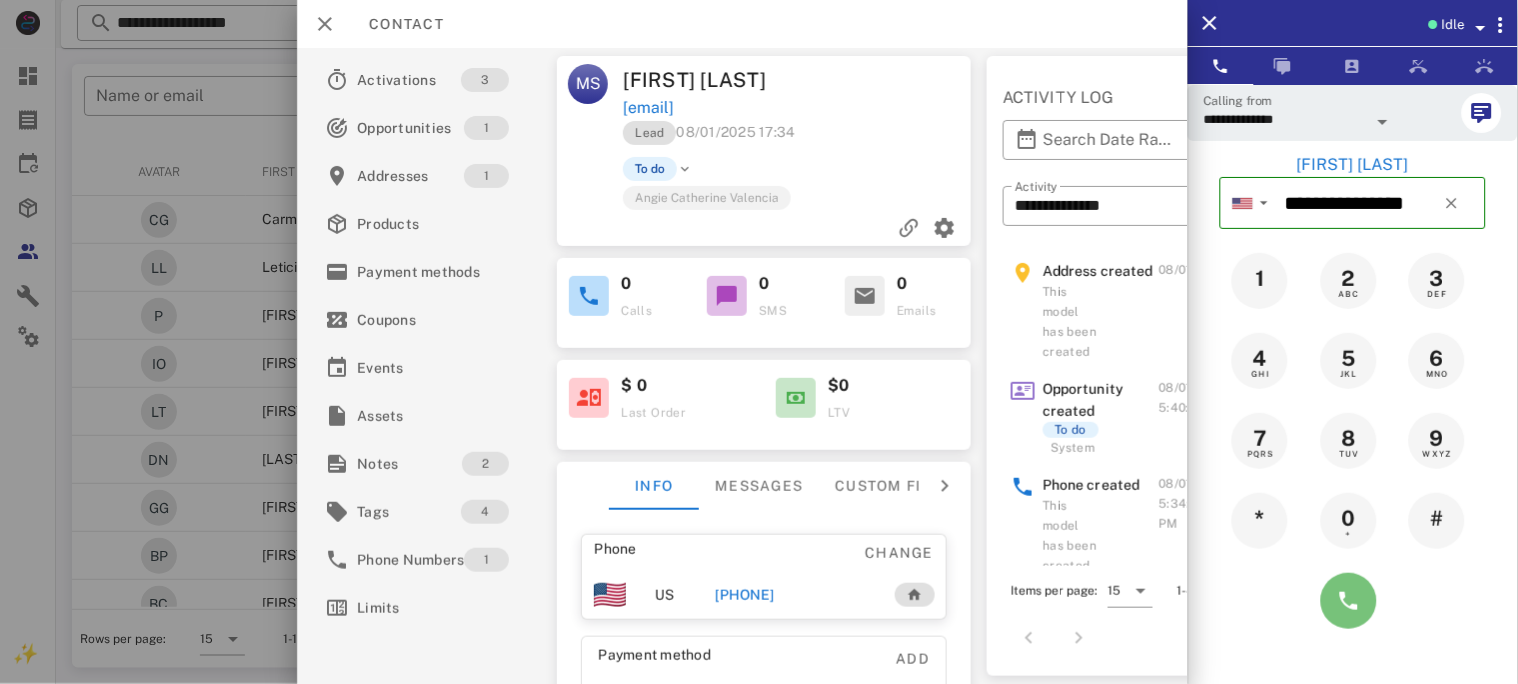 click at bounding box center [1349, 601] 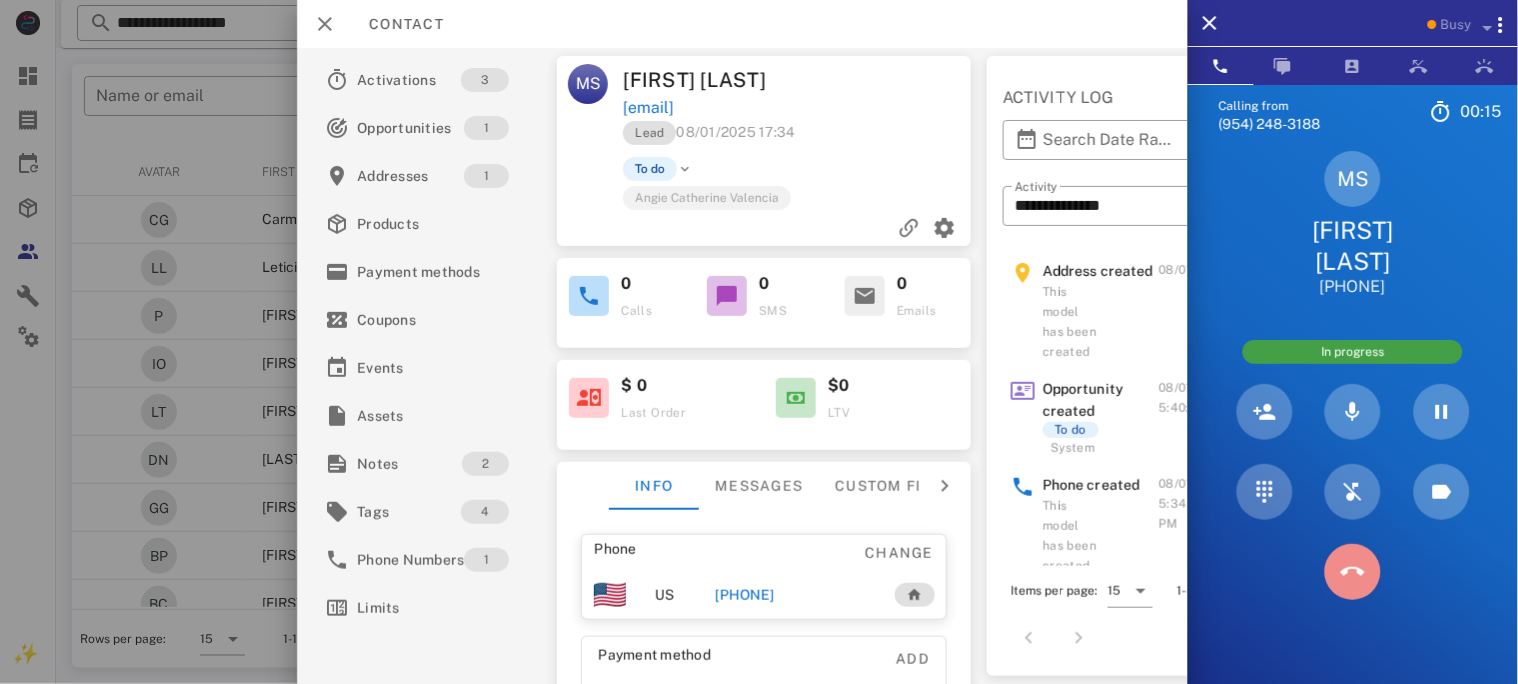 click at bounding box center (1353, 572) 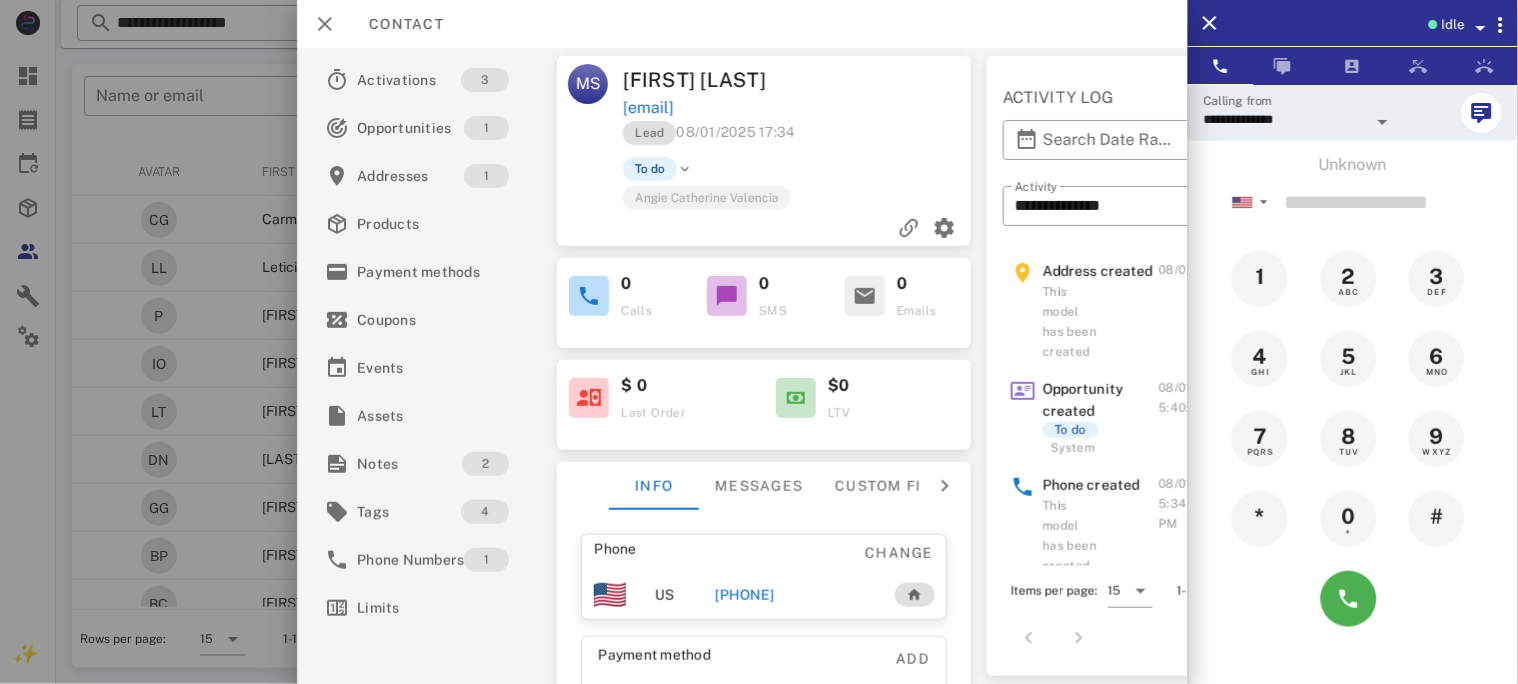 click on "[PHONE]" at bounding box center (744, 595) 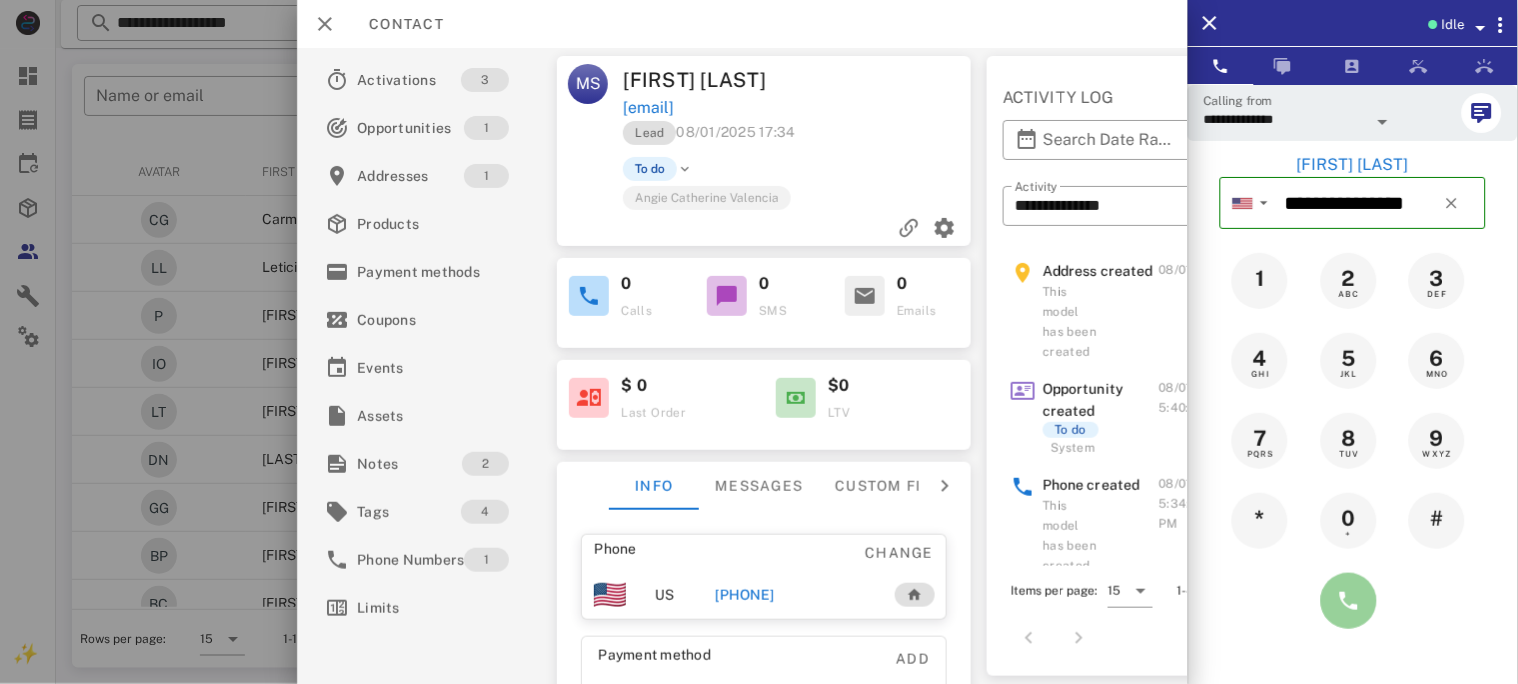 click at bounding box center (1349, 601) 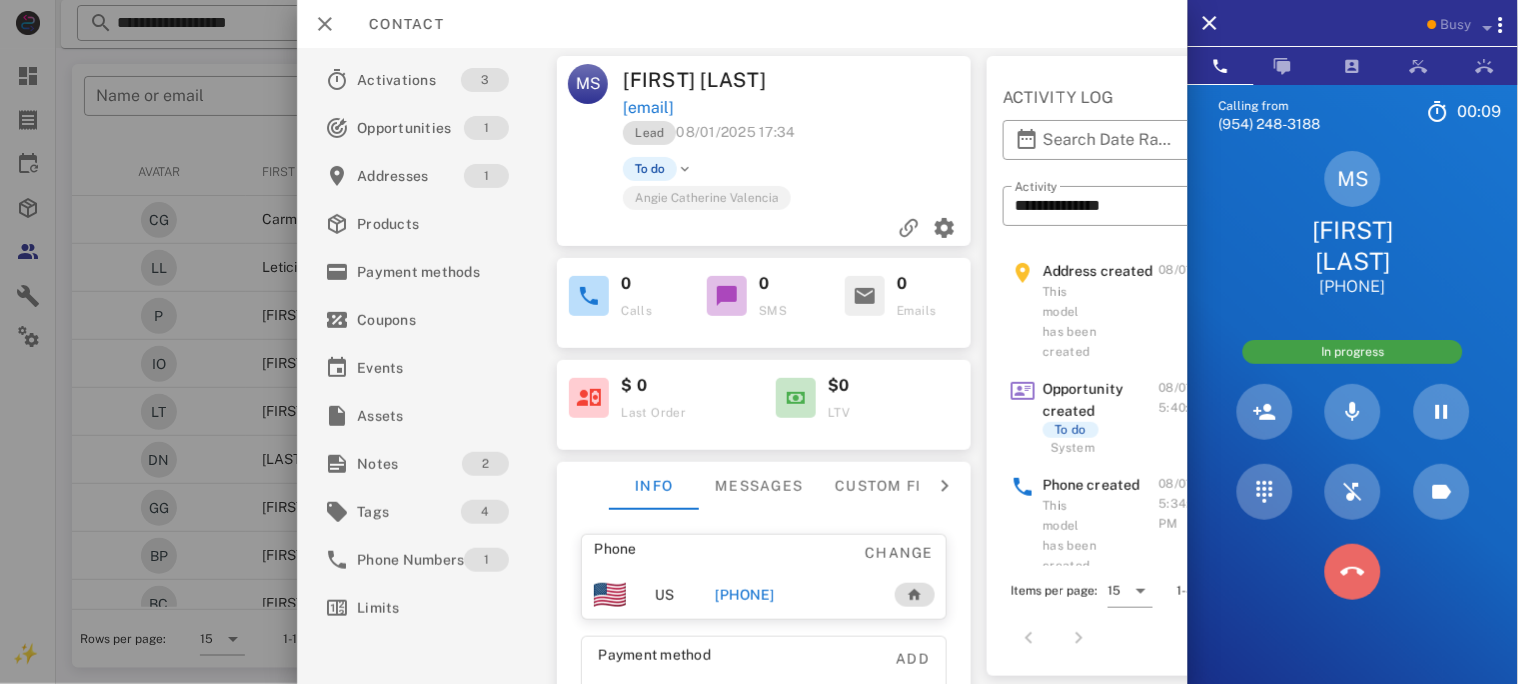 drag, startPoint x: 1355, startPoint y: 574, endPoint x: 923, endPoint y: 468, distance: 444.81458 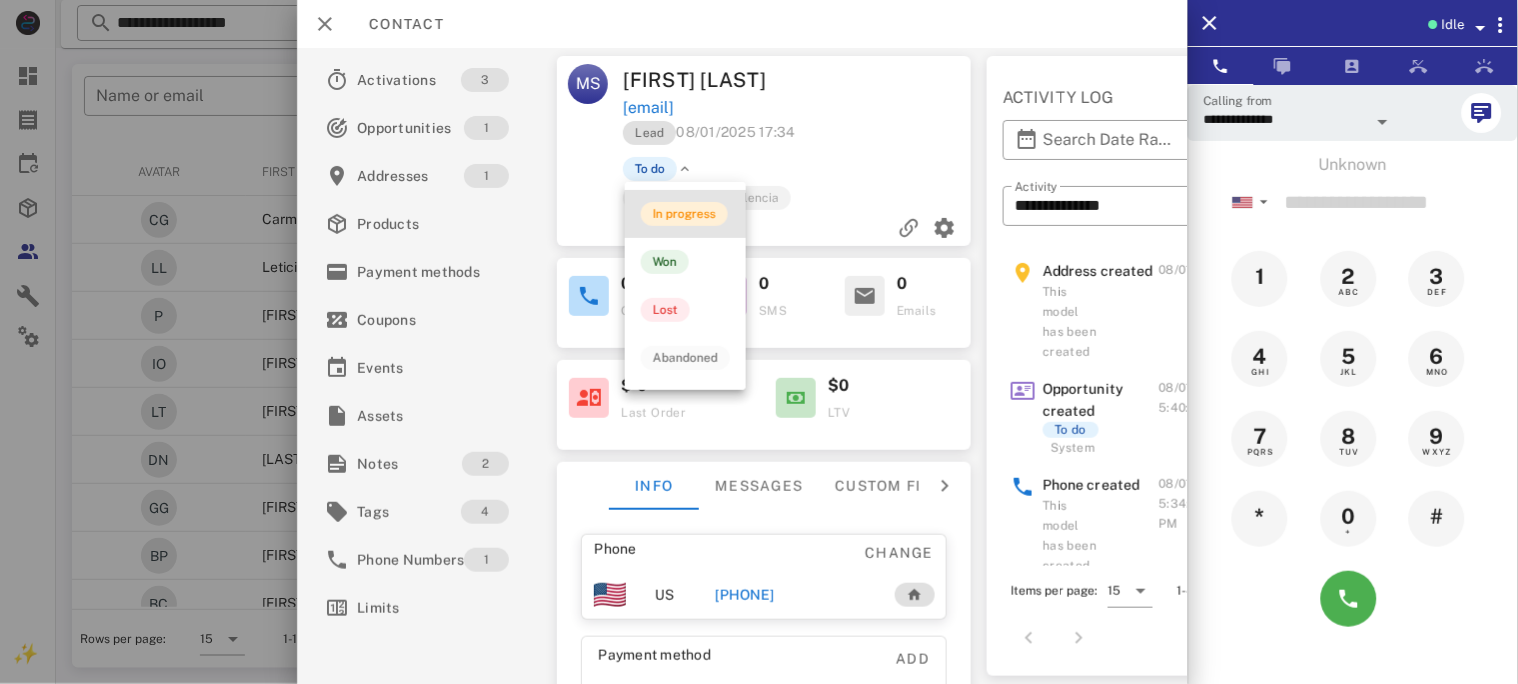 click on "In progress" at bounding box center [684, 214] 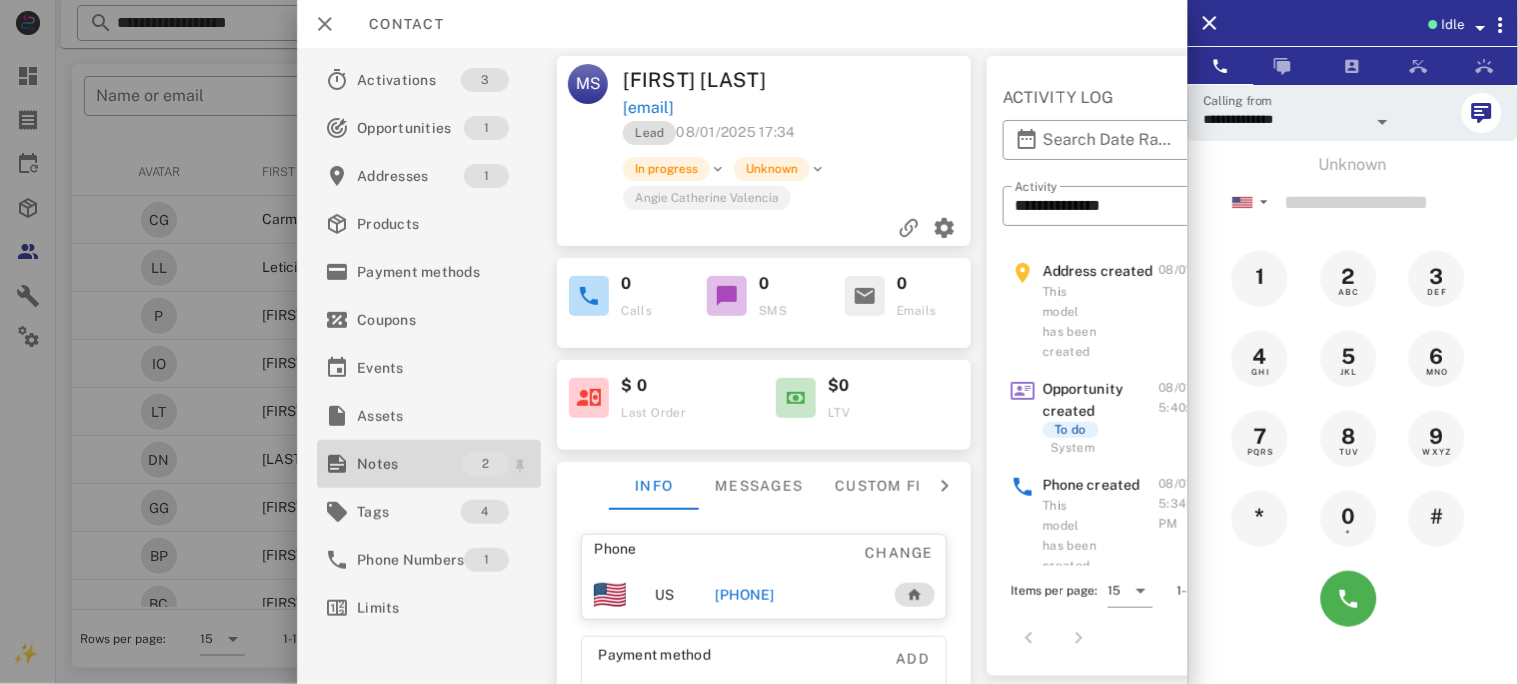 drag, startPoint x: 383, startPoint y: 467, endPoint x: 393, endPoint y: 461, distance: 11.661903 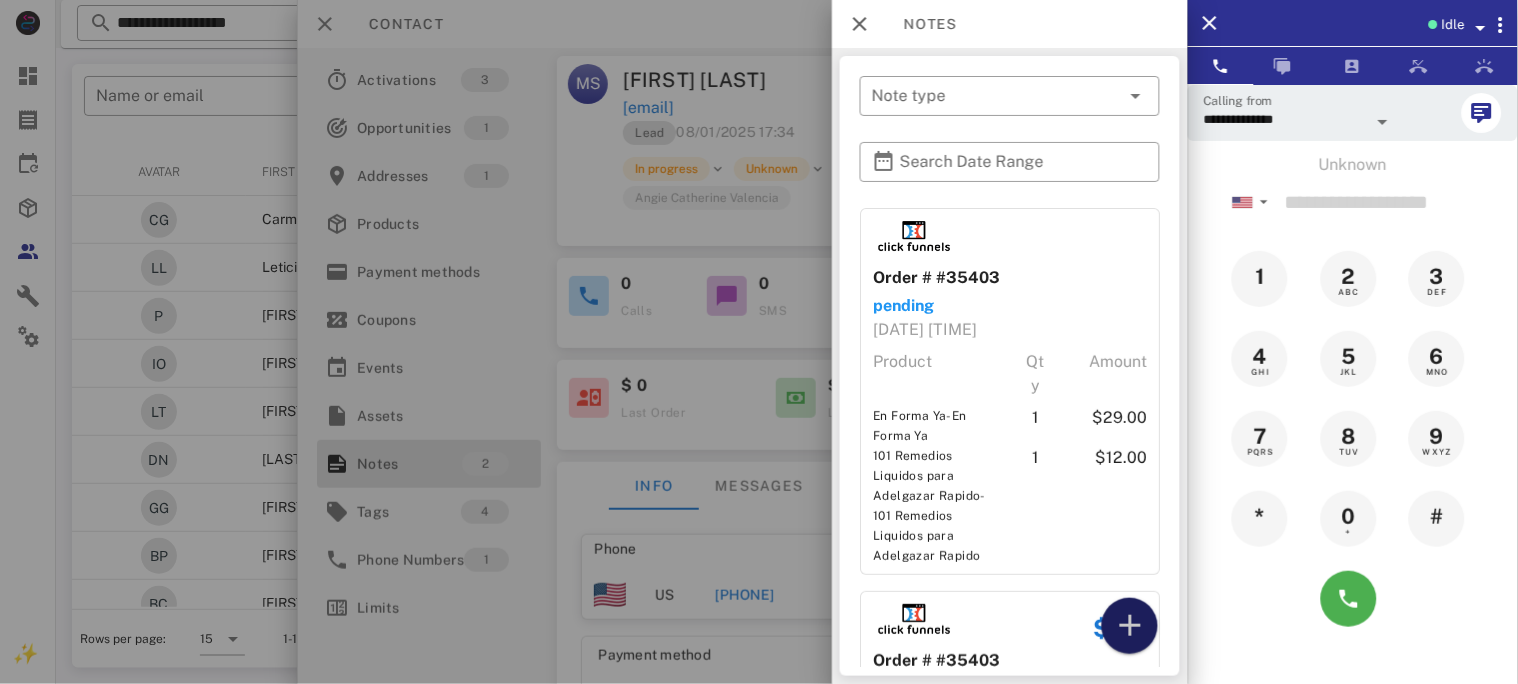 click at bounding box center (1130, 626) 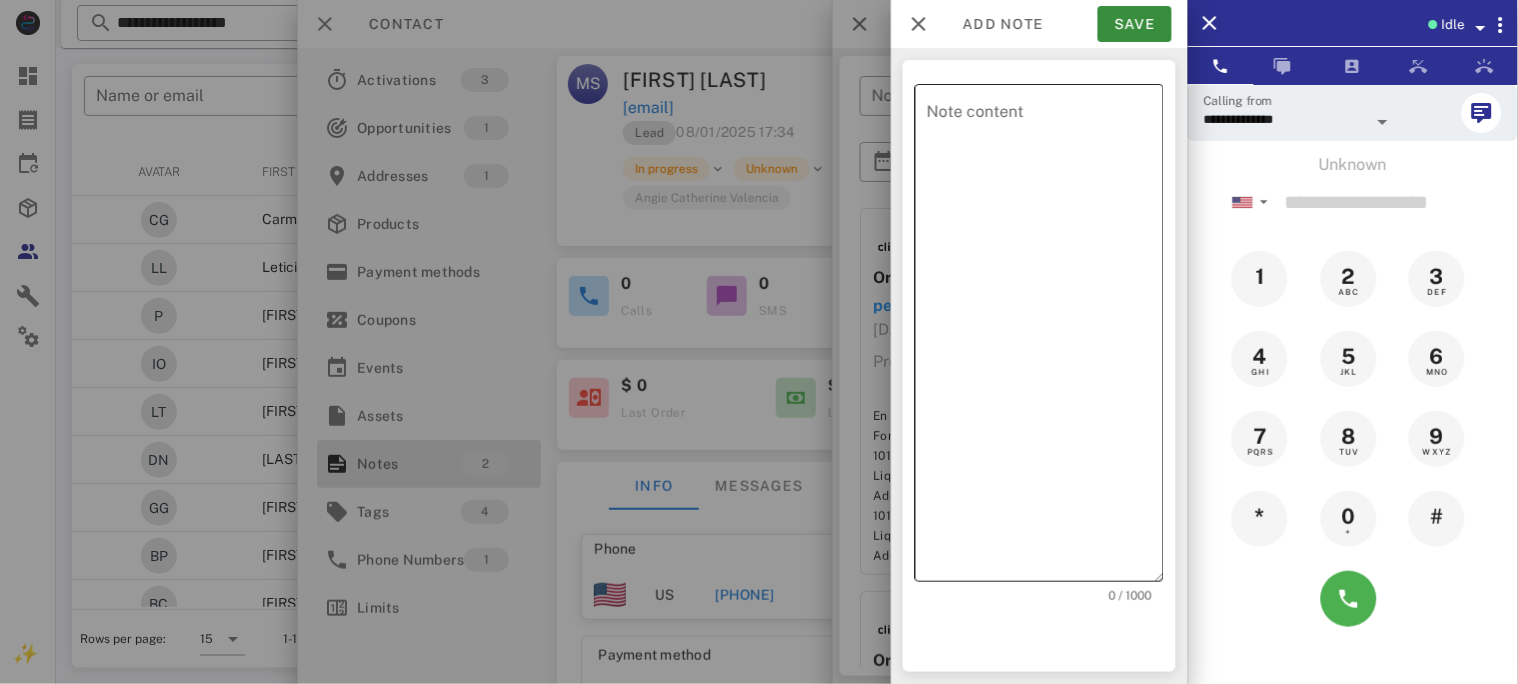 click on "Note content" at bounding box center (1045, 338) 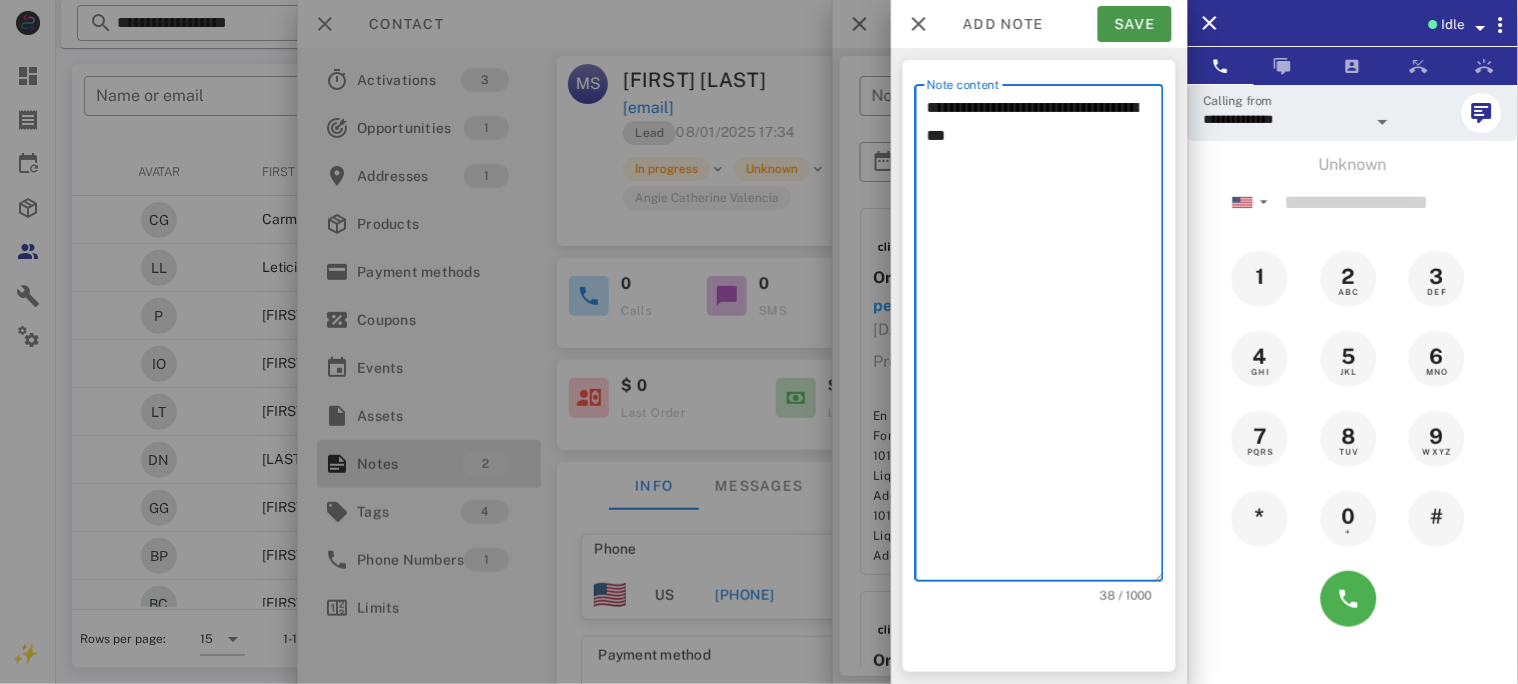 type on "**********" 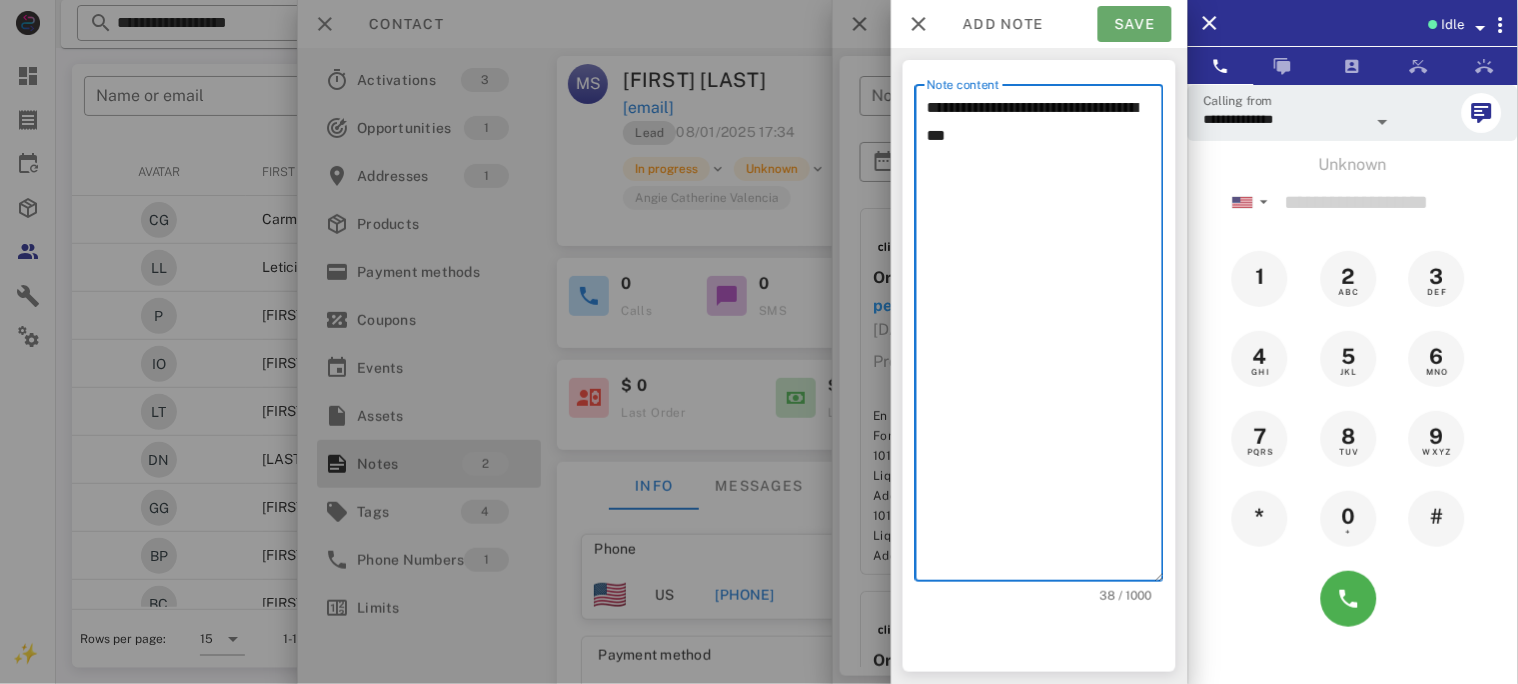 click on "Save" at bounding box center [1135, 24] 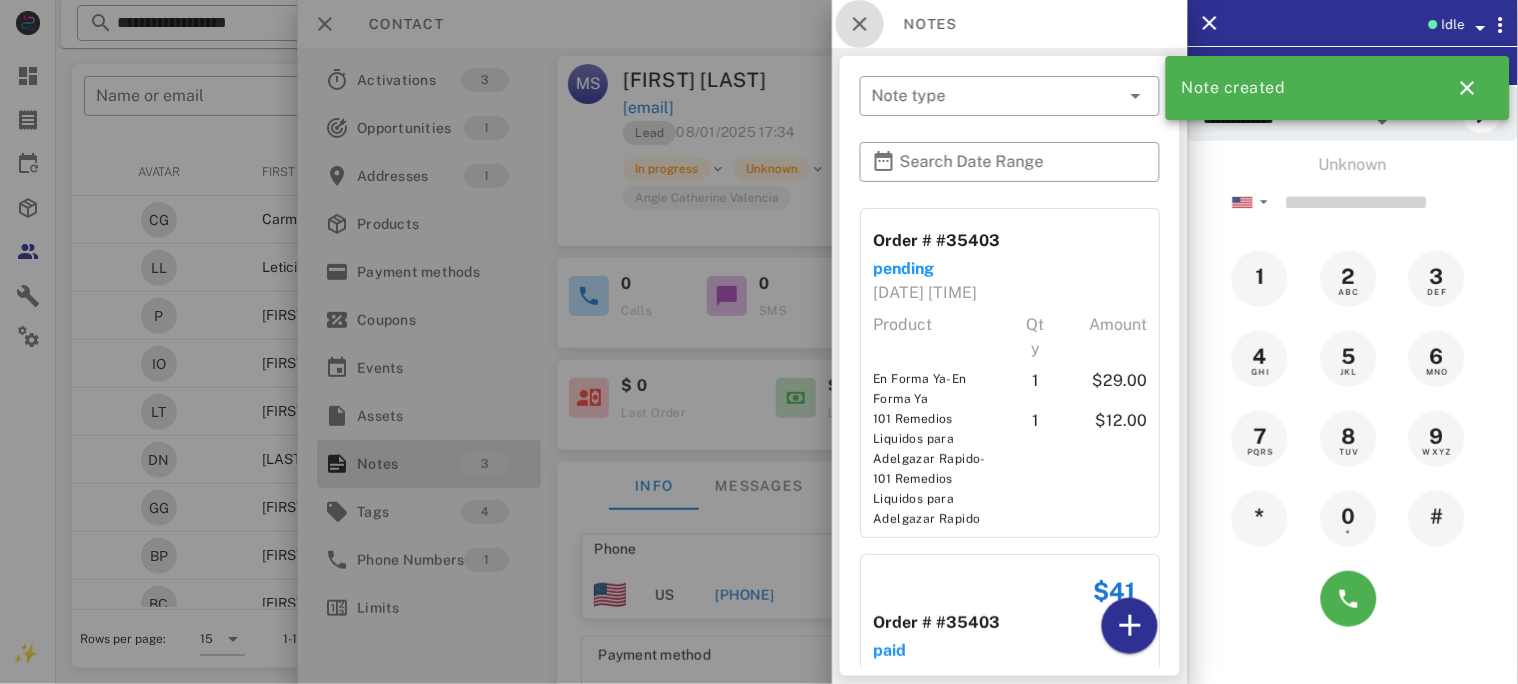click at bounding box center (860, 24) 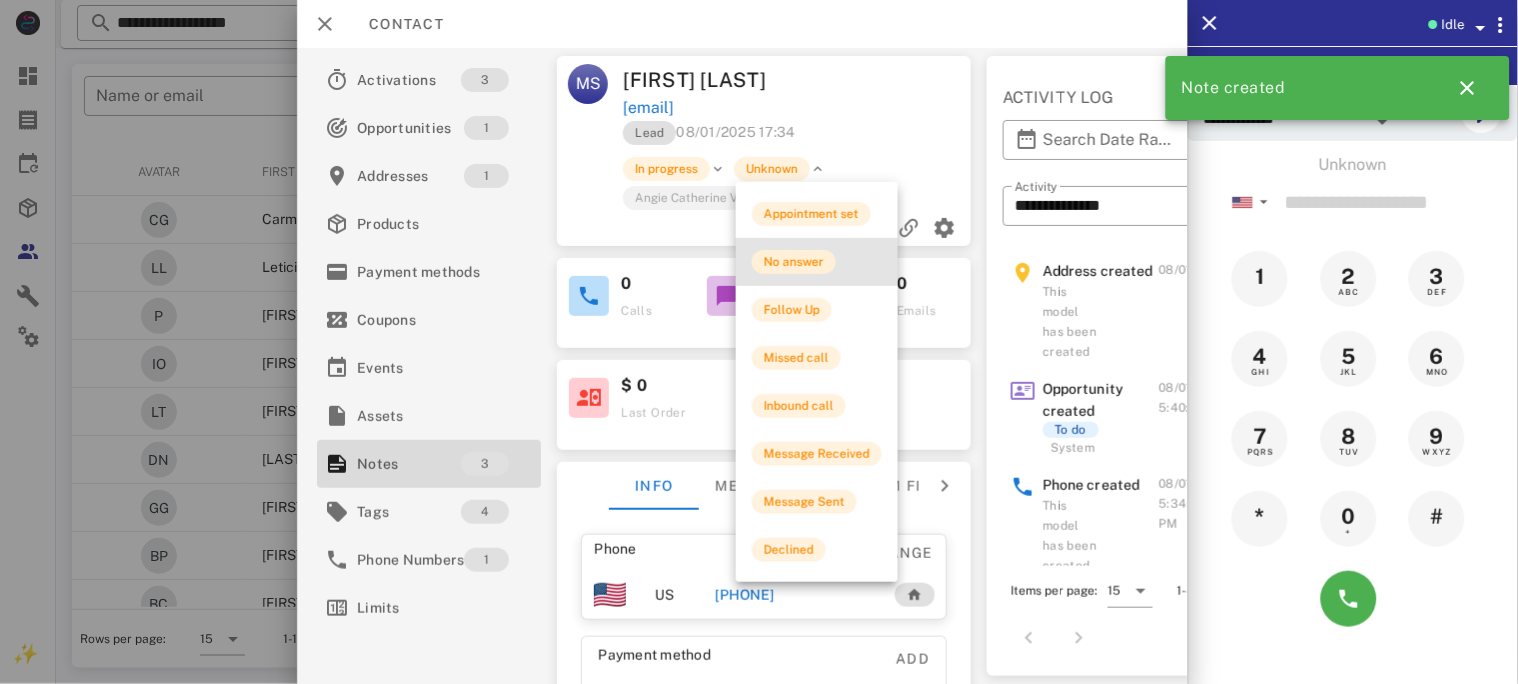 click on "No answer" at bounding box center (794, 262) 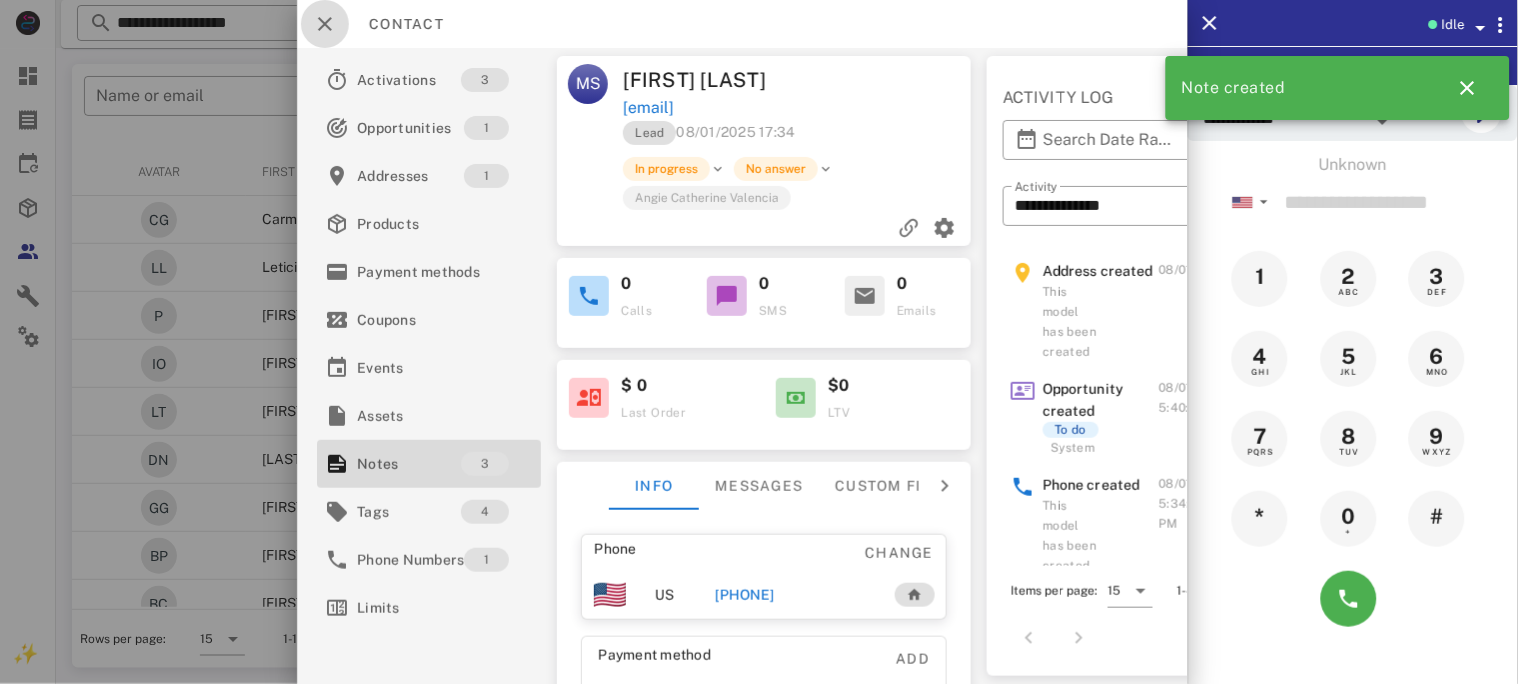 click at bounding box center (325, 24) 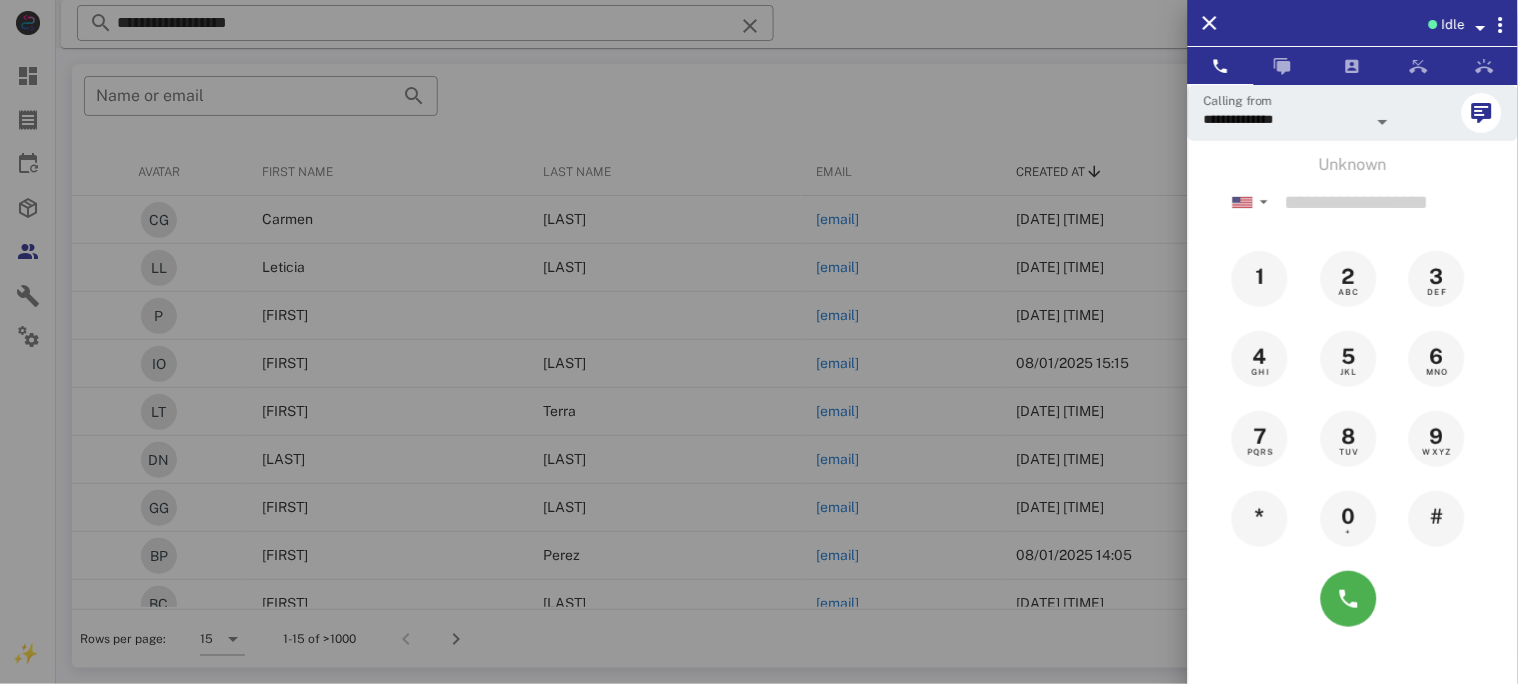 click at bounding box center [759, 342] 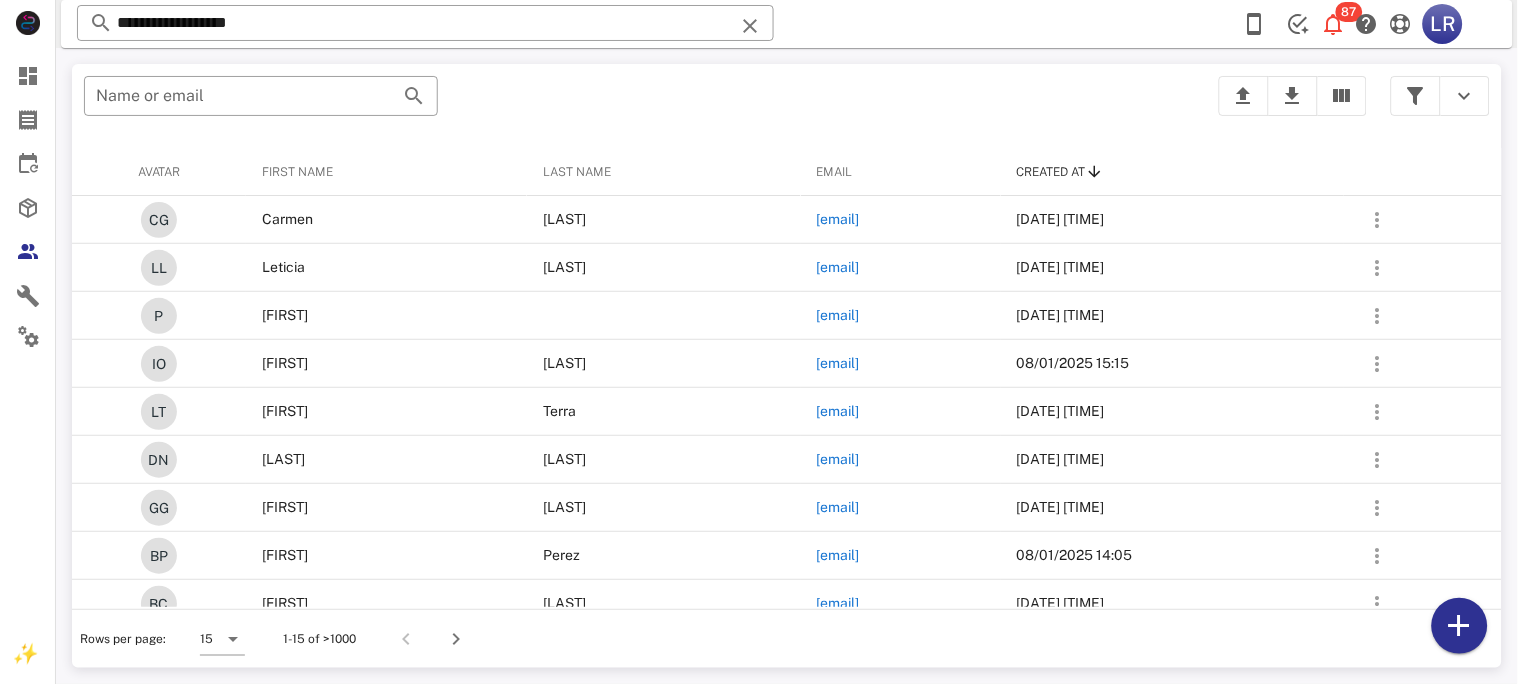 click at bounding box center (750, 26) 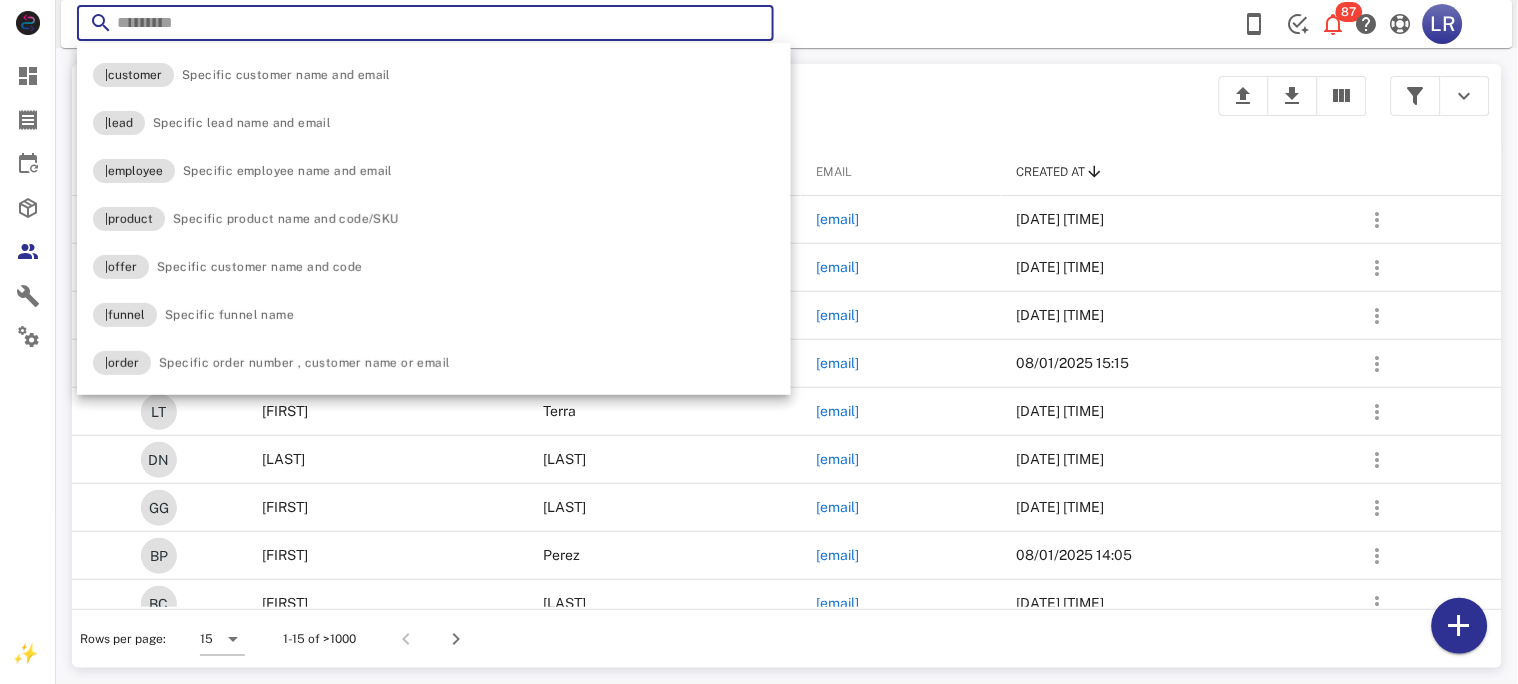 paste on "**********" 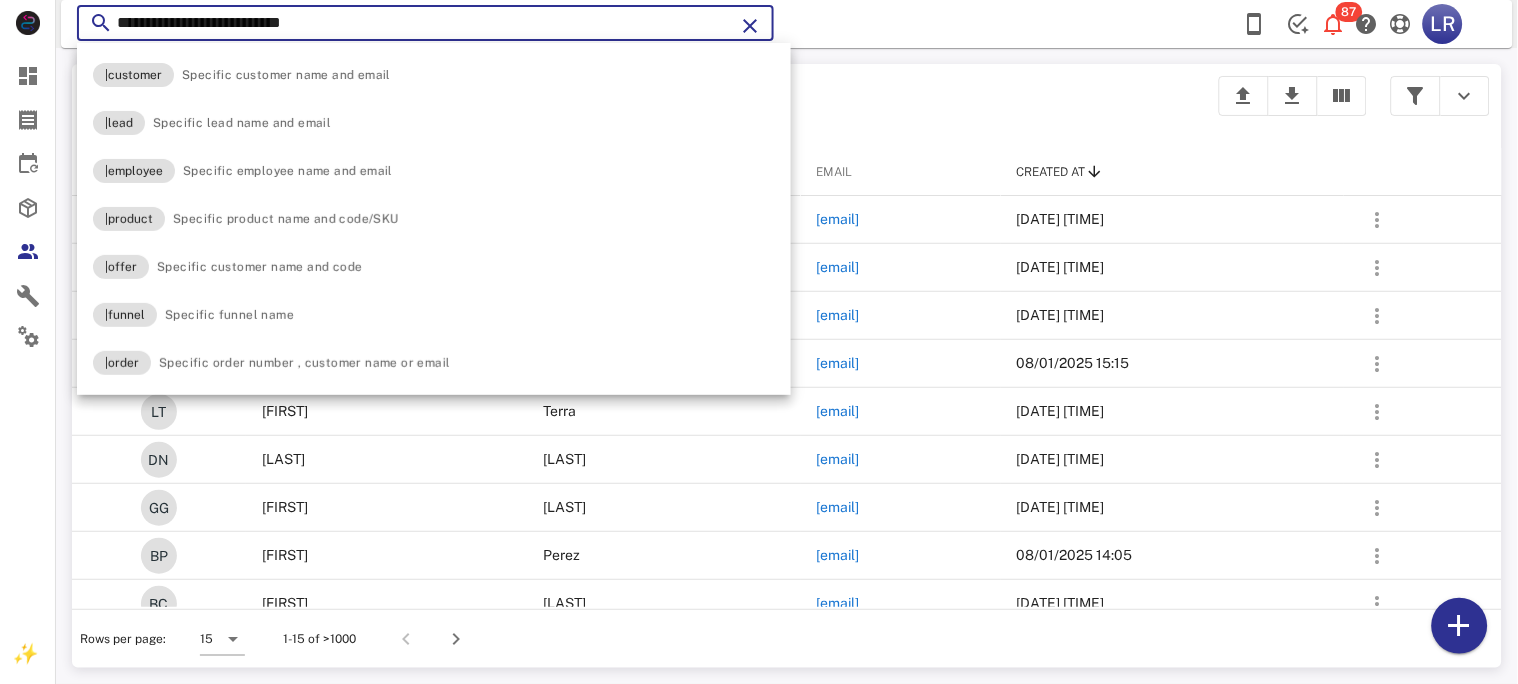 type on "**********" 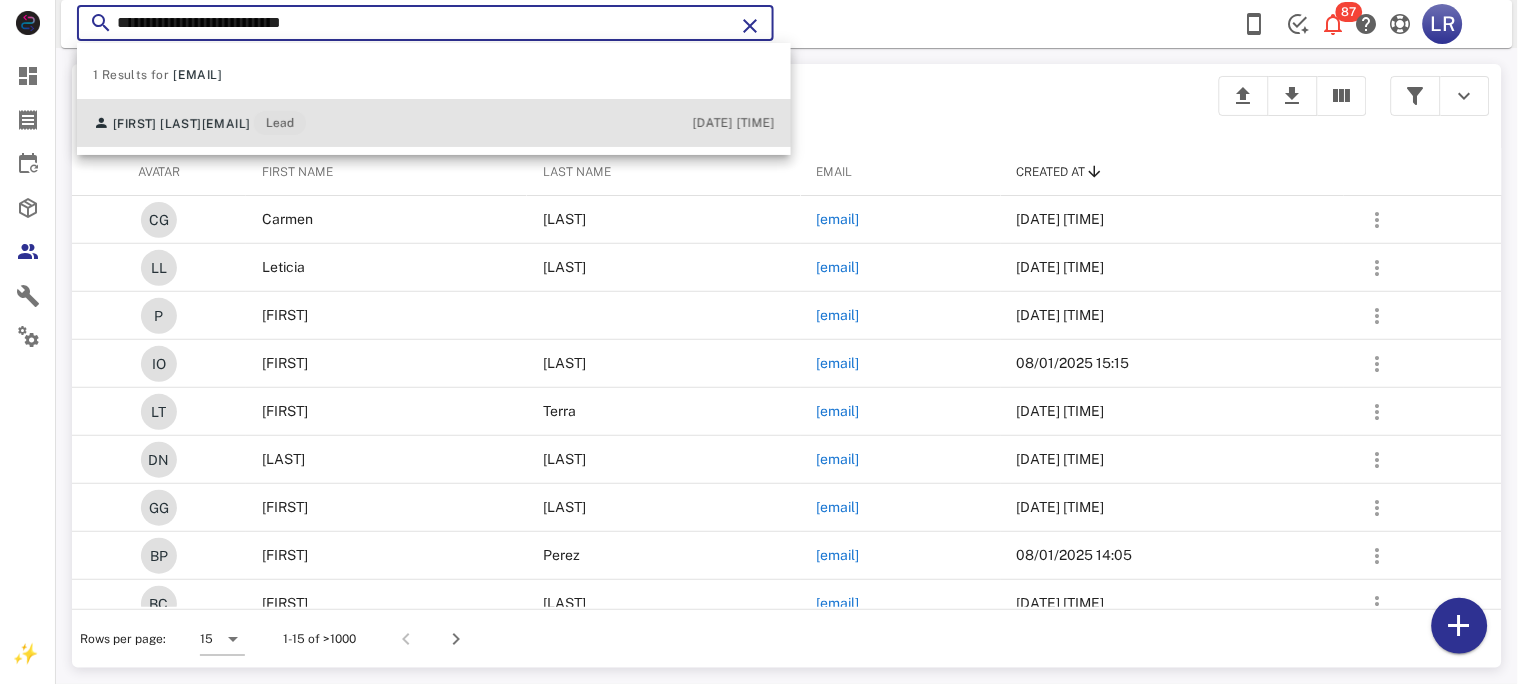 click on "[EMAIL]" at bounding box center [226, 124] 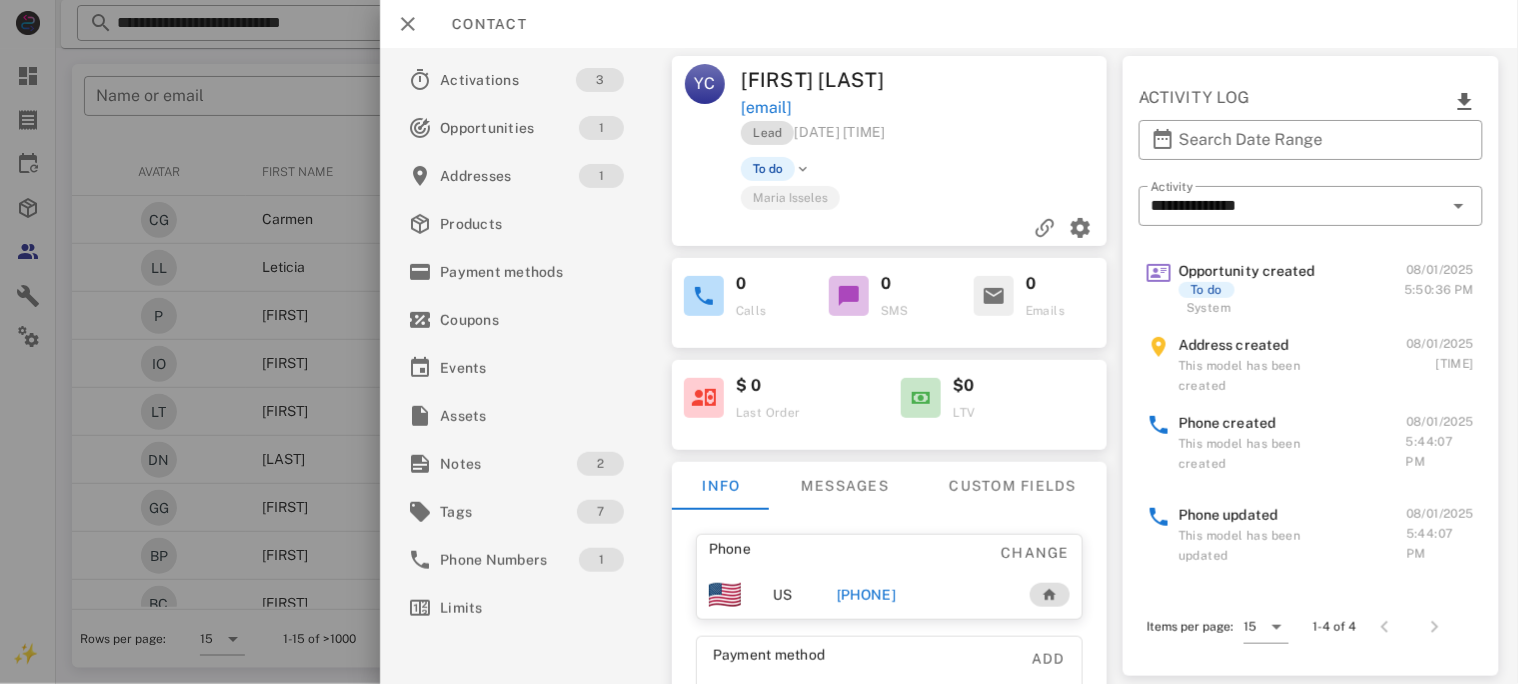 click on "[PHONE]" at bounding box center (865, 595) 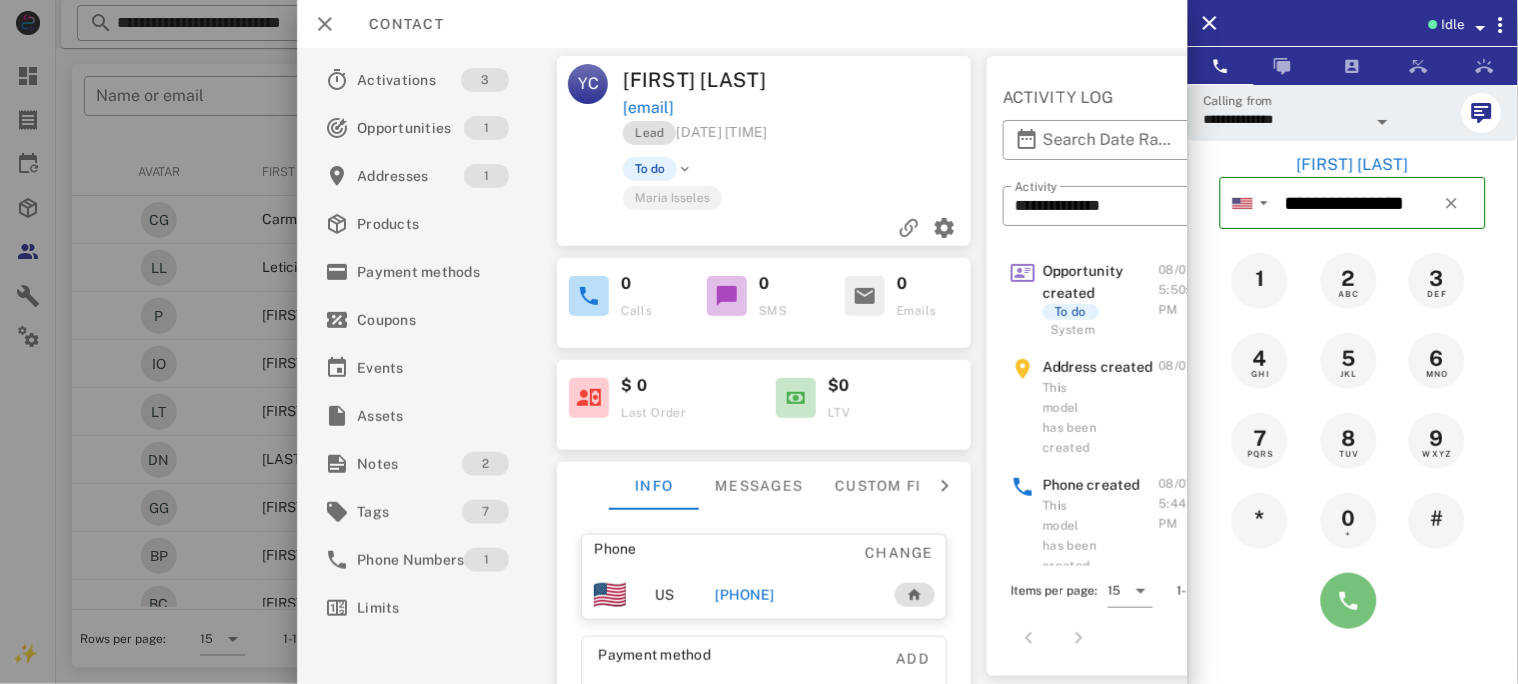 click at bounding box center [1349, 601] 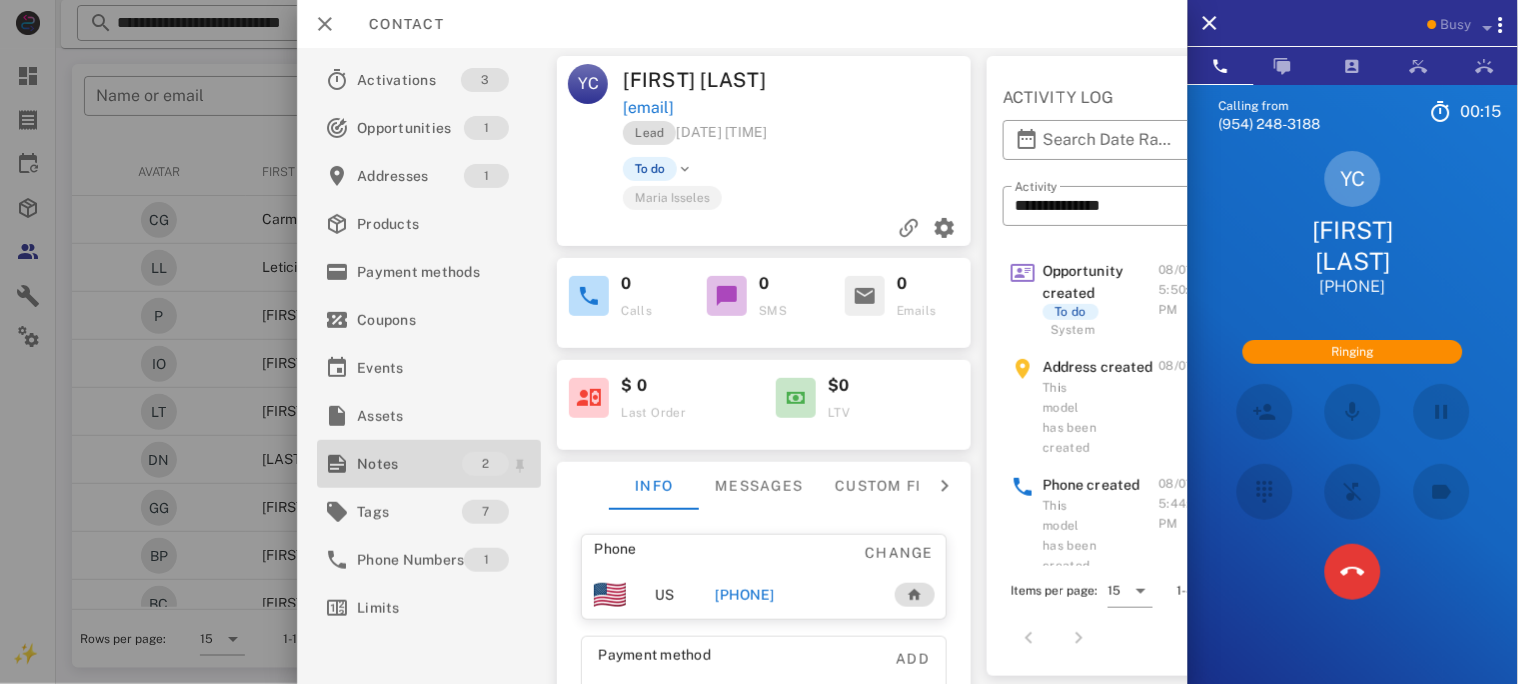 click on "Notes" at bounding box center (409, 464) 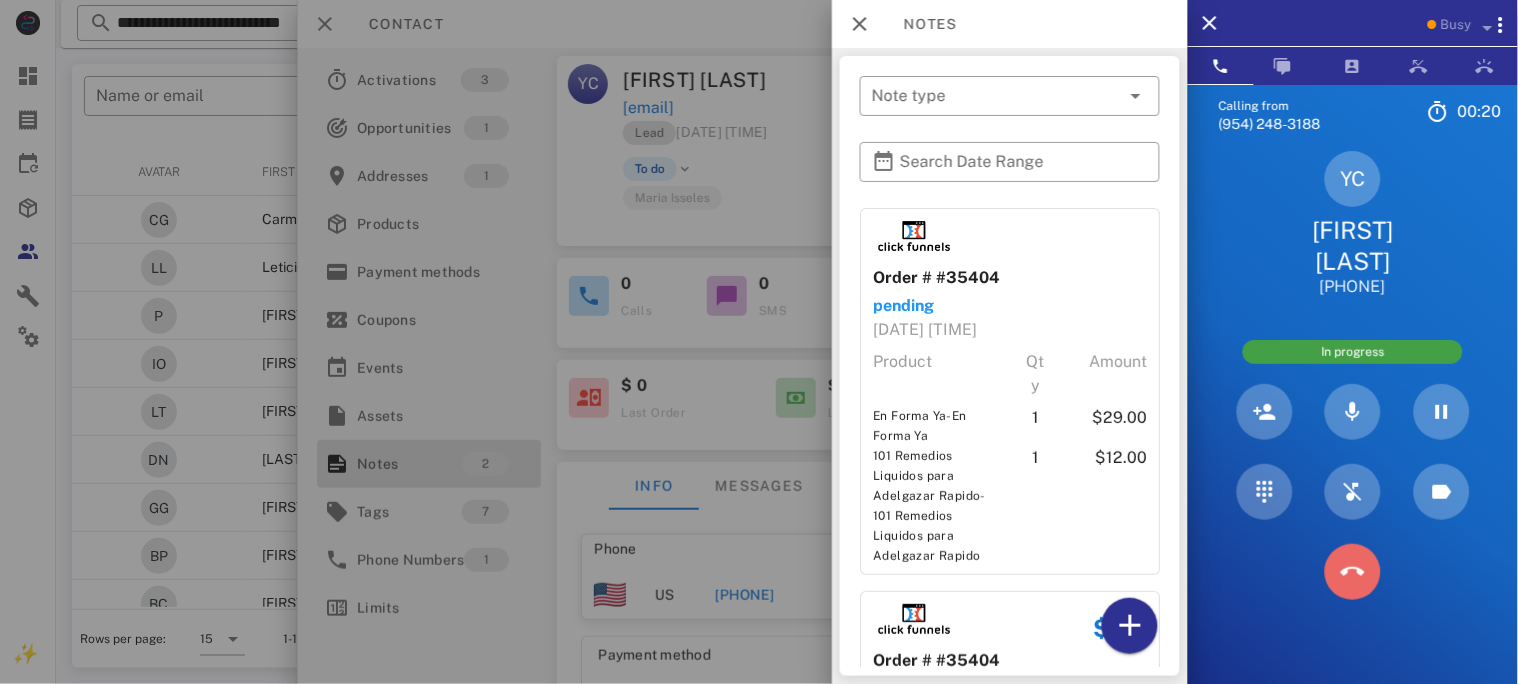 click at bounding box center [1353, 572] 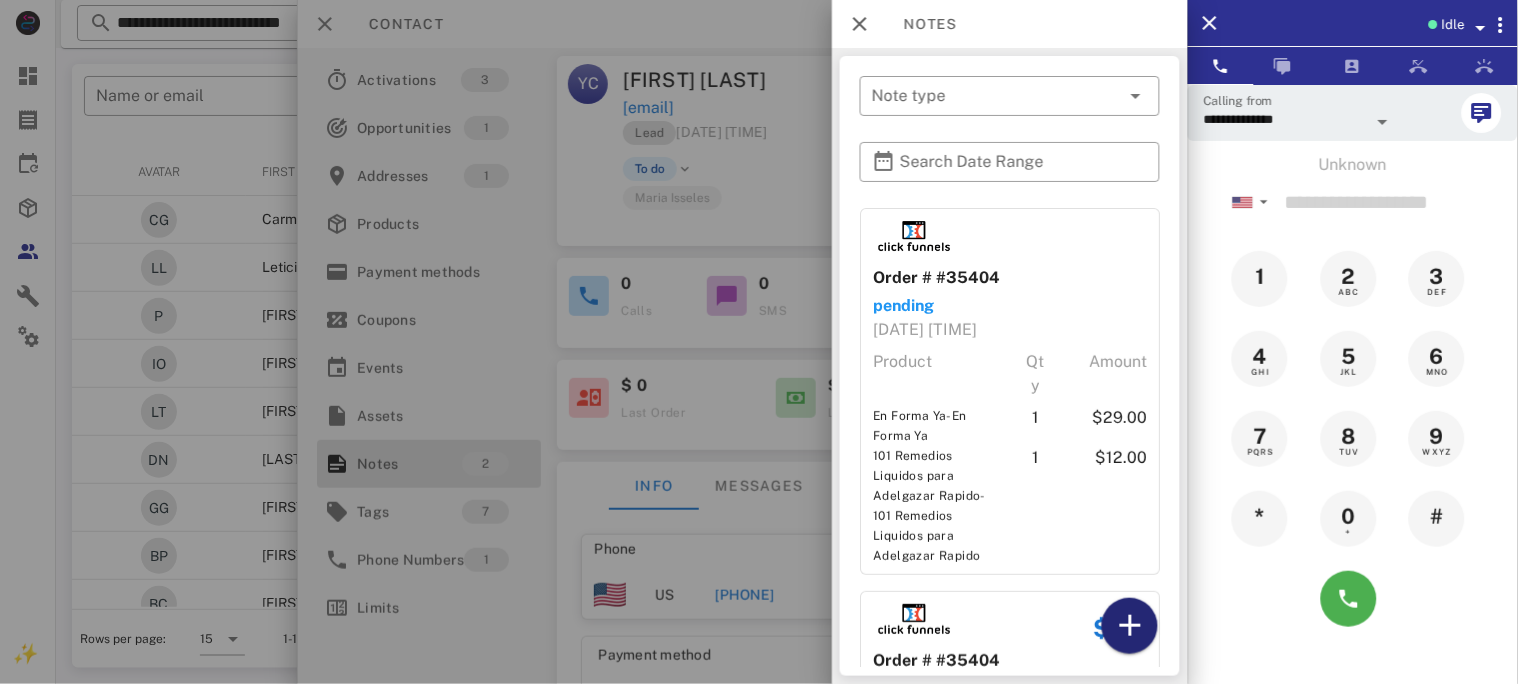 click at bounding box center [1130, 626] 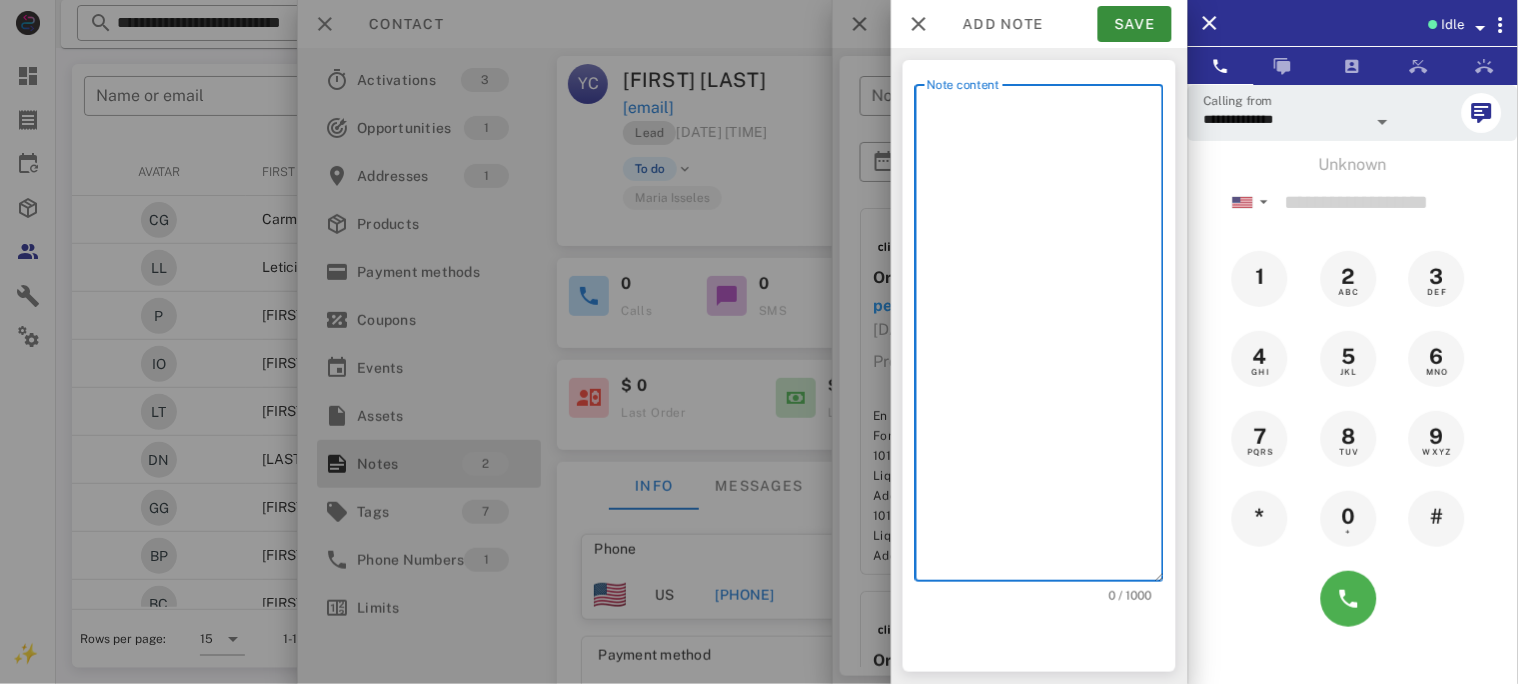 click on "Note content" at bounding box center (1045, 338) 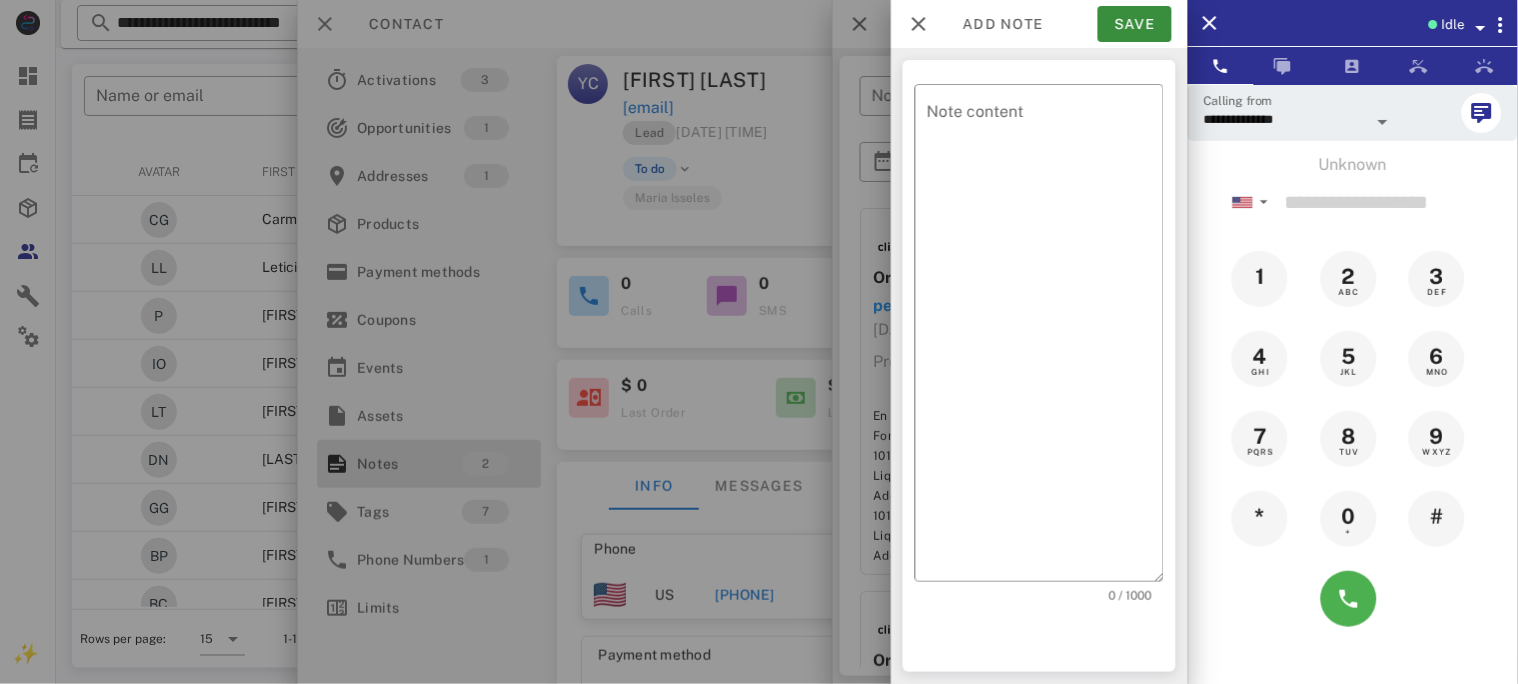 drag, startPoint x: 695, startPoint y: 272, endPoint x: 705, endPoint y: 275, distance: 10.440307 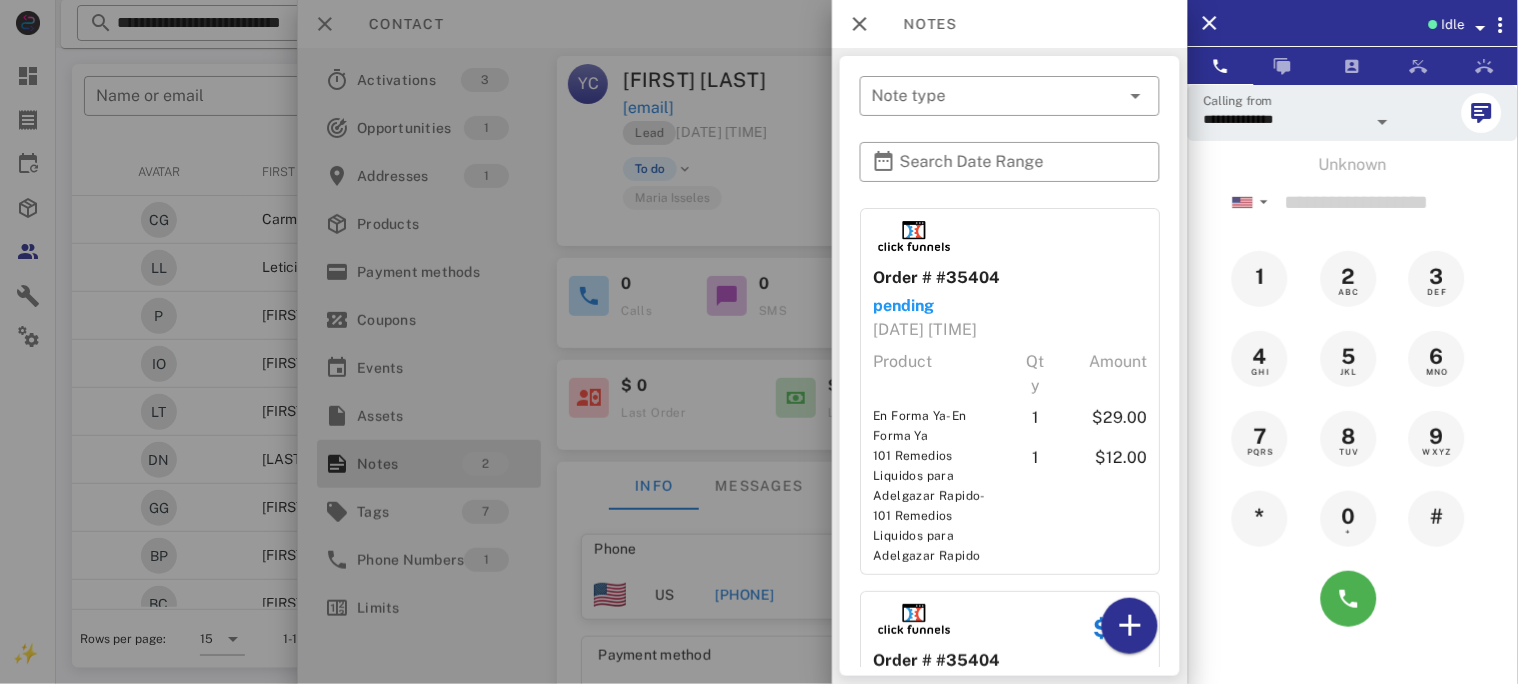 click at bounding box center (759, 342) 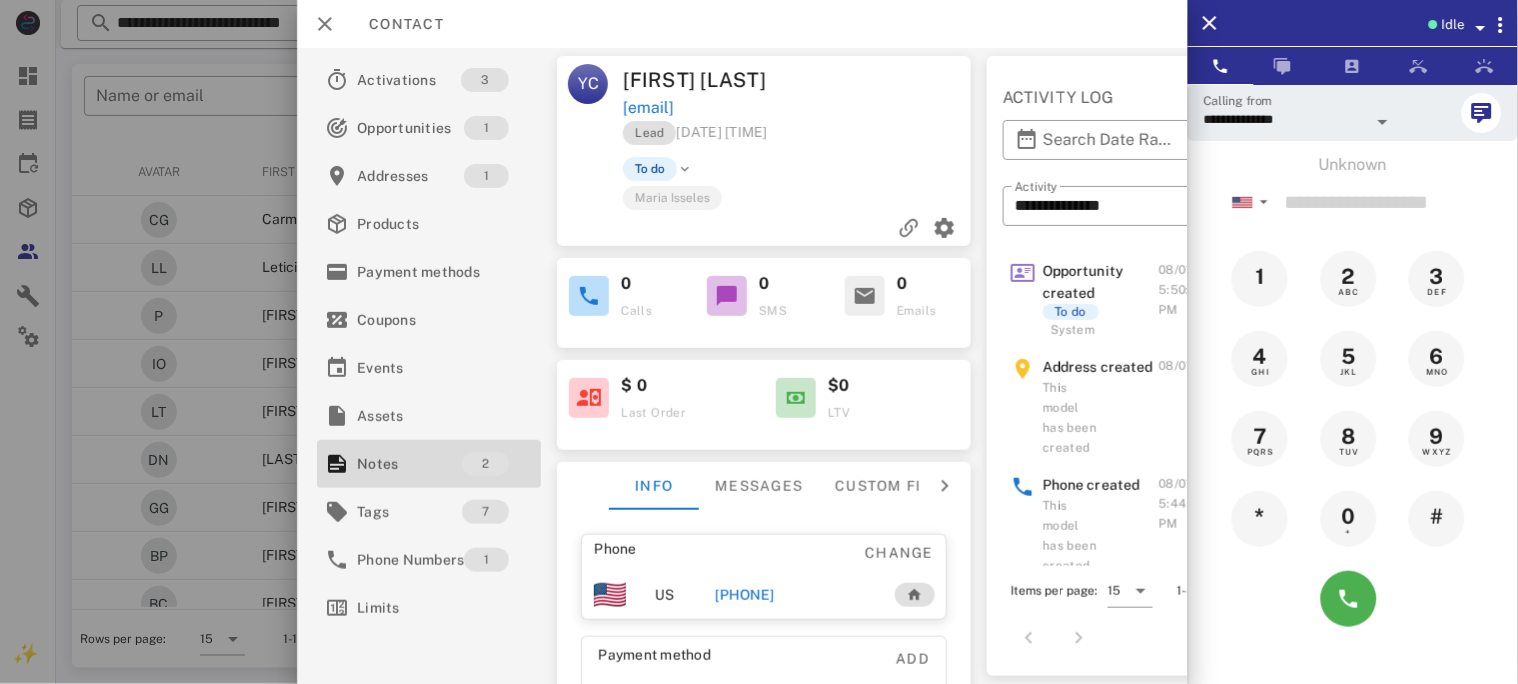 click on "[PHONE]" at bounding box center [744, 595] 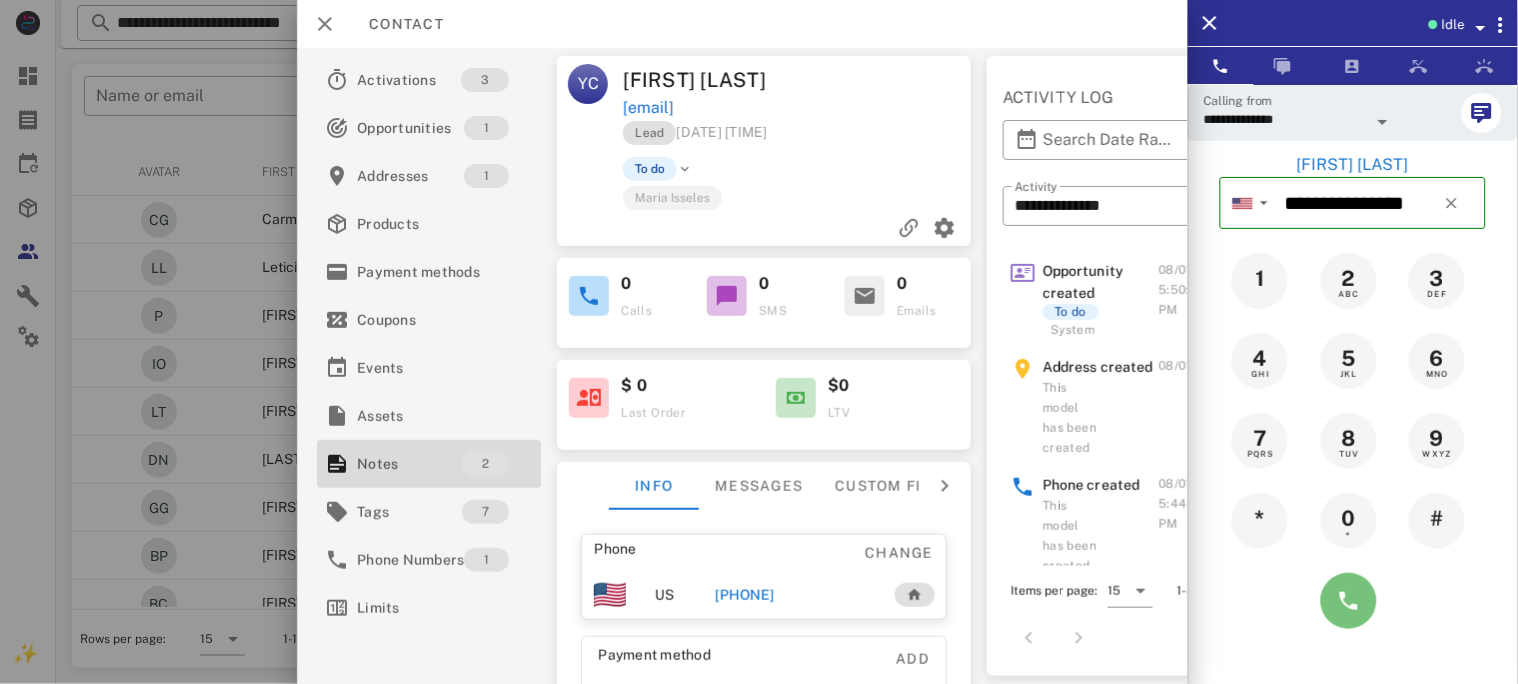 click at bounding box center [1349, 601] 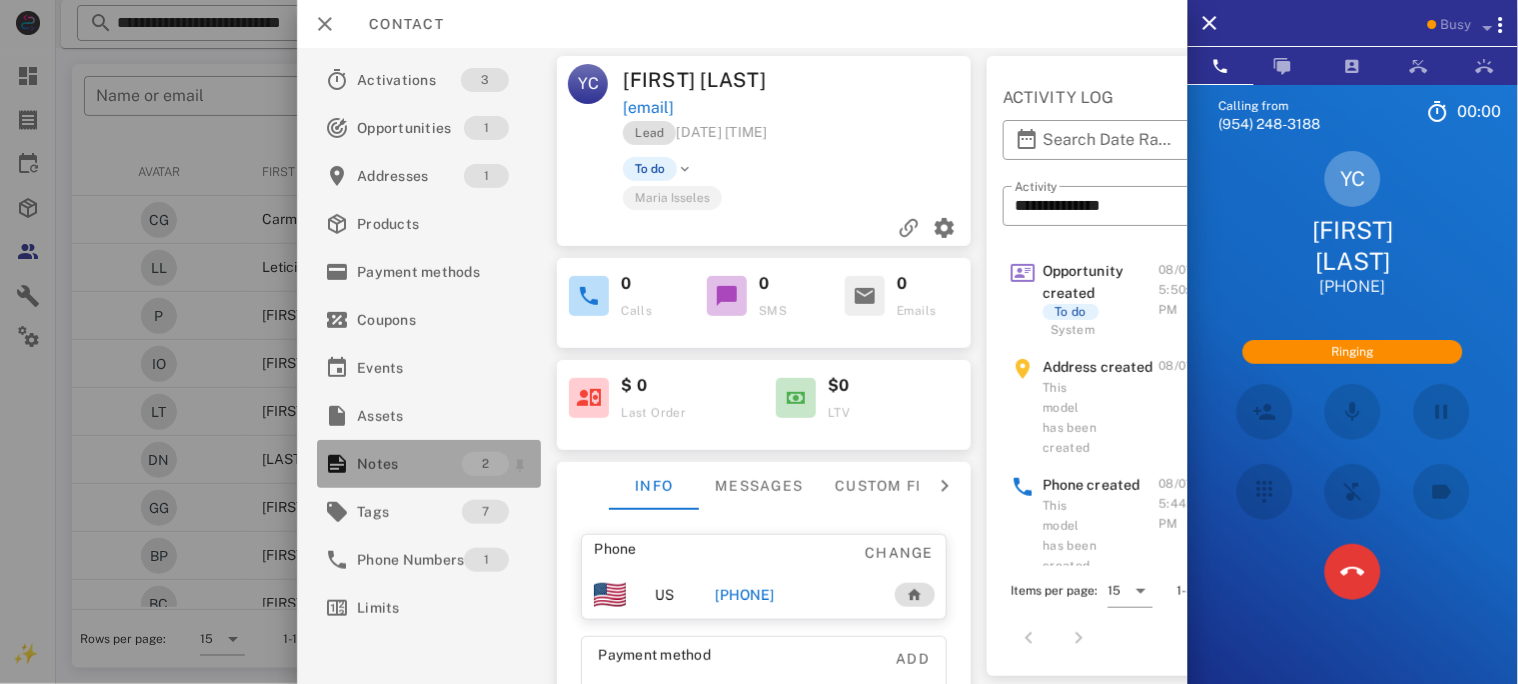 click on "Notes" at bounding box center [409, 464] 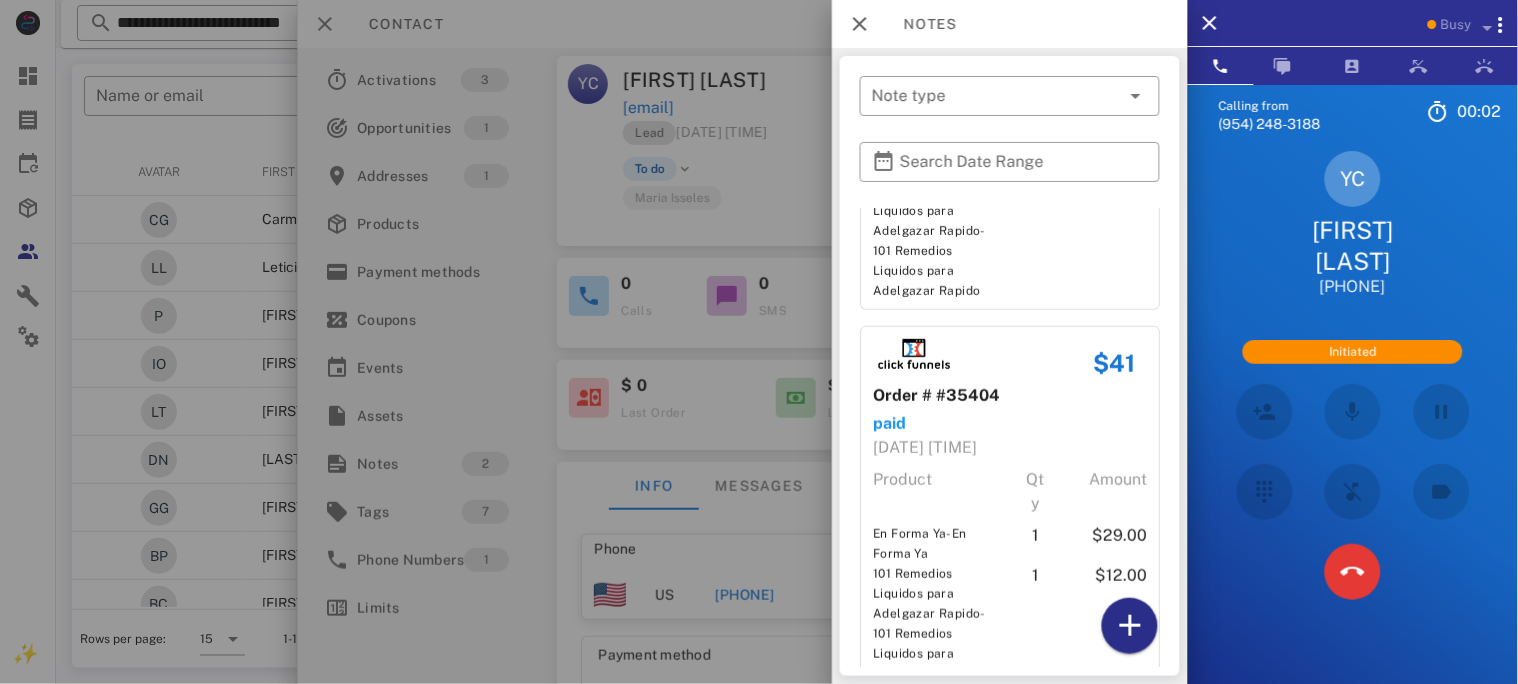 scroll, scrollTop: 266, scrollLeft: 0, axis: vertical 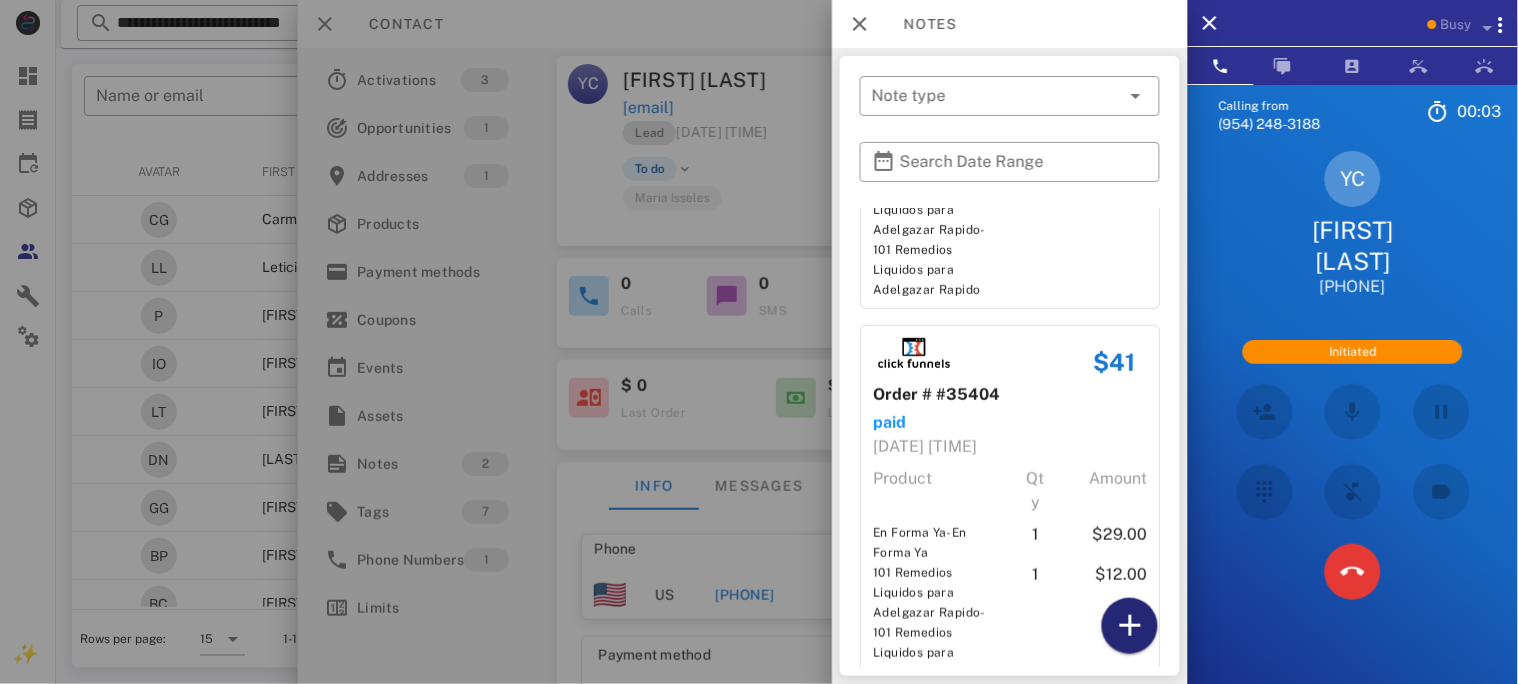 click at bounding box center (1130, 626) 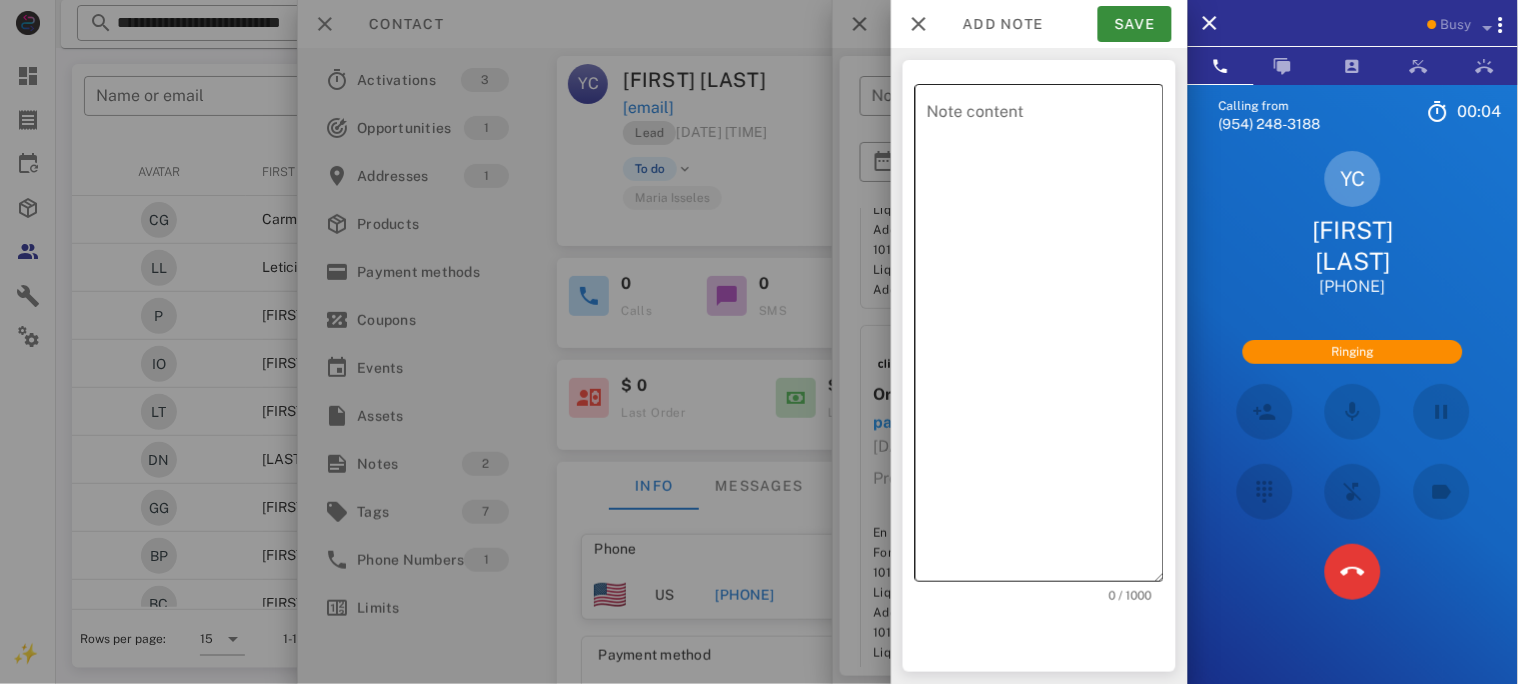 drag, startPoint x: 947, startPoint y: 120, endPoint x: 957, endPoint y: 119, distance: 10.049875 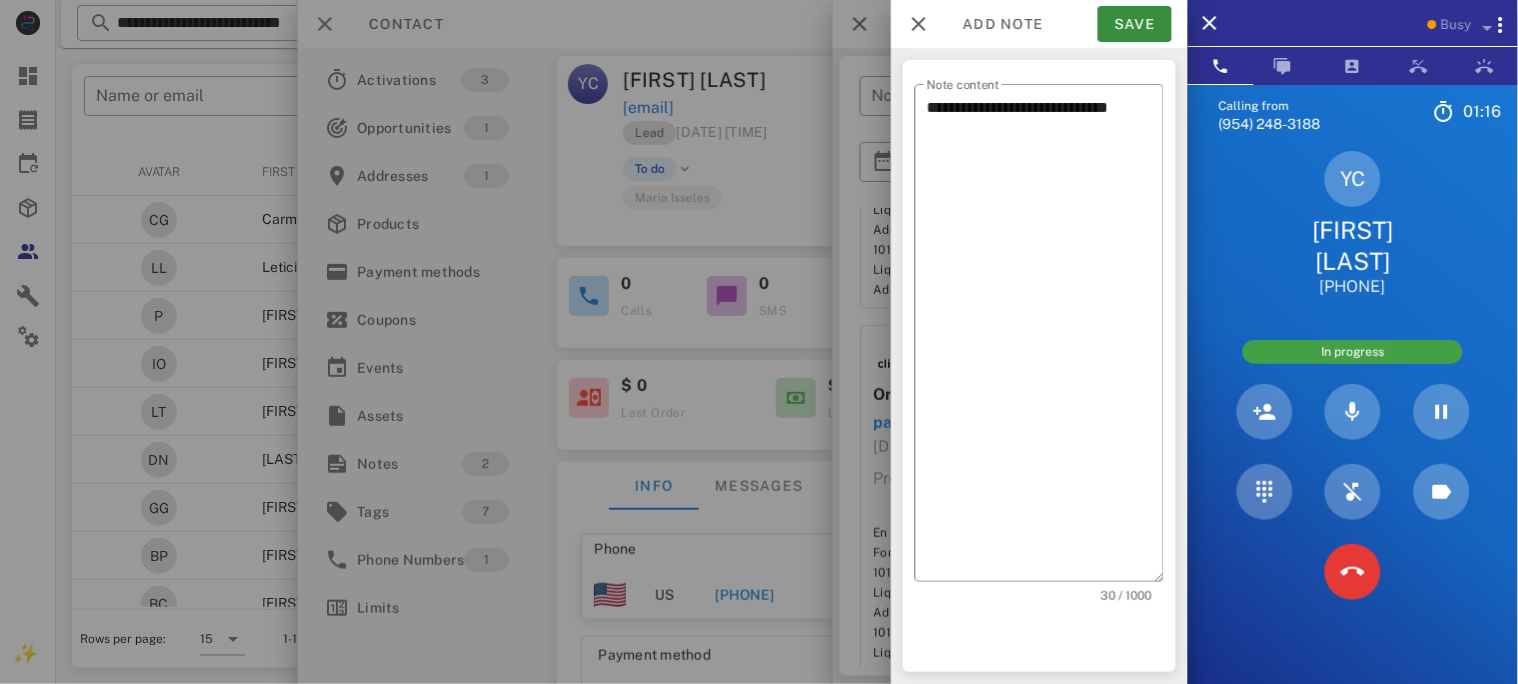 click on "**********" at bounding box center (1039, 366) 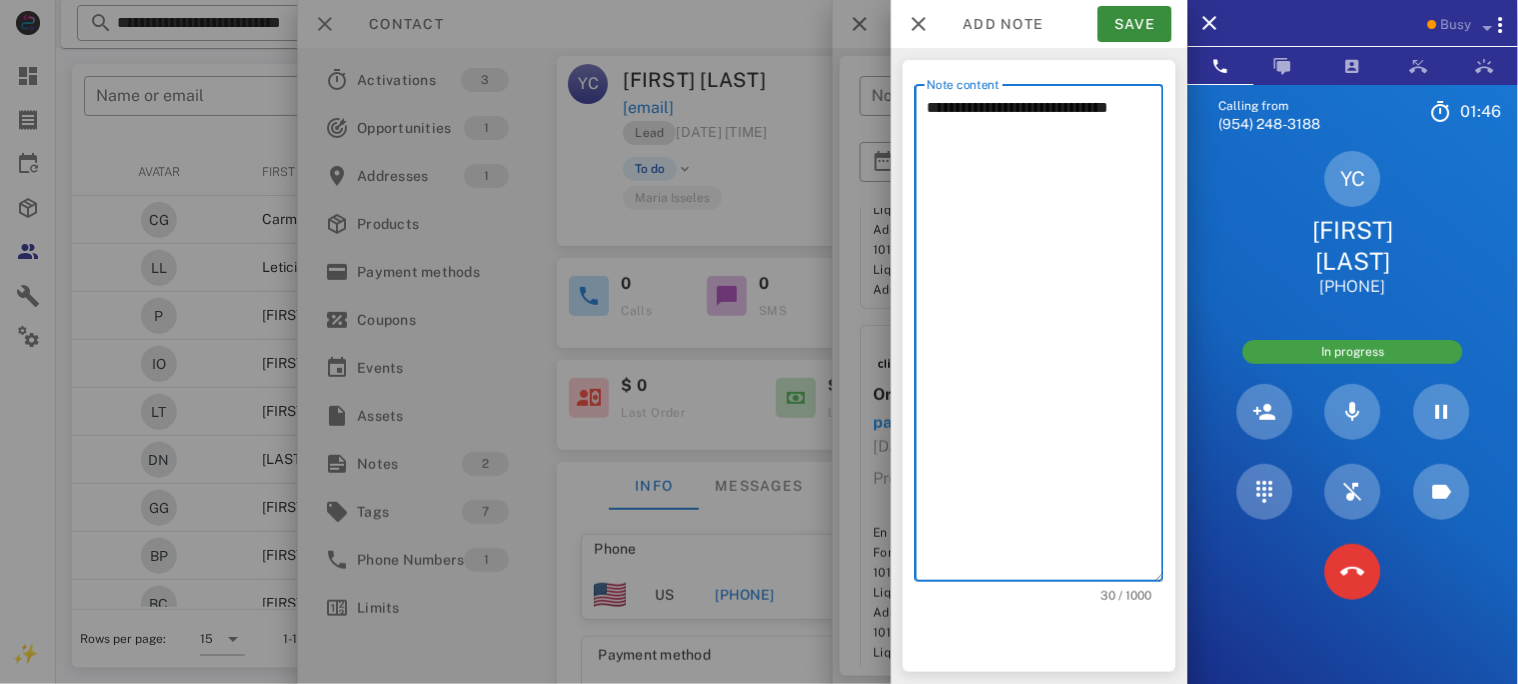 click on "**********" at bounding box center (1045, 338) 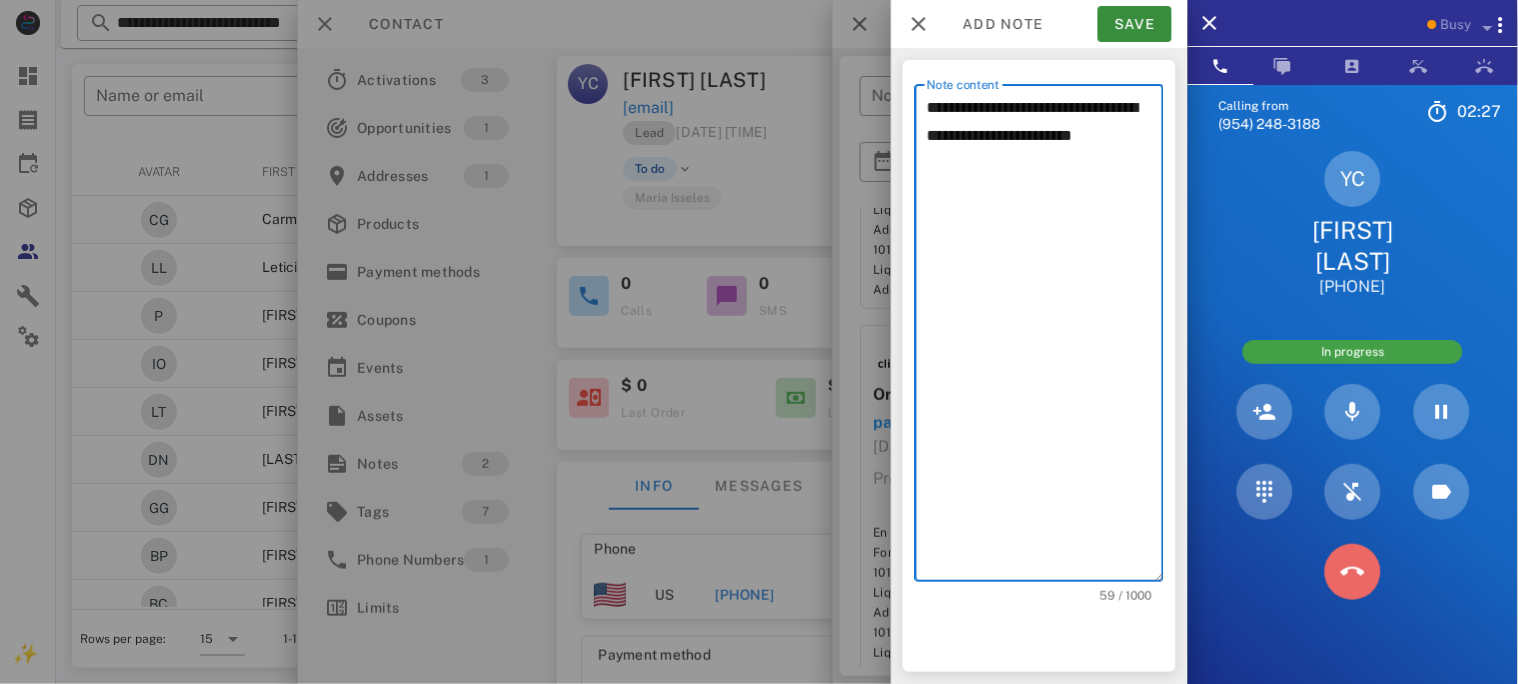 click at bounding box center [1353, 572] 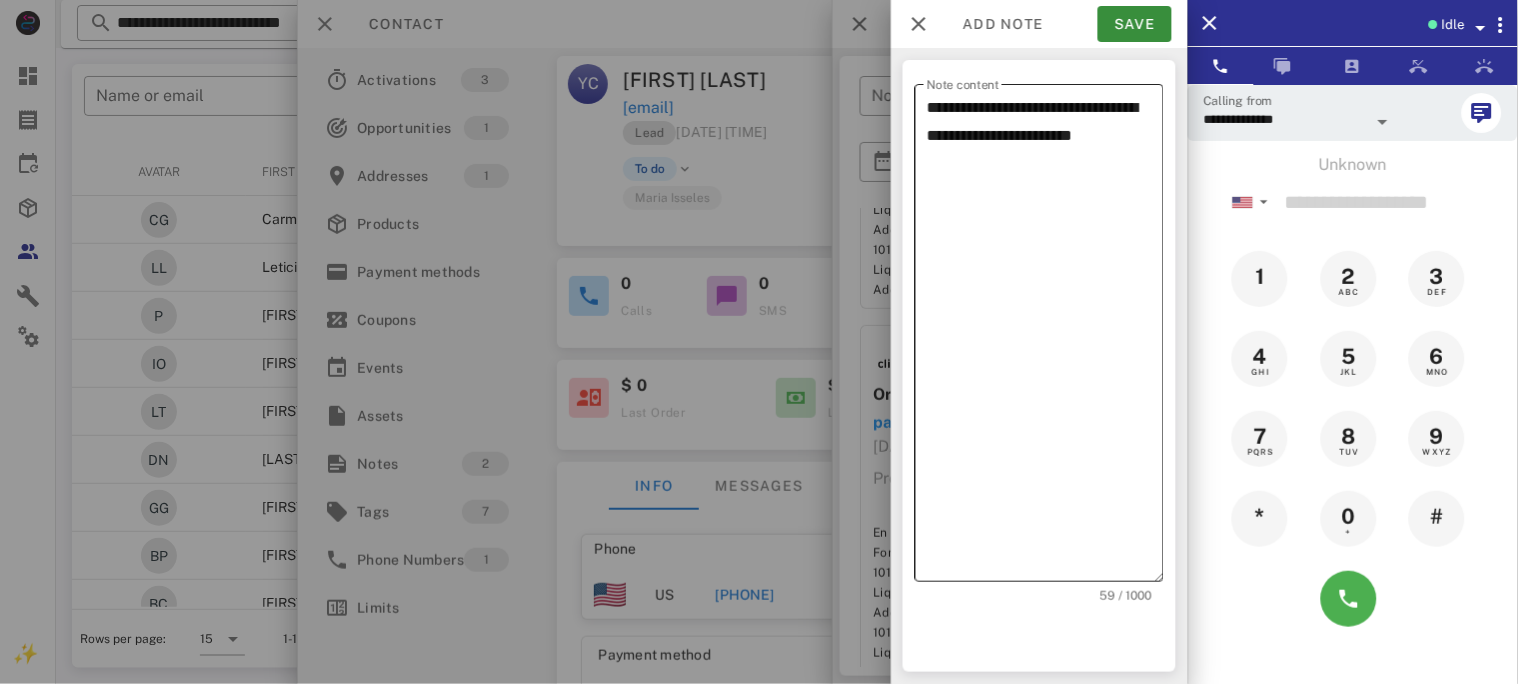 click on "**********" at bounding box center [1045, 338] 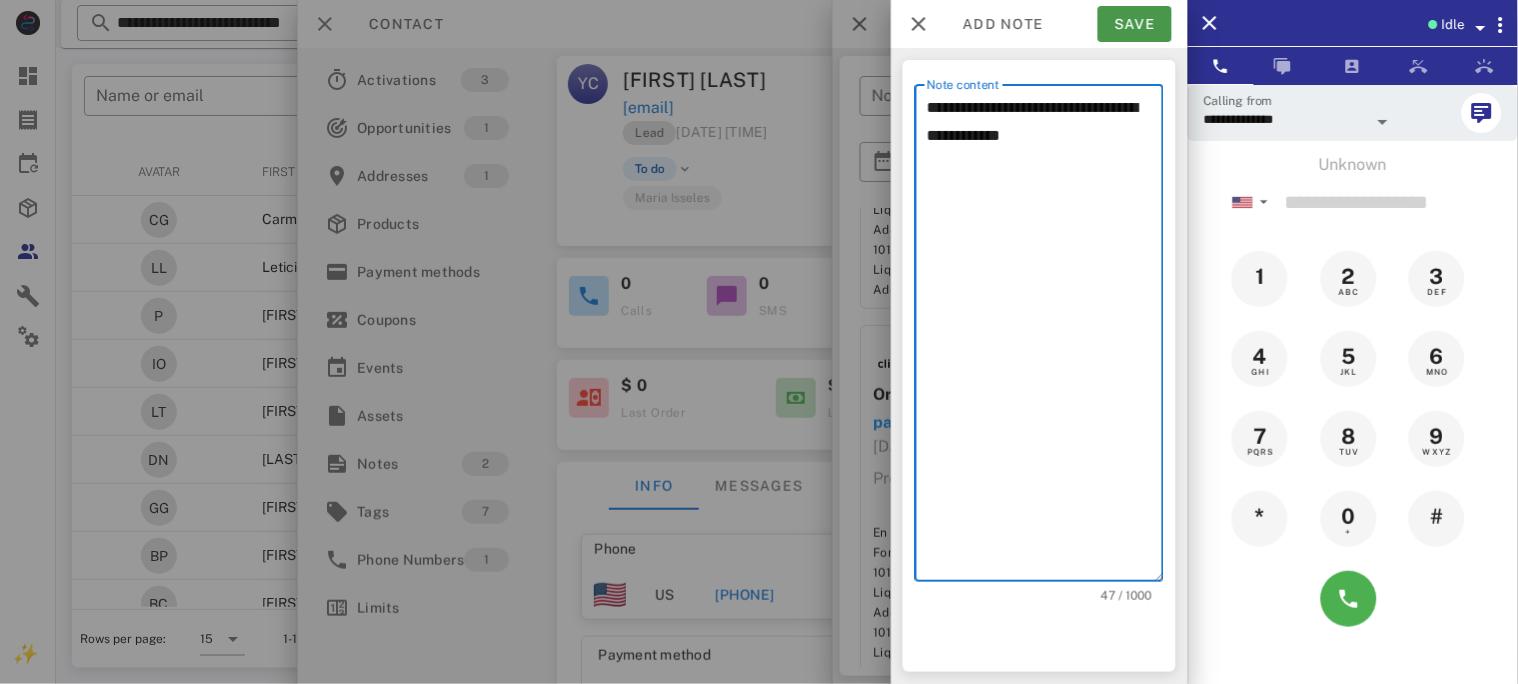 type on "**********" 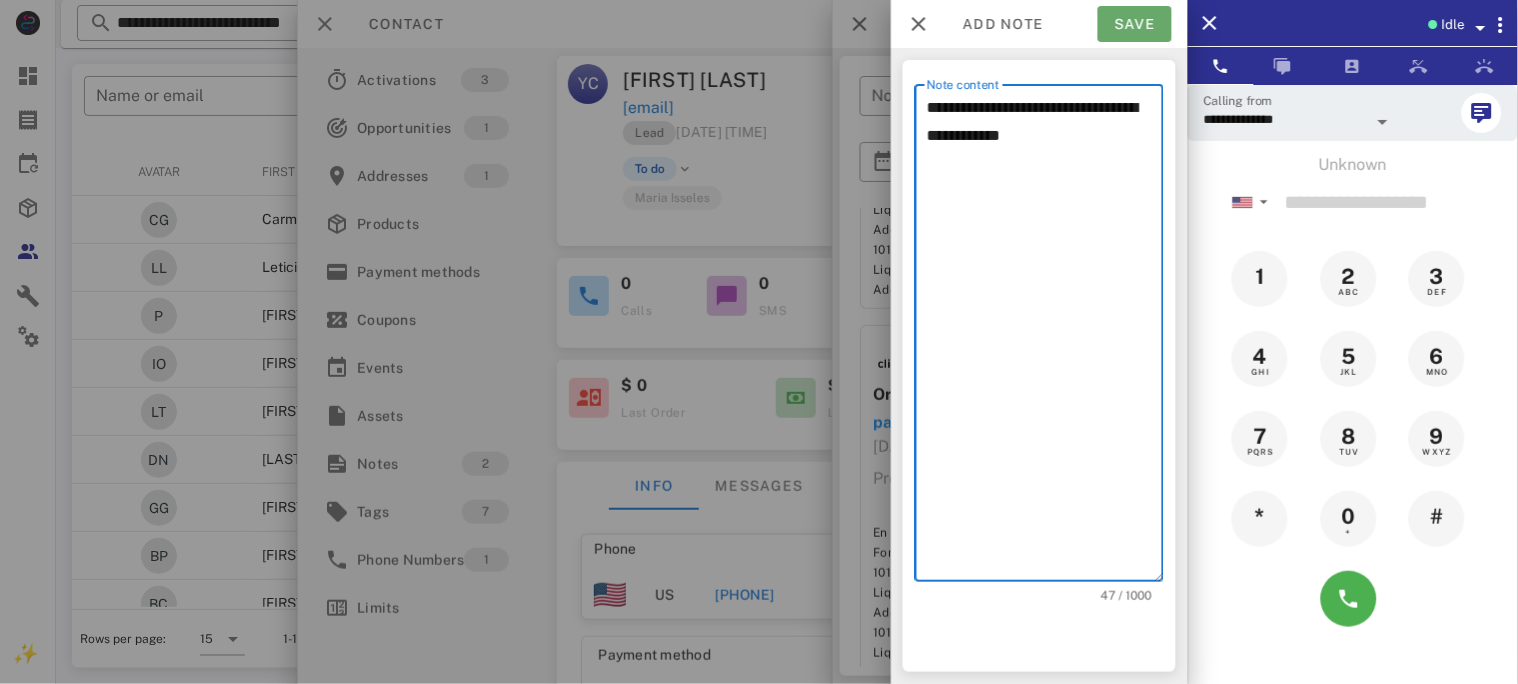 click on "Save" at bounding box center (1135, 24) 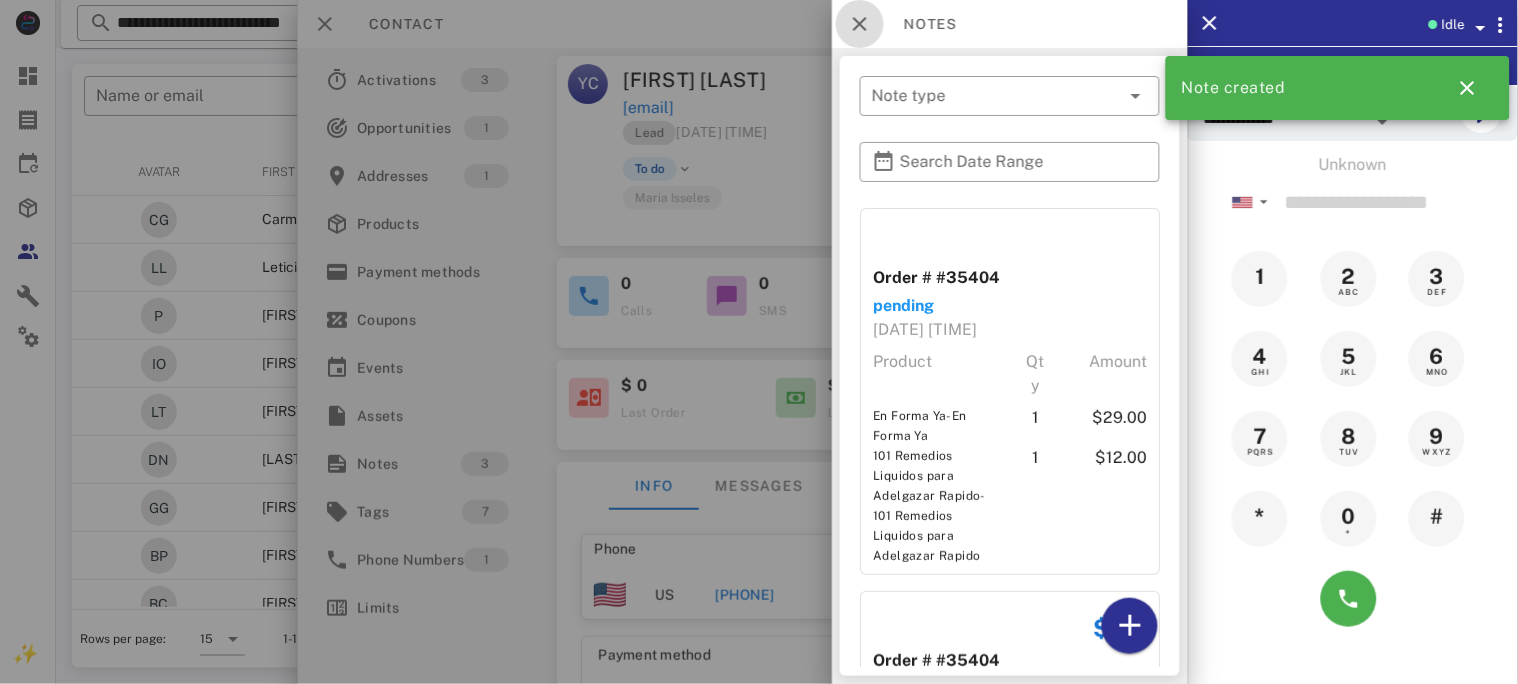 click at bounding box center [860, 24] 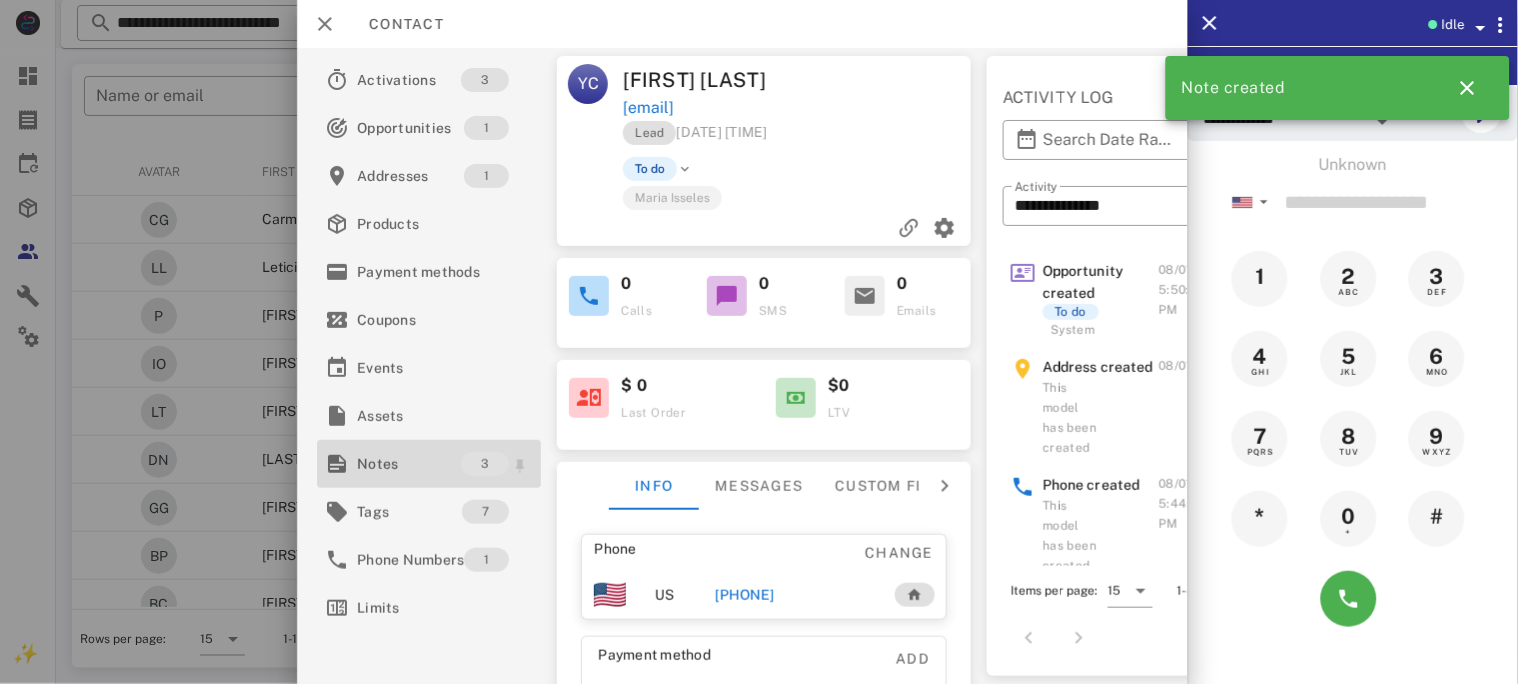 click on "Notes" at bounding box center [409, 464] 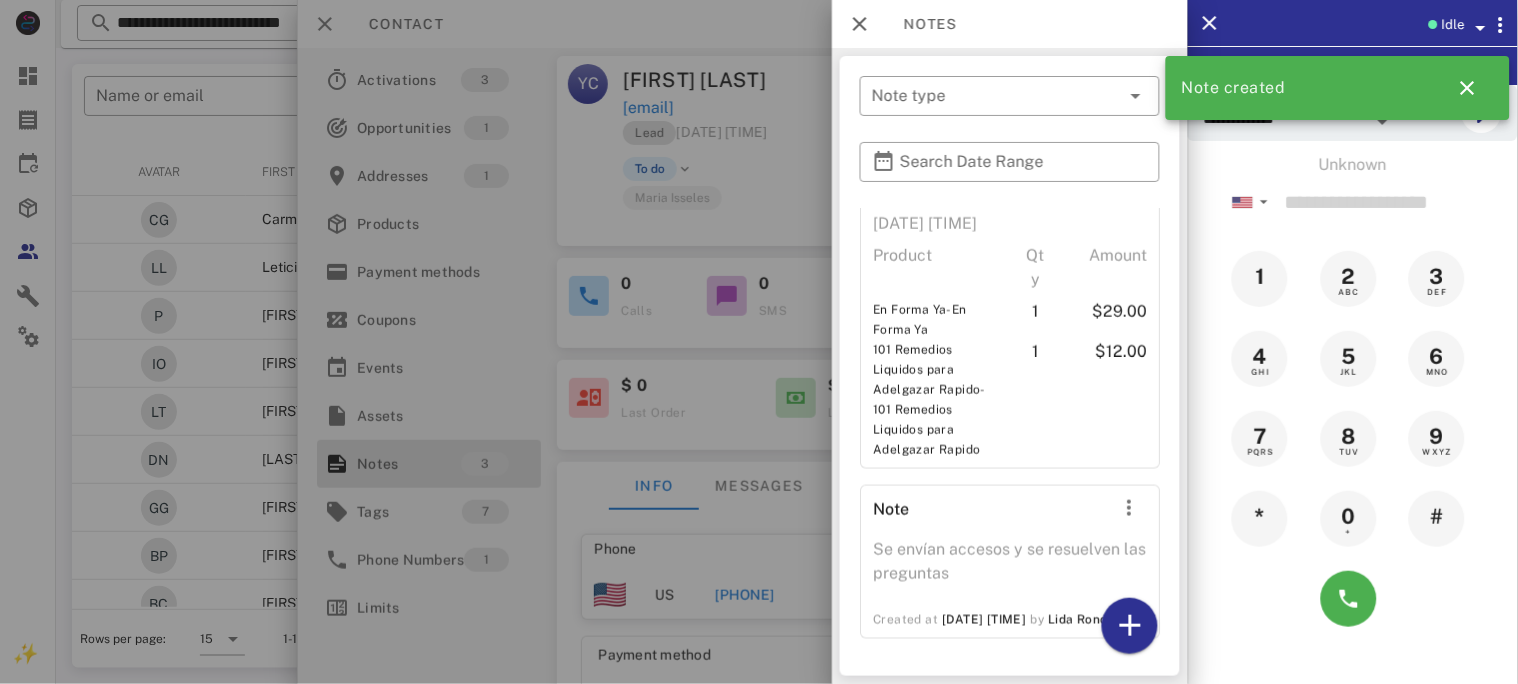 scroll, scrollTop: 505, scrollLeft: 0, axis: vertical 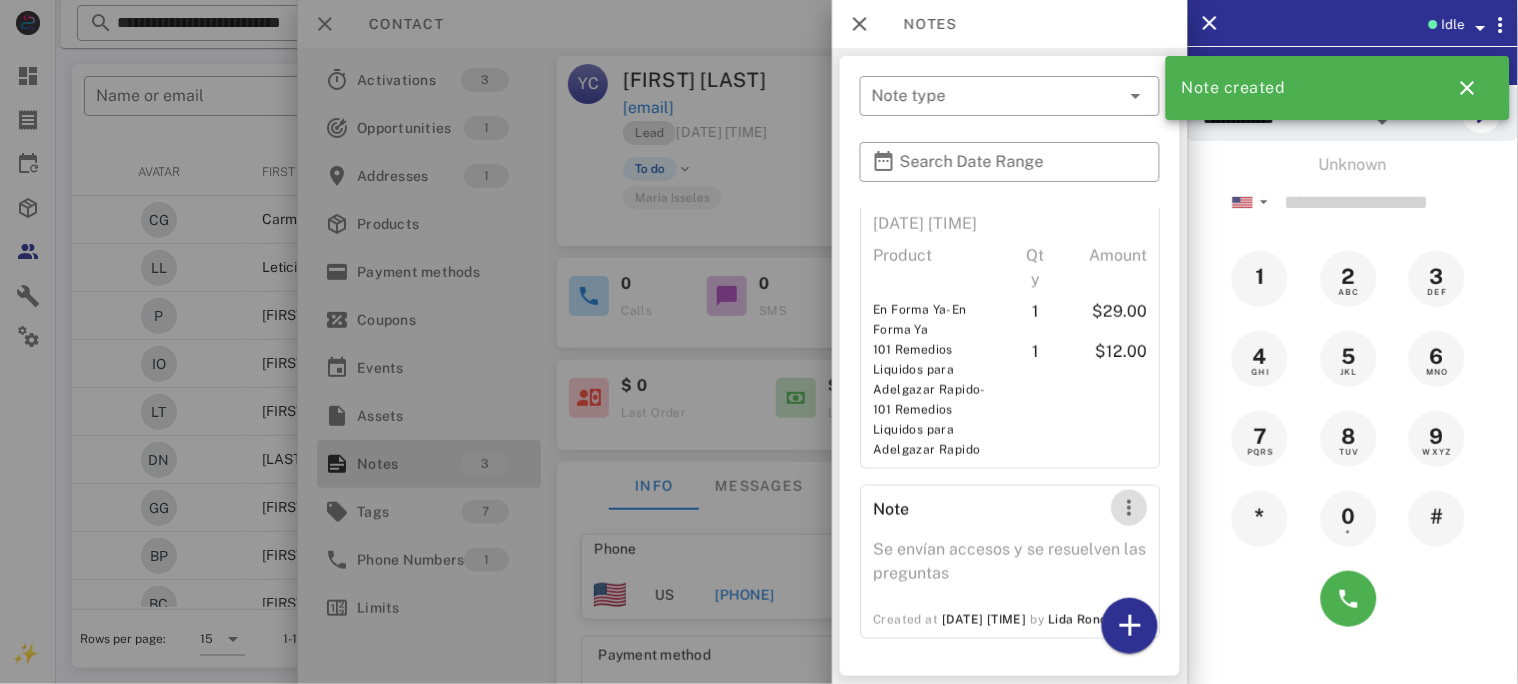 click at bounding box center (1129, 508) 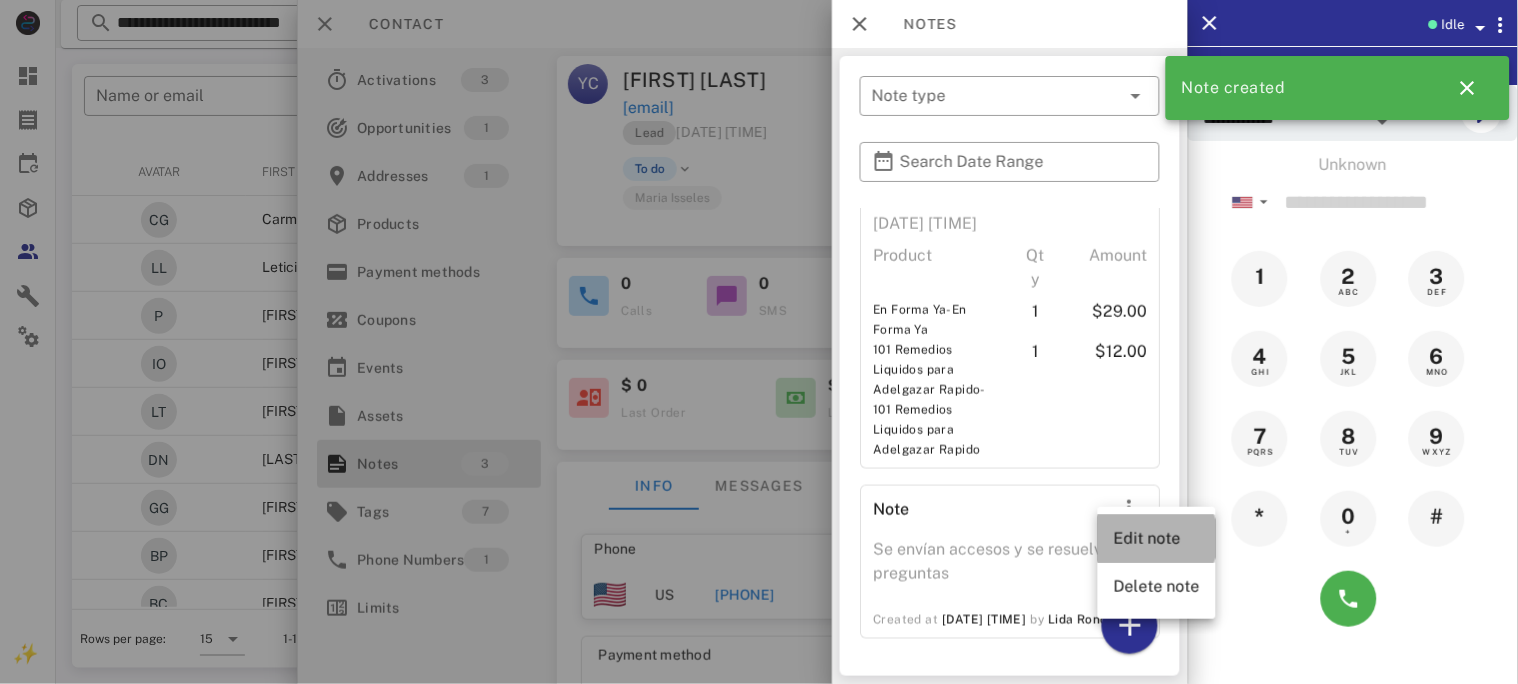 click on "Edit note" at bounding box center [1157, 538] 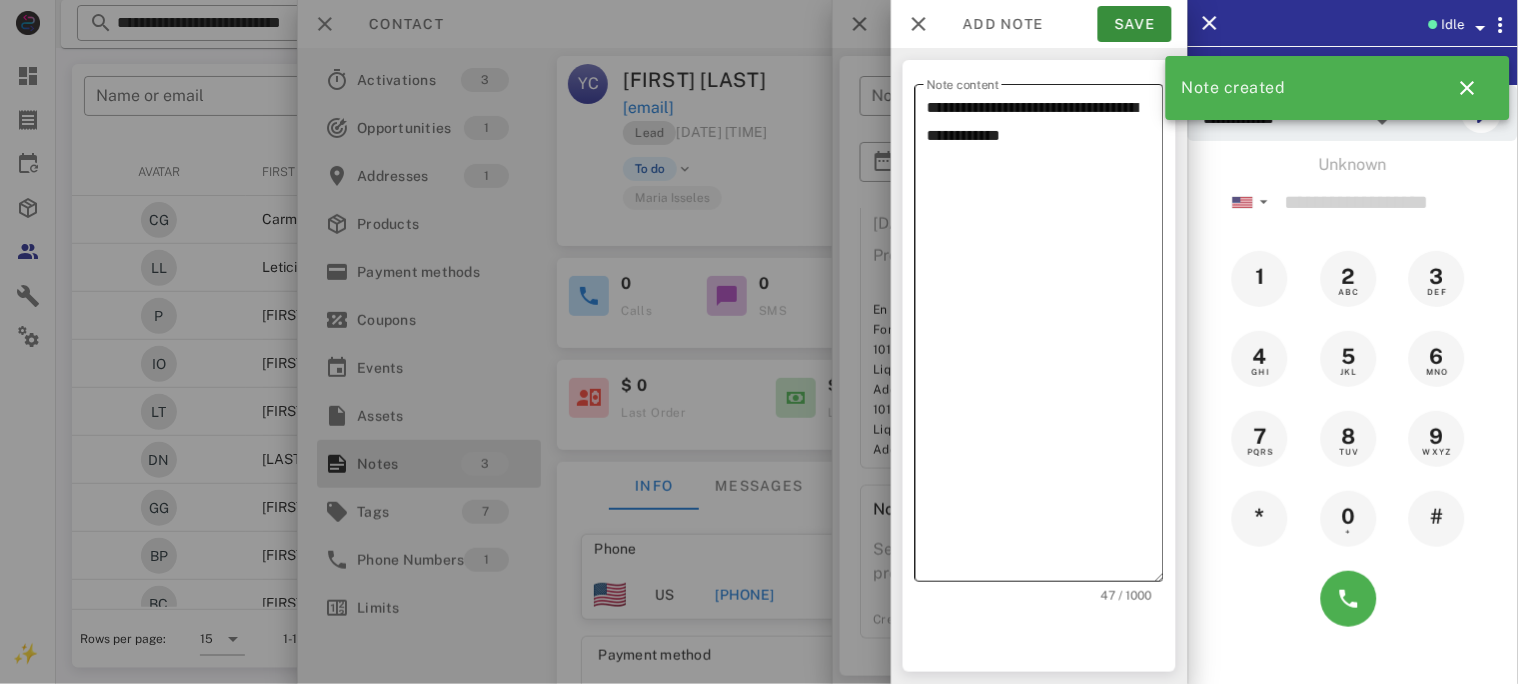 click on "**********" at bounding box center [1045, 338] 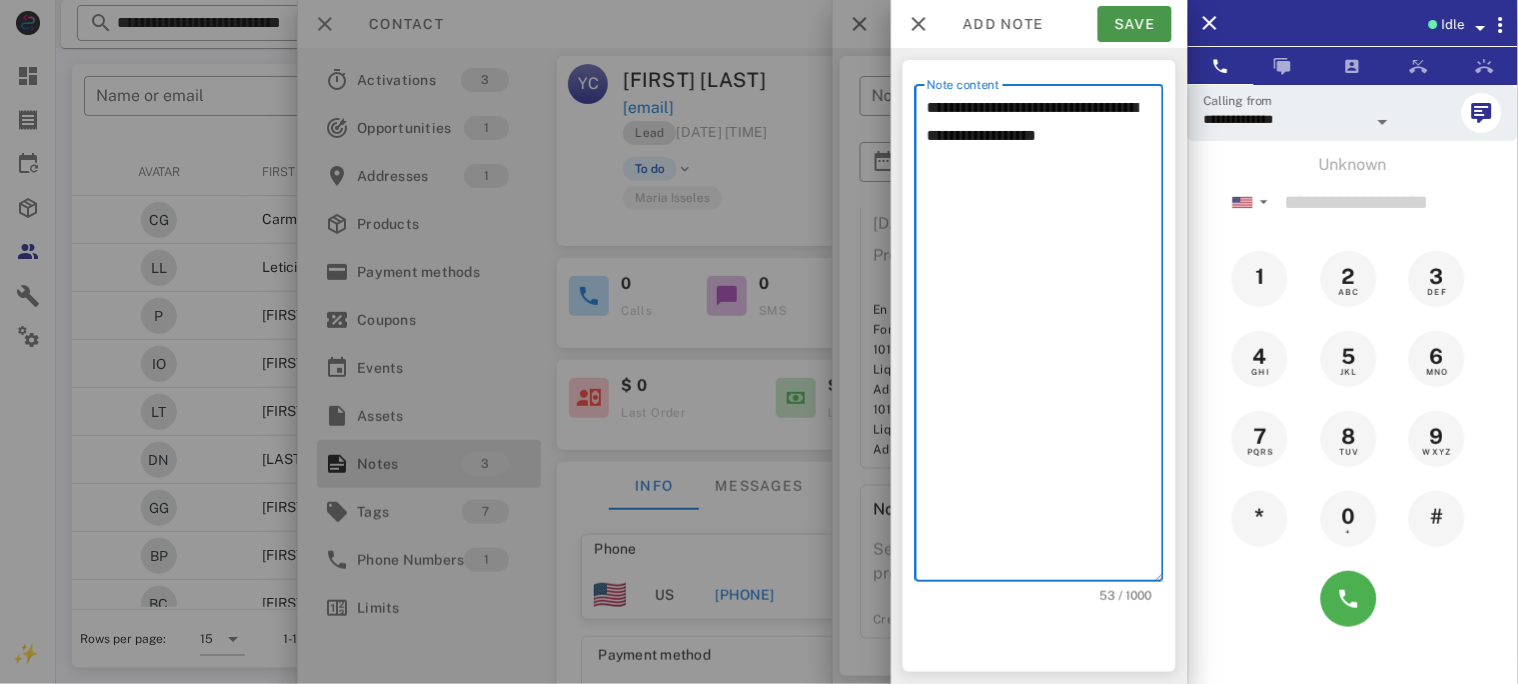 type on "**********" 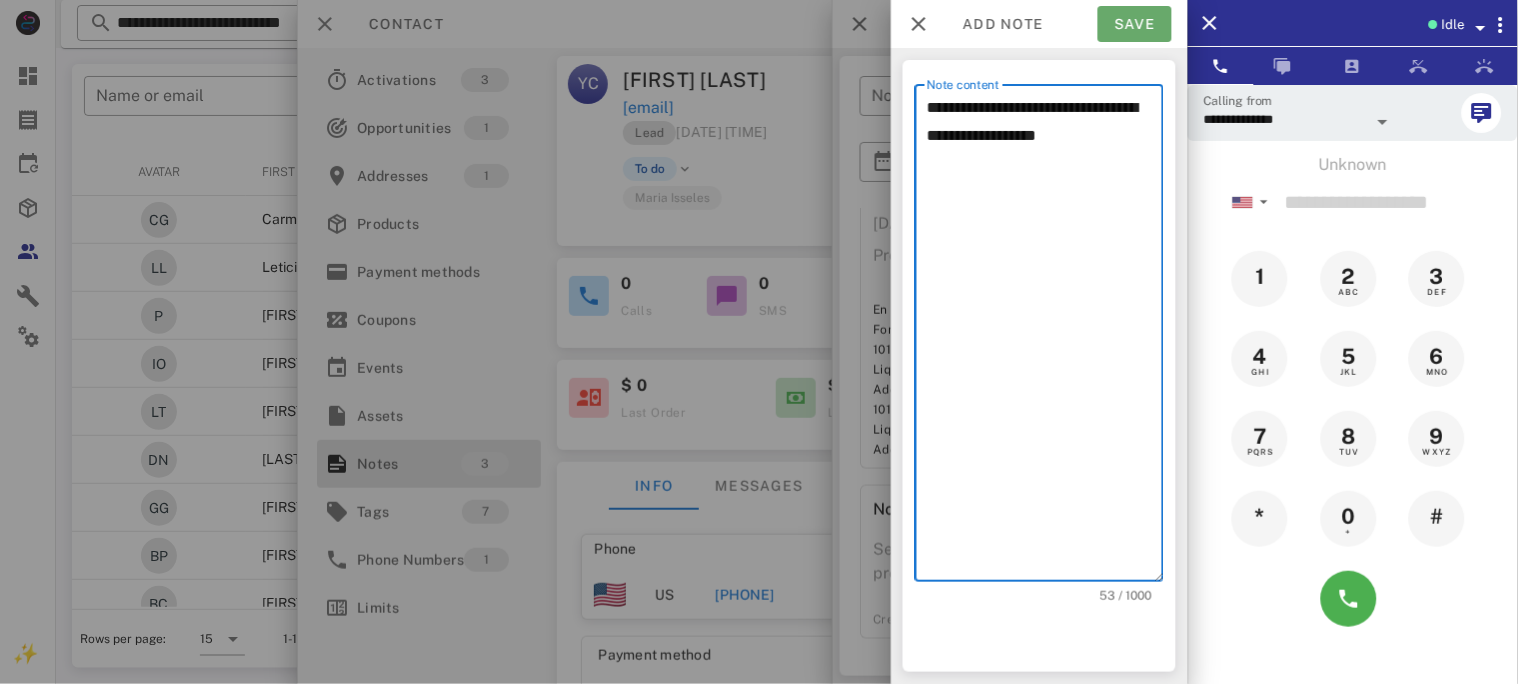 click on "Save" at bounding box center [1135, 24] 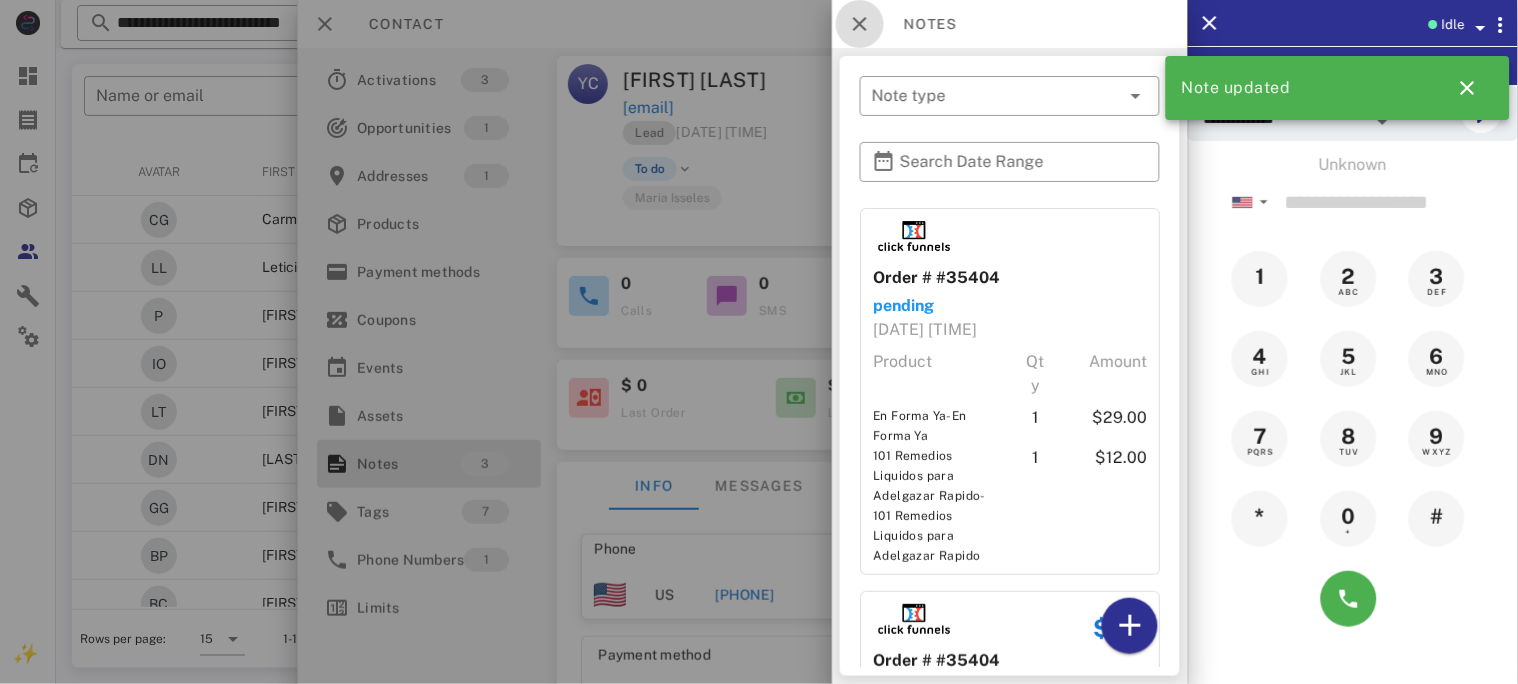 click at bounding box center [860, 24] 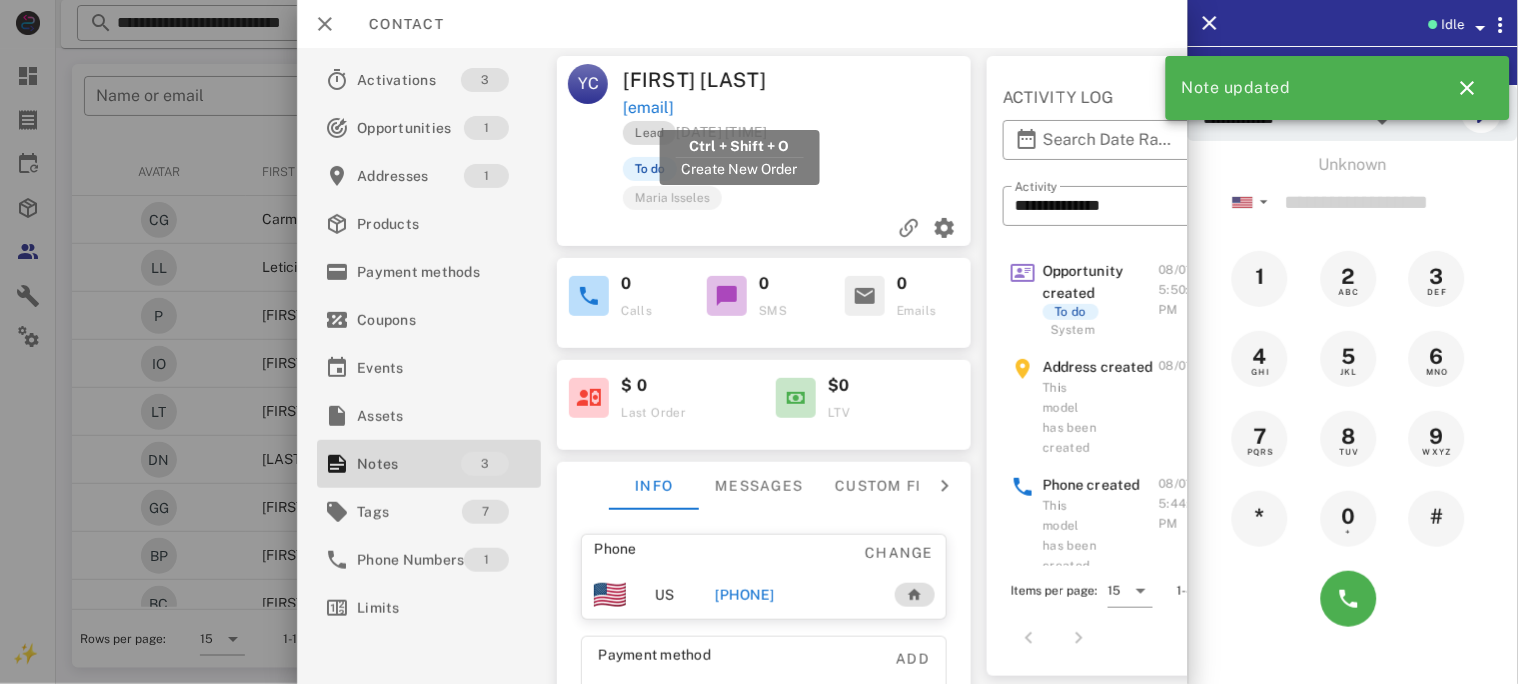 drag, startPoint x: 873, startPoint y: 100, endPoint x: 628, endPoint y: 109, distance: 245.16525 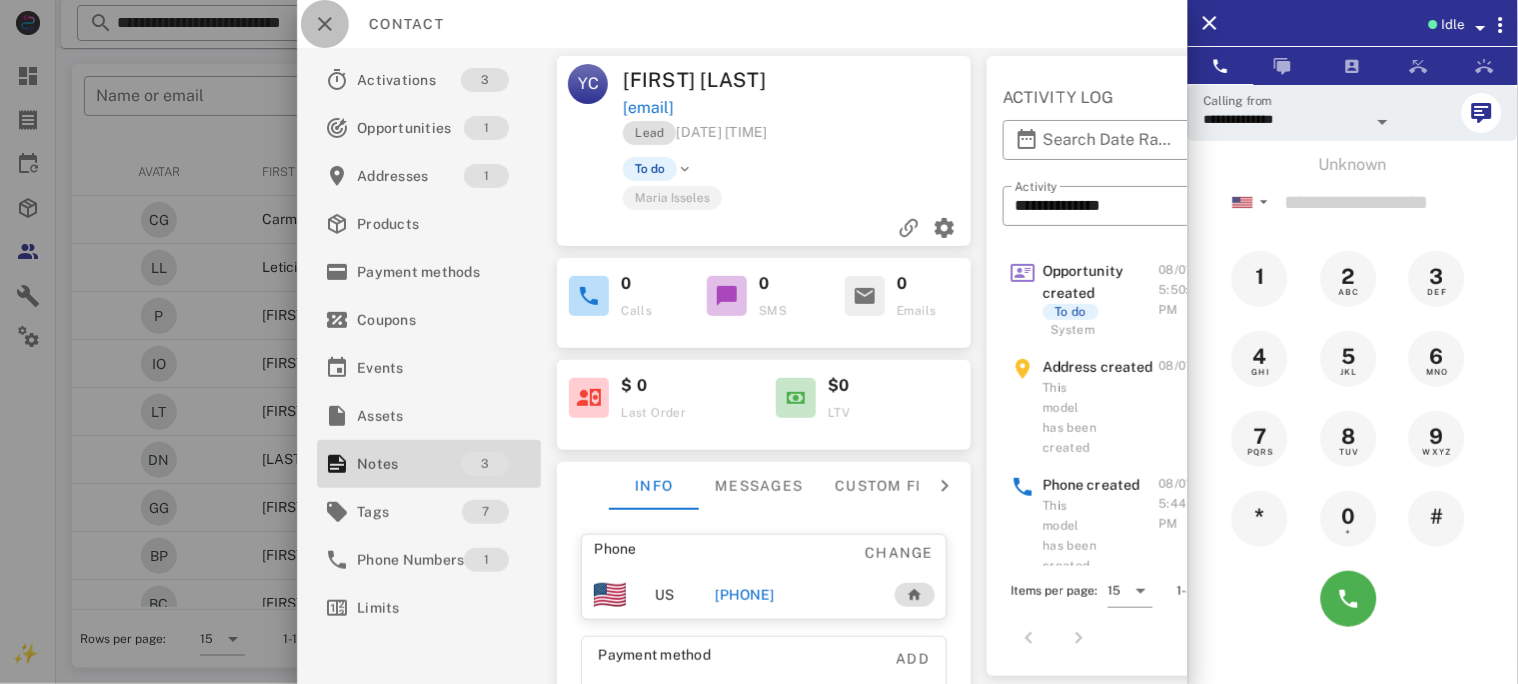 click at bounding box center [325, 24] 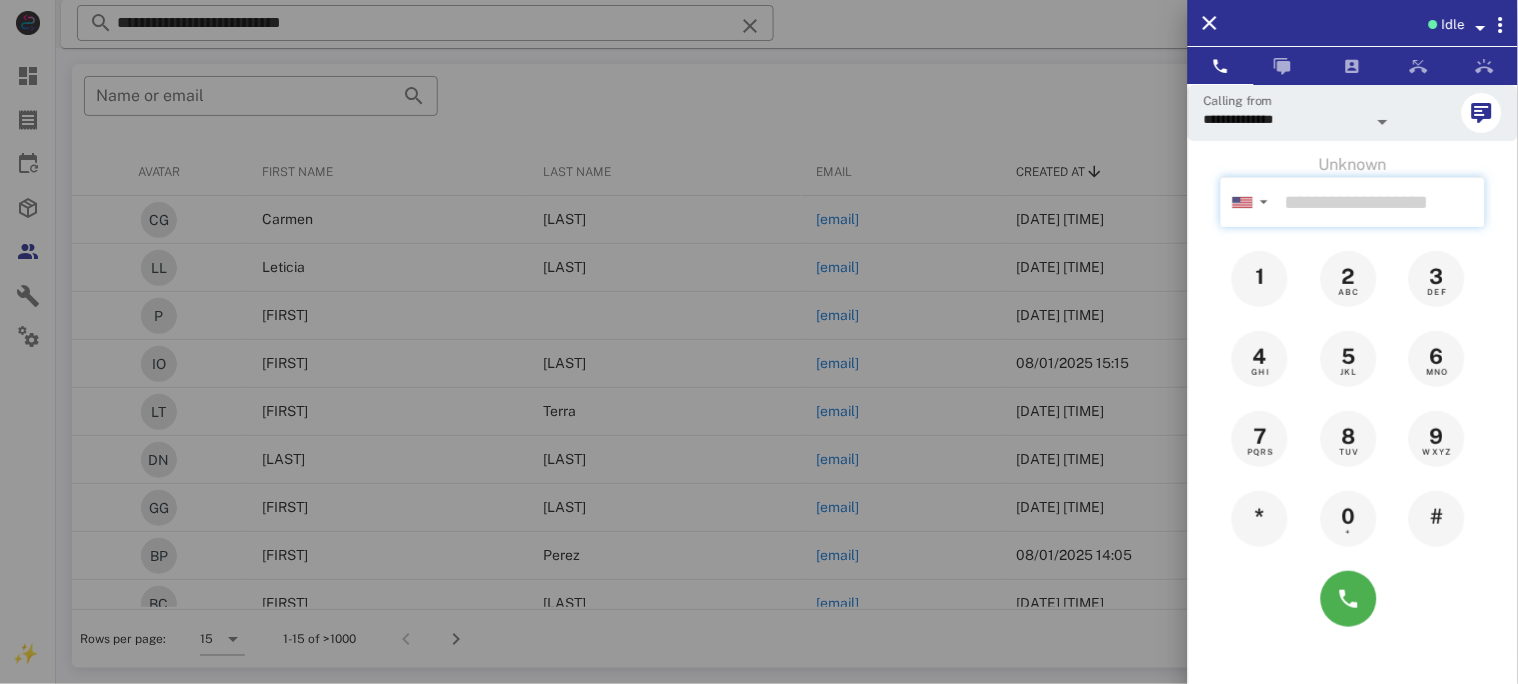 click at bounding box center (1381, 202) 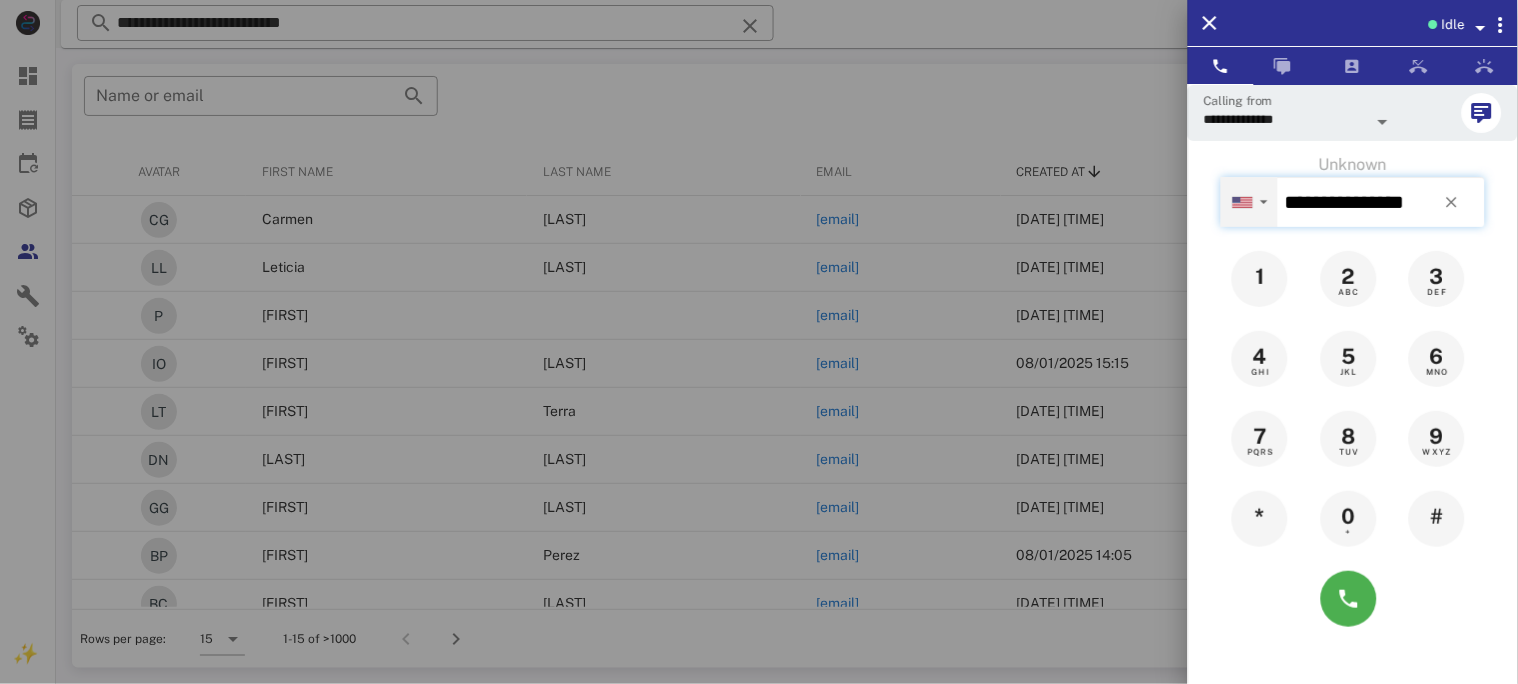 type on "**********" 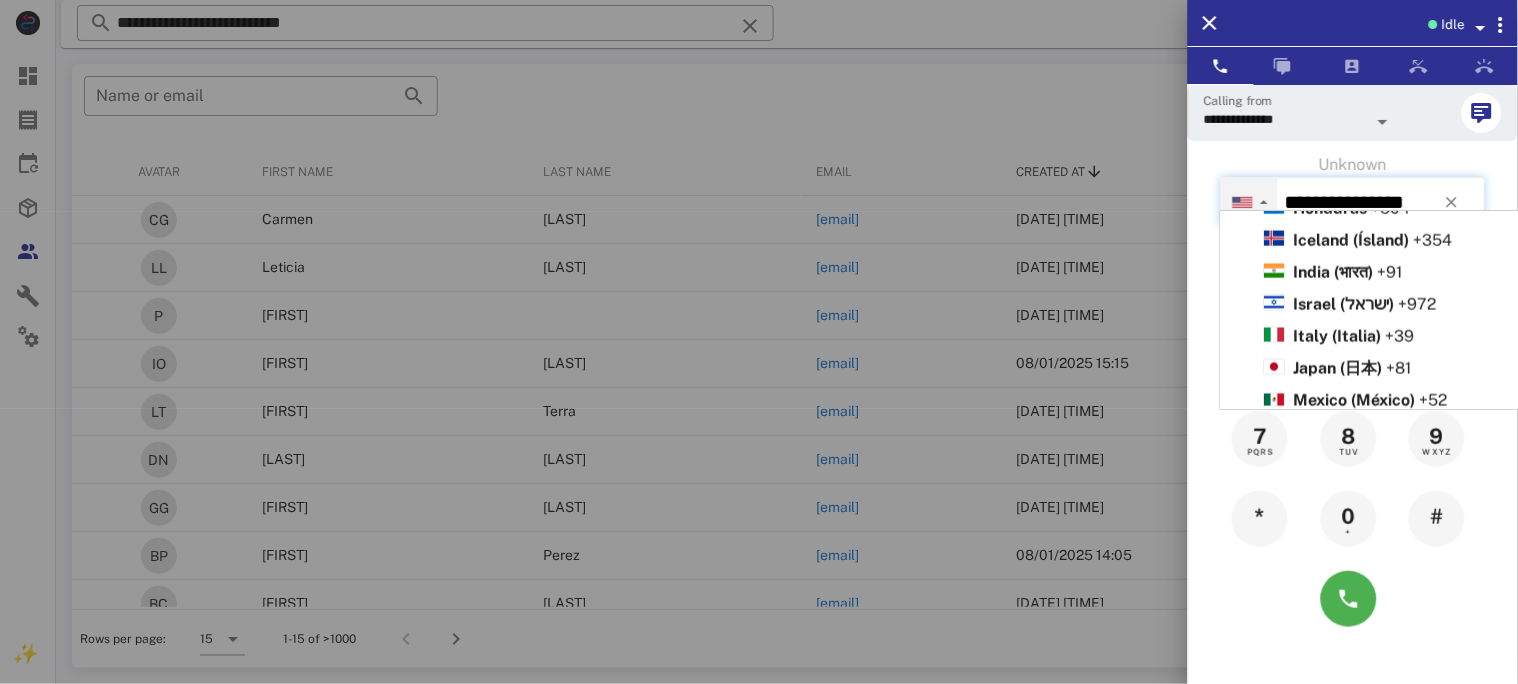 scroll, scrollTop: 666, scrollLeft: 0, axis: vertical 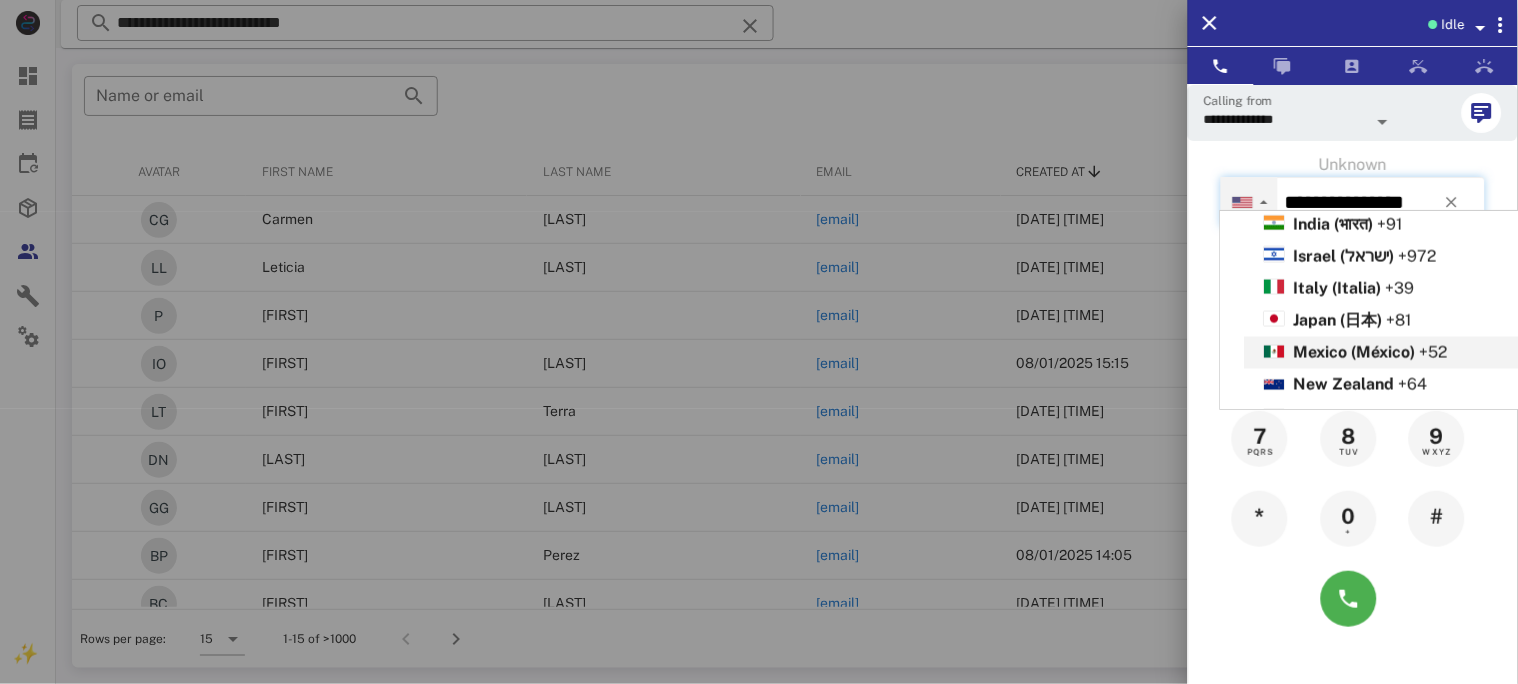 click on "Mexico (México)" at bounding box center [1355, 352] 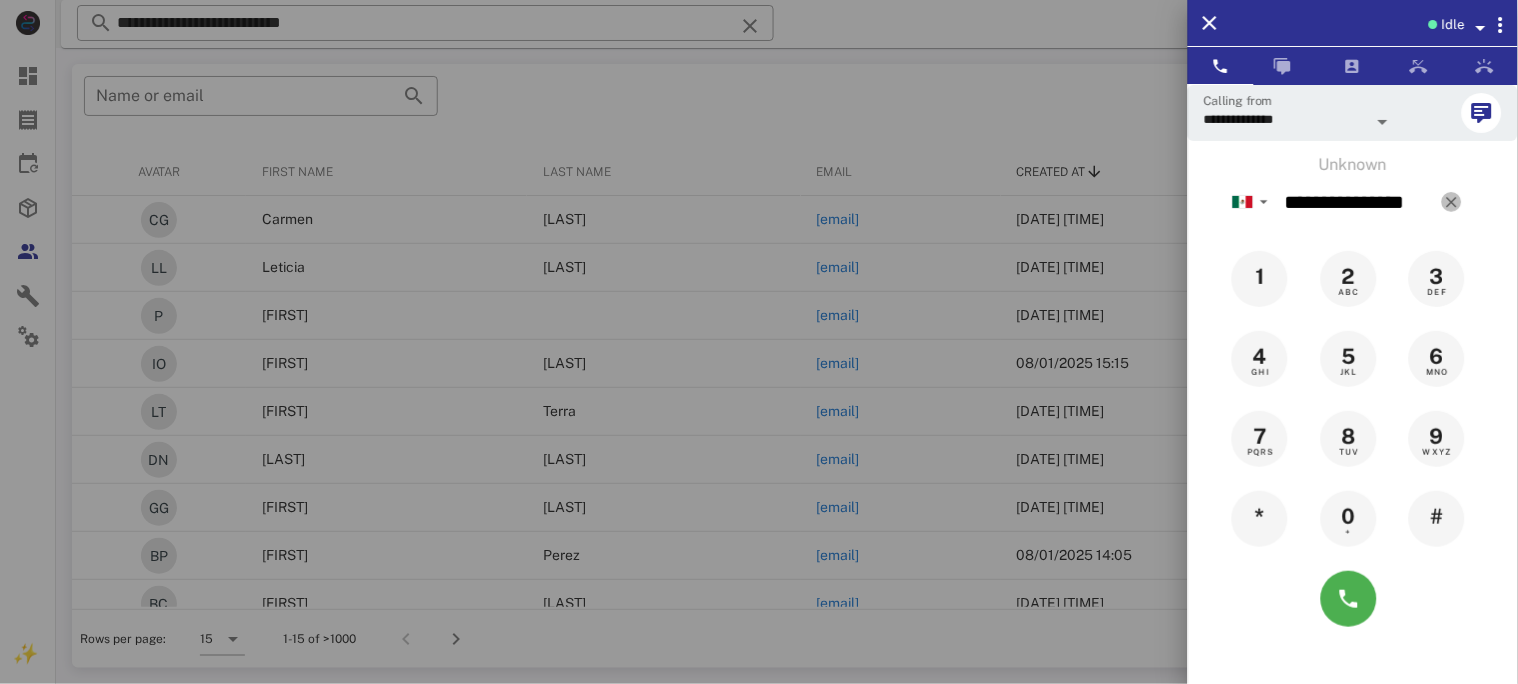 click at bounding box center [1452, 202] 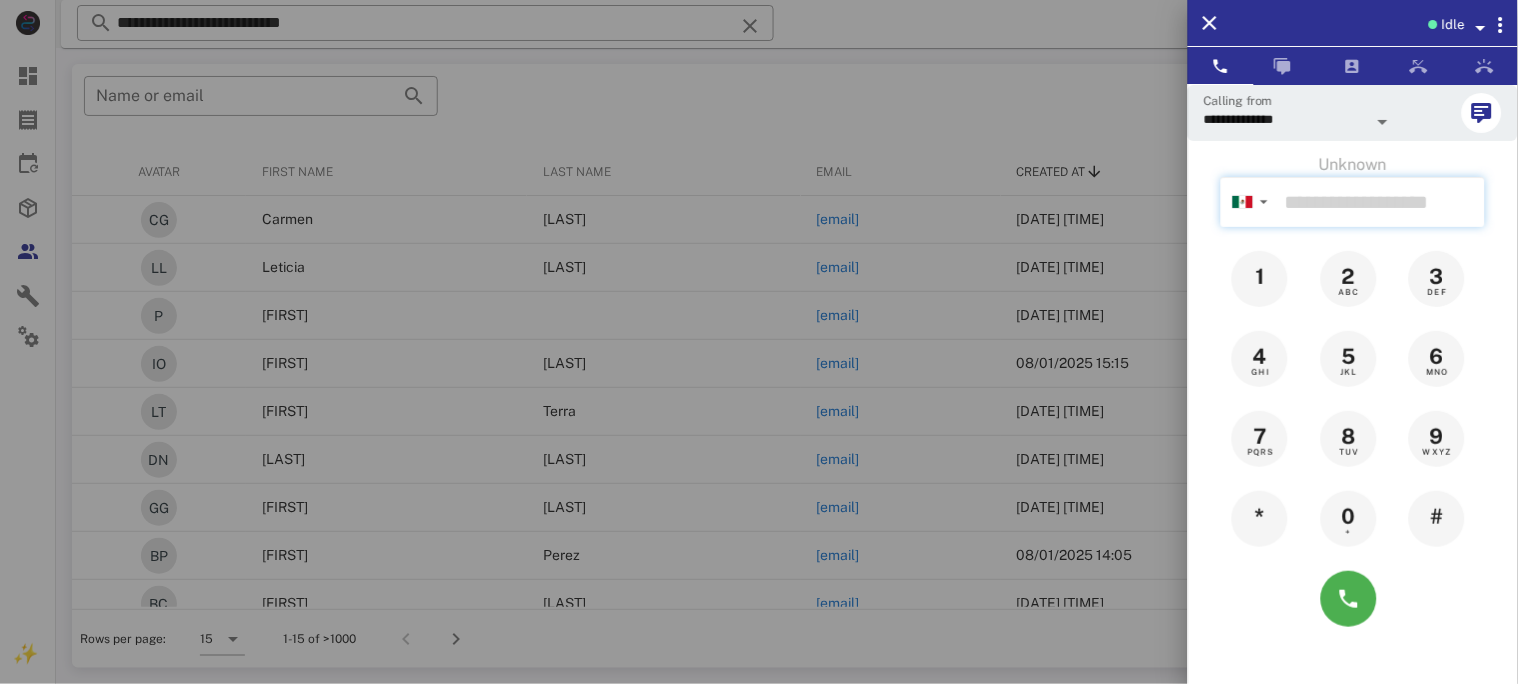click at bounding box center (1381, 202) 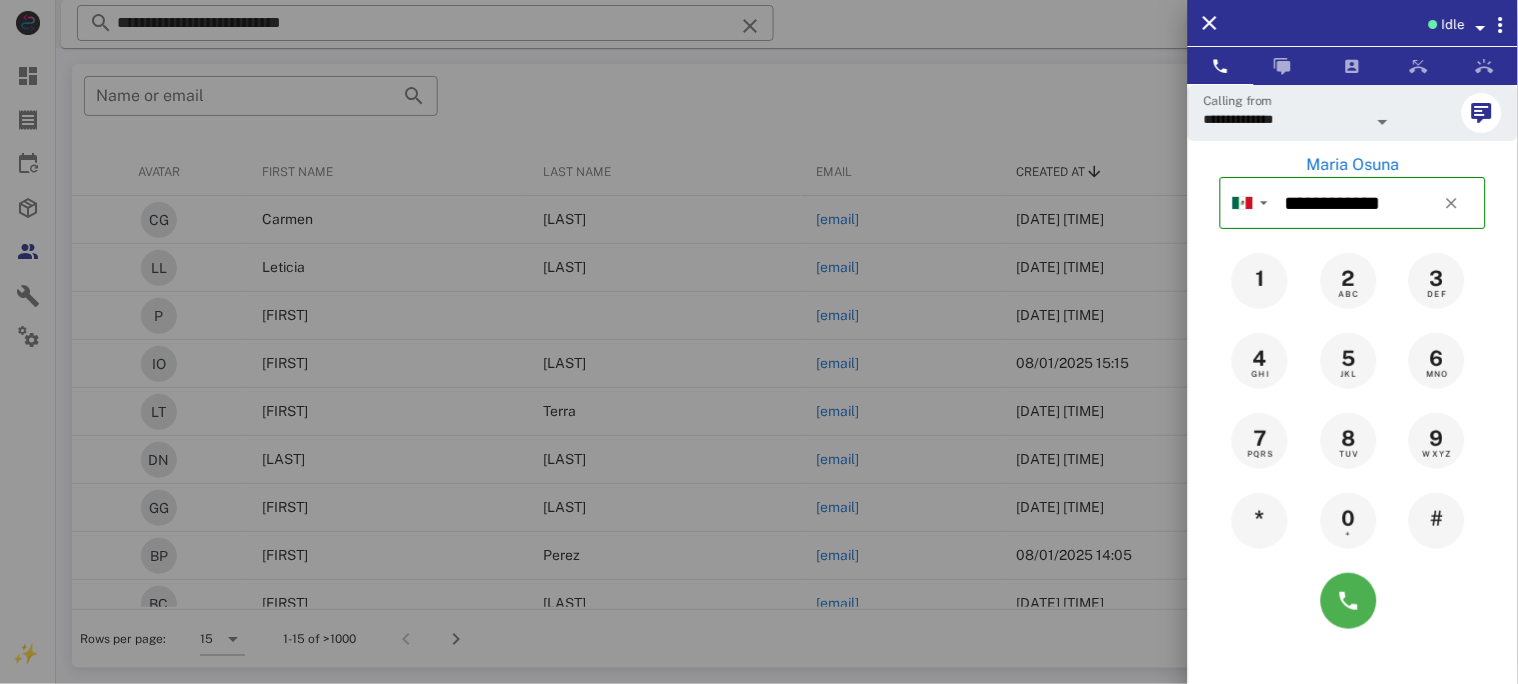 click on "Maria Osuna" at bounding box center (1353, 165) 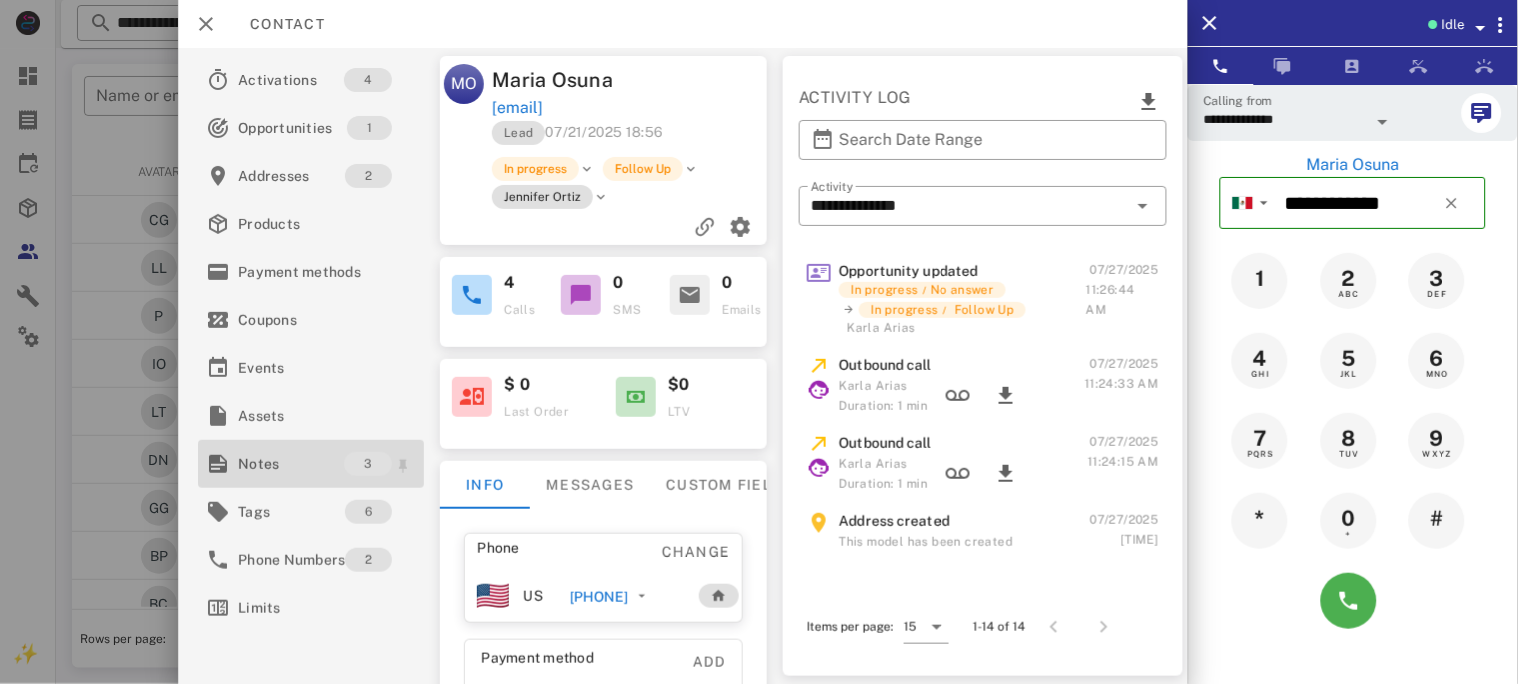 click on "Notes" at bounding box center [291, 464] 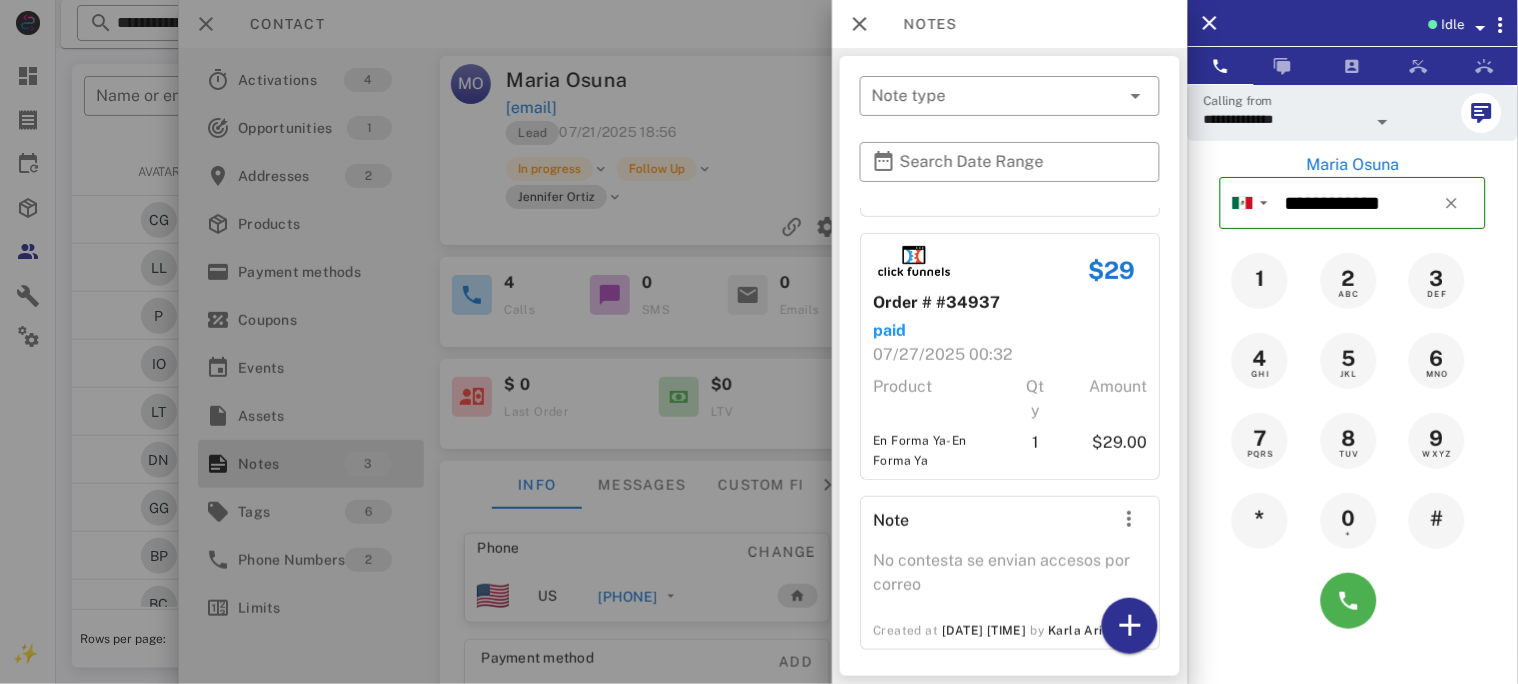 scroll, scrollTop: 245, scrollLeft: 0, axis: vertical 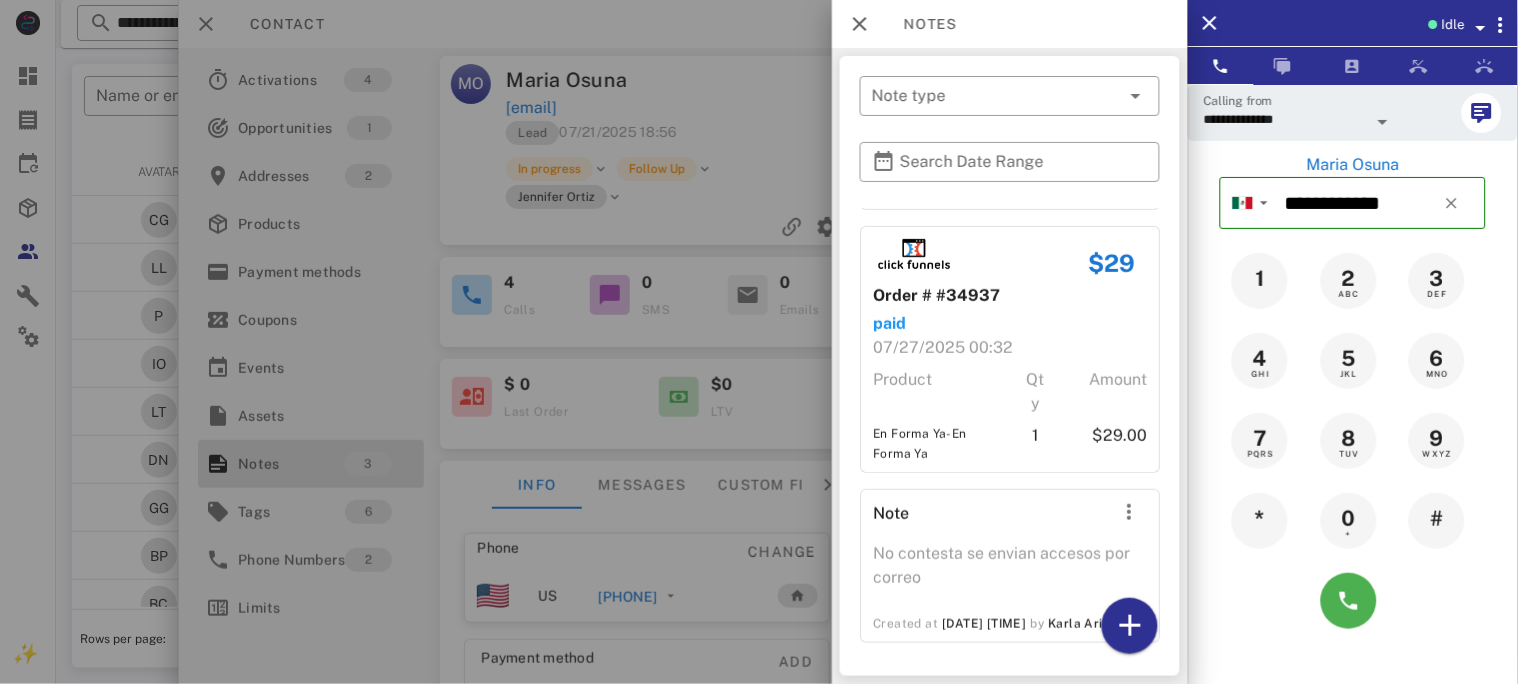 click at bounding box center (759, 342) 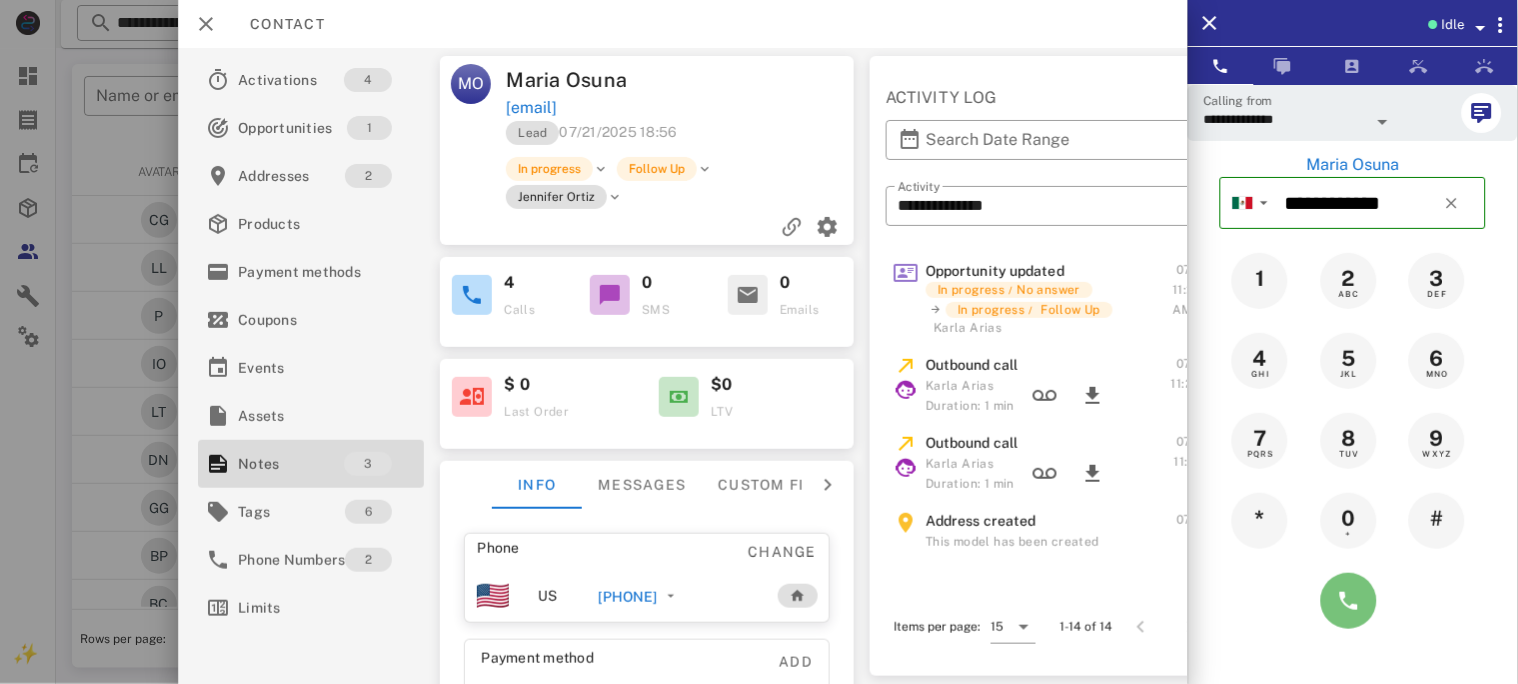 click at bounding box center [1349, 601] 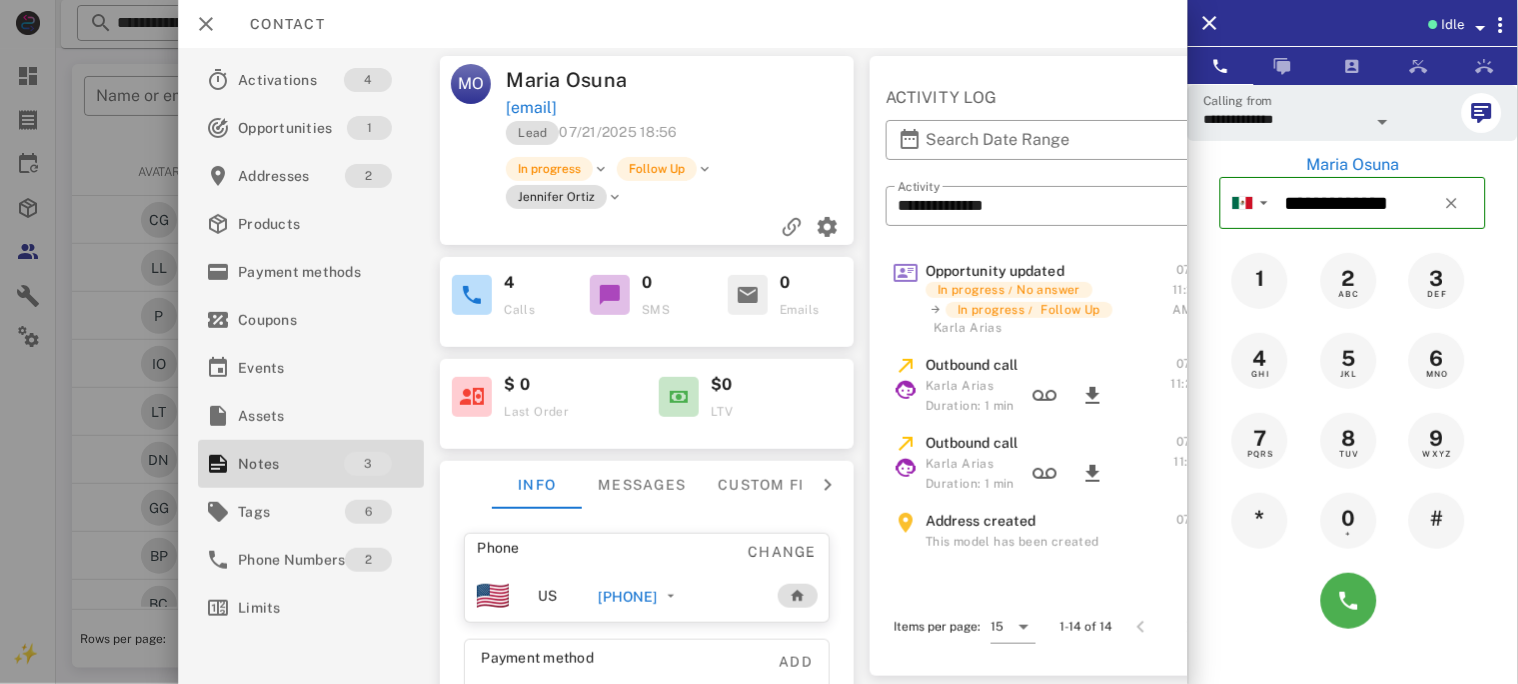click on "[PHONE]" at bounding box center [628, 597] 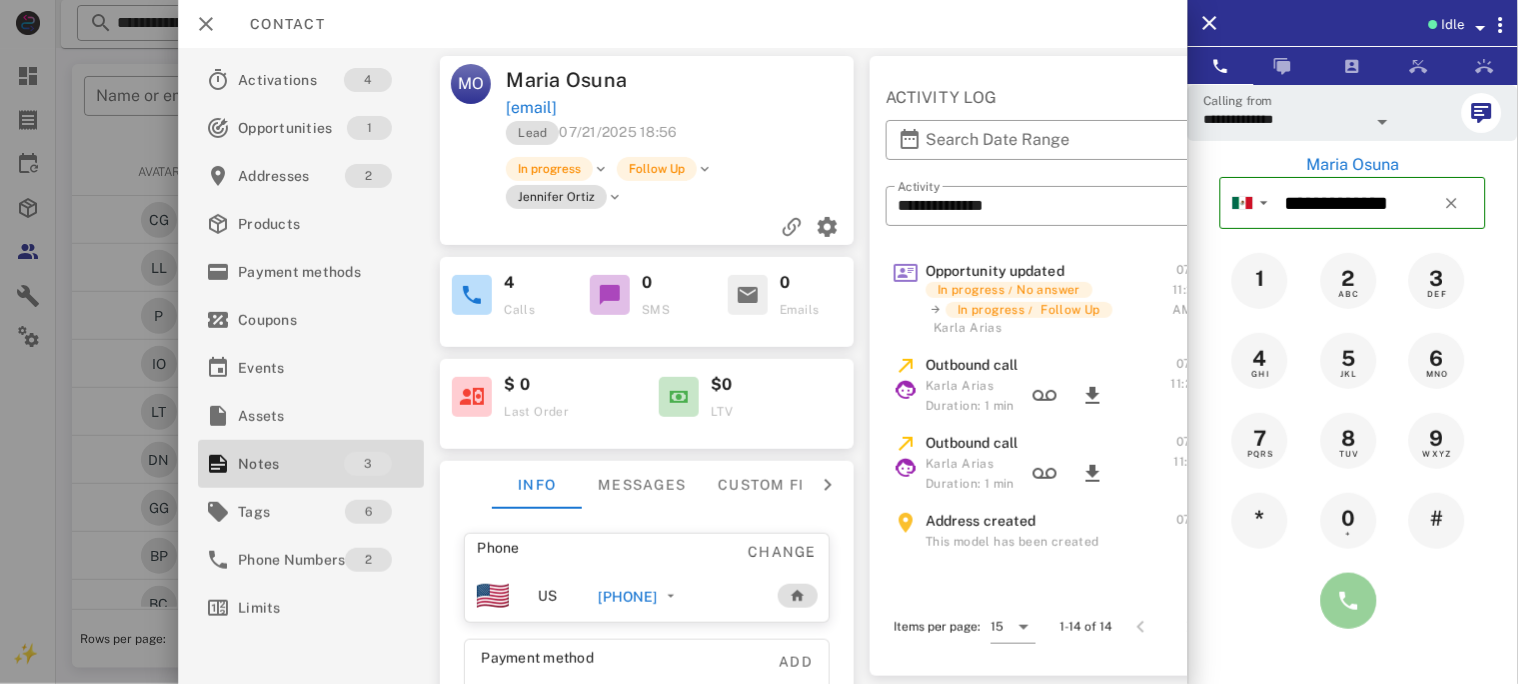 click at bounding box center [1349, 601] 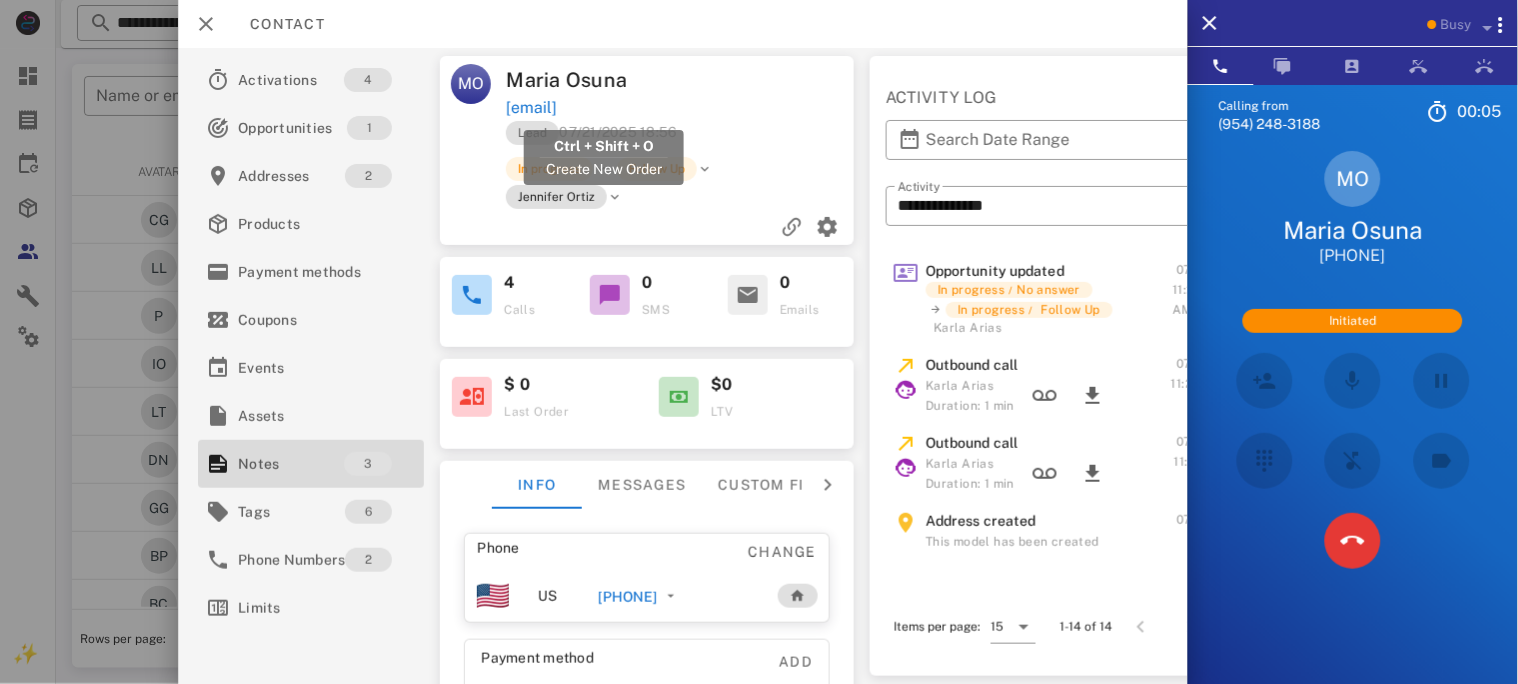 drag, startPoint x: 718, startPoint y: 109, endPoint x: 507, endPoint y: 112, distance: 211.02133 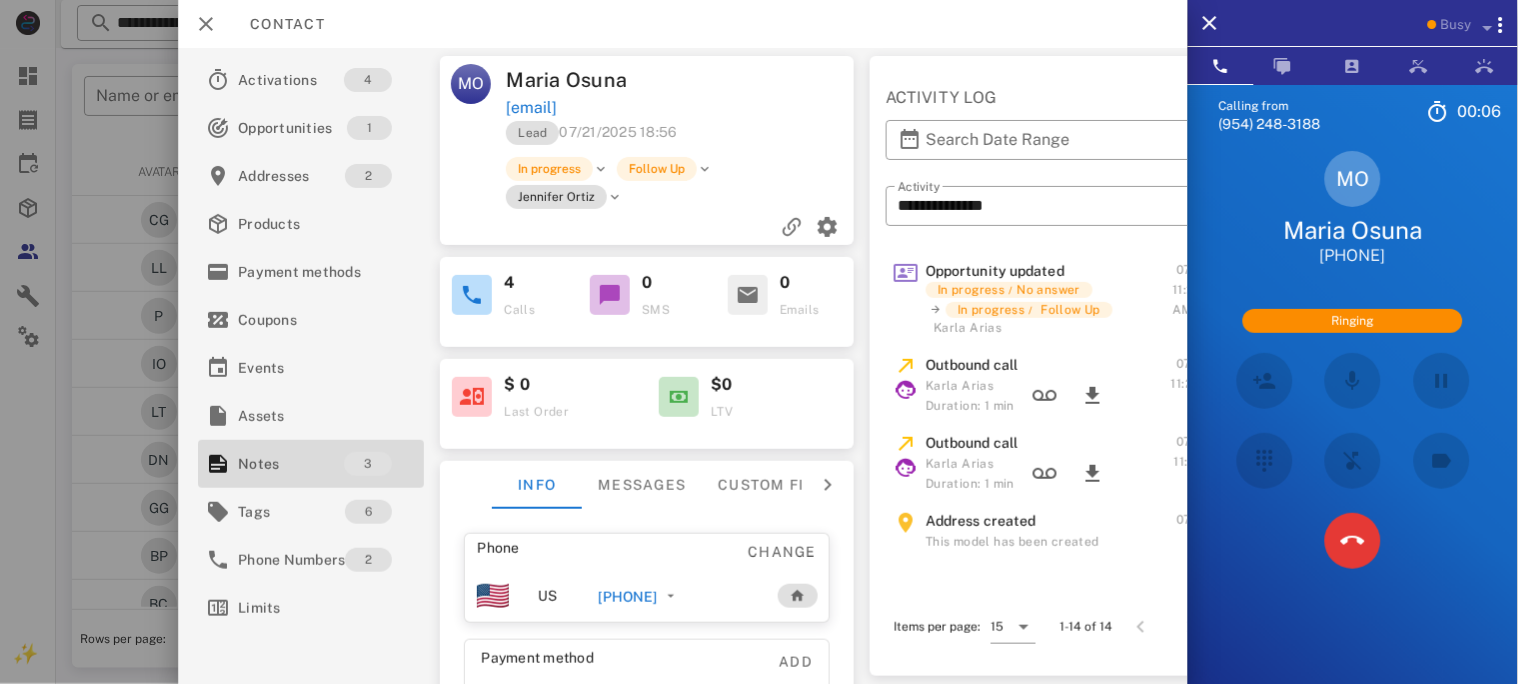 copy on "[EMAIL]" 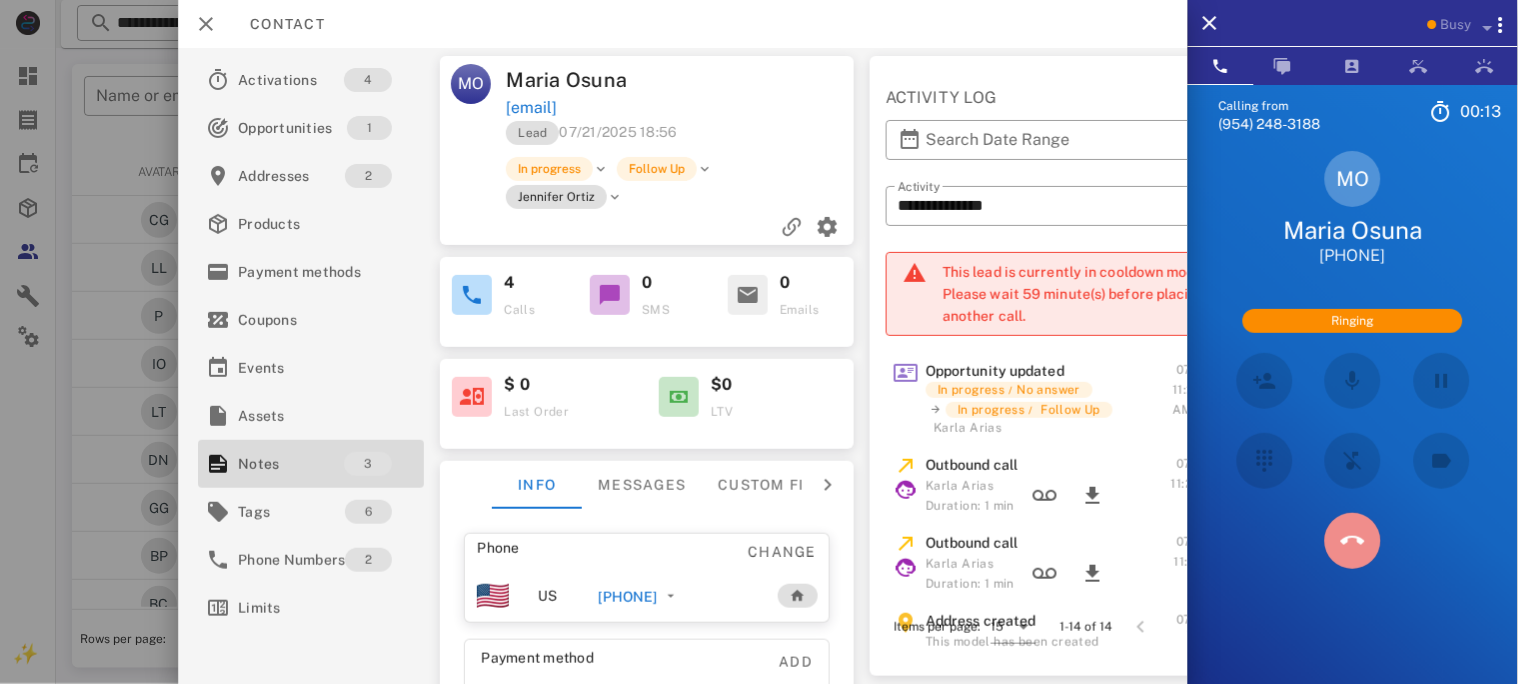 click at bounding box center (1353, 541) 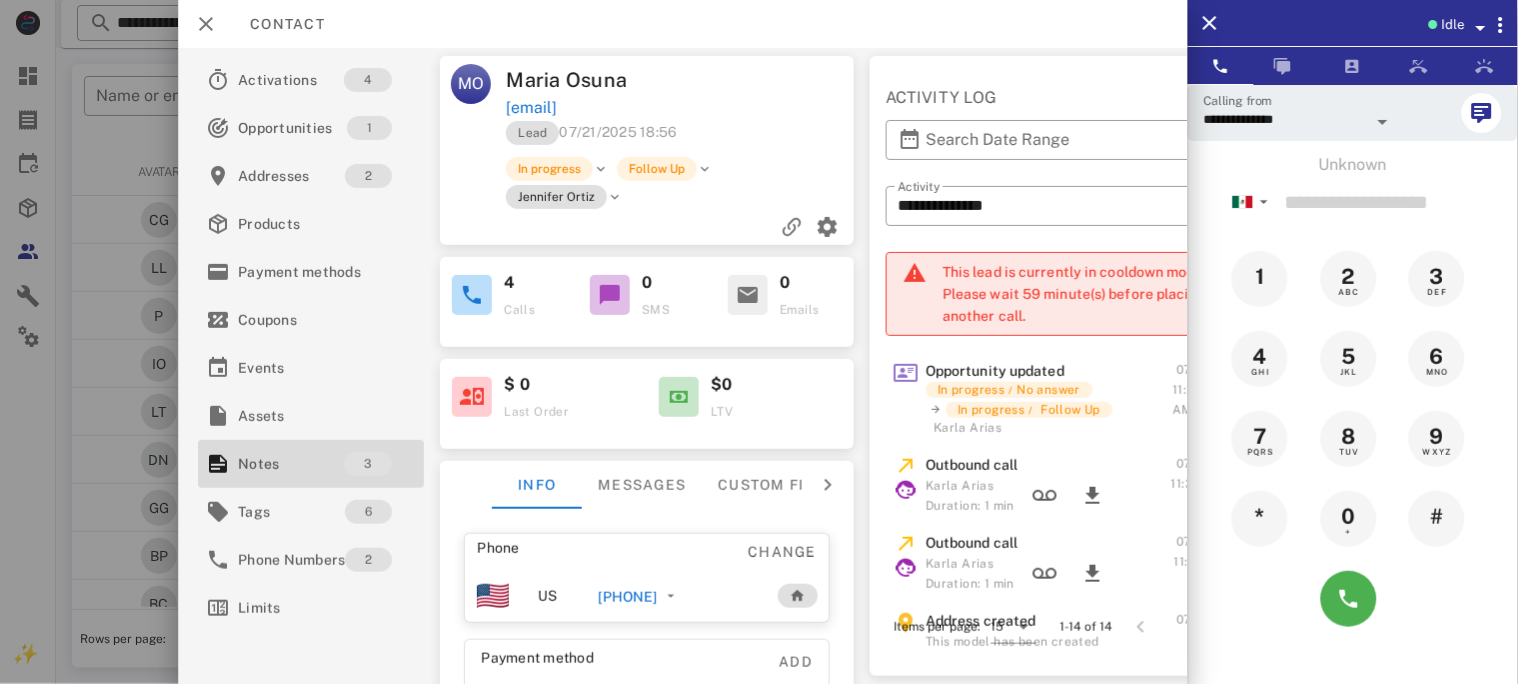 click on "[PHONE]" at bounding box center [628, 597] 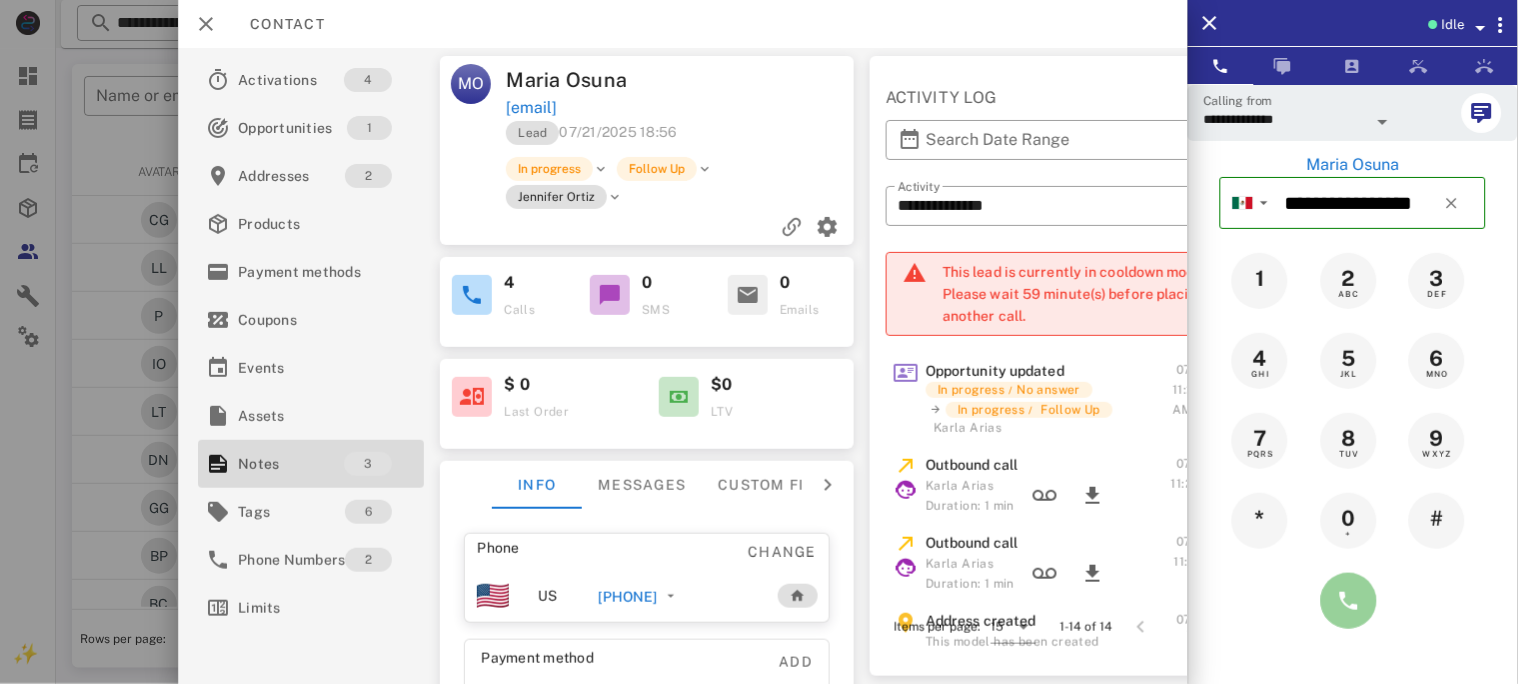click at bounding box center [1349, 601] 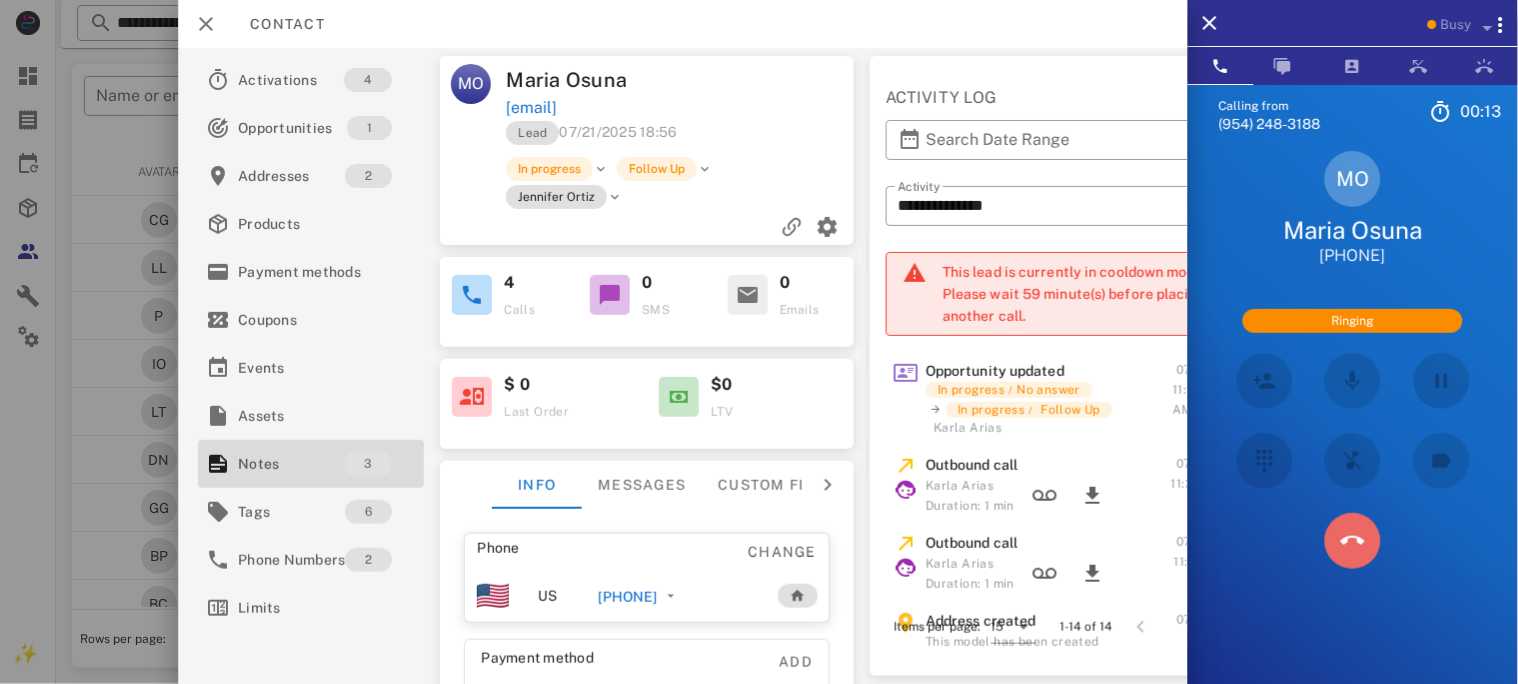 drag, startPoint x: 1344, startPoint y: 550, endPoint x: 1050, endPoint y: 336, distance: 363.63718 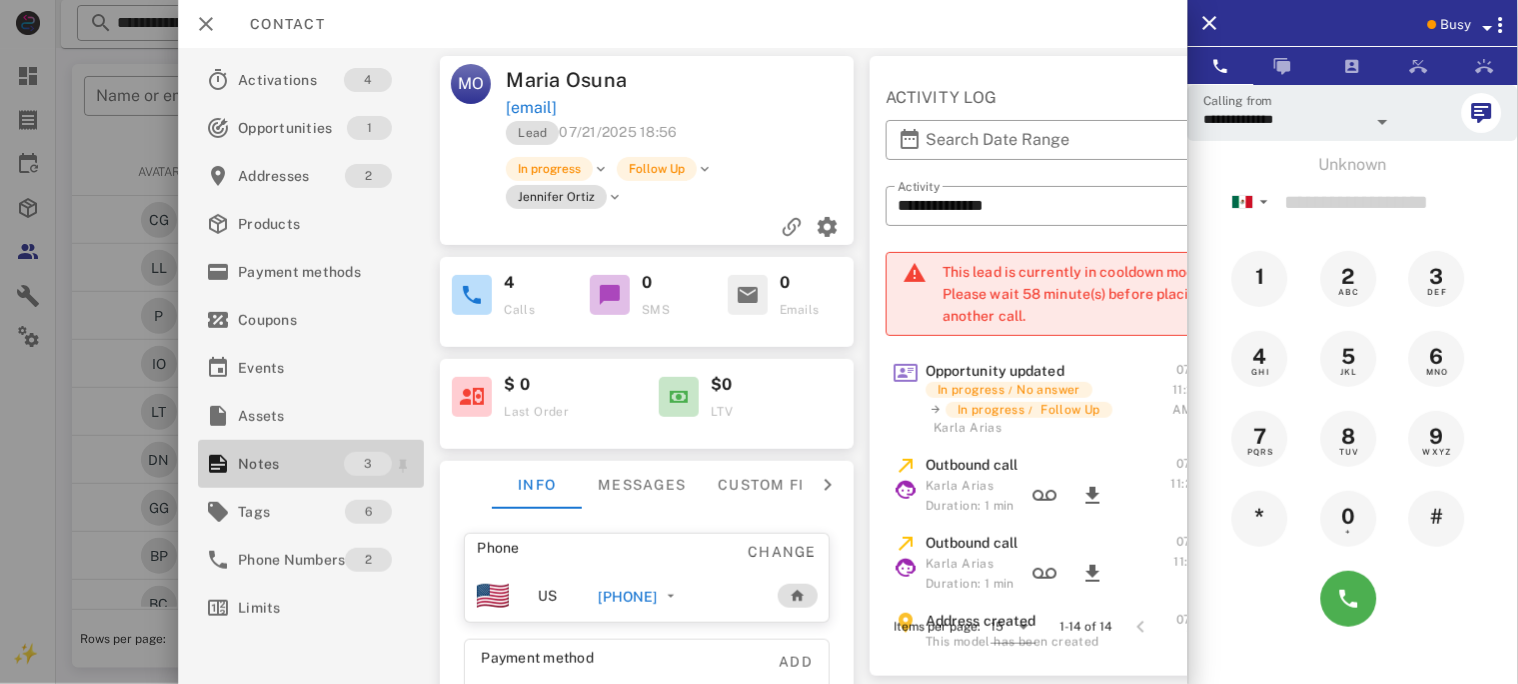 click on "Notes" at bounding box center (291, 464) 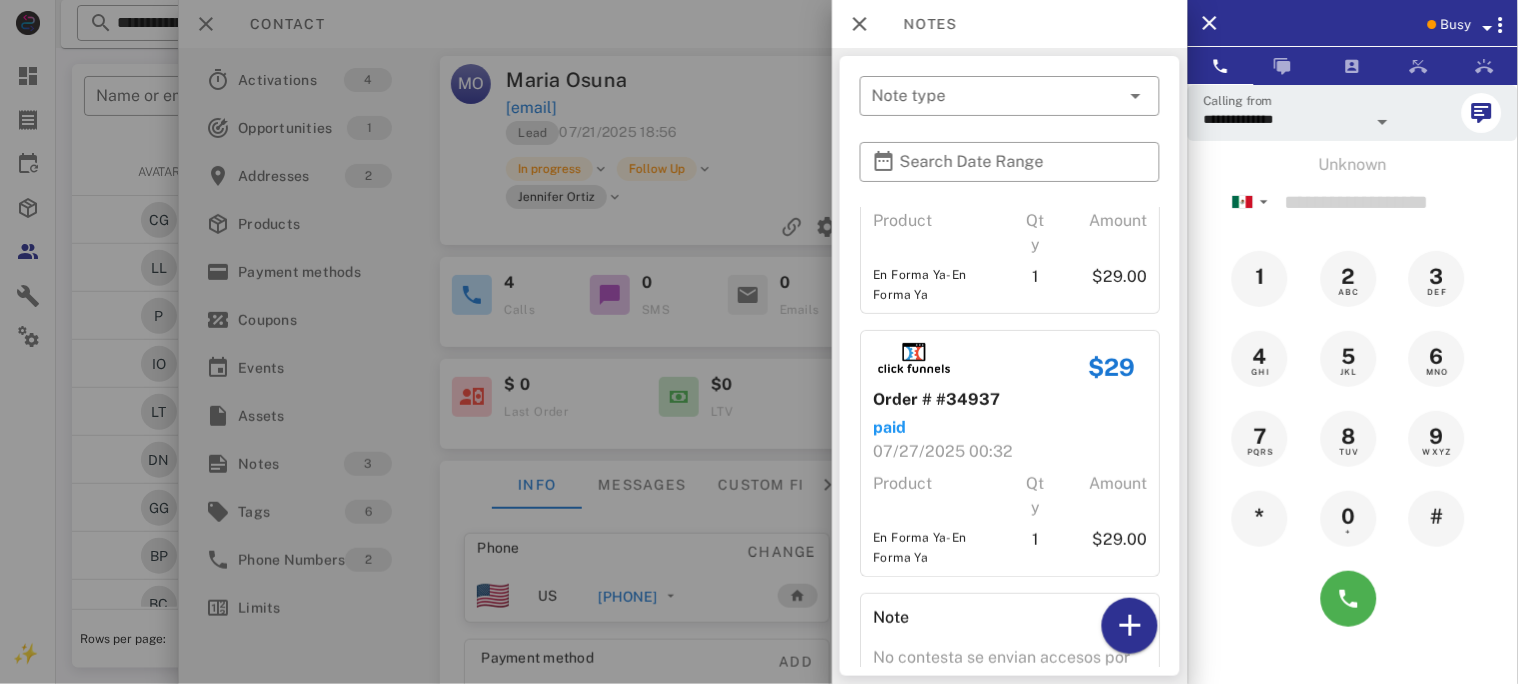 scroll, scrollTop: 245, scrollLeft: 0, axis: vertical 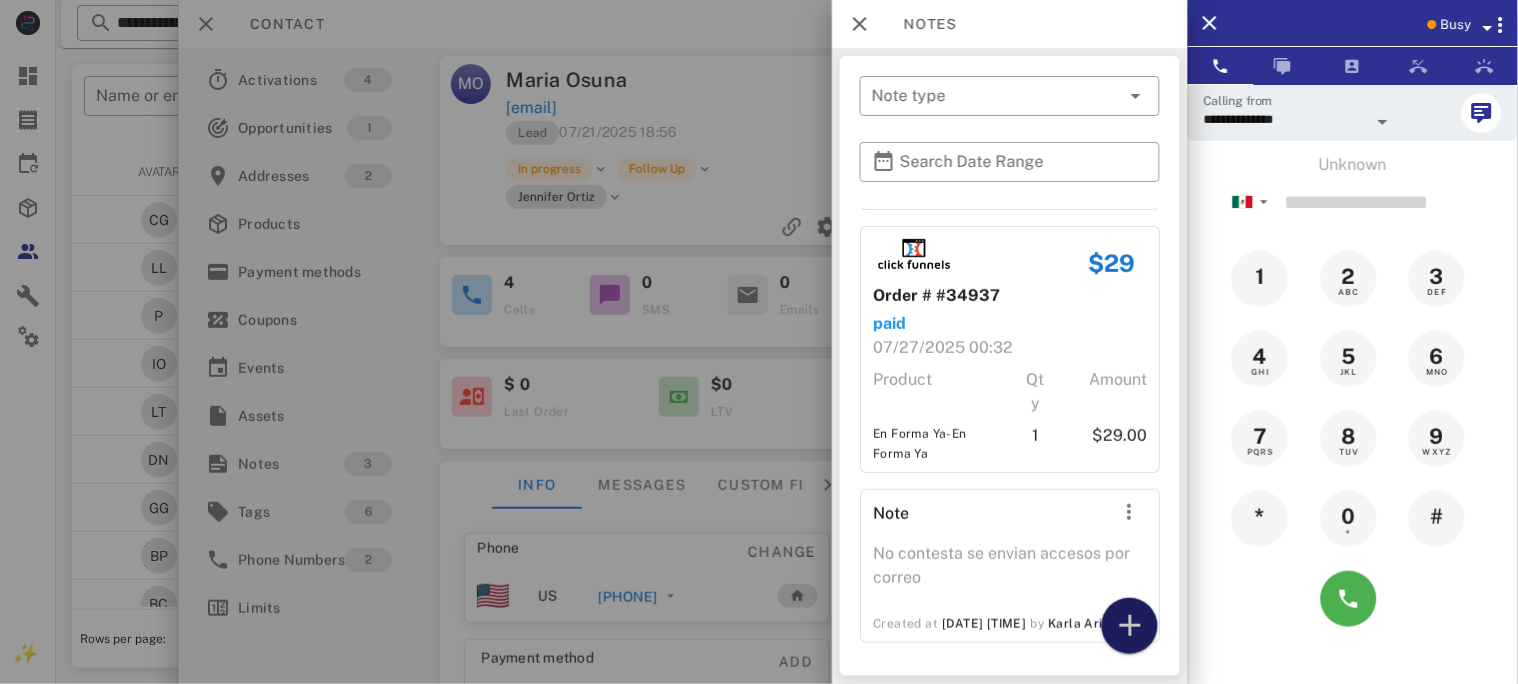 click at bounding box center [1130, 626] 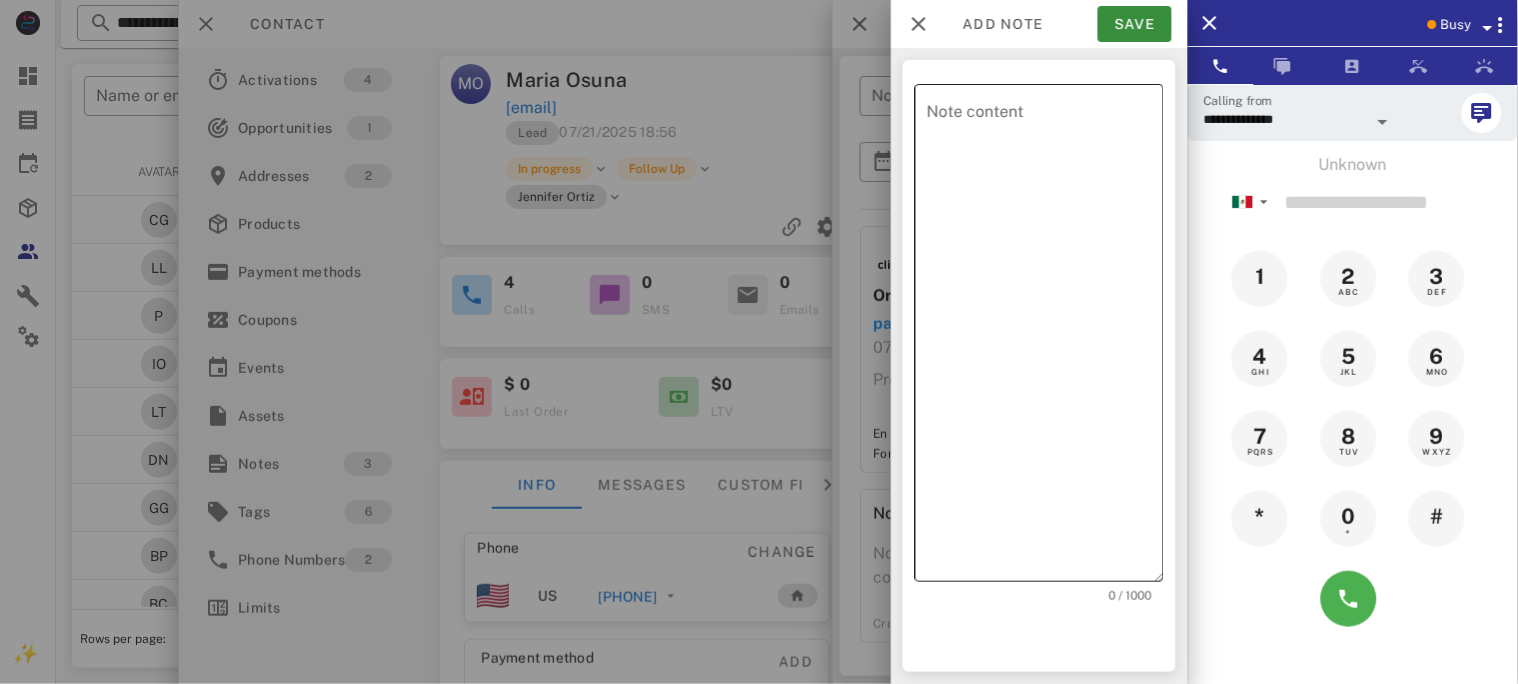 click on "Note content" at bounding box center [1045, 338] 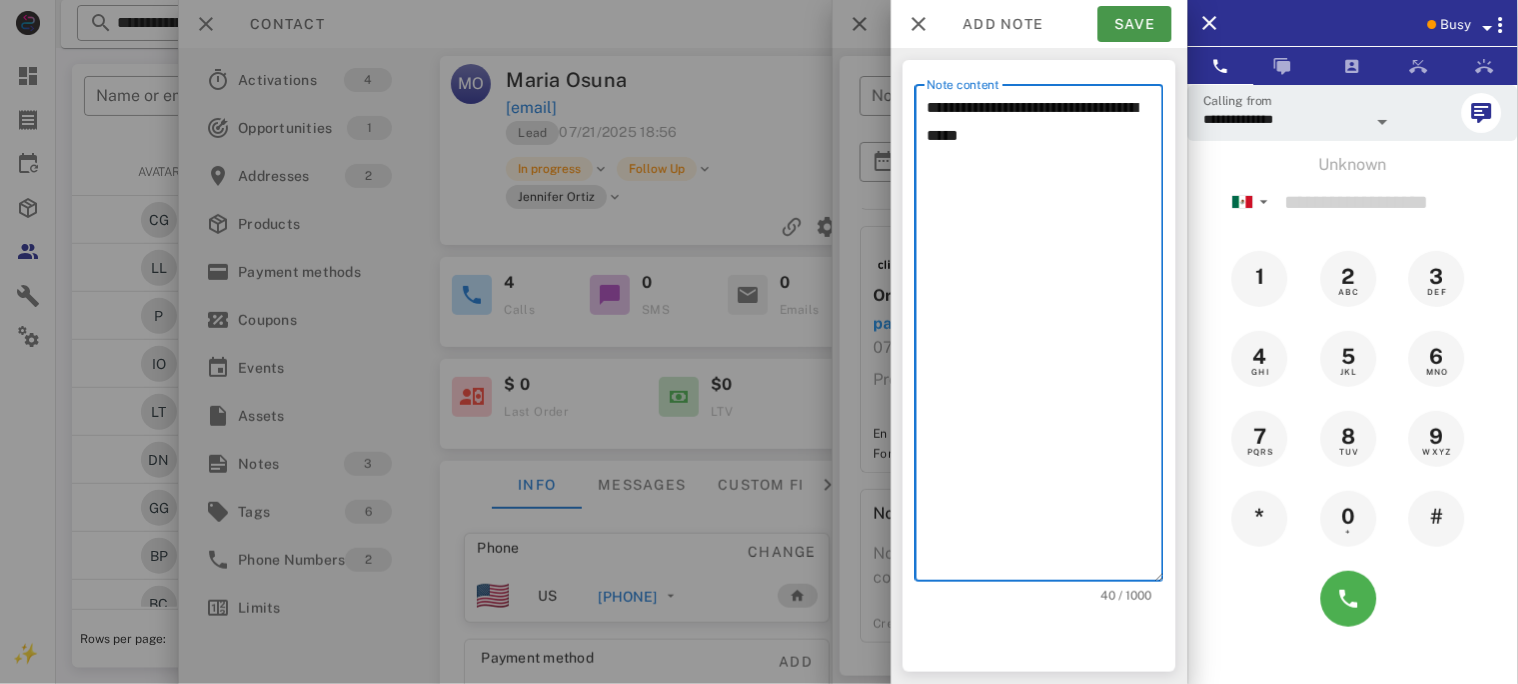 type on "**********" 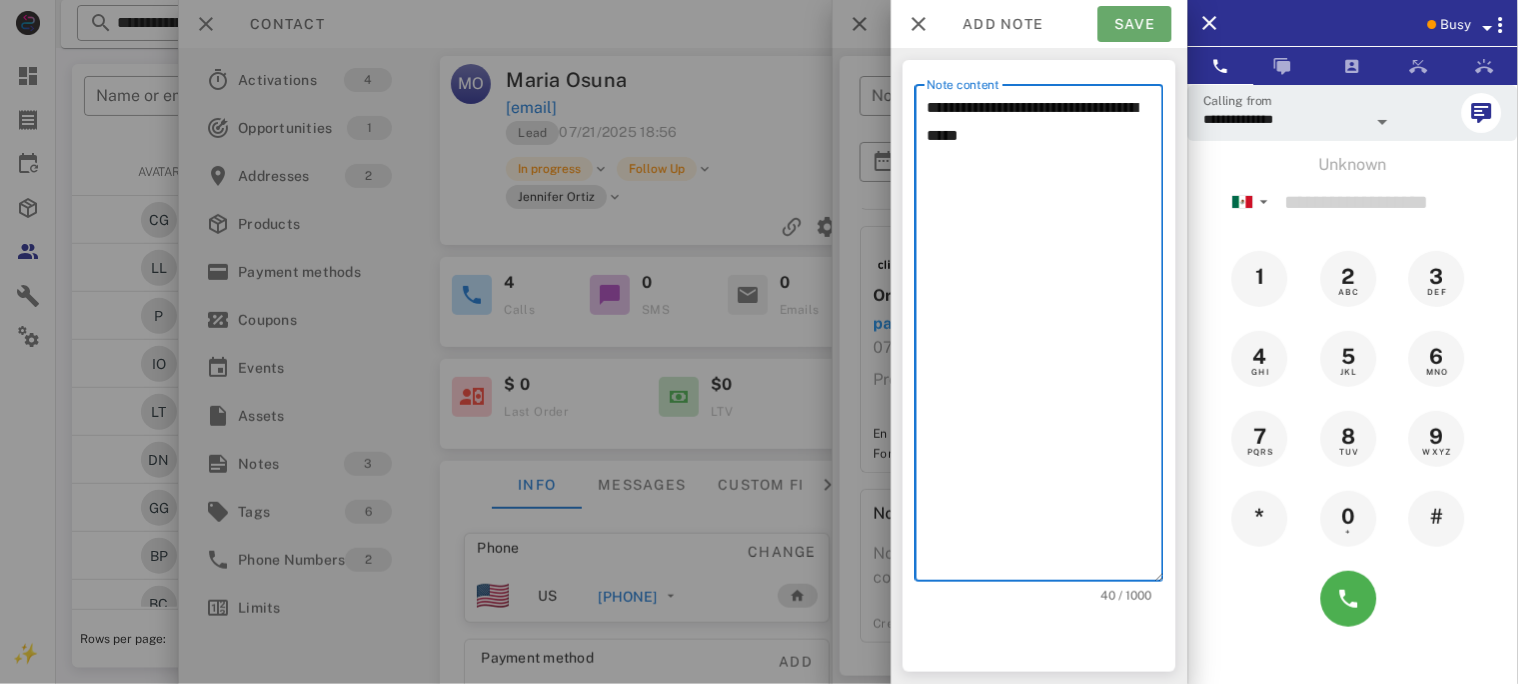 click on "Save" at bounding box center (1135, 24) 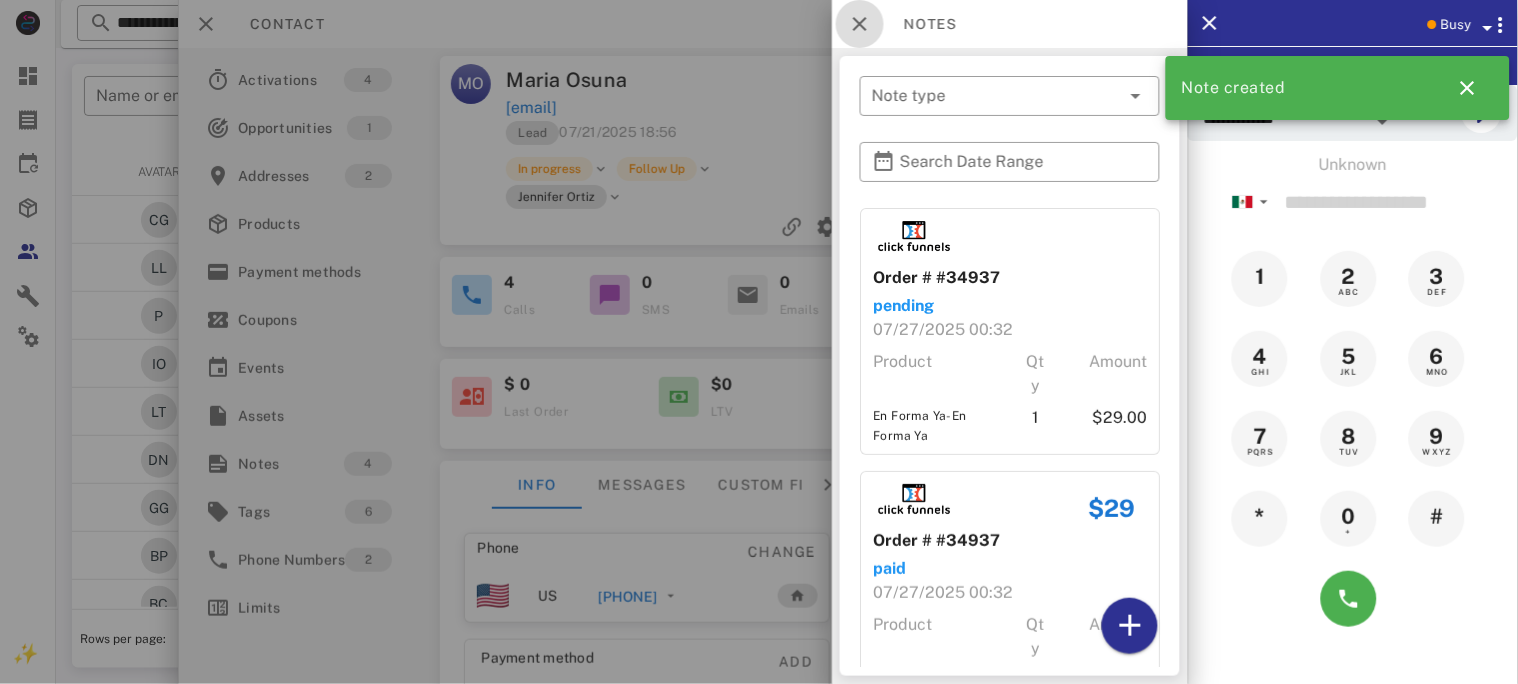 click at bounding box center (860, 24) 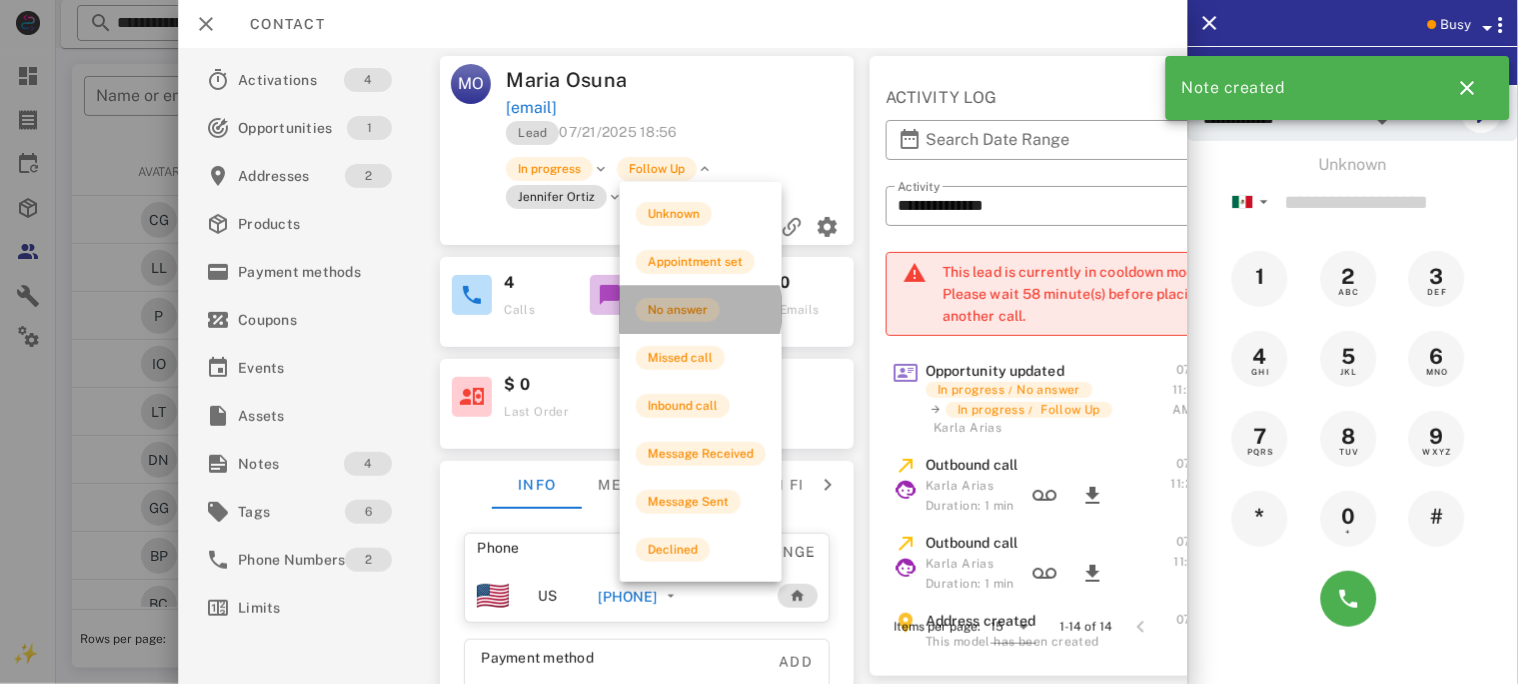 click on "No answer" at bounding box center [678, 310] 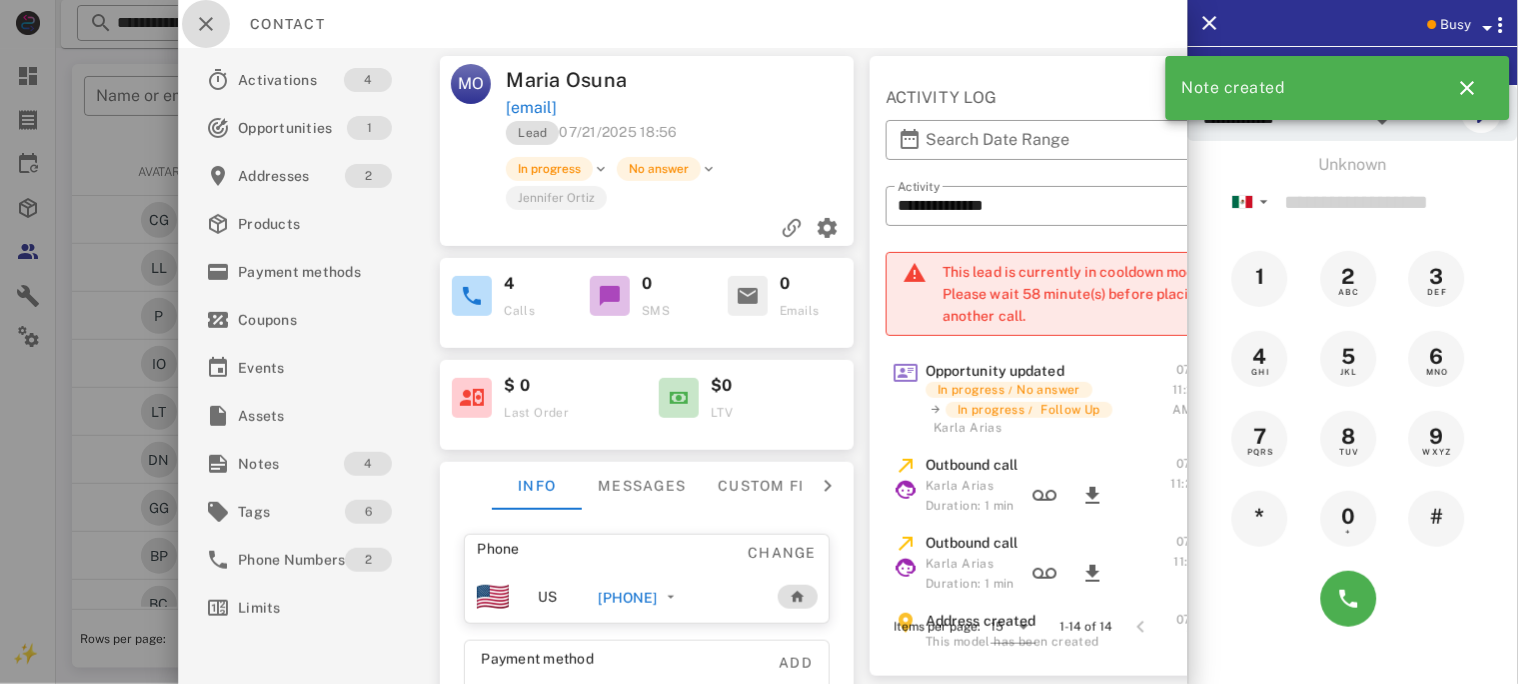 click at bounding box center [206, 24] 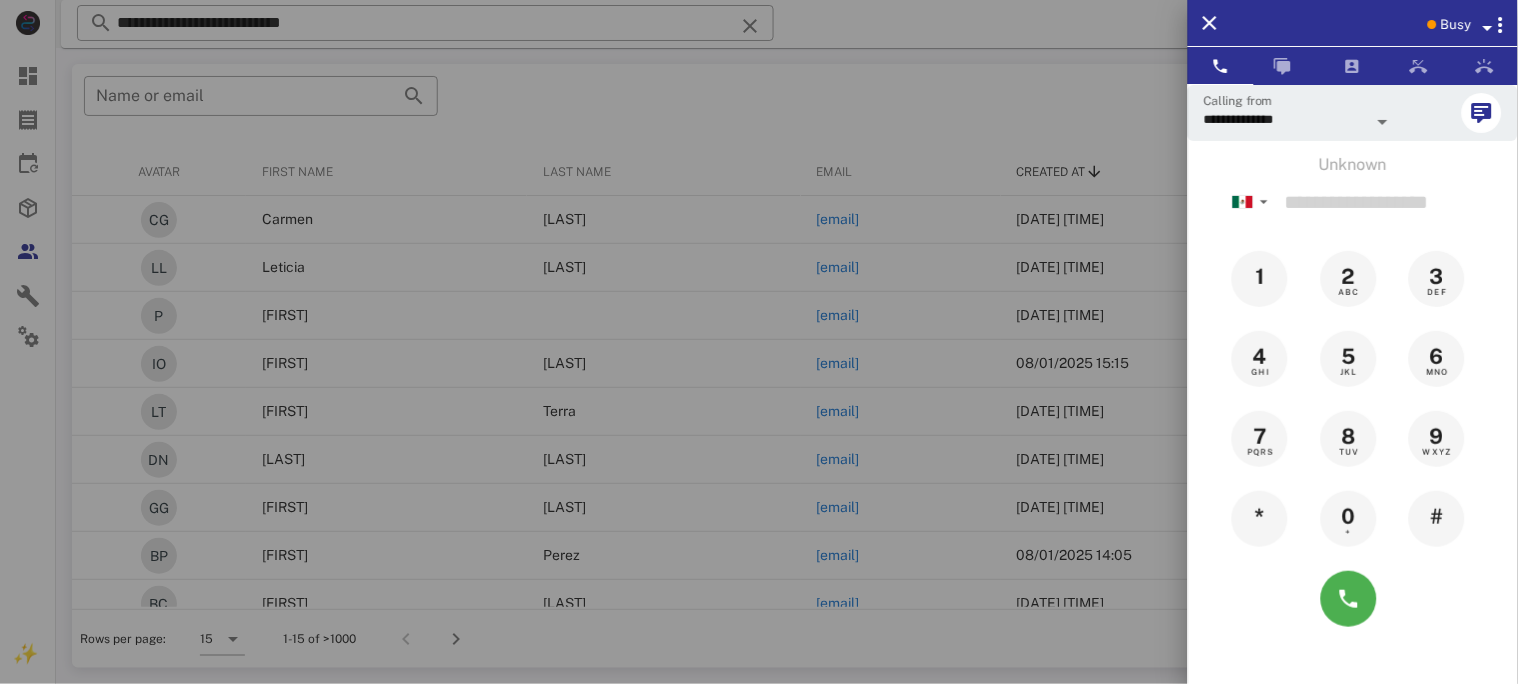 click at bounding box center [1486, 24] 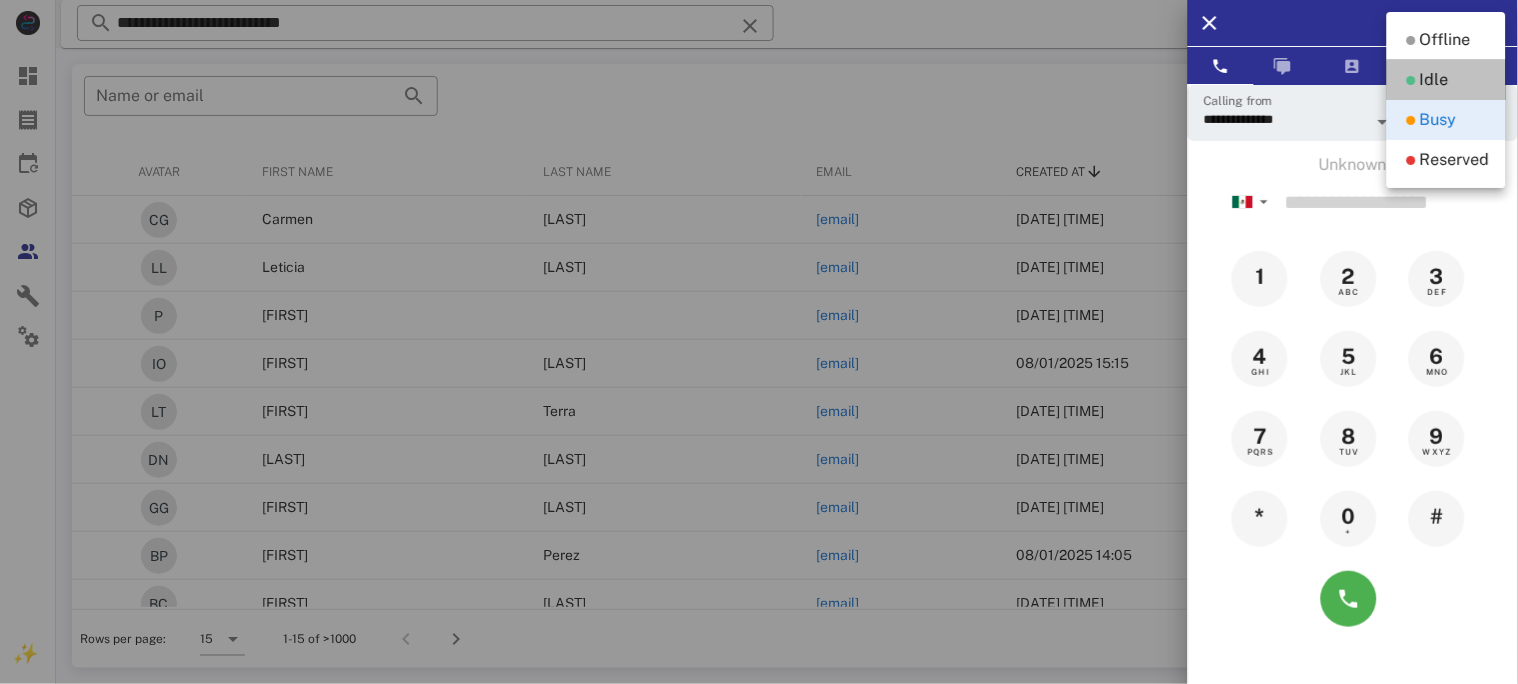 click on "Idle" at bounding box center (1434, 80) 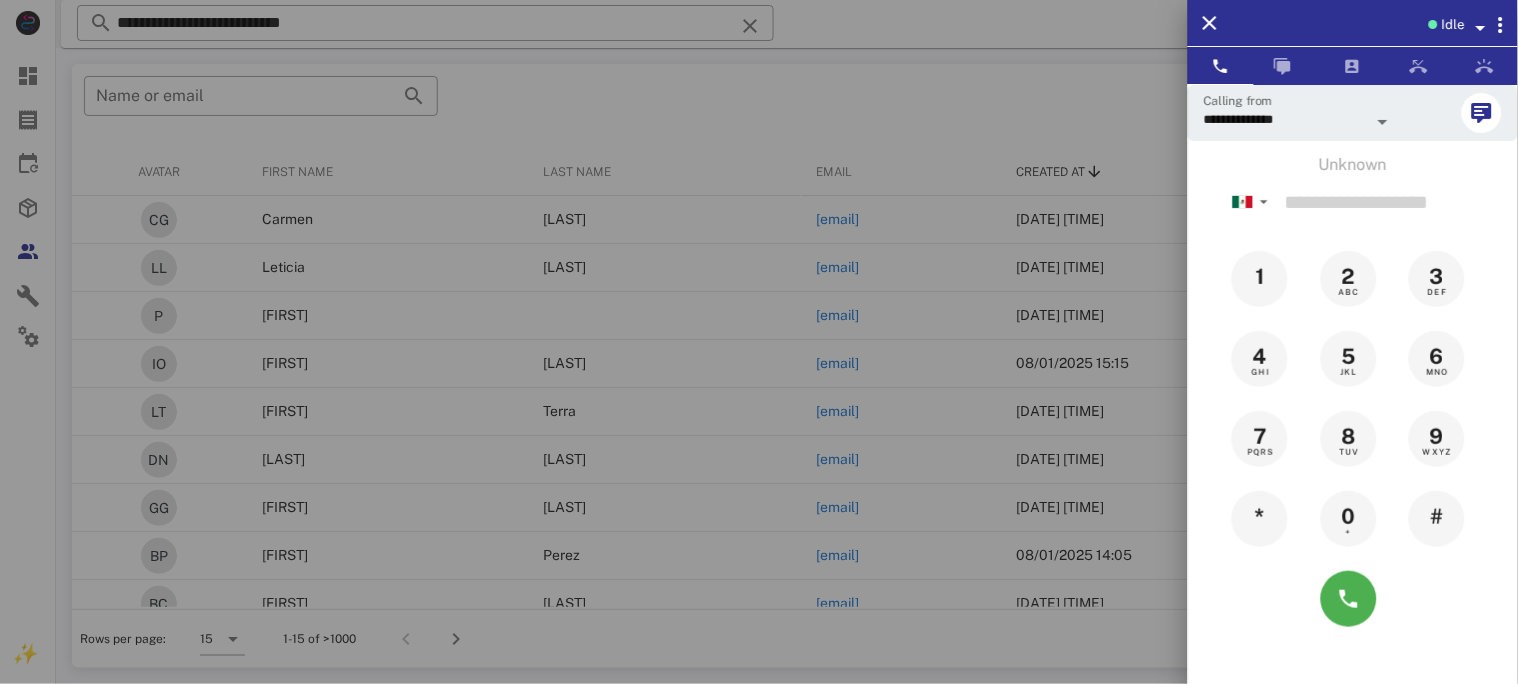 click at bounding box center (759, 342) 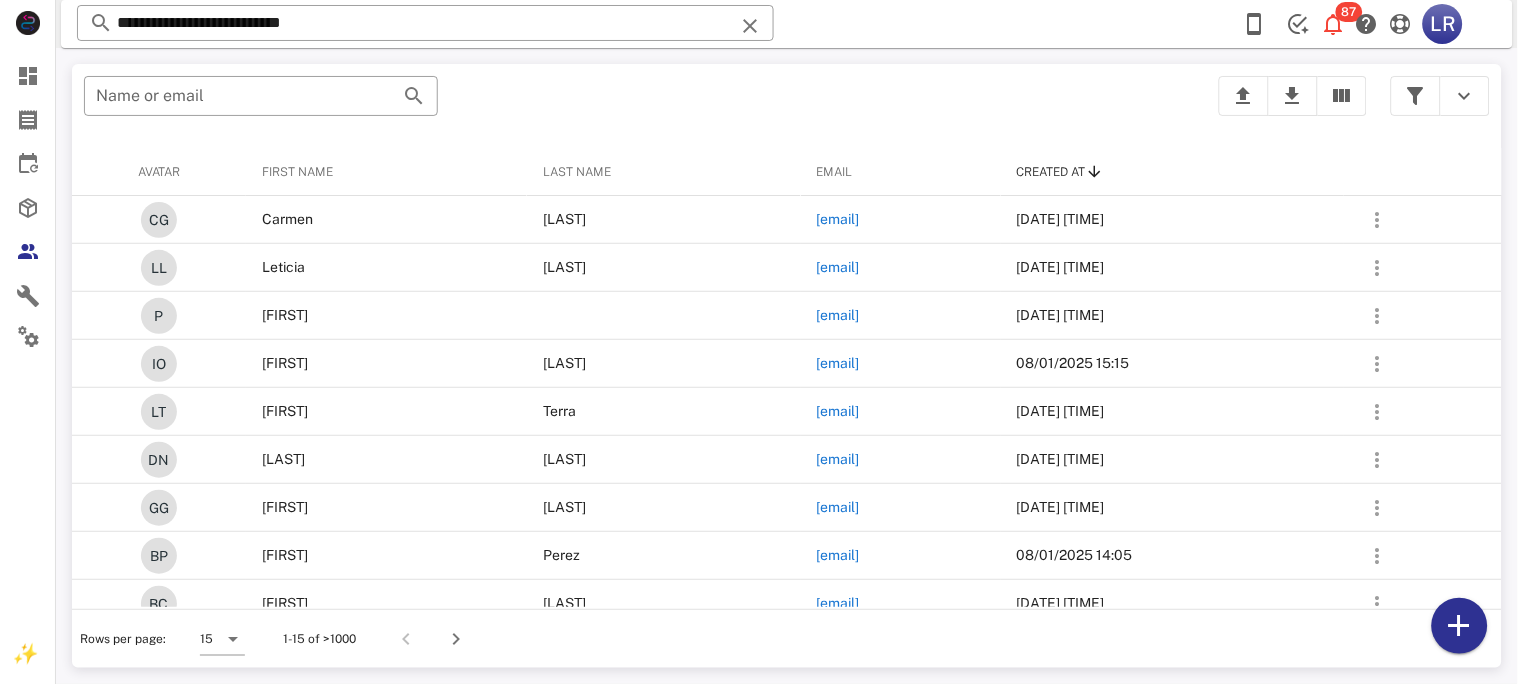 click at bounding box center [750, 26] 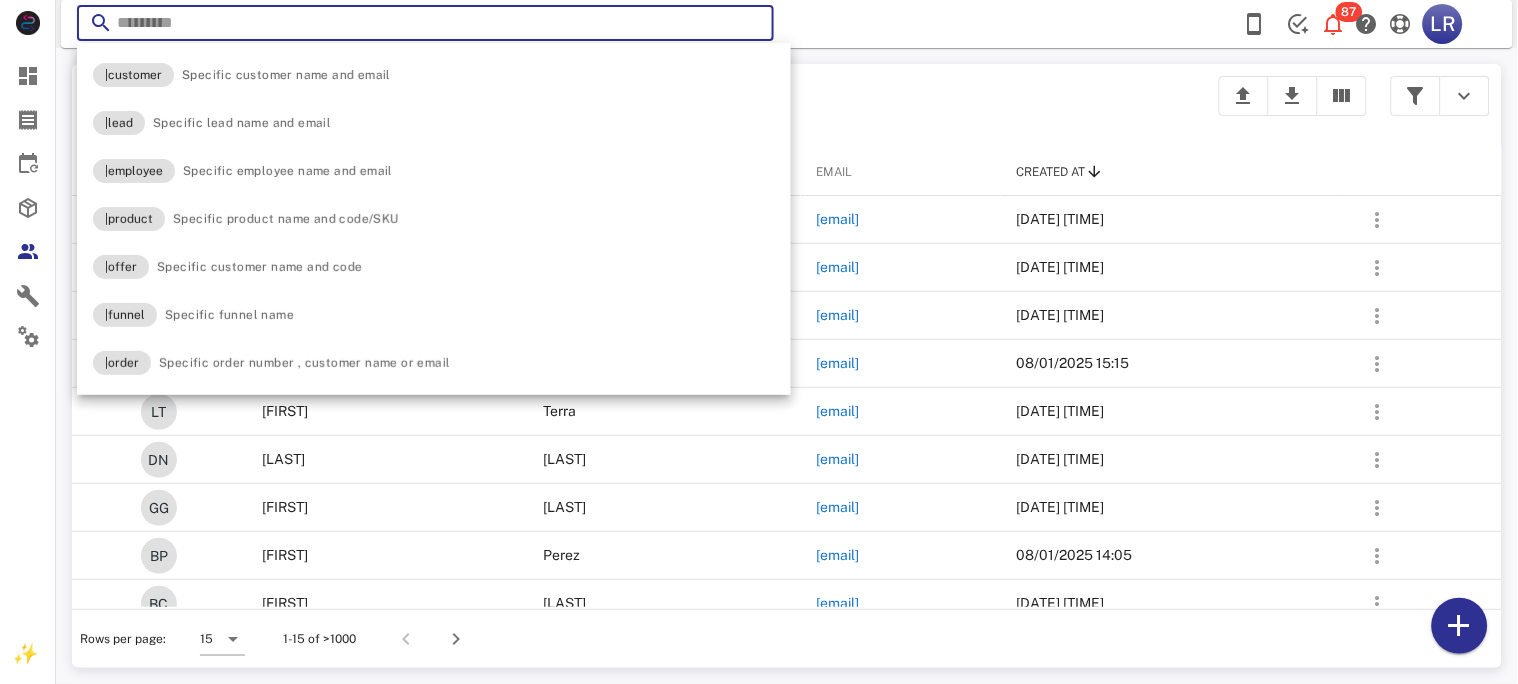 paste on "**********" 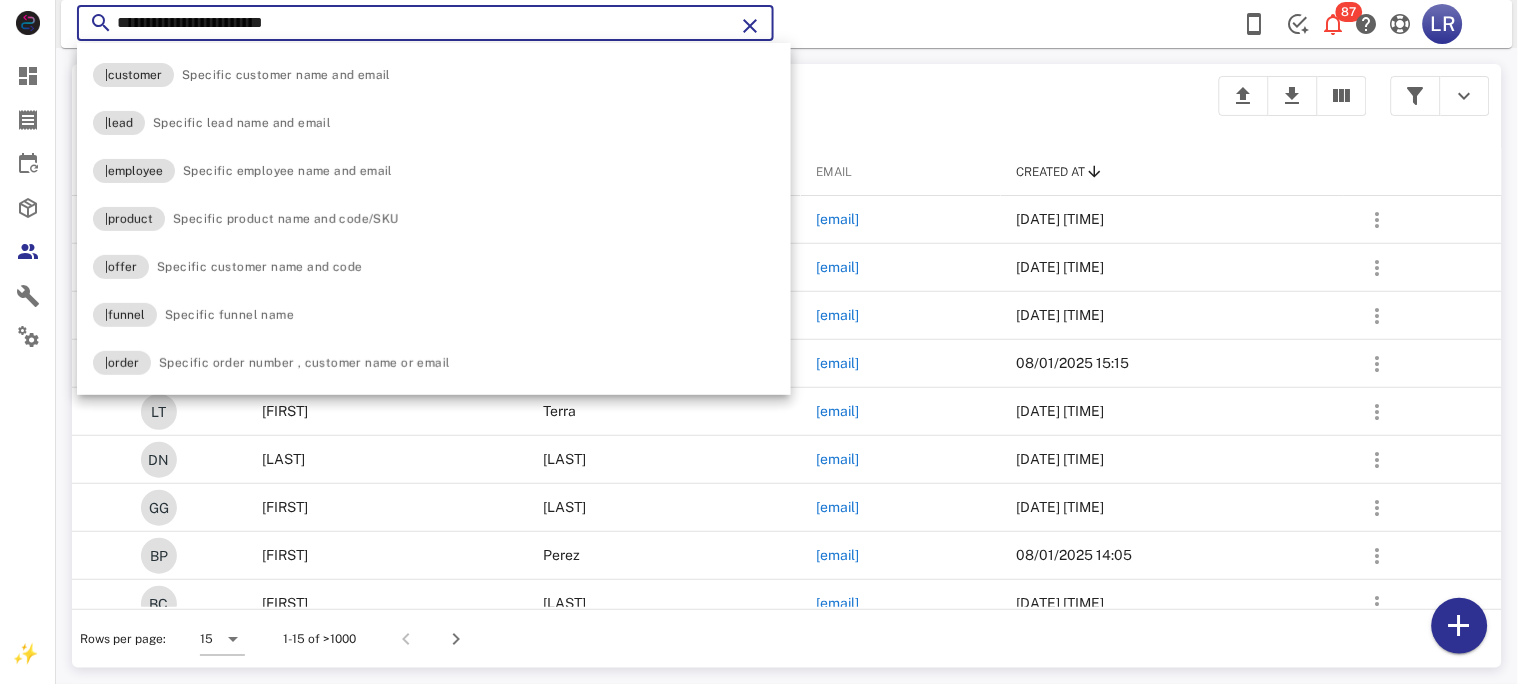 type on "**********" 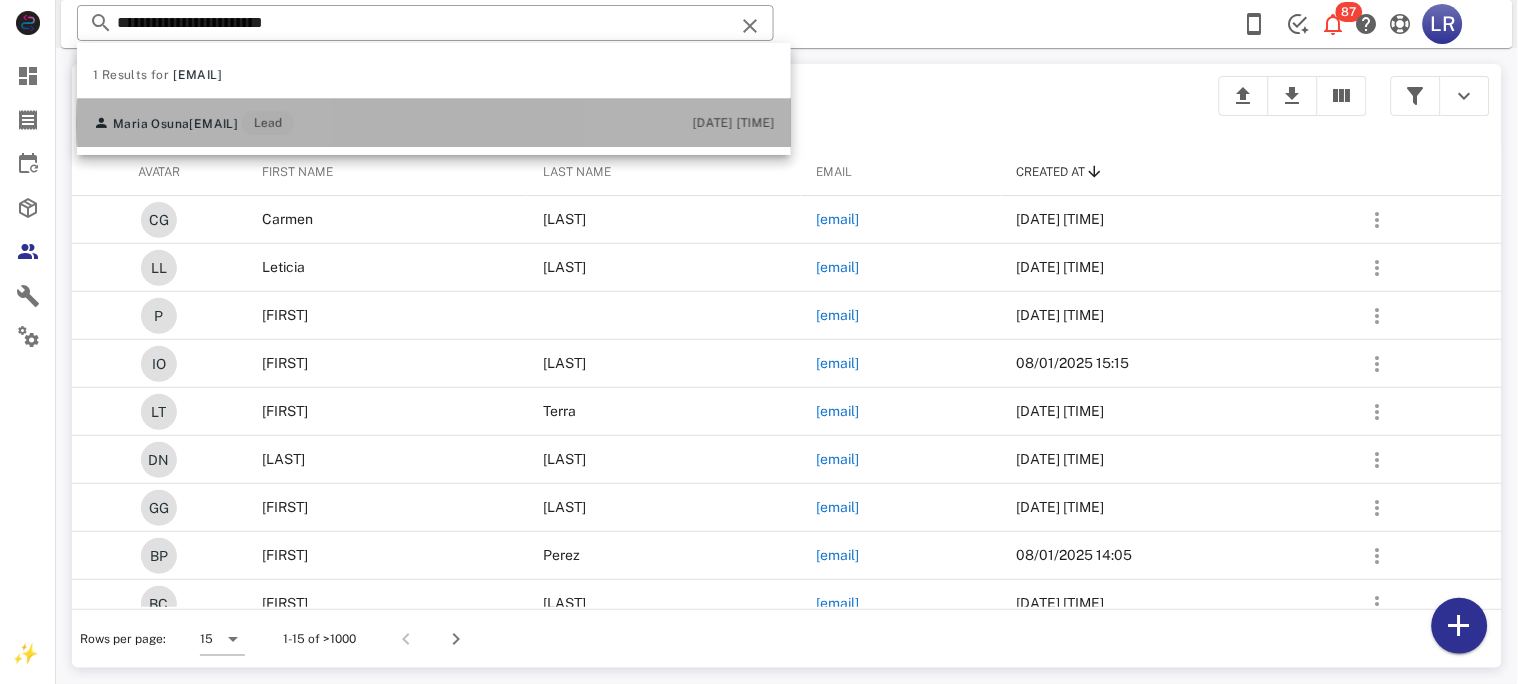 click on "[EMAIL]" at bounding box center [213, 124] 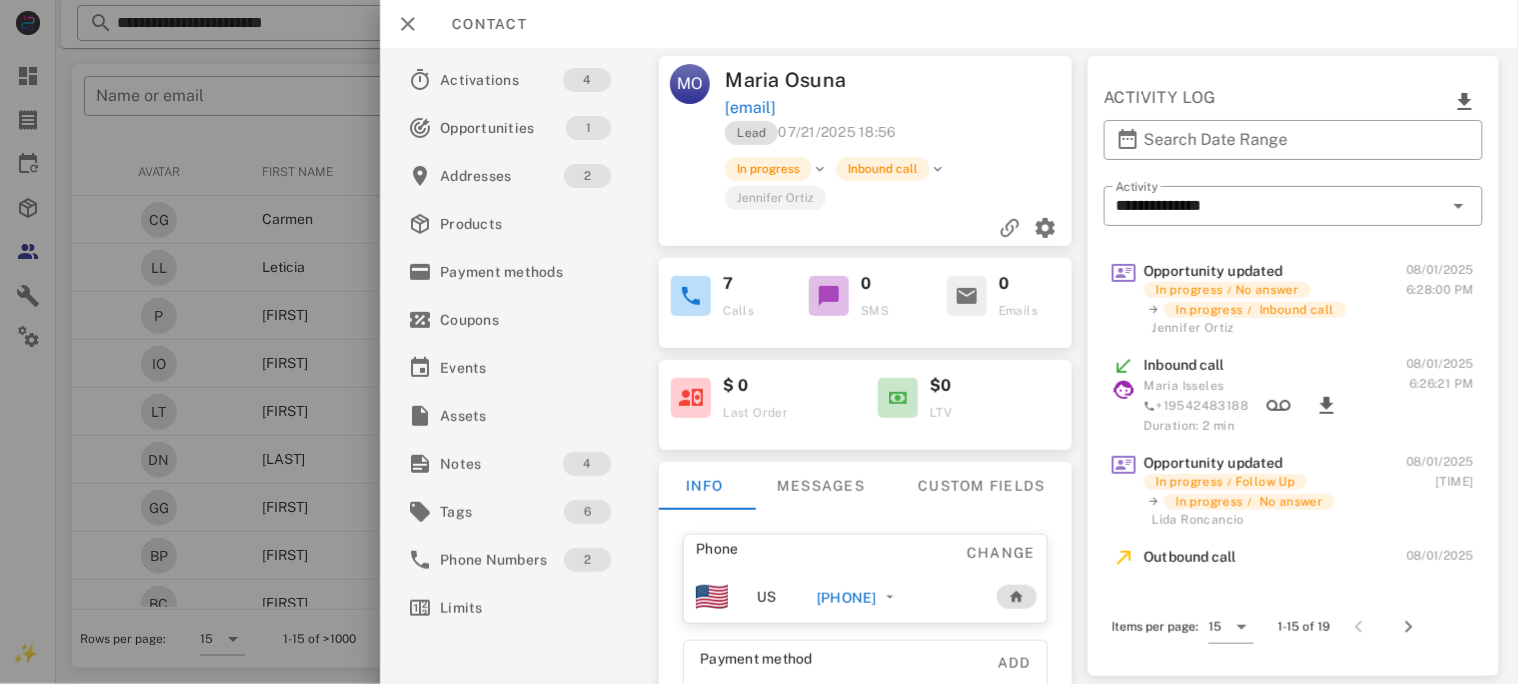 click on "[PHONE]" at bounding box center (846, 598) 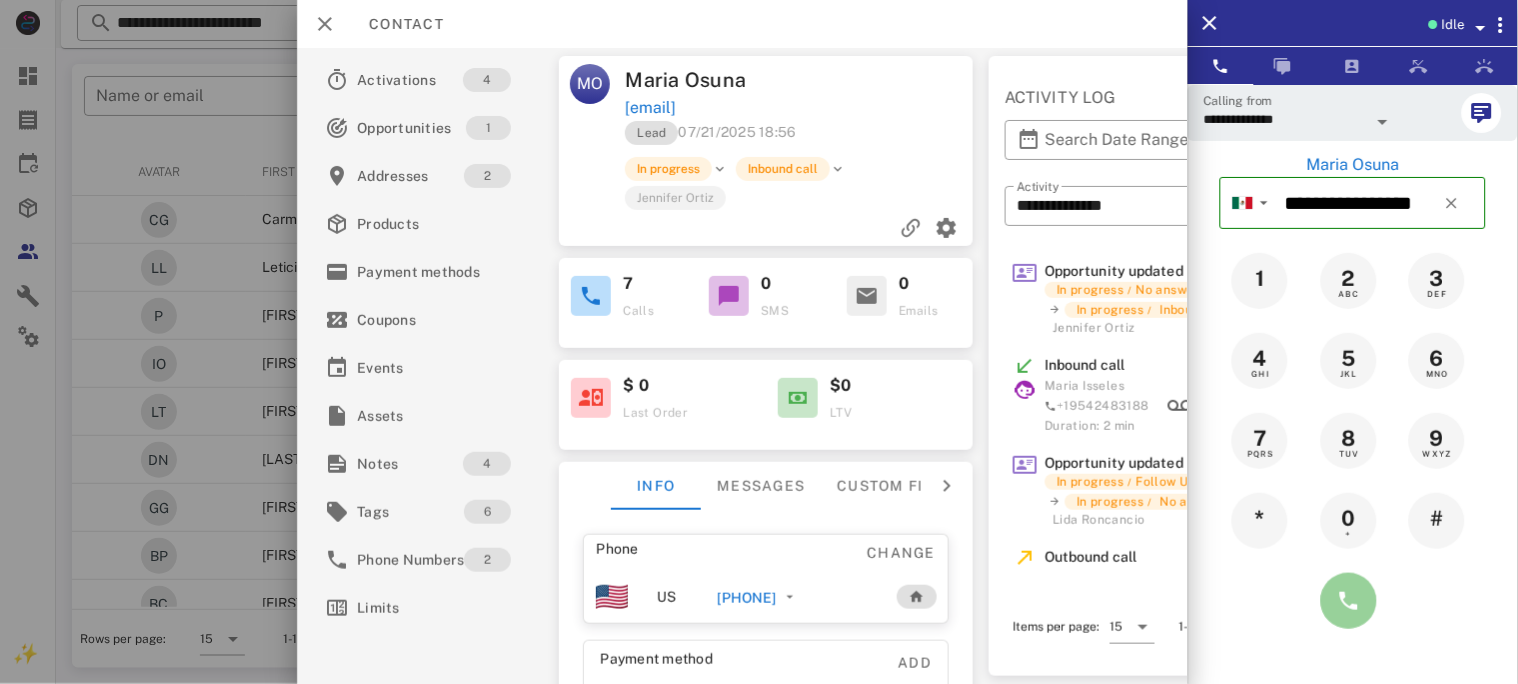 click at bounding box center [1349, 601] 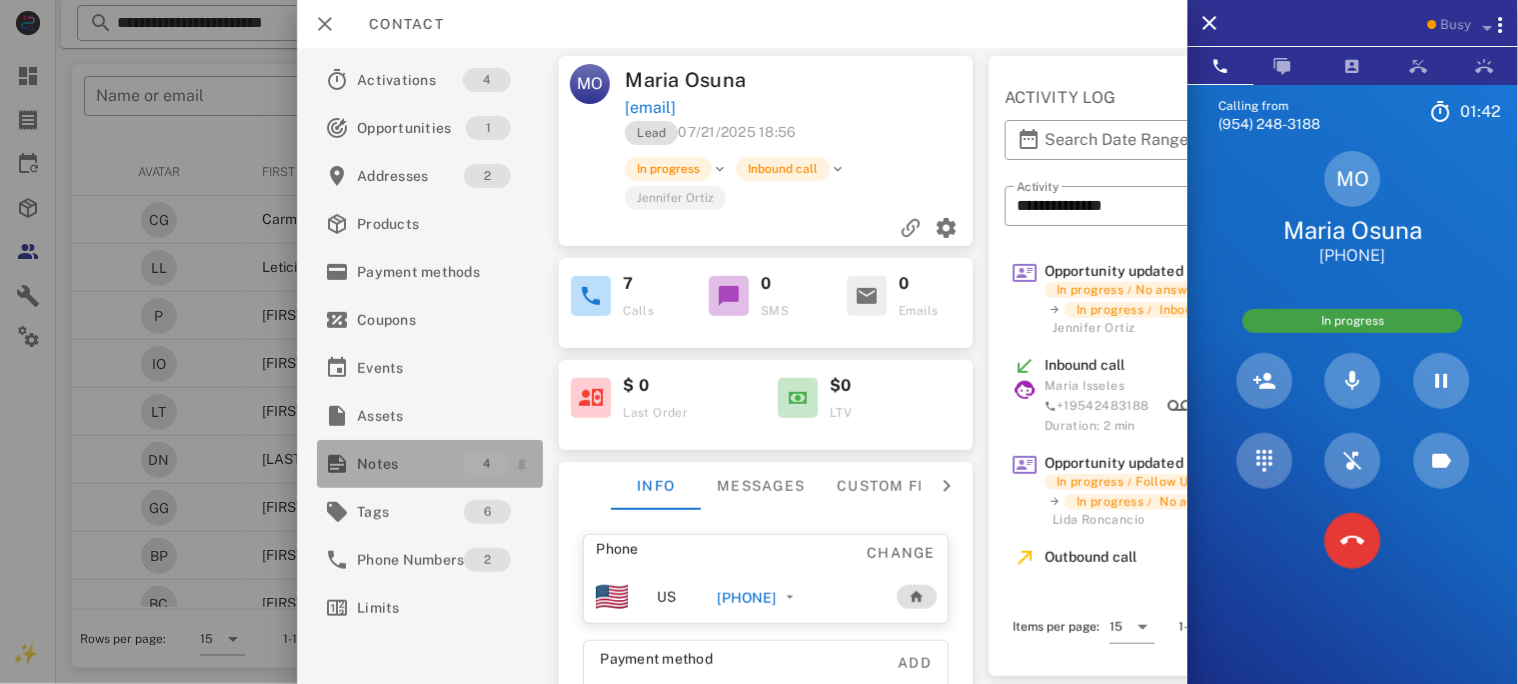 click on "Notes" at bounding box center (410, 464) 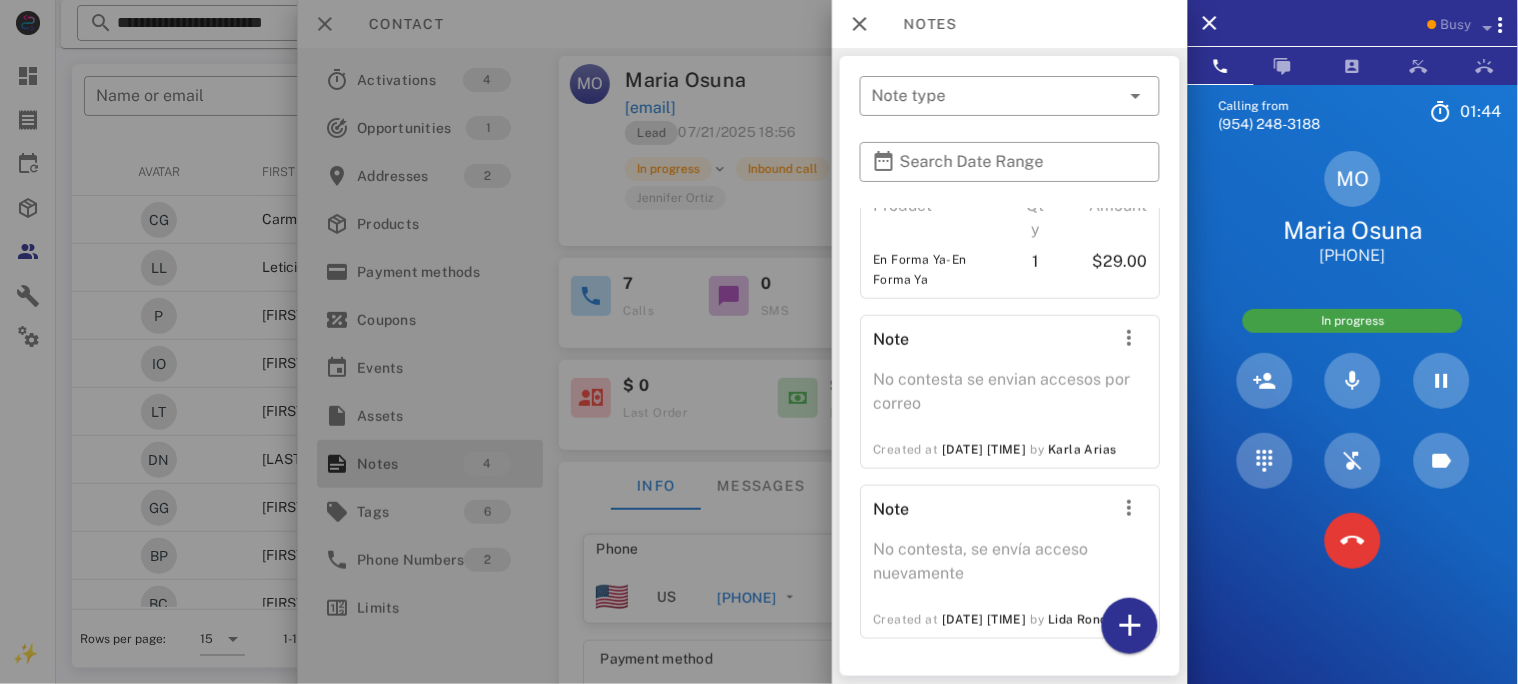 scroll, scrollTop: 435, scrollLeft: 0, axis: vertical 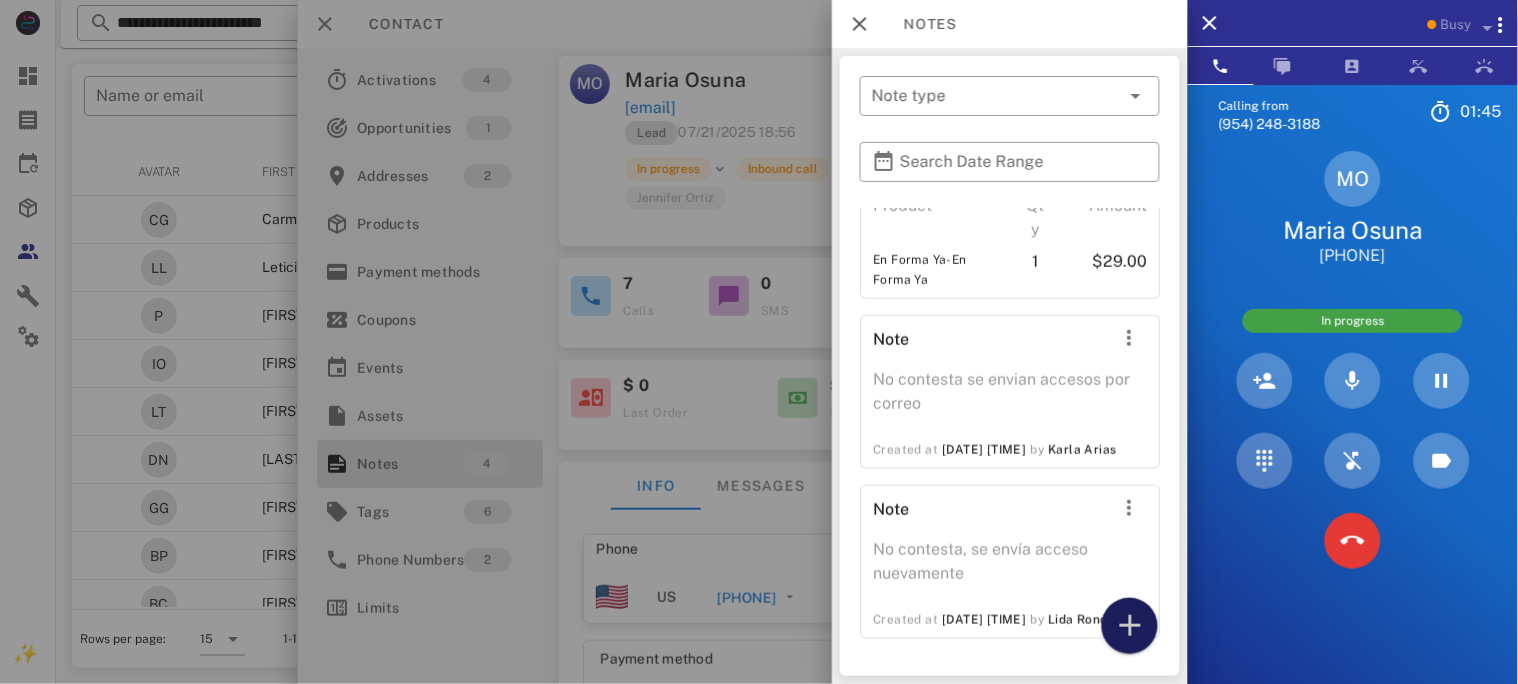 click at bounding box center (1130, 626) 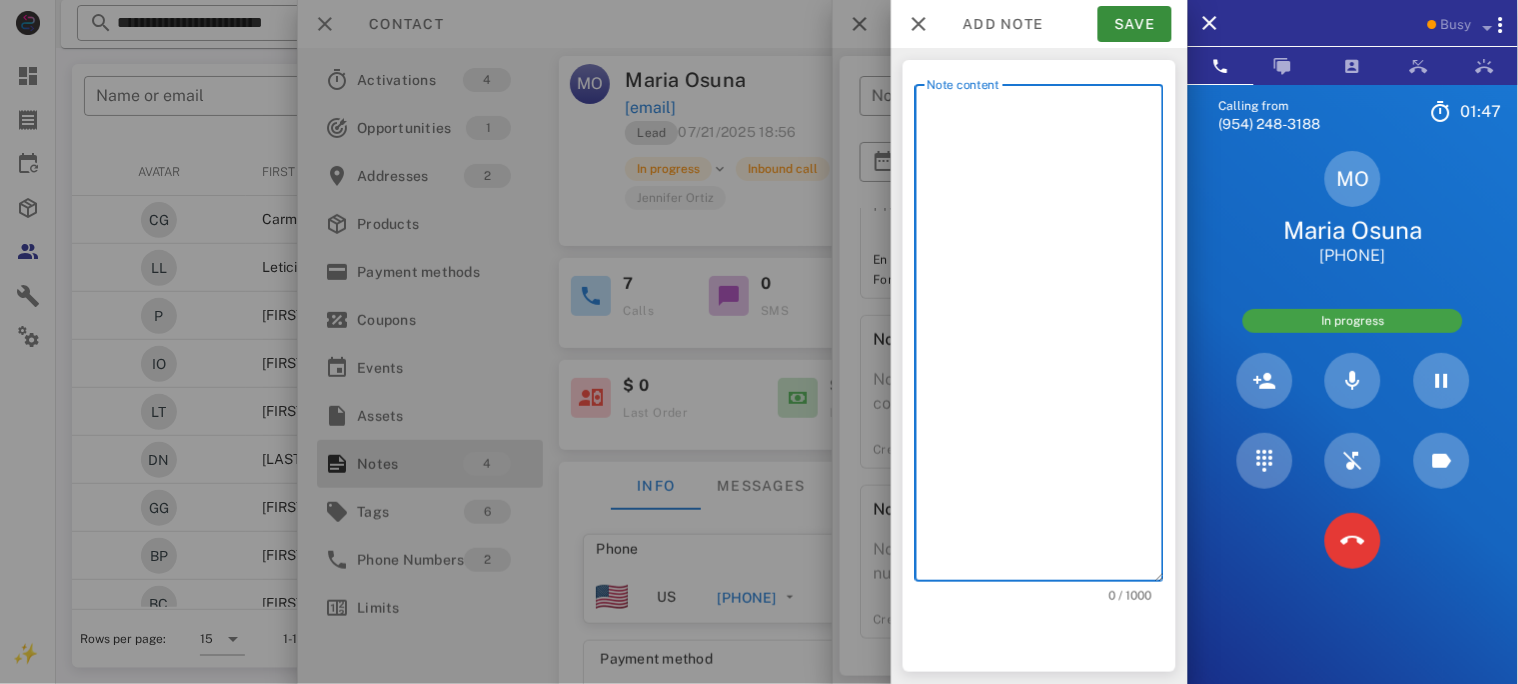 click on "Note content" at bounding box center [1045, 338] 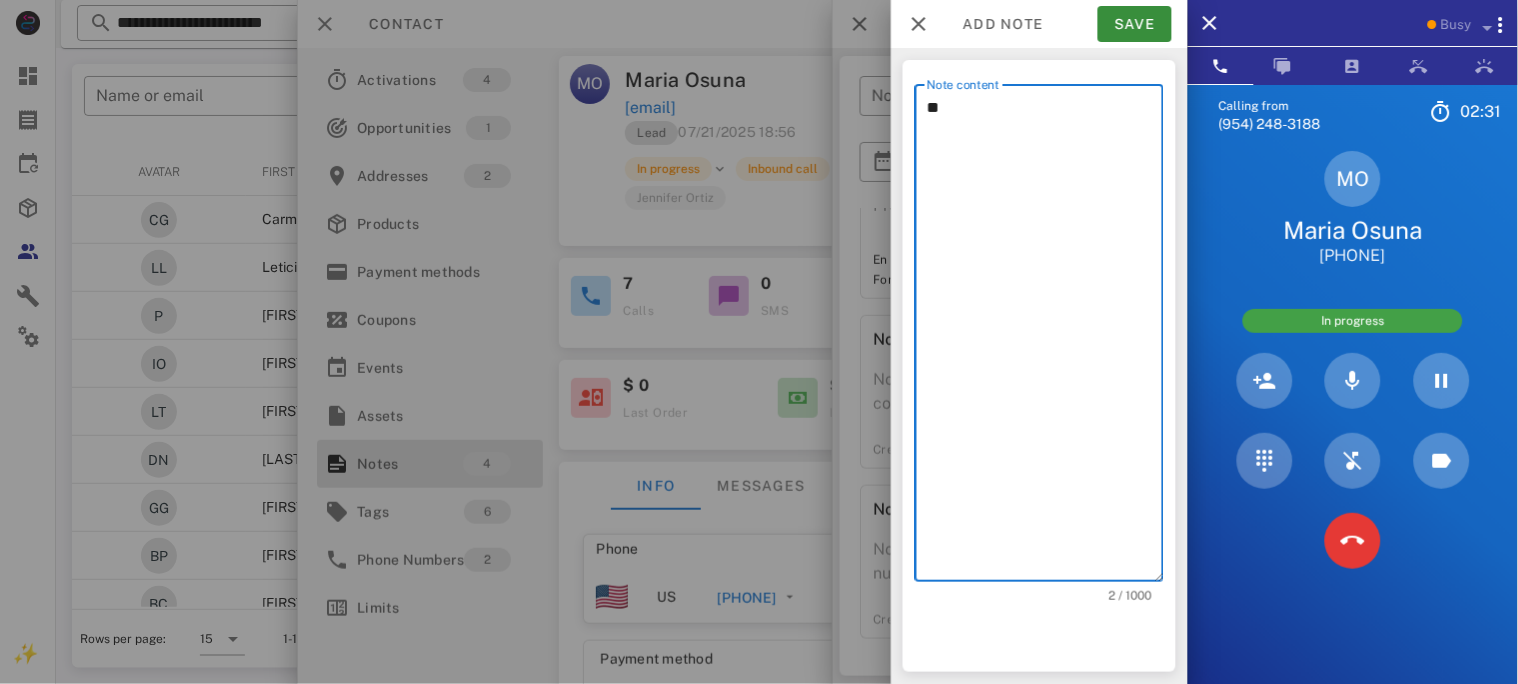 type on "*" 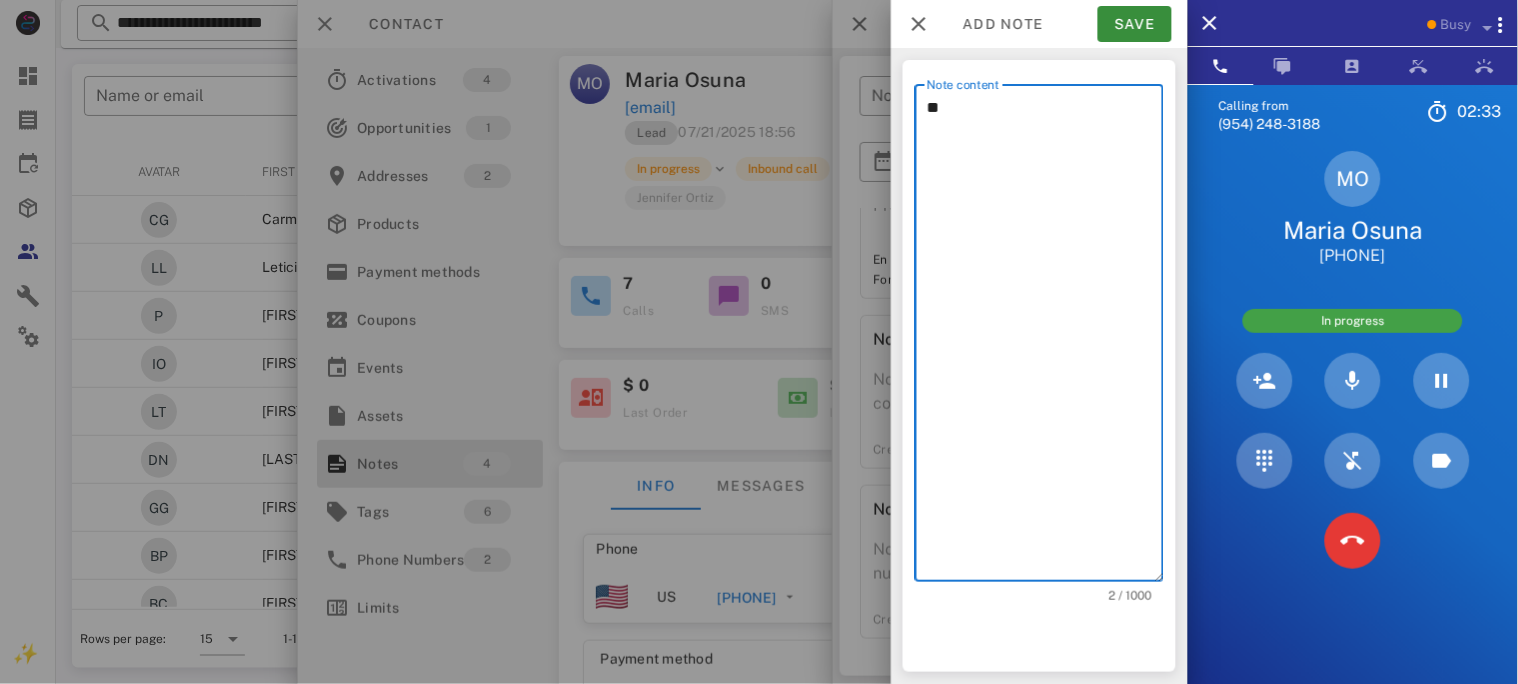 type on "*" 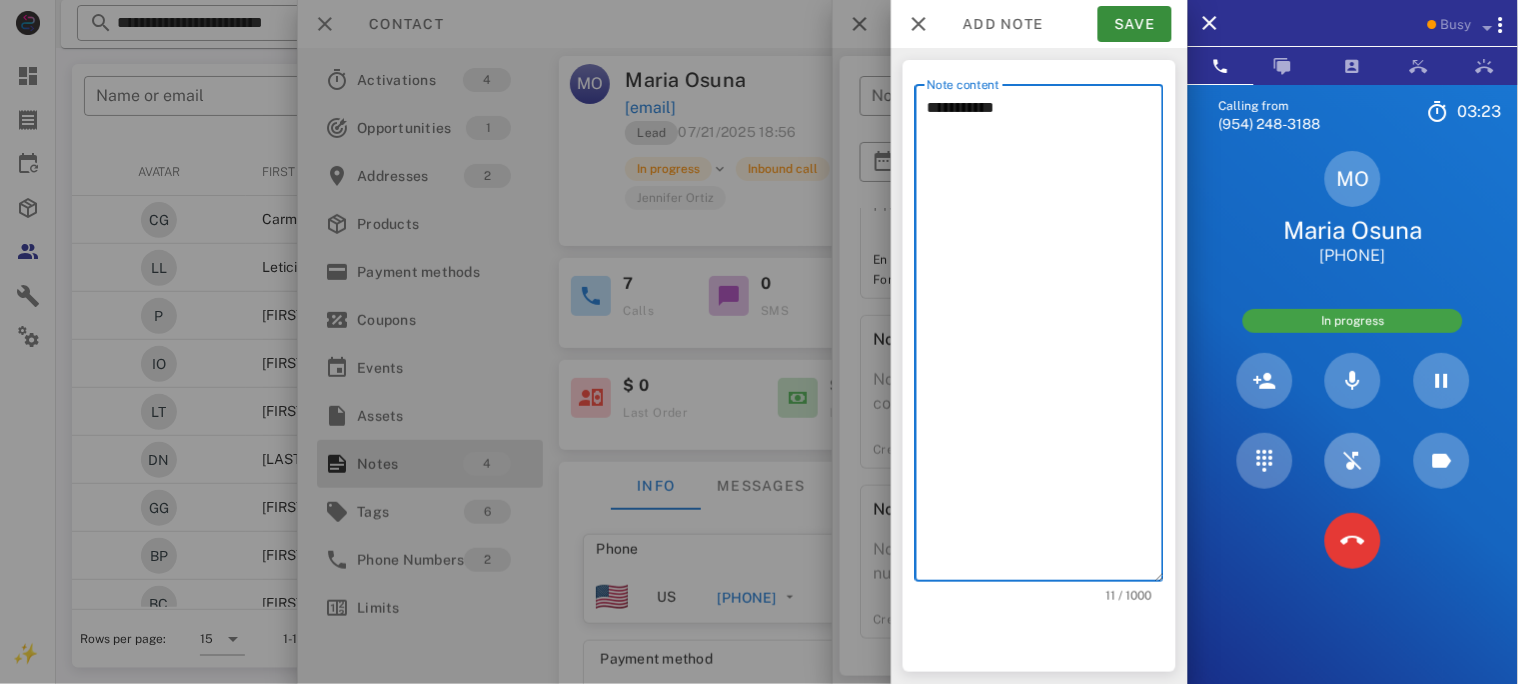 type on "**********" 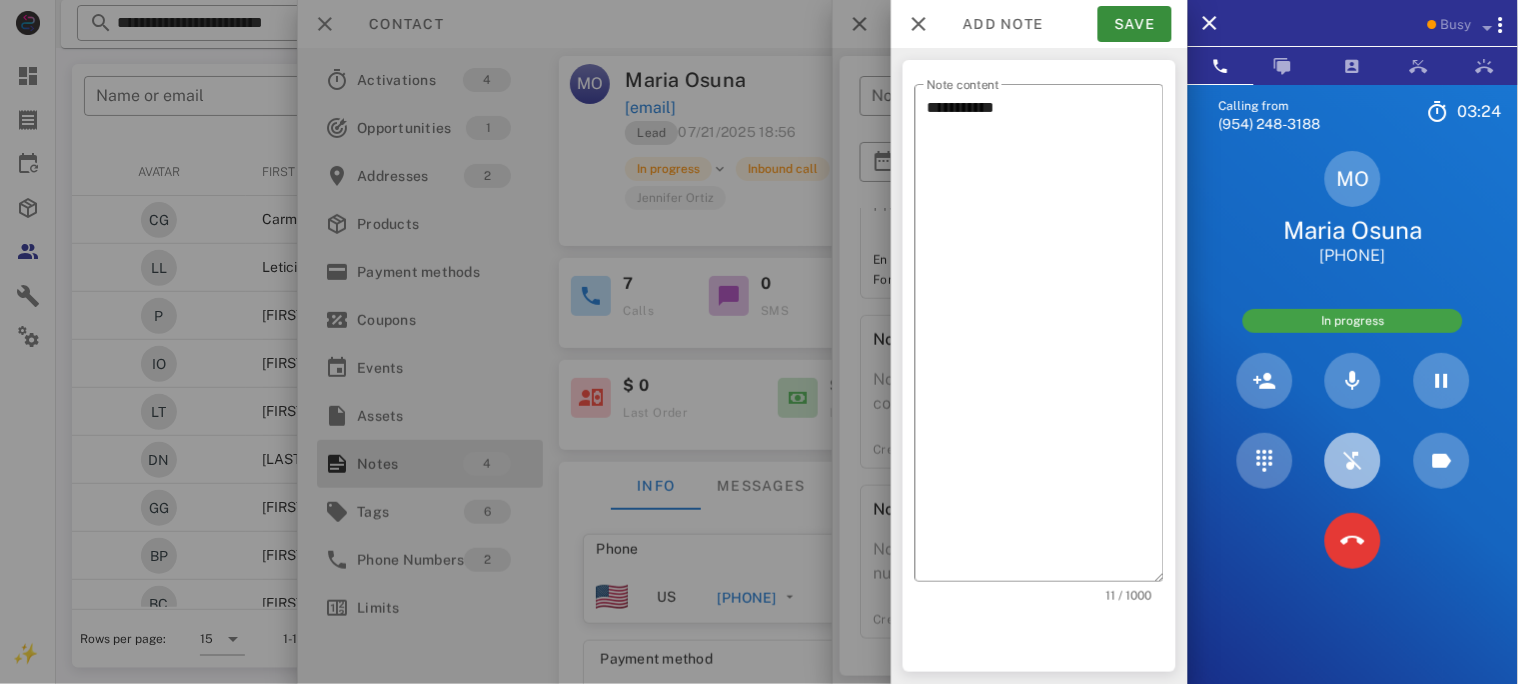 click at bounding box center (1353, 461) 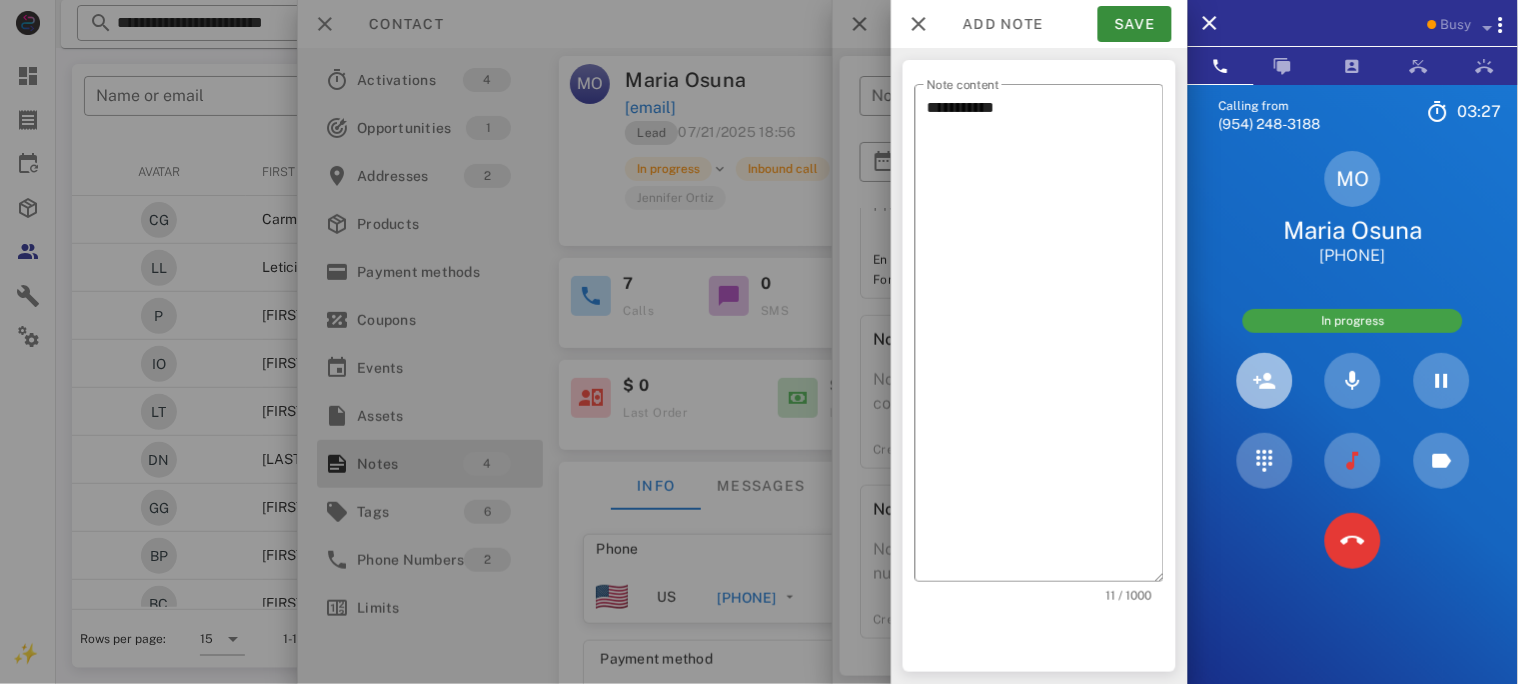 click at bounding box center (1265, 381) 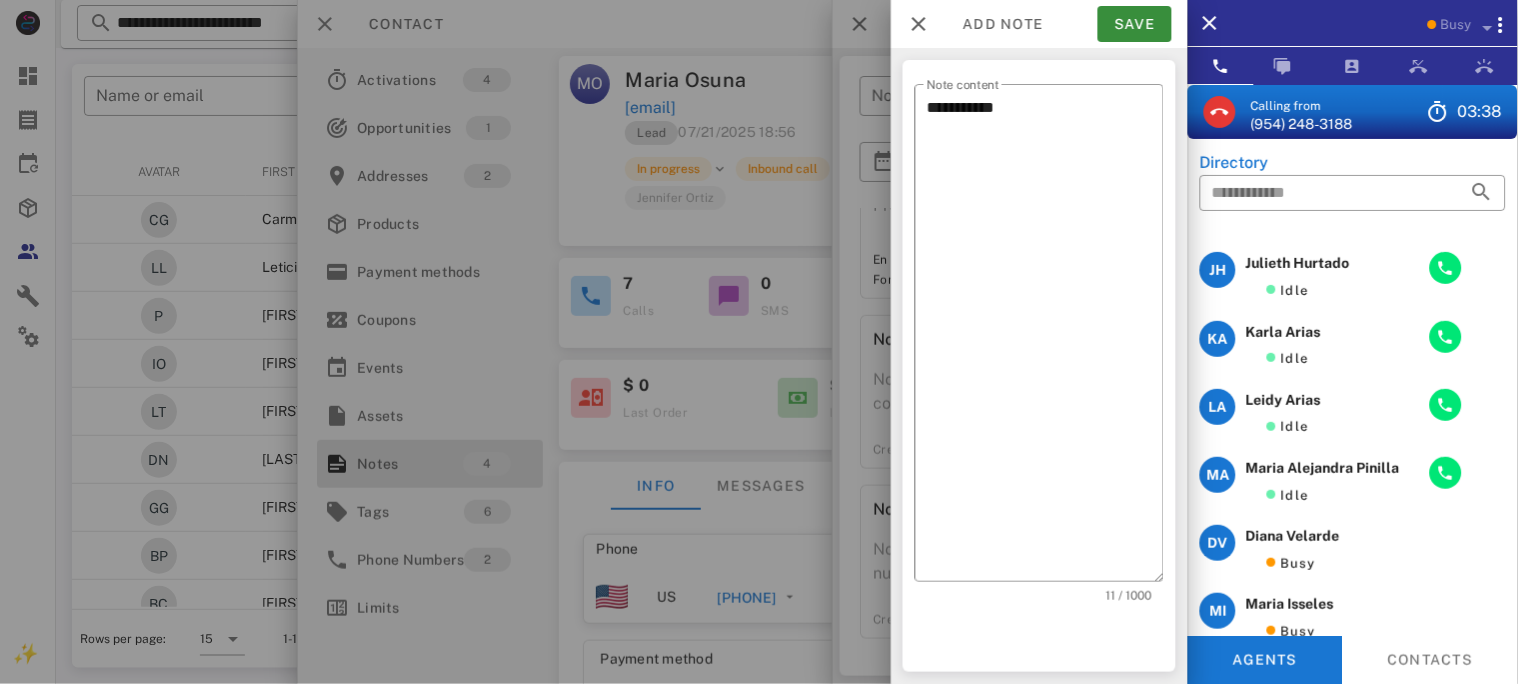 scroll, scrollTop: 0, scrollLeft: 0, axis: both 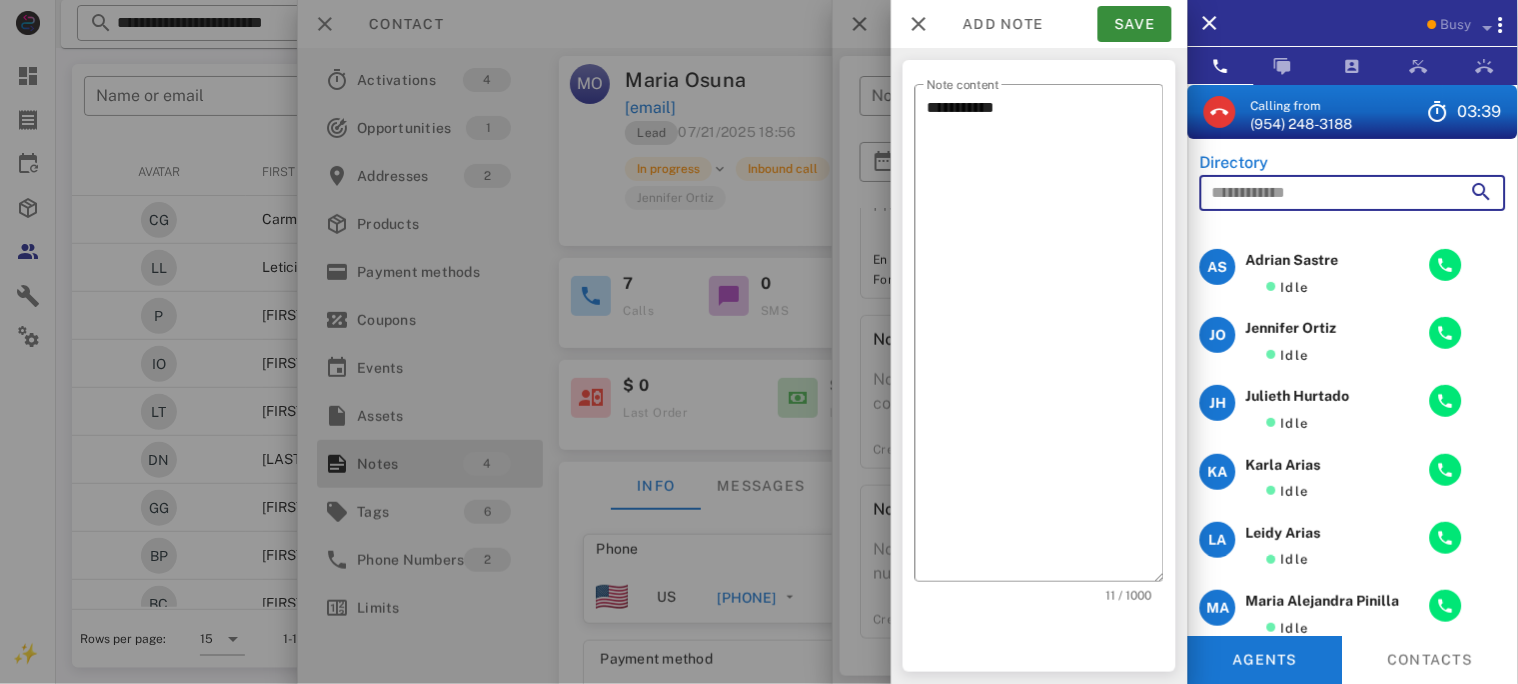 click at bounding box center [1325, 193] 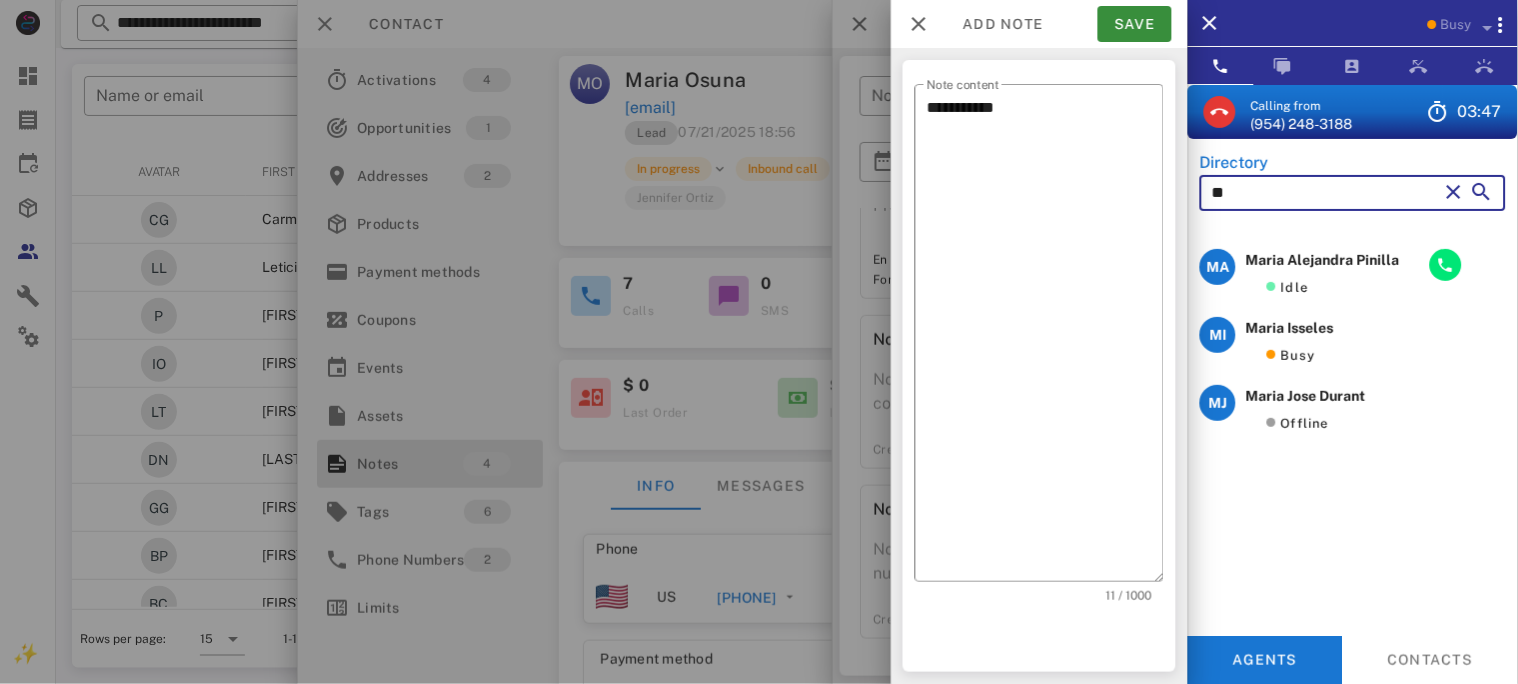 type on "*" 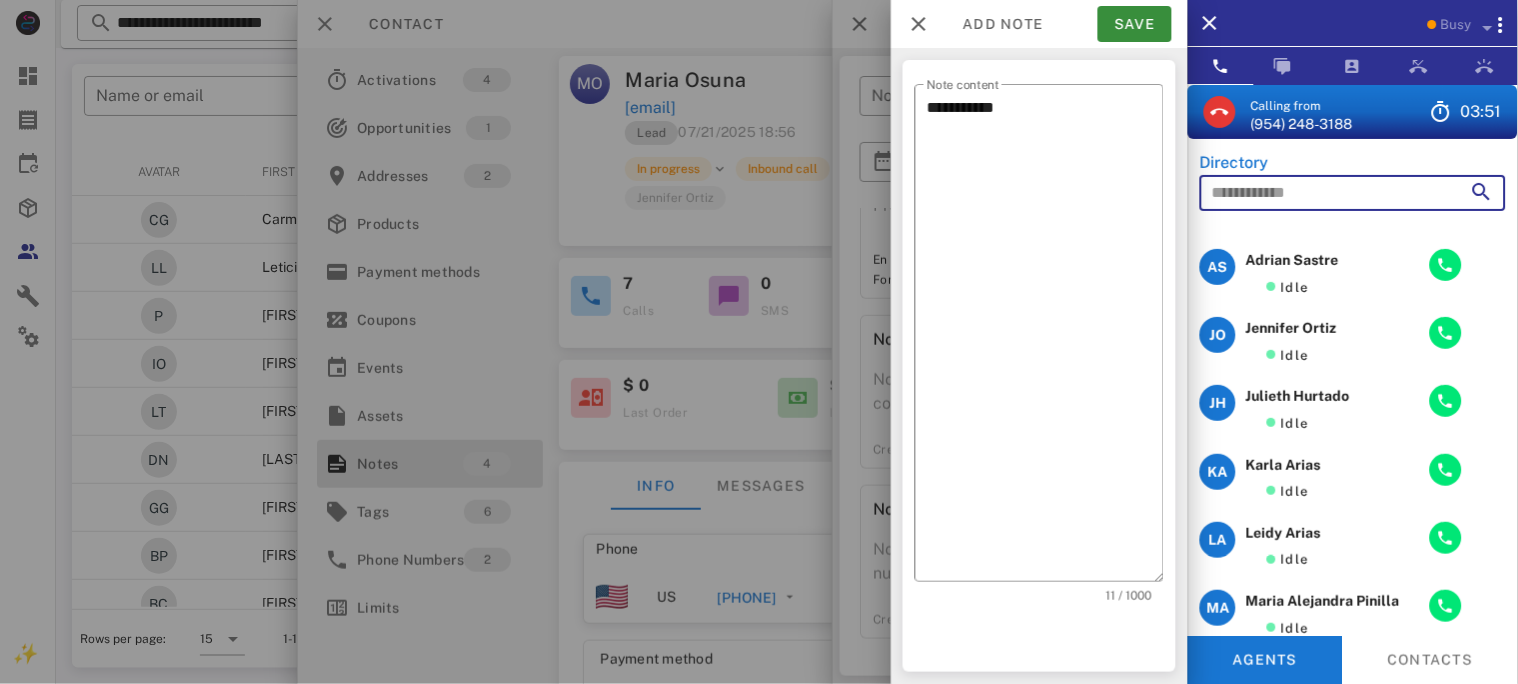 type on "*" 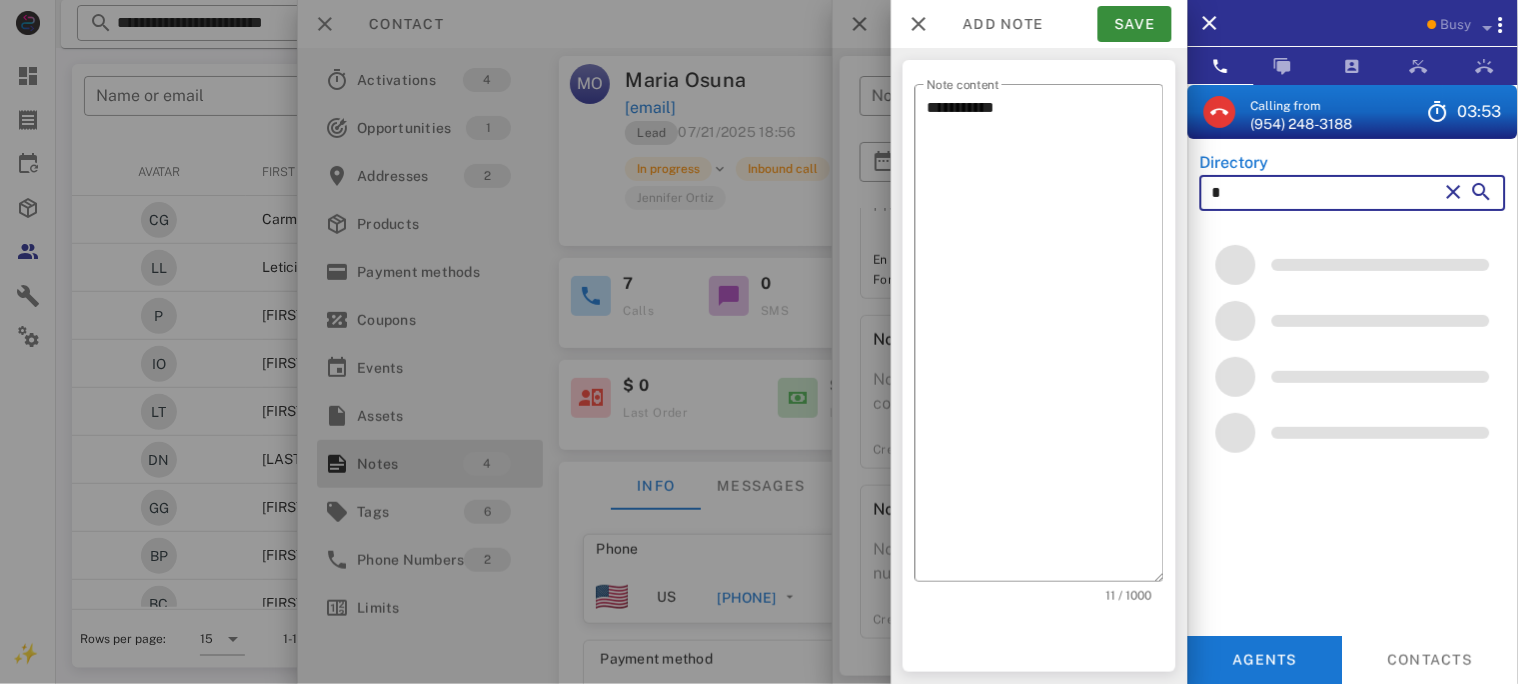 type 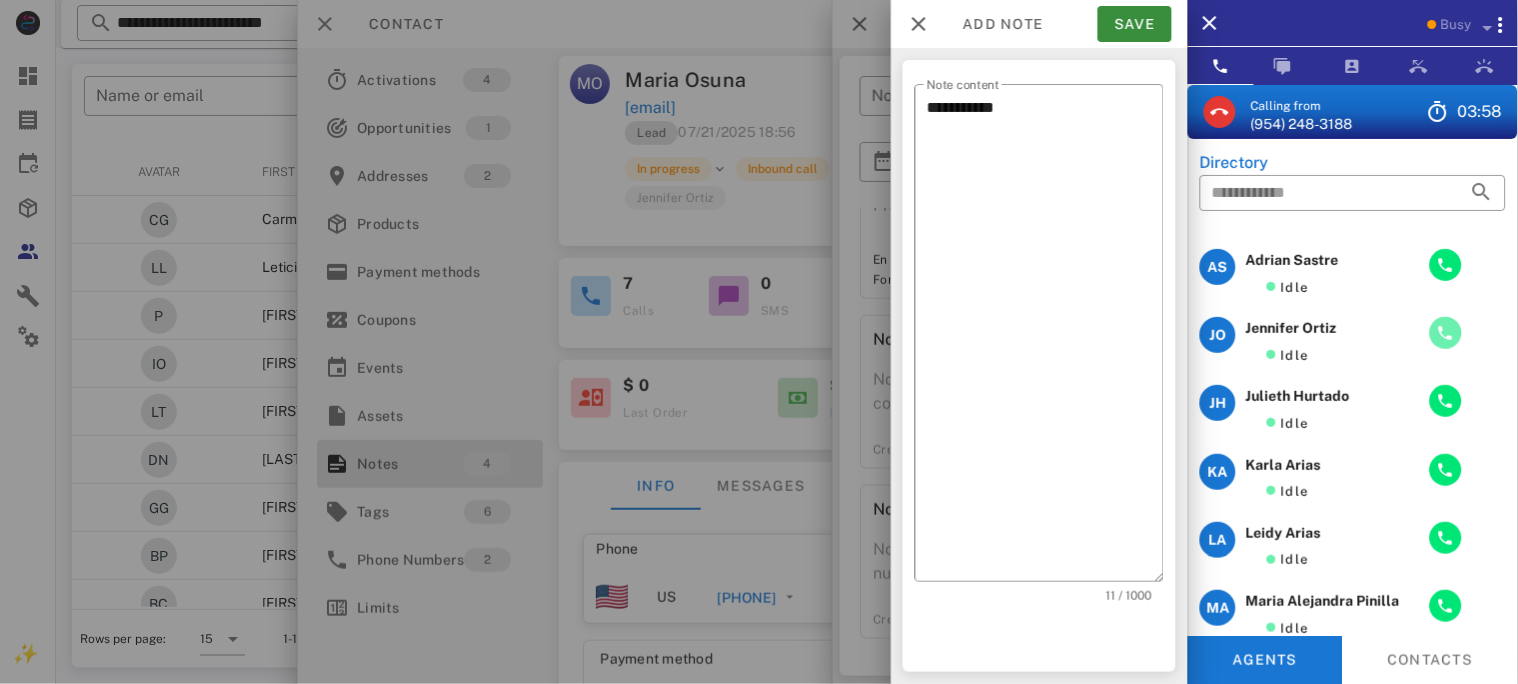 click at bounding box center (1446, 333) 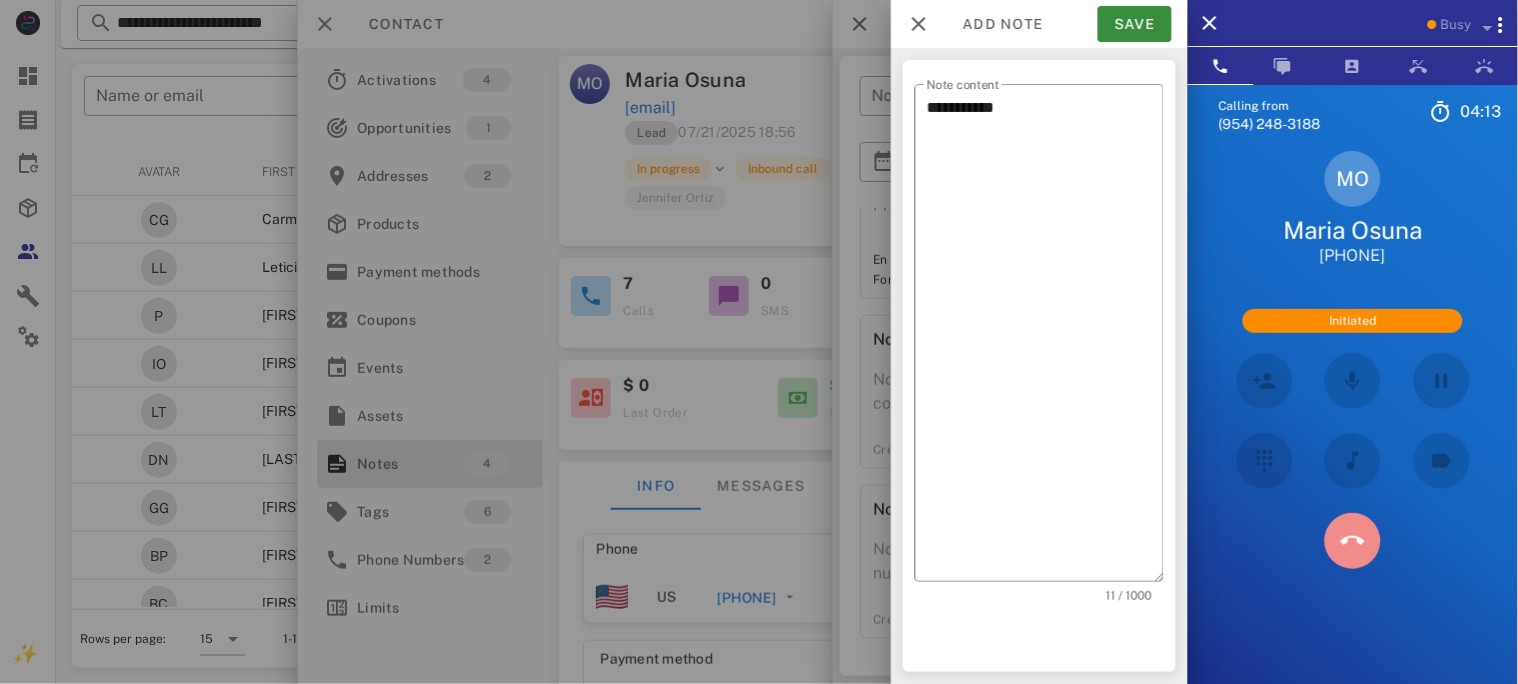 click at bounding box center [1353, 541] 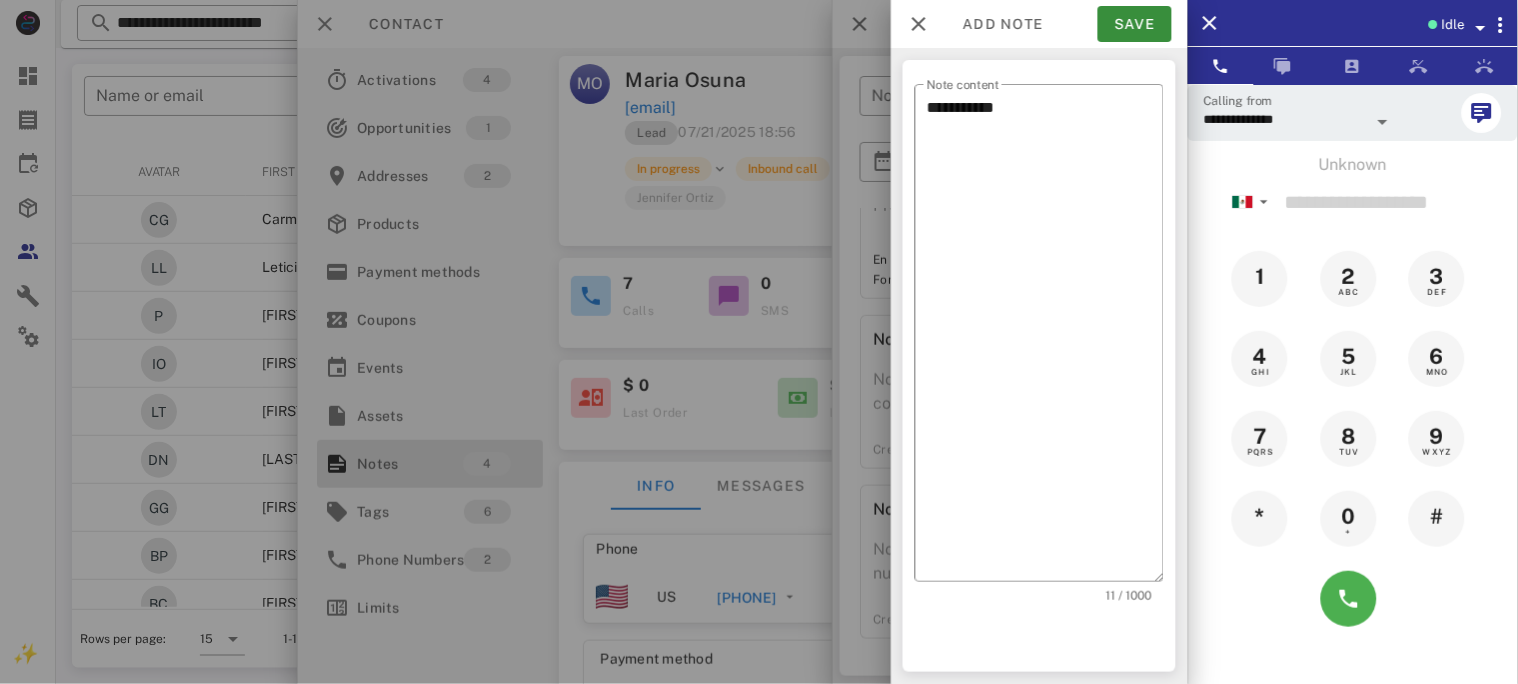click at bounding box center (759, 342) 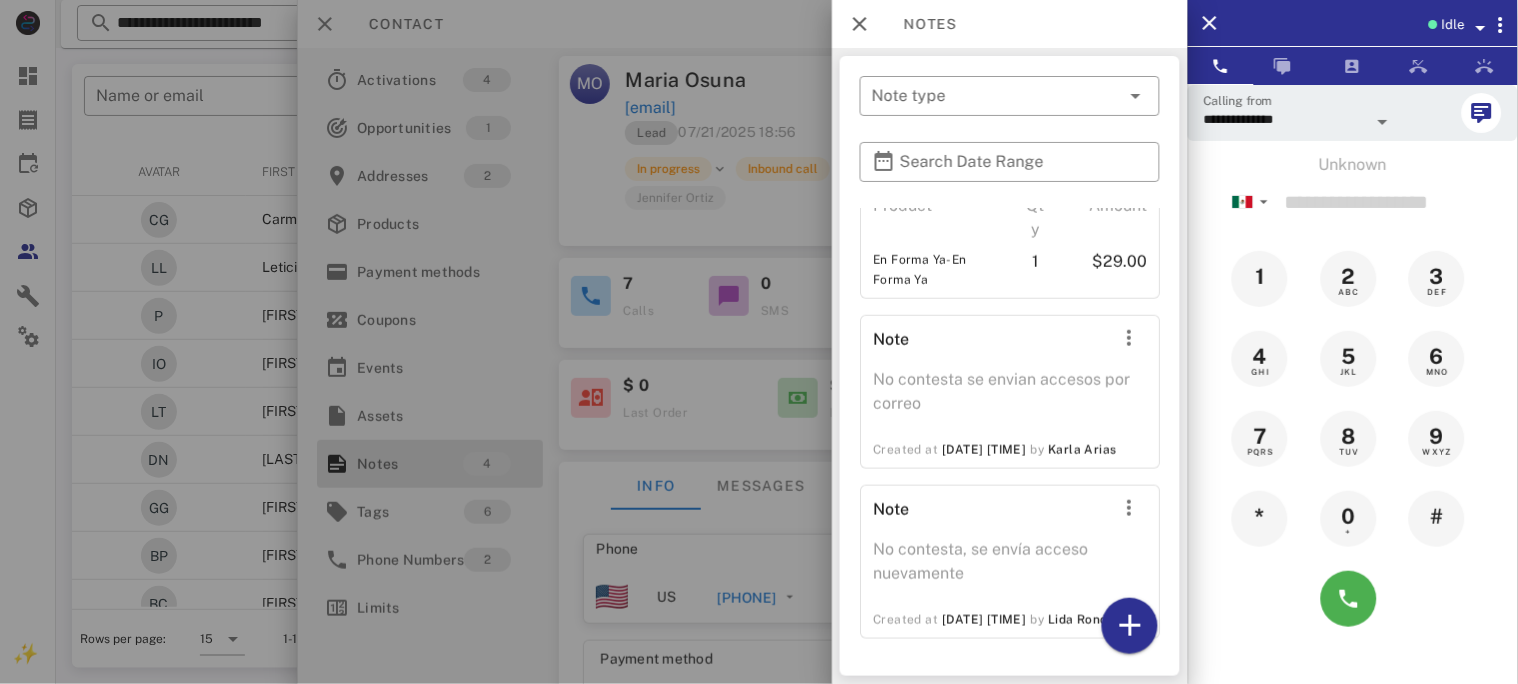 click at bounding box center (759, 342) 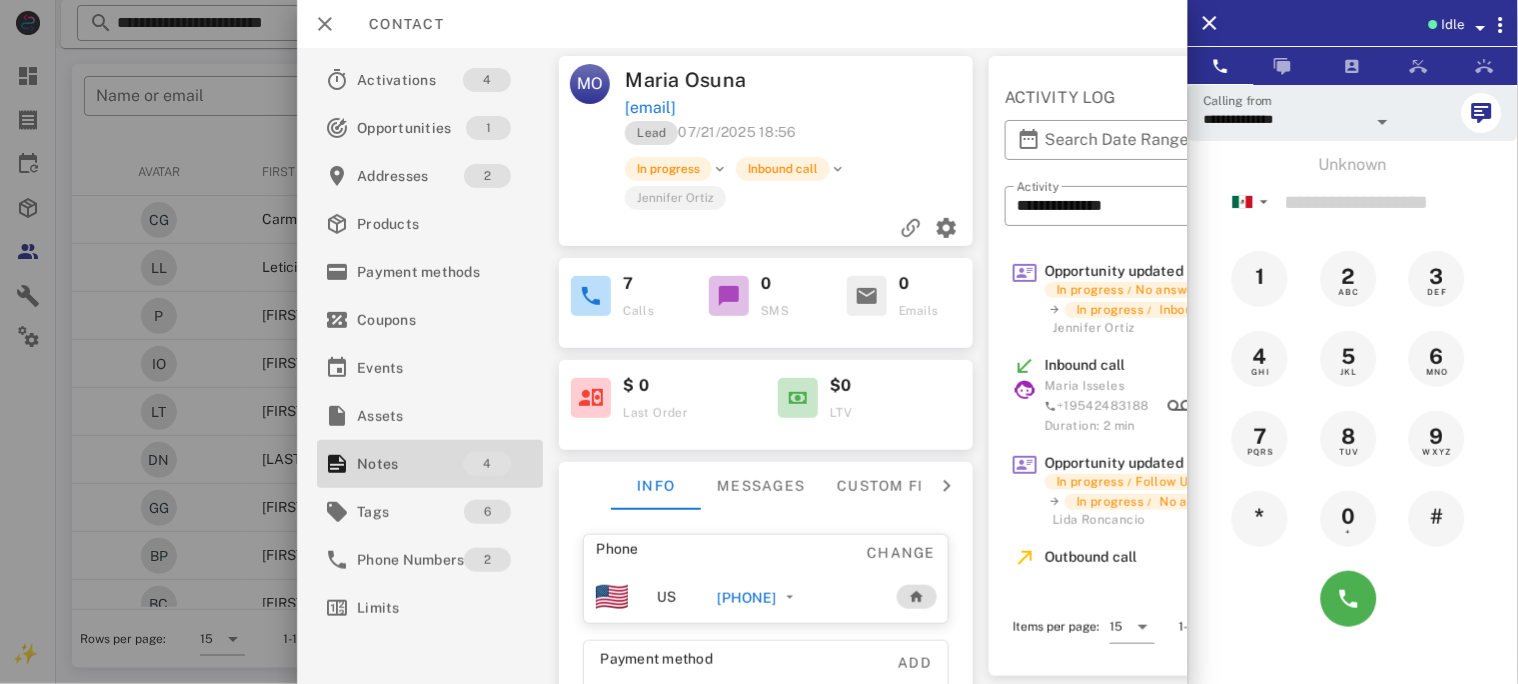 click on "[PHONE]" at bounding box center [746, 598] 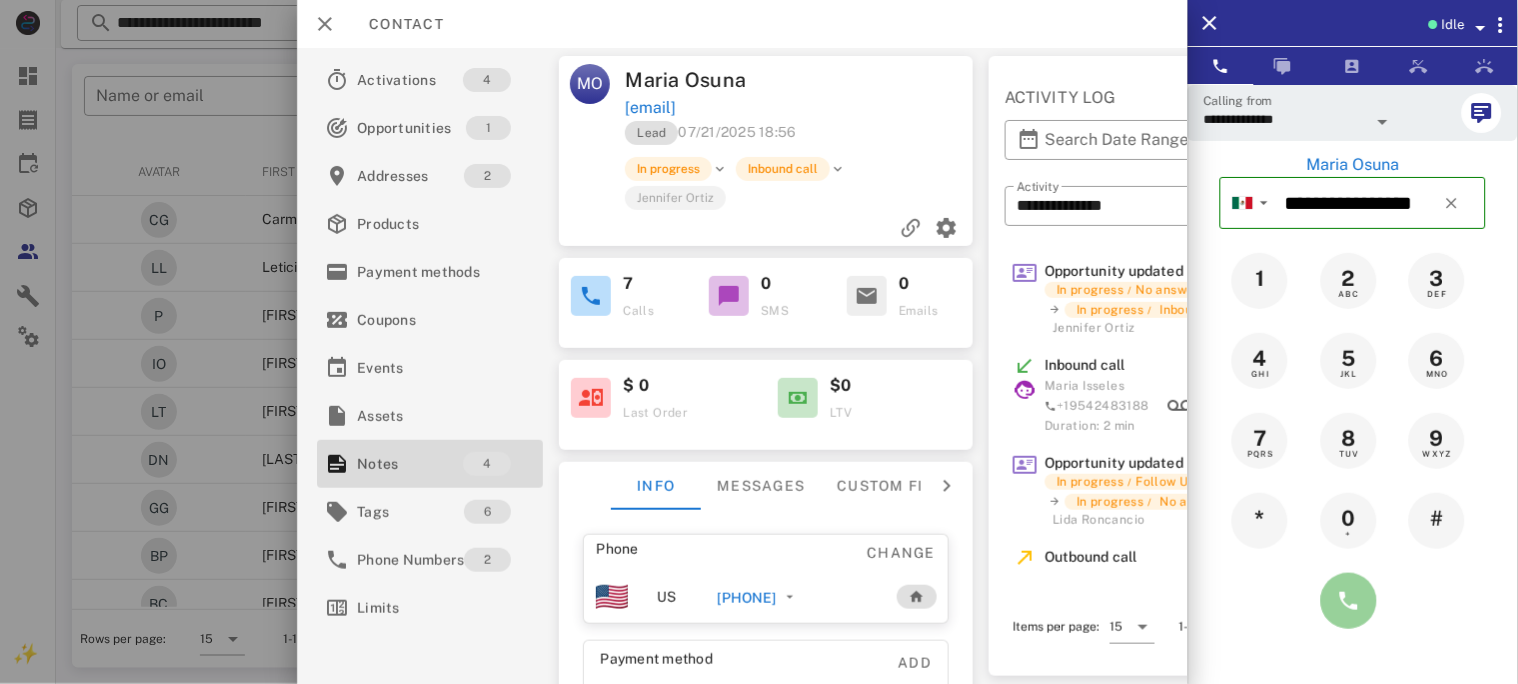 click at bounding box center (1349, 601) 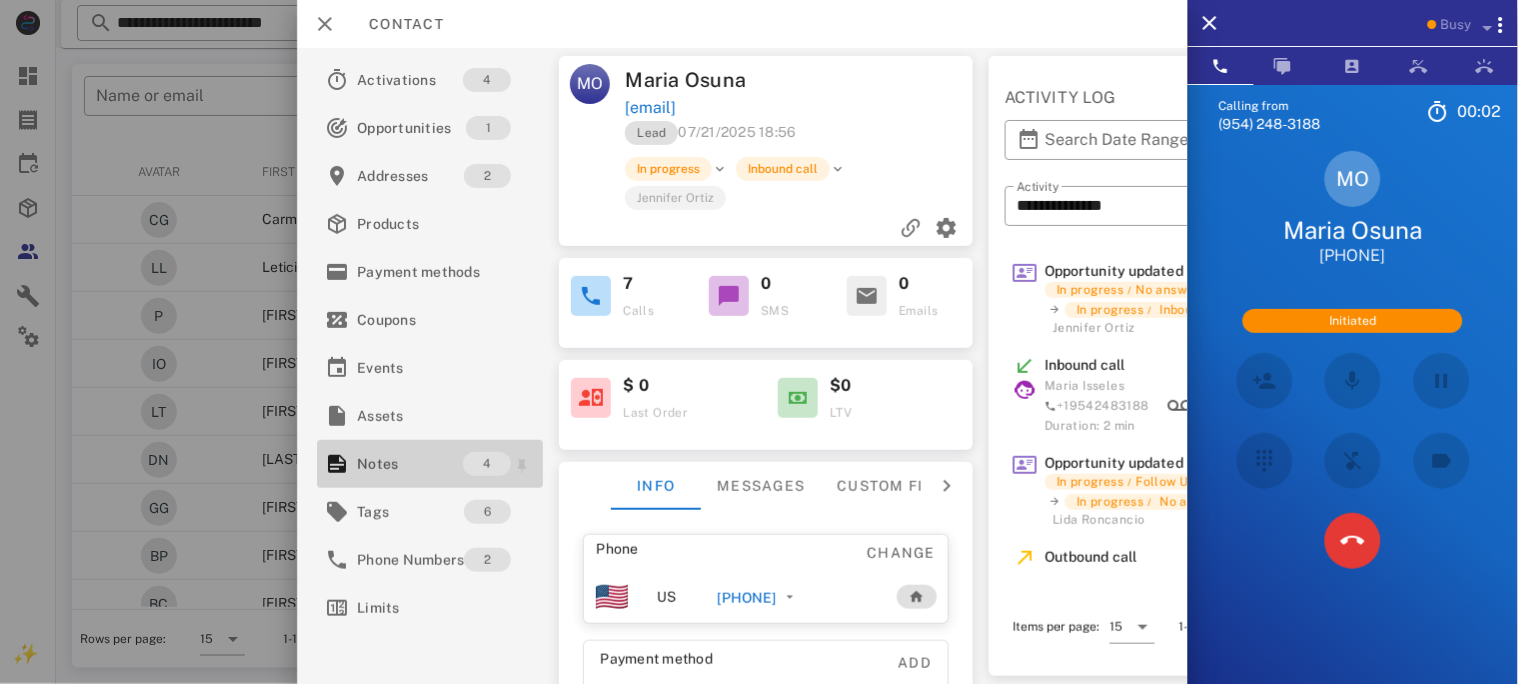 click on "Notes" at bounding box center [410, 464] 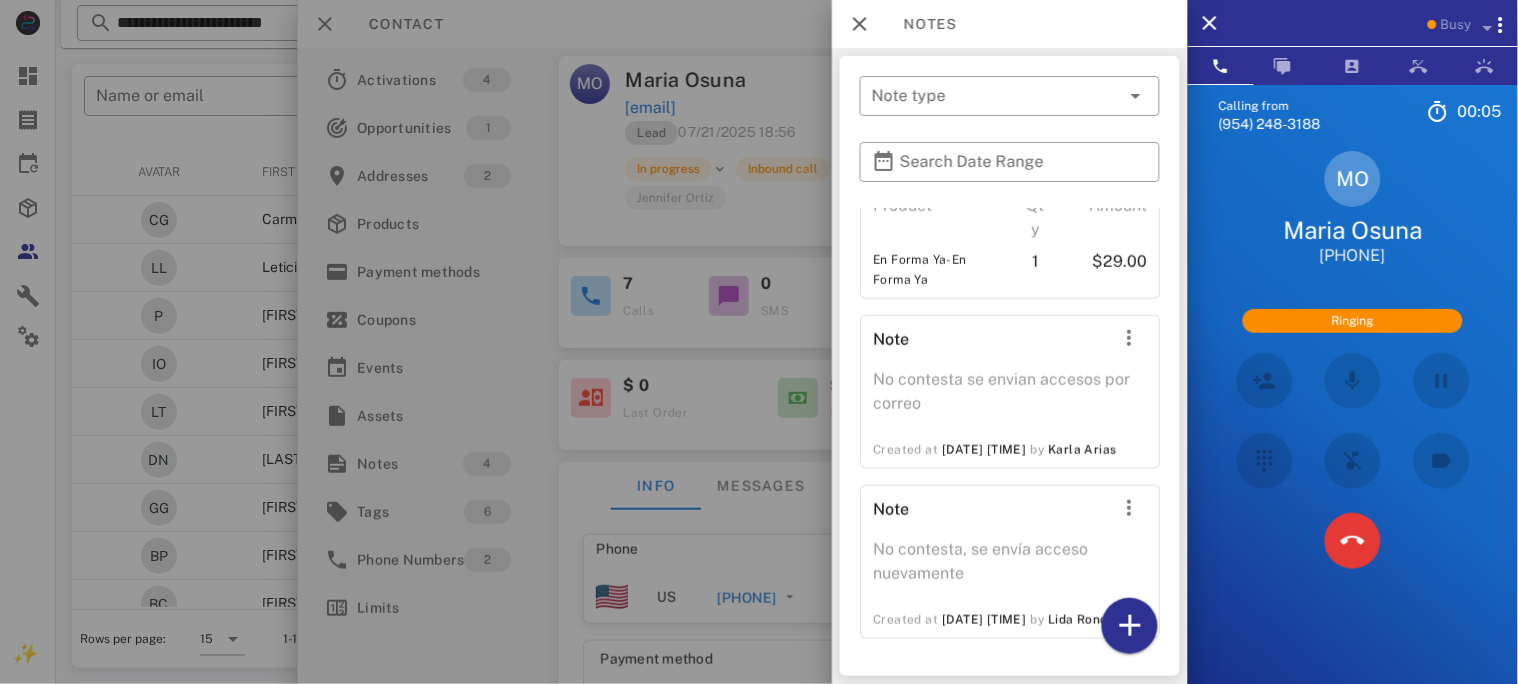 scroll, scrollTop: 435, scrollLeft: 0, axis: vertical 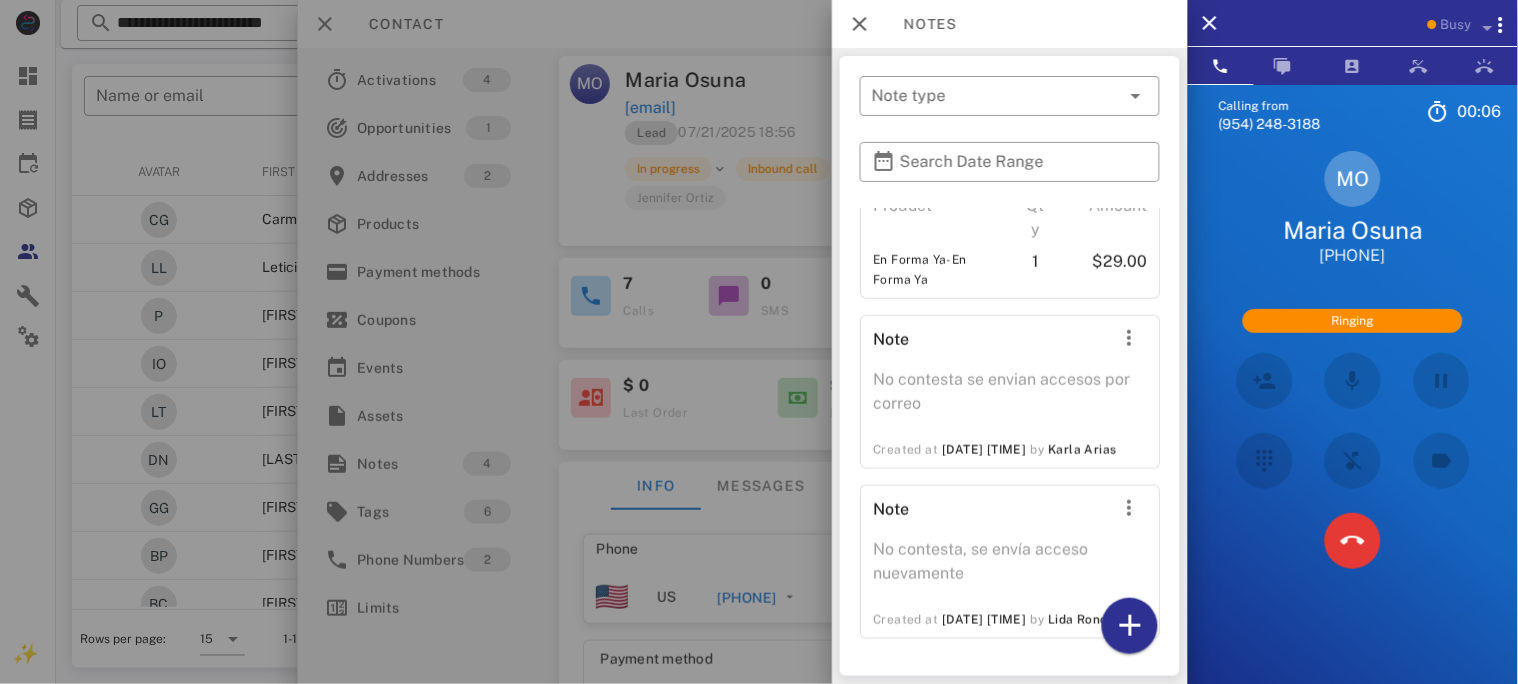 click at bounding box center [759, 342] 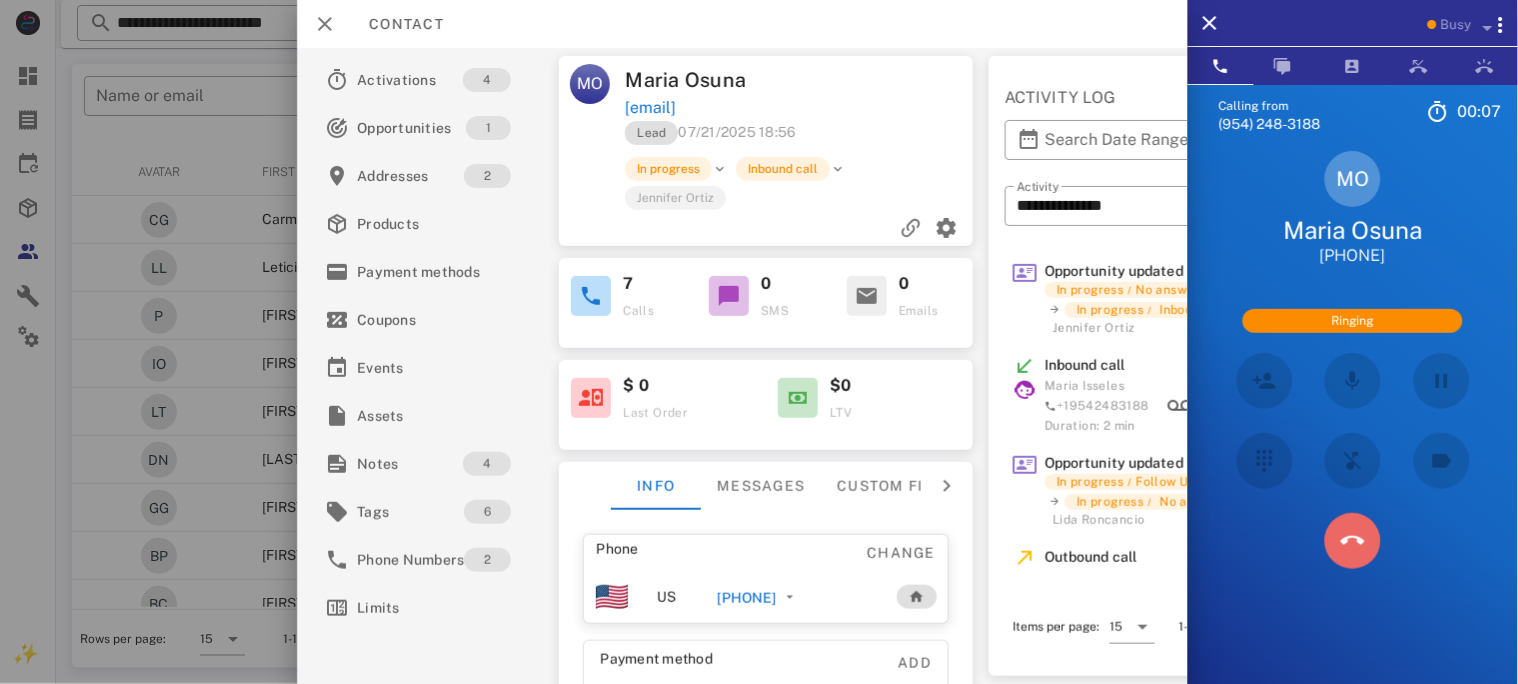 click at bounding box center (1353, 541) 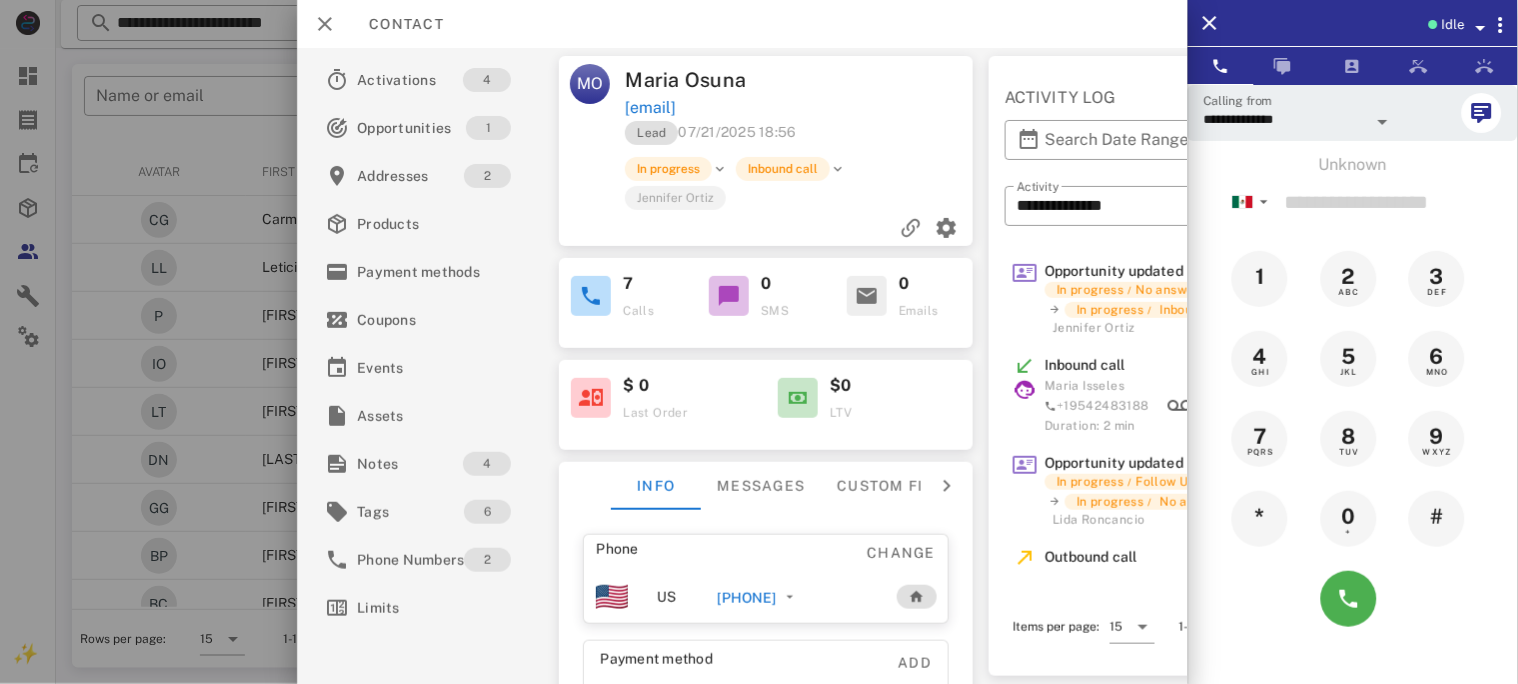 click on "[PHONE]" at bounding box center [746, 598] 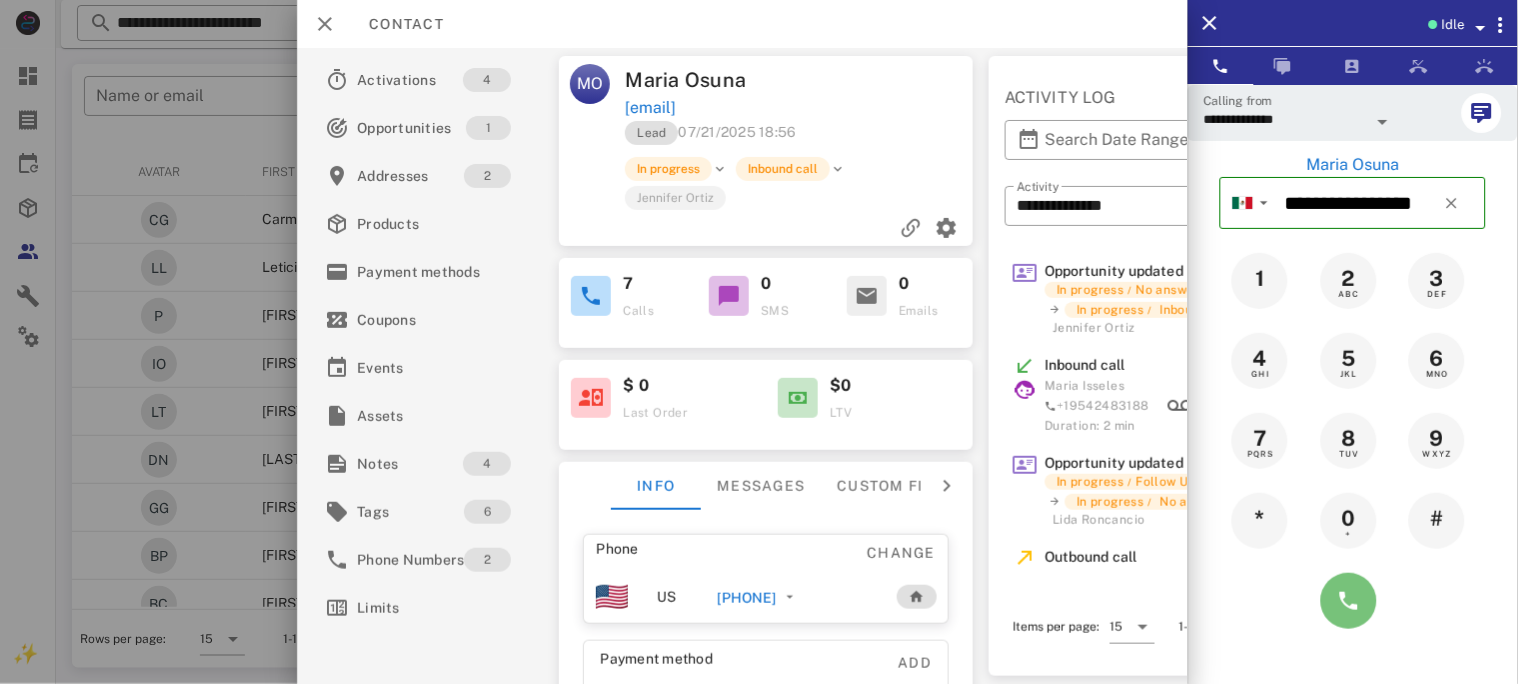 click at bounding box center (1349, 601) 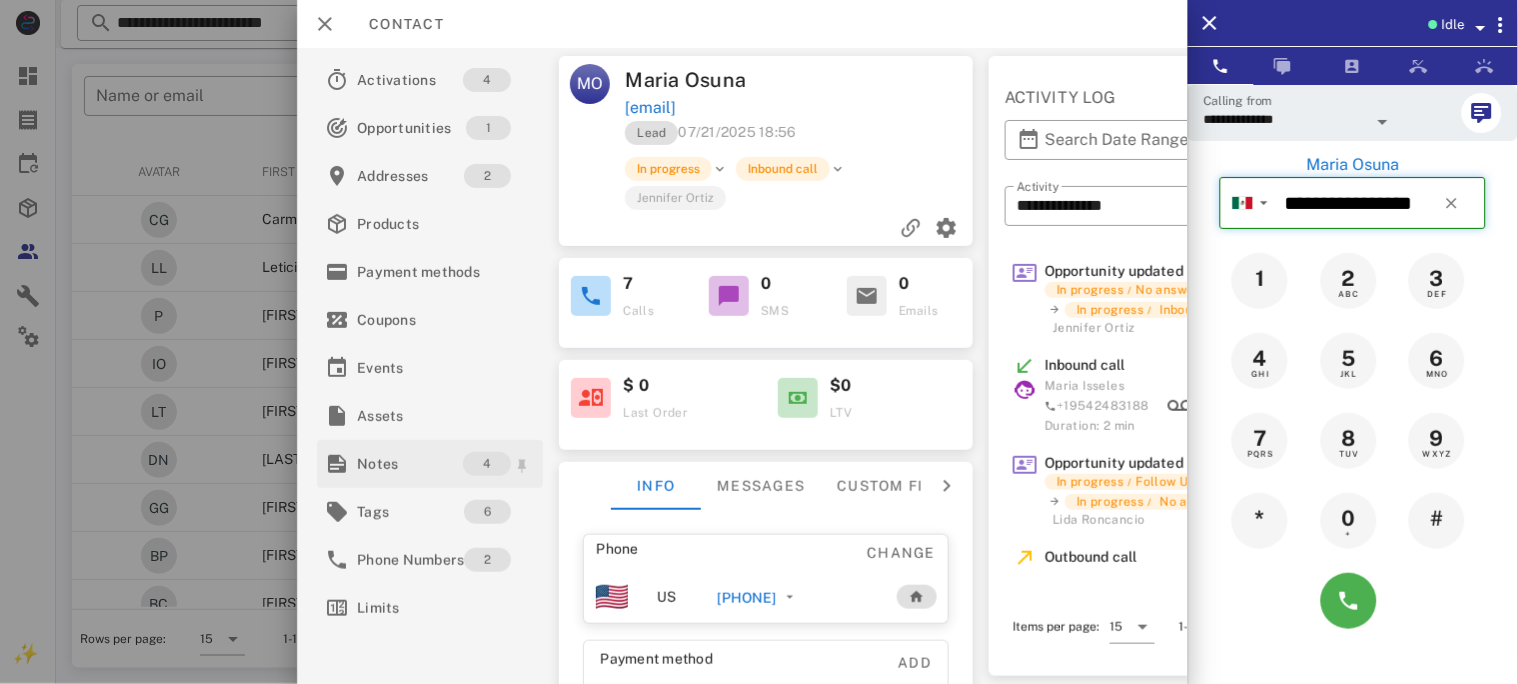 type 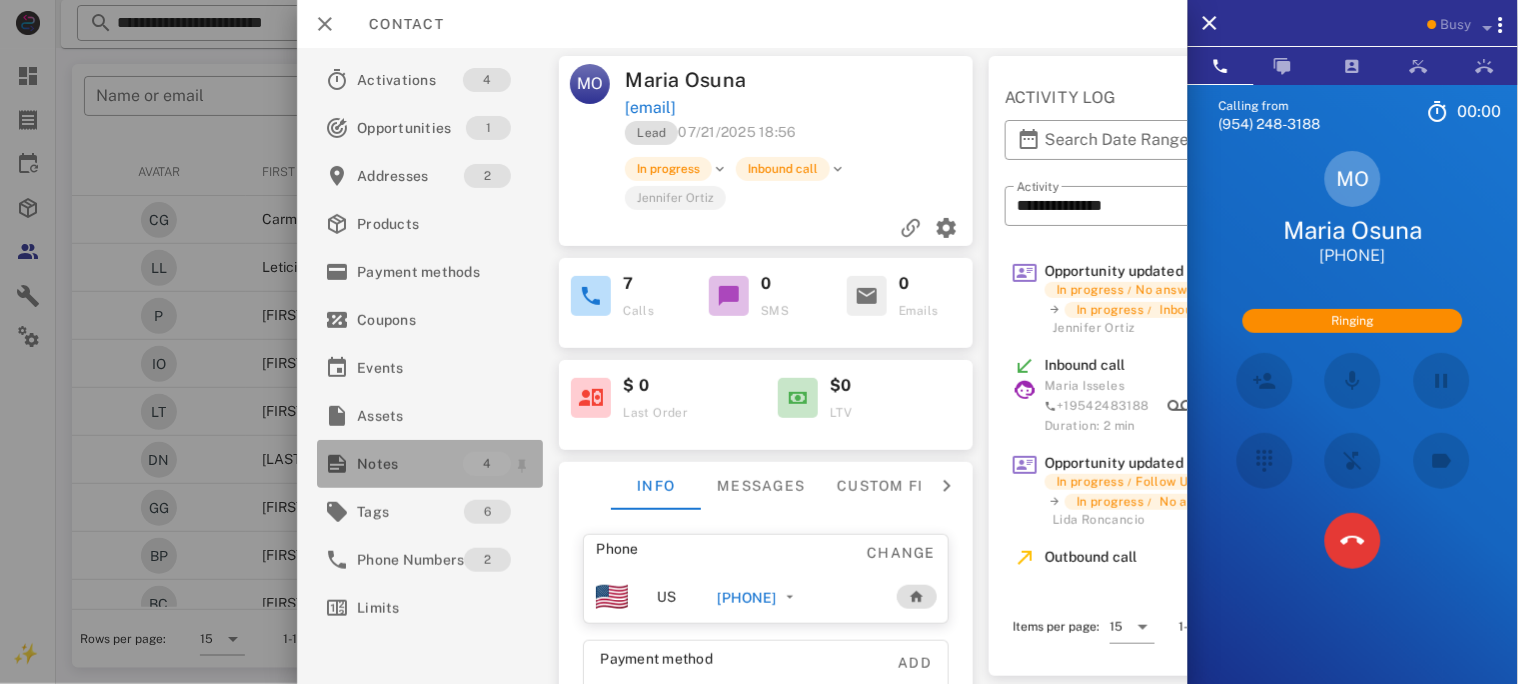 click on "Notes" at bounding box center [410, 464] 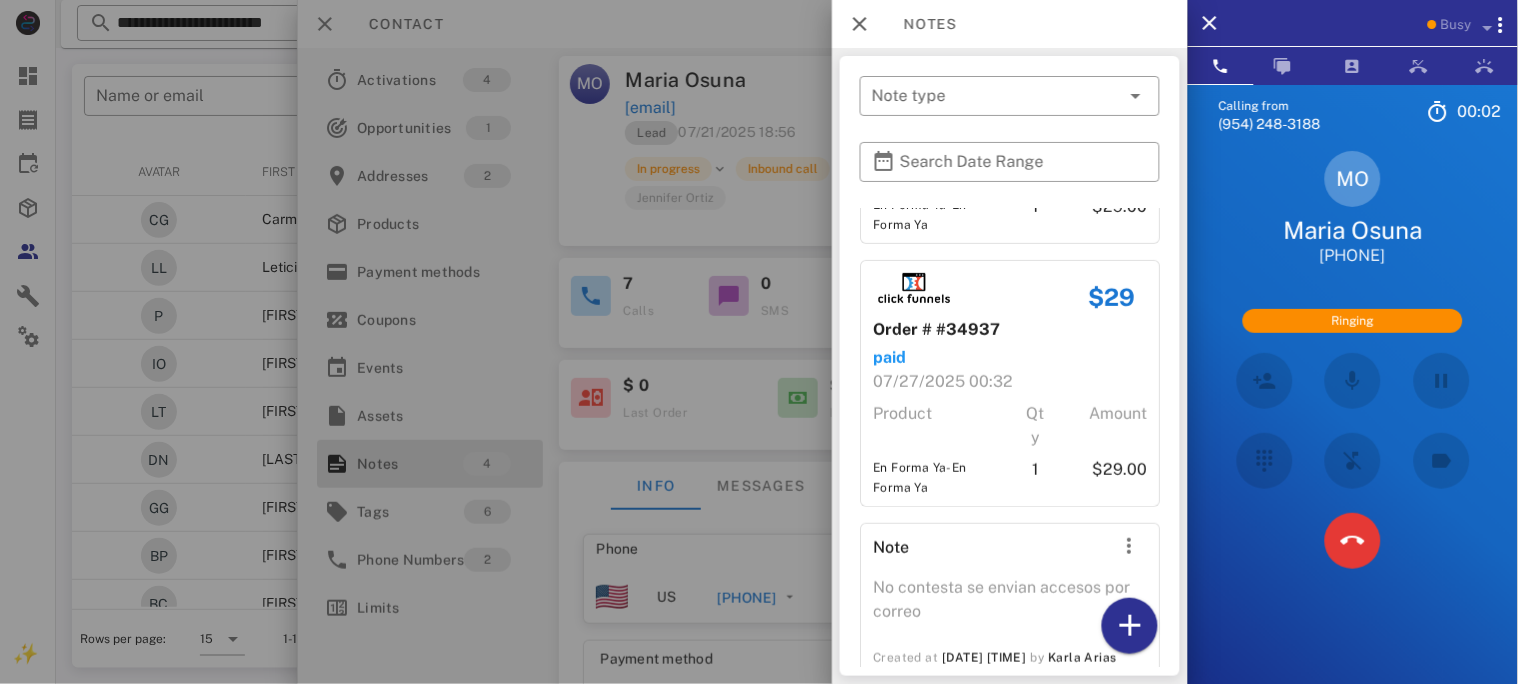 scroll, scrollTop: 435, scrollLeft: 0, axis: vertical 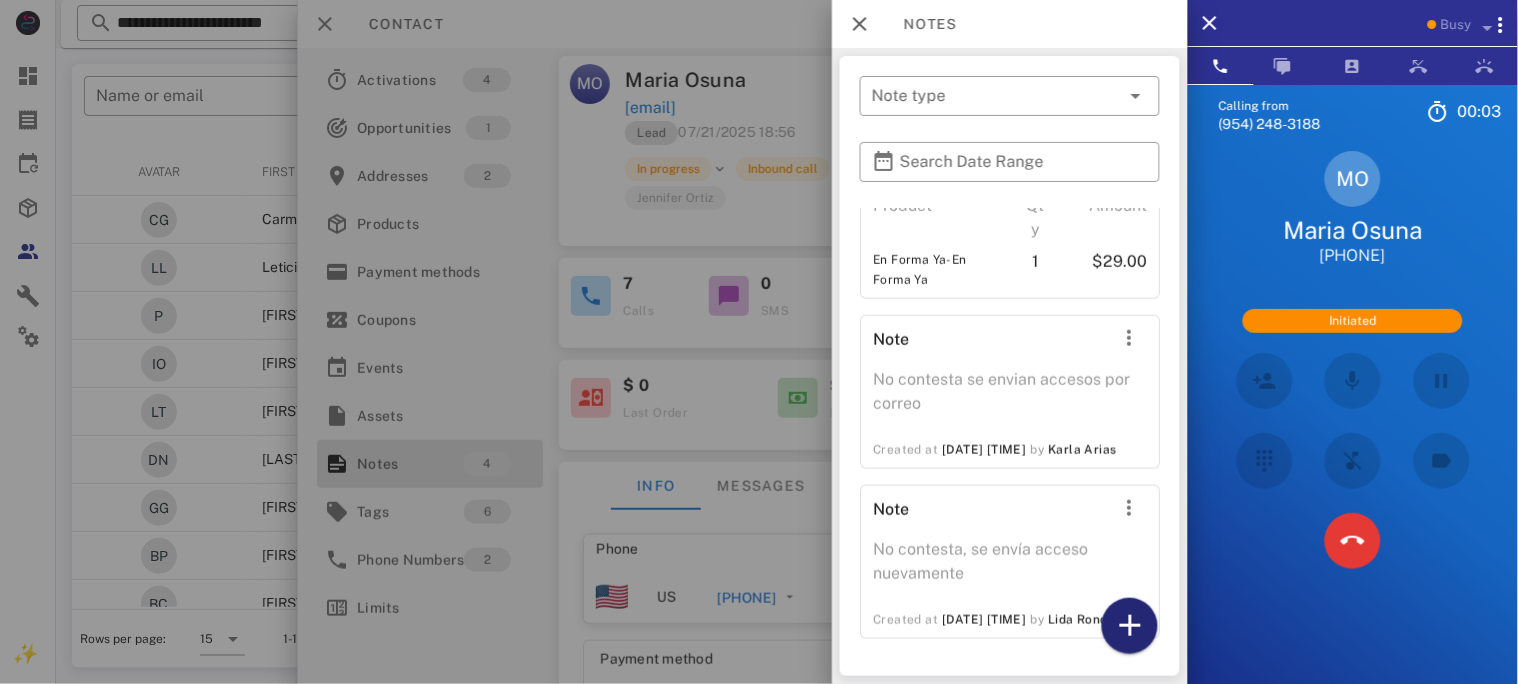 click at bounding box center (1130, 626) 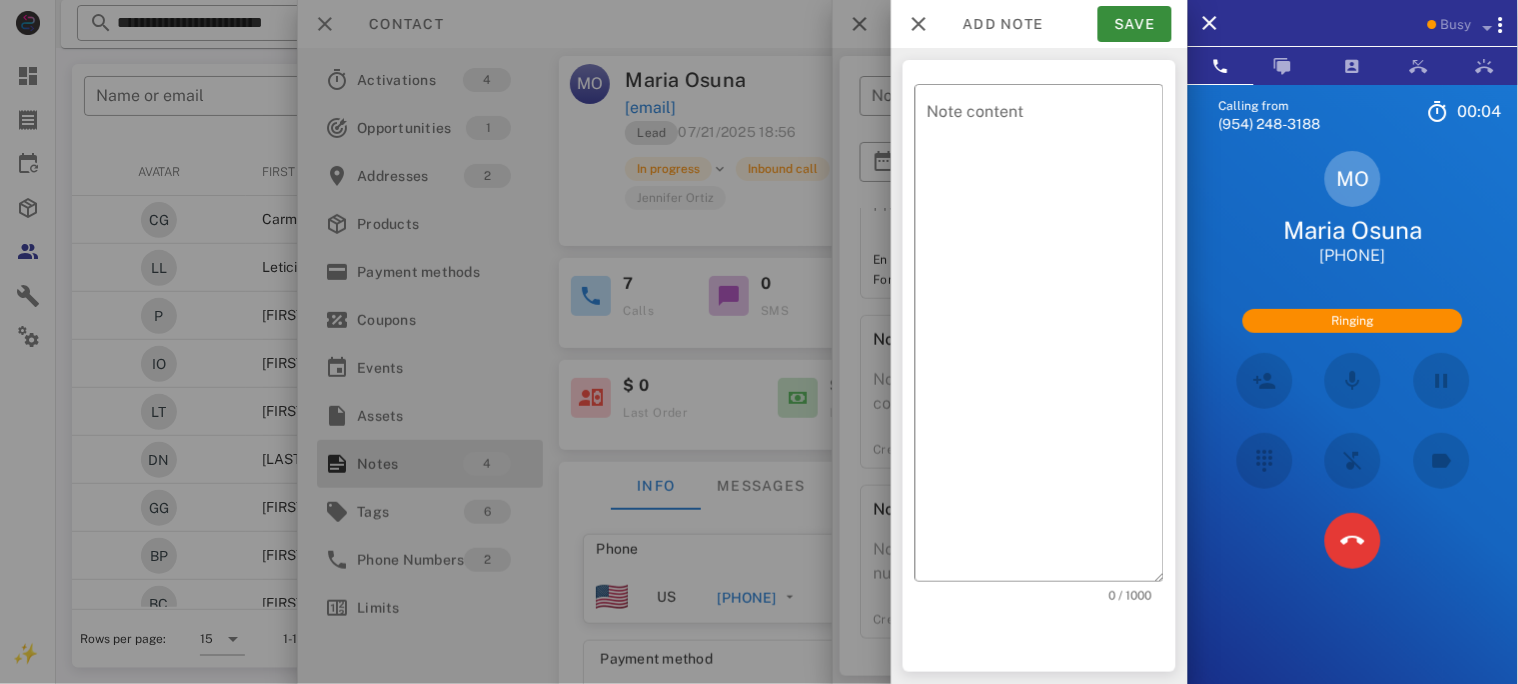 click on "​ Note content 0 / 1000" at bounding box center [1039, 366] 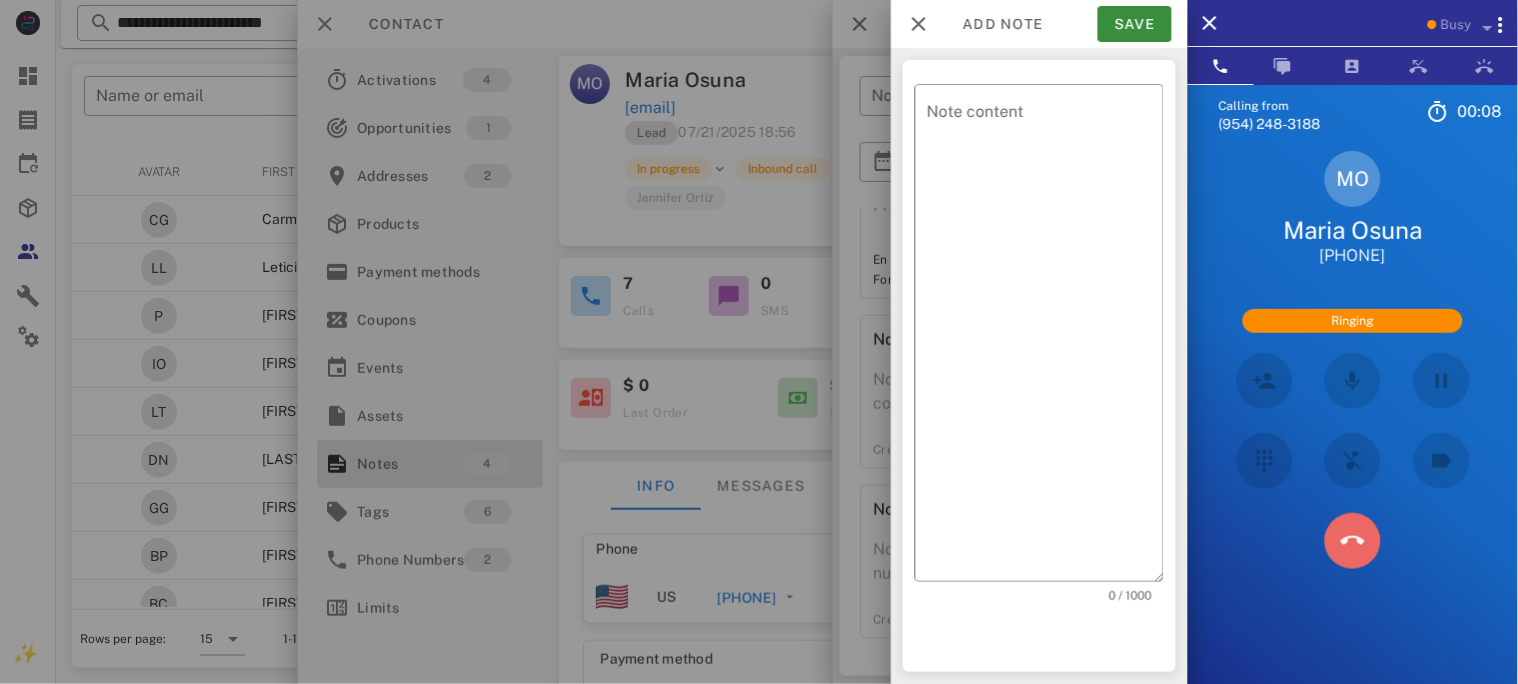 click at bounding box center [1353, 541] 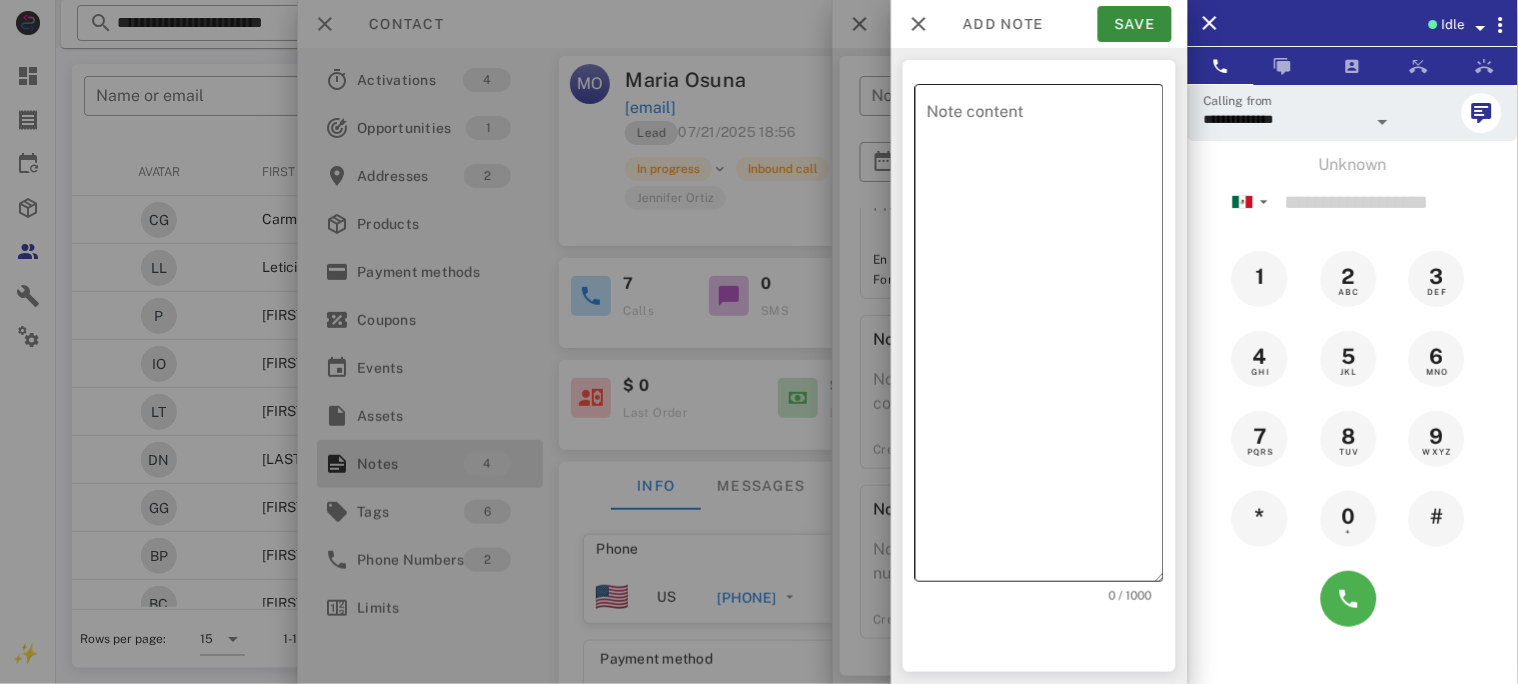 click on "Note content" at bounding box center (1045, 338) 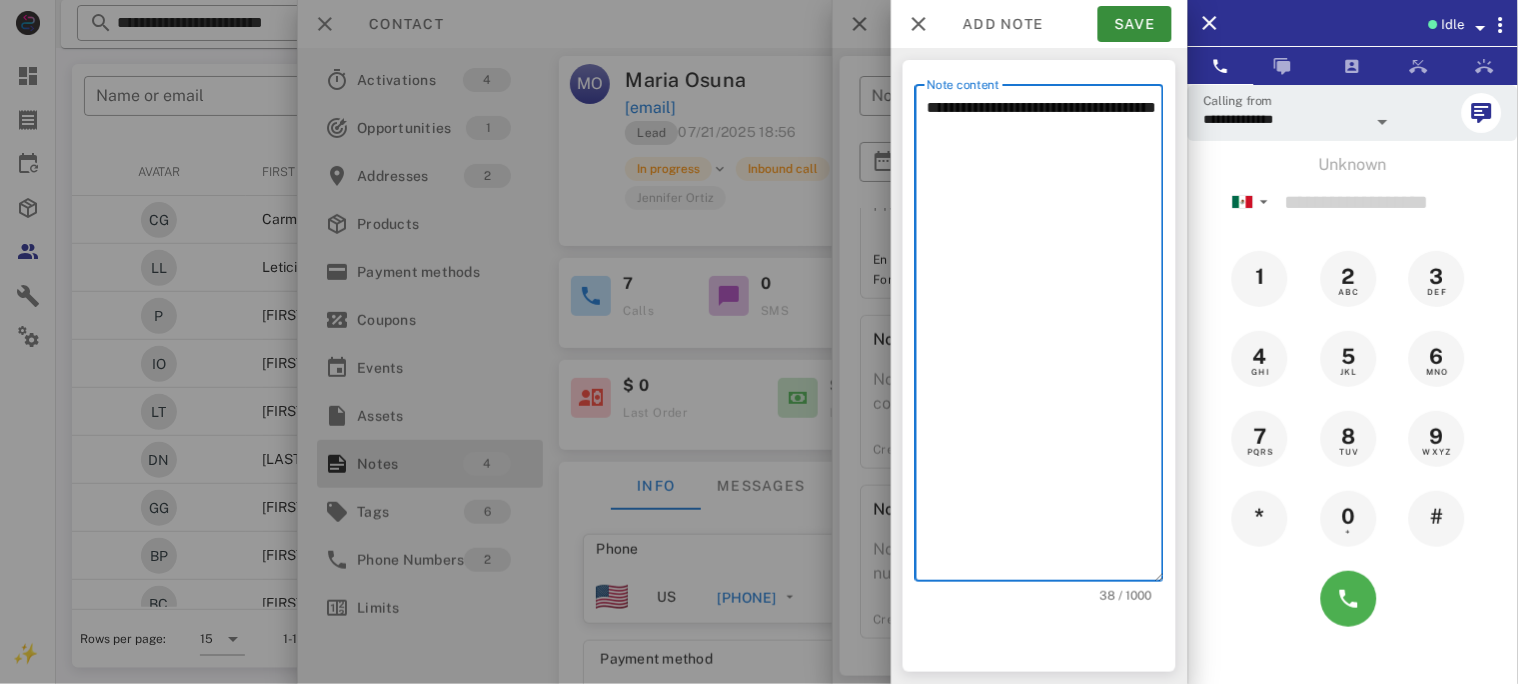 click on "**********" at bounding box center [1045, 338] 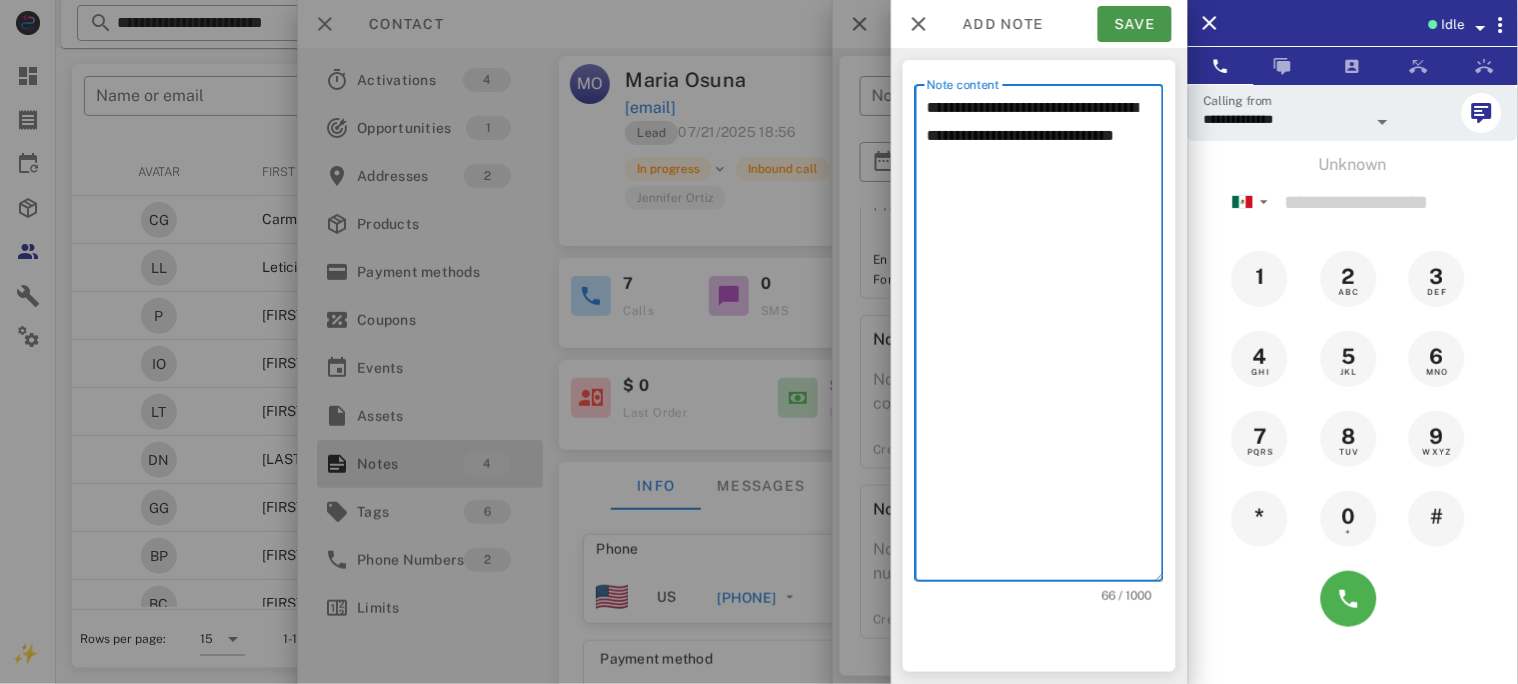 type on "**********" 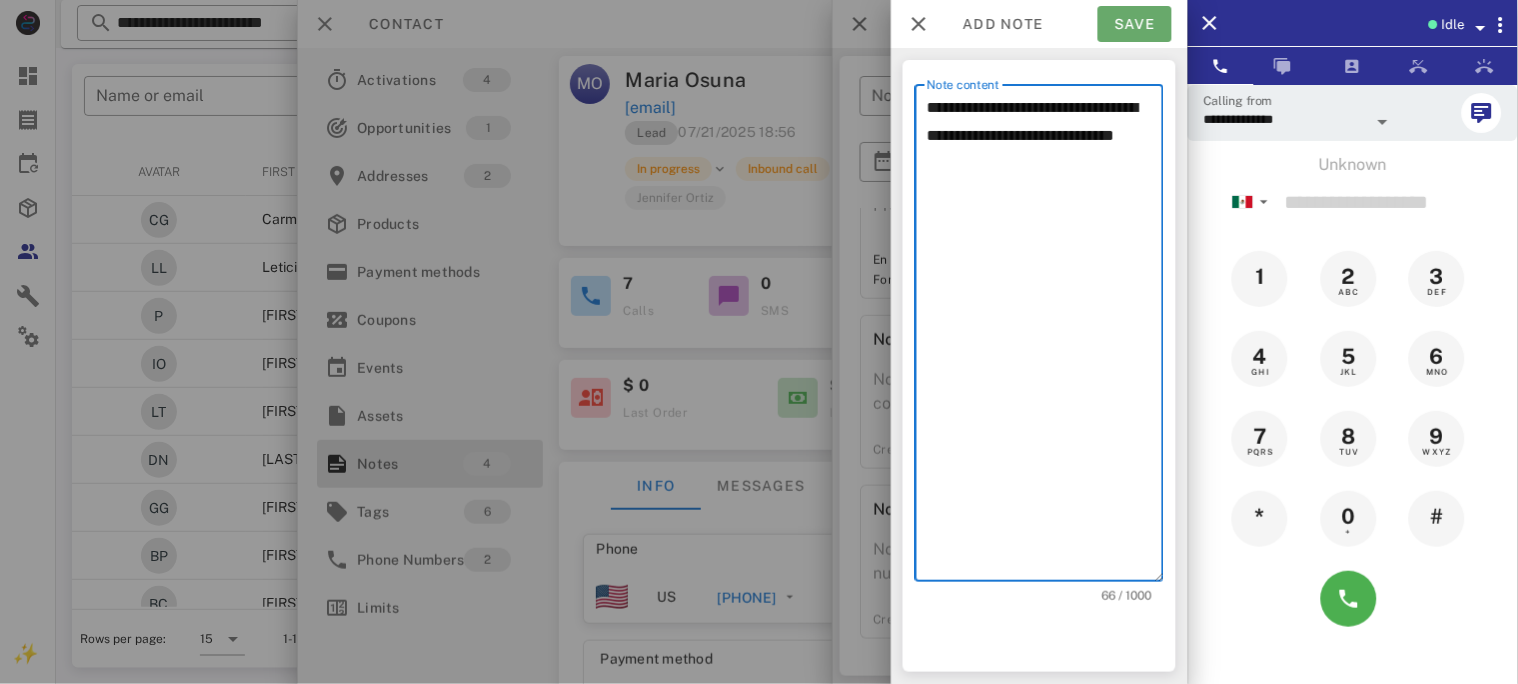 click on "Save" at bounding box center [1135, 24] 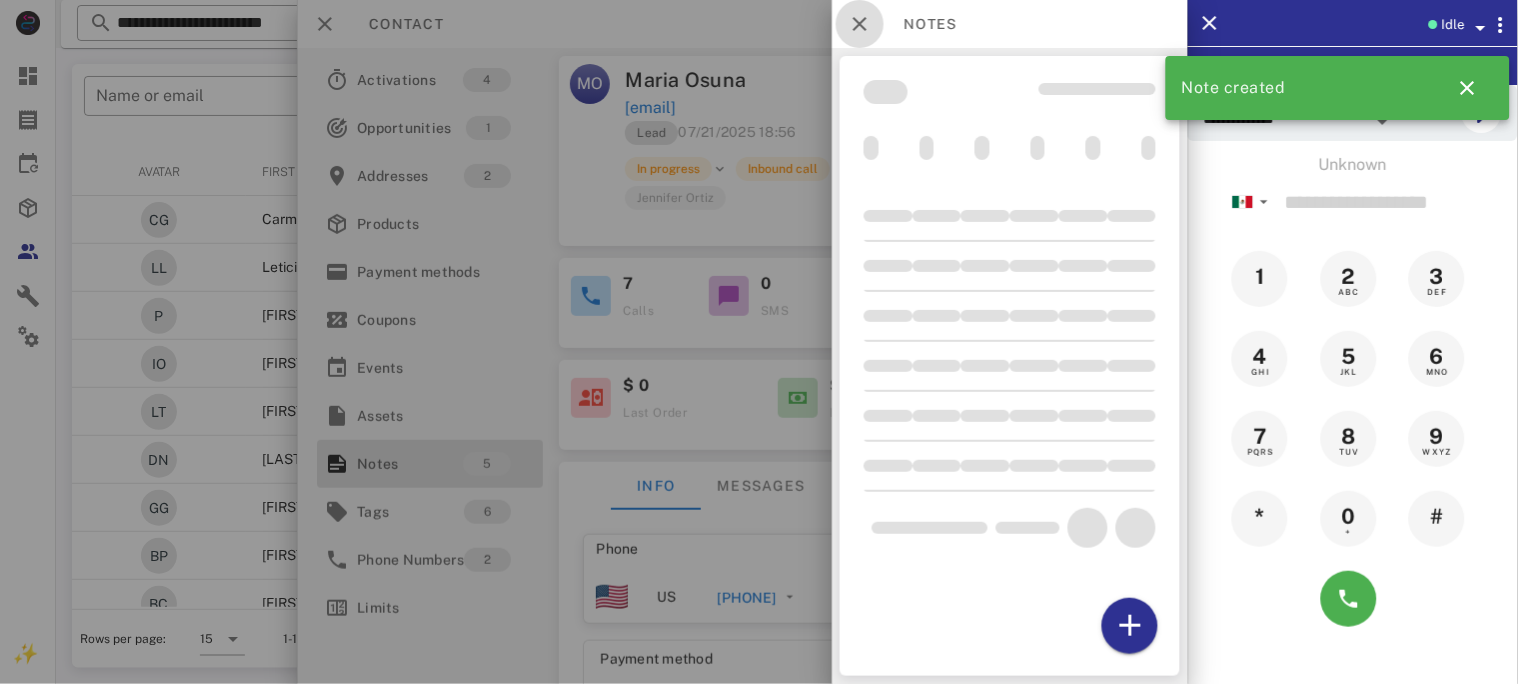 click at bounding box center (860, 24) 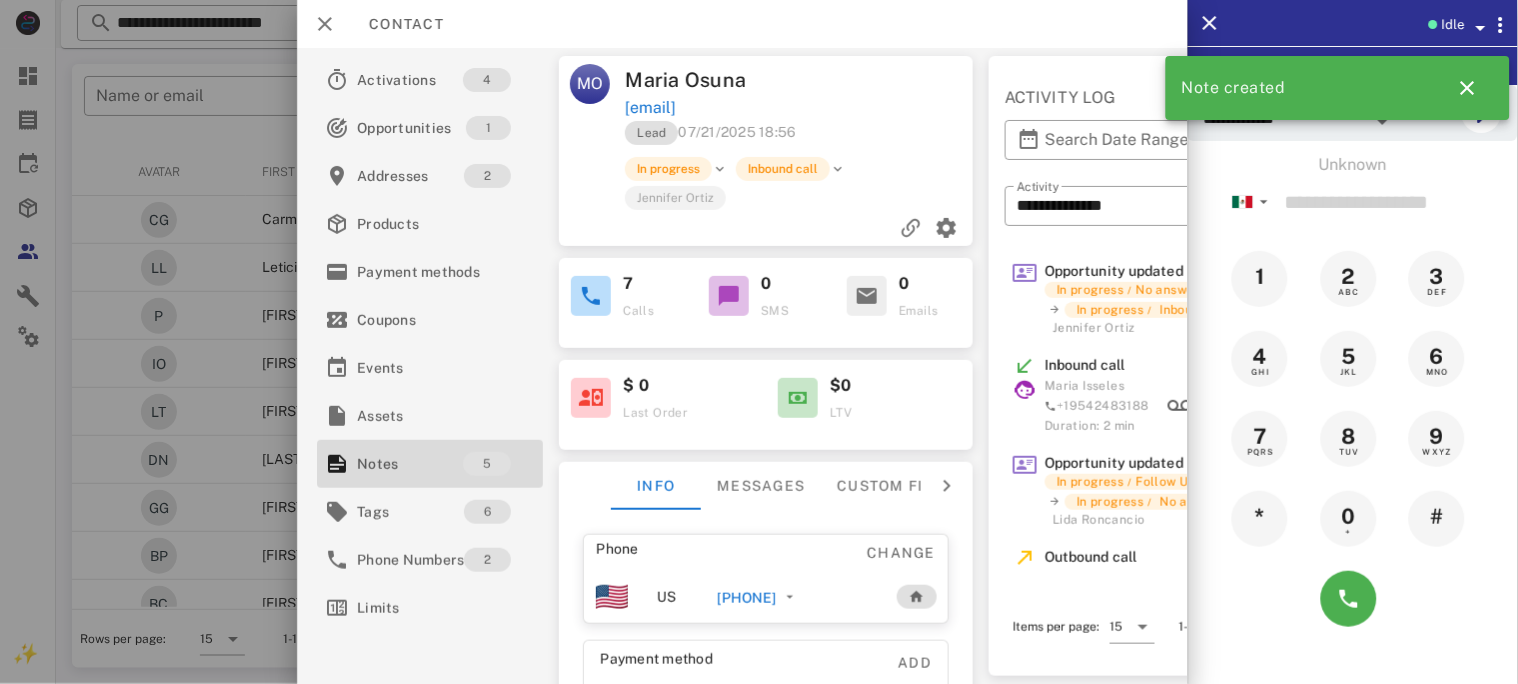 click on "[PHONE]" at bounding box center [746, 598] 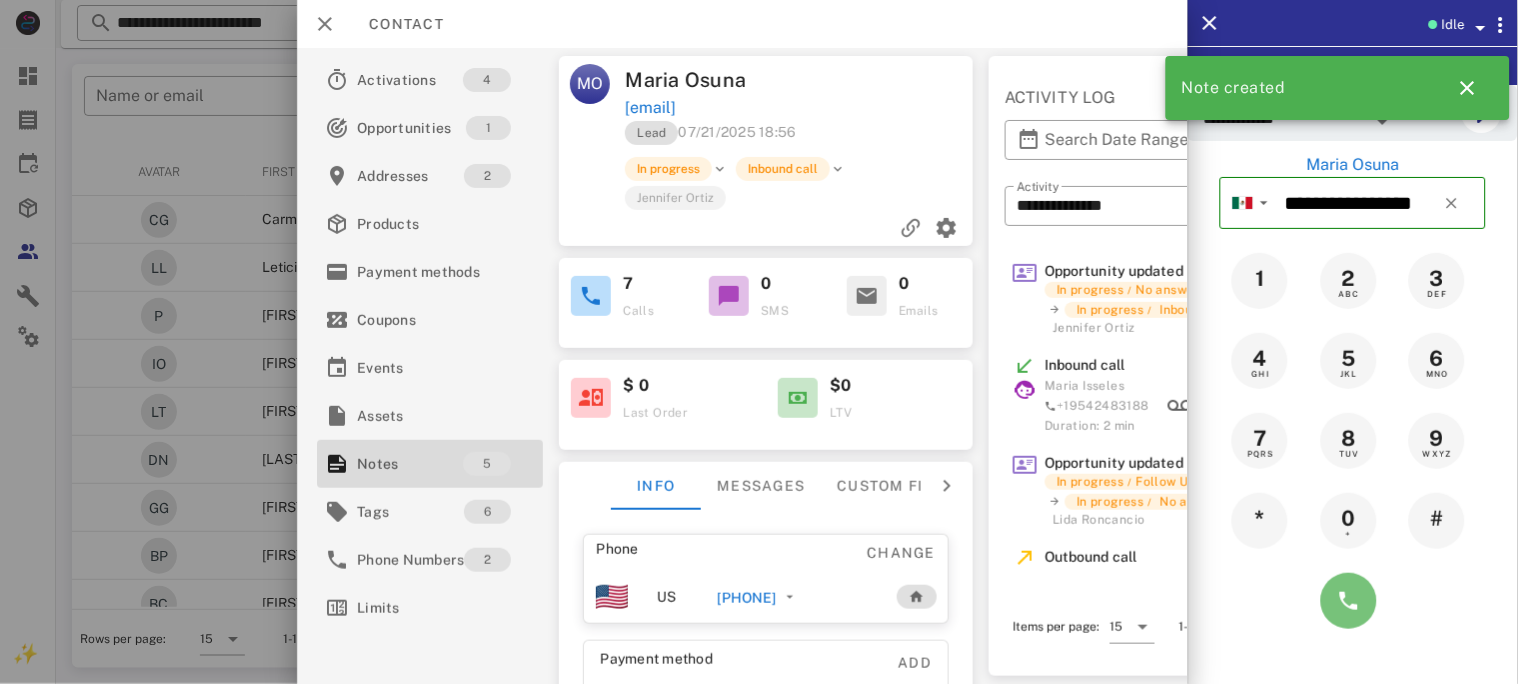 click at bounding box center (1349, 601) 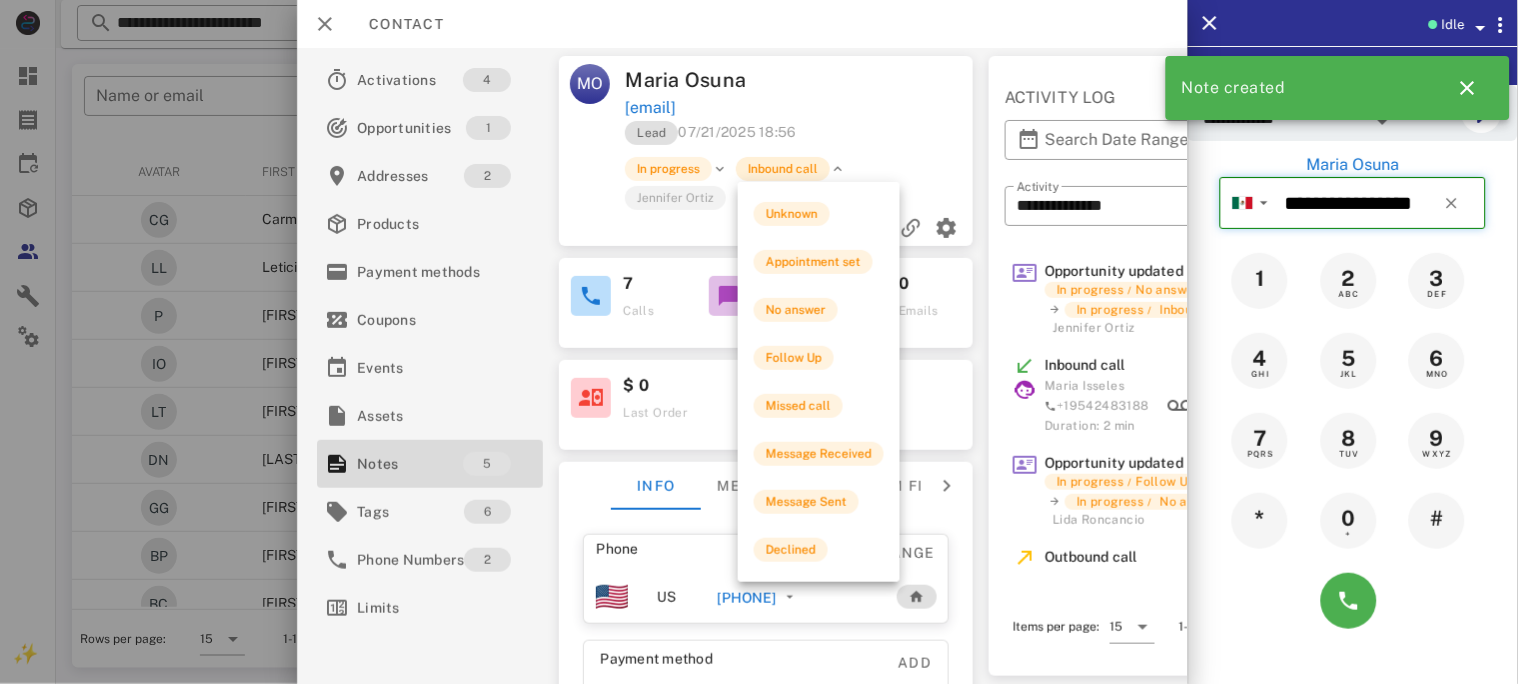 type 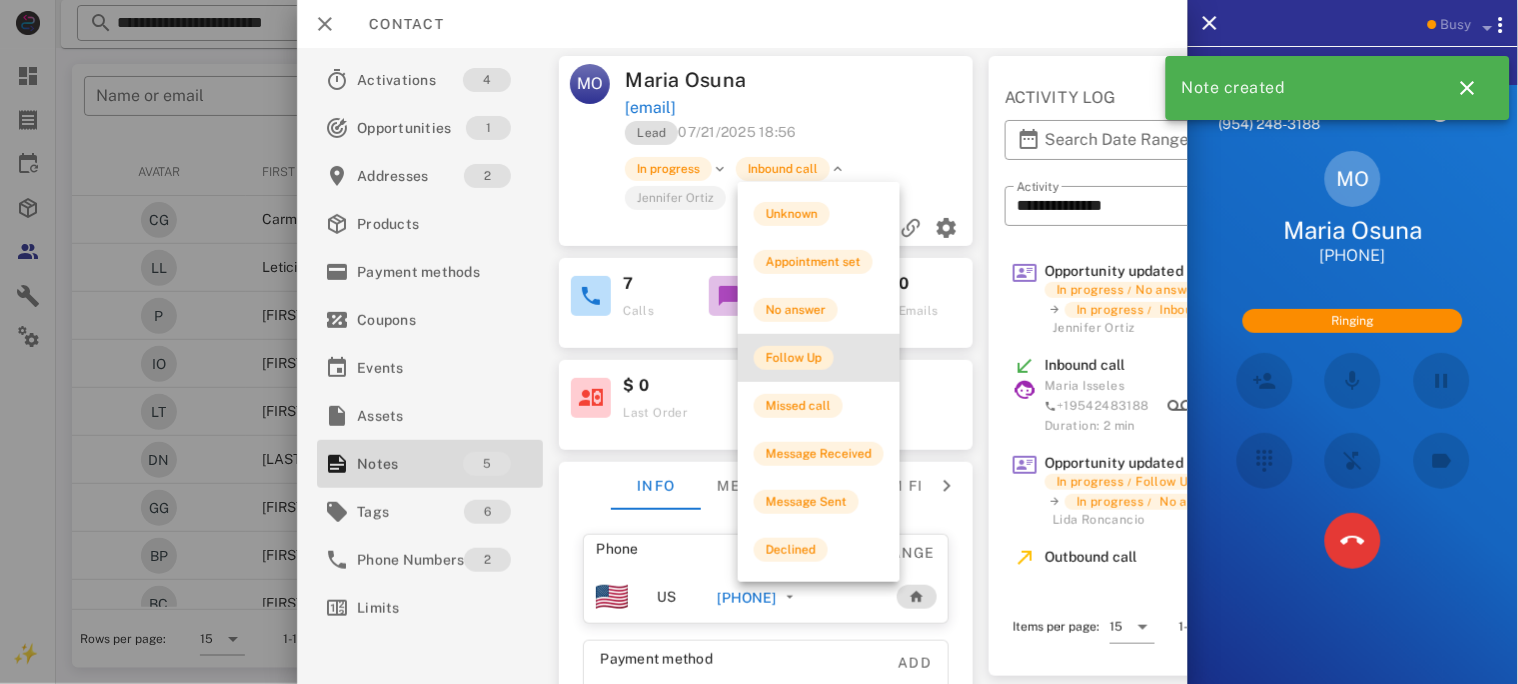 click on "Follow Up" at bounding box center (794, 358) 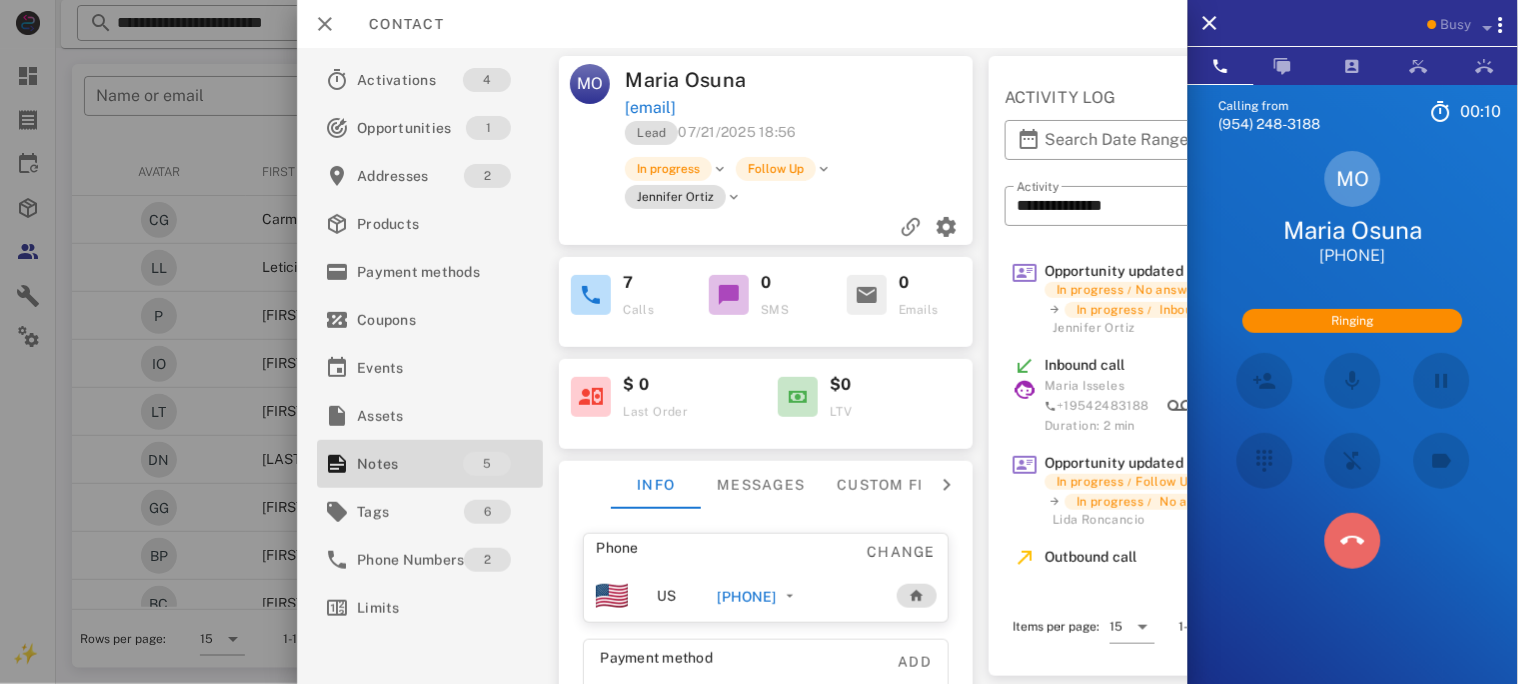 click at bounding box center [1353, 541] 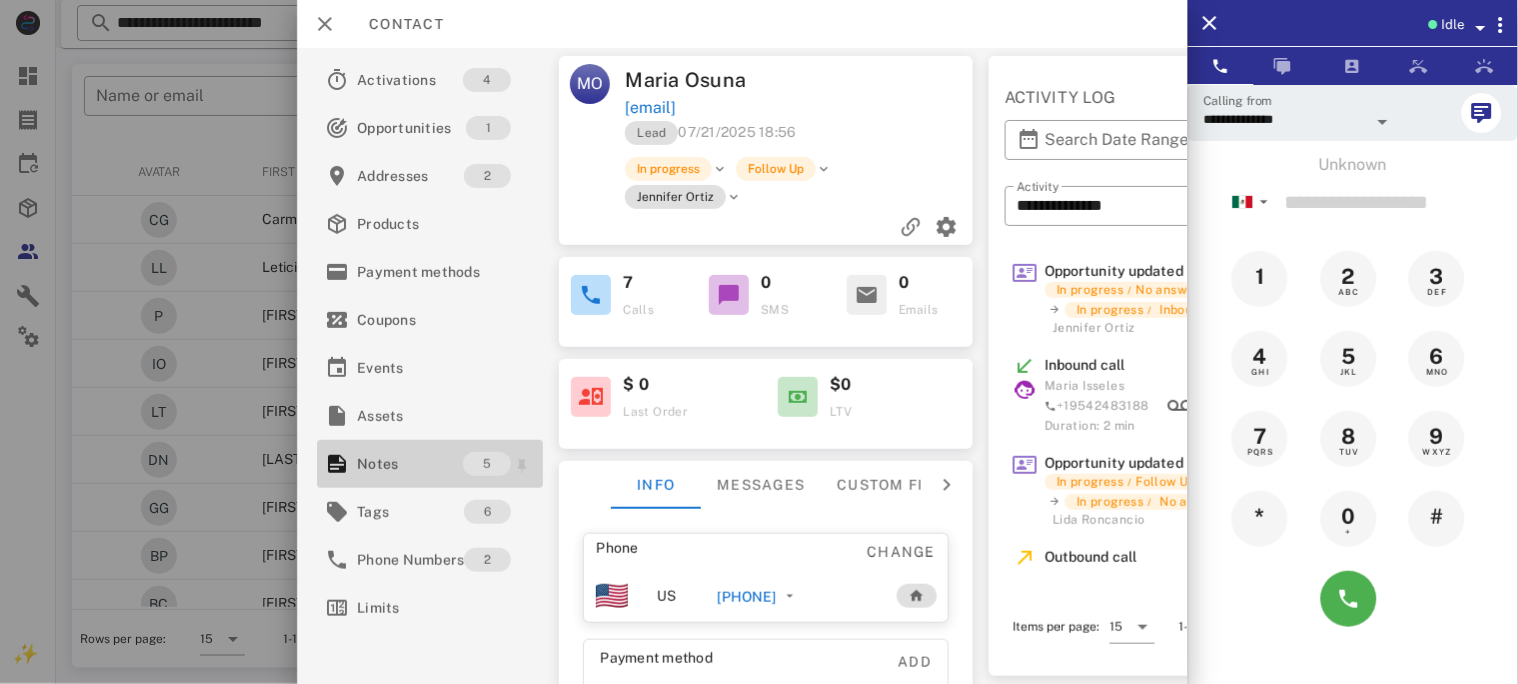 click on "Notes" at bounding box center [410, 464] 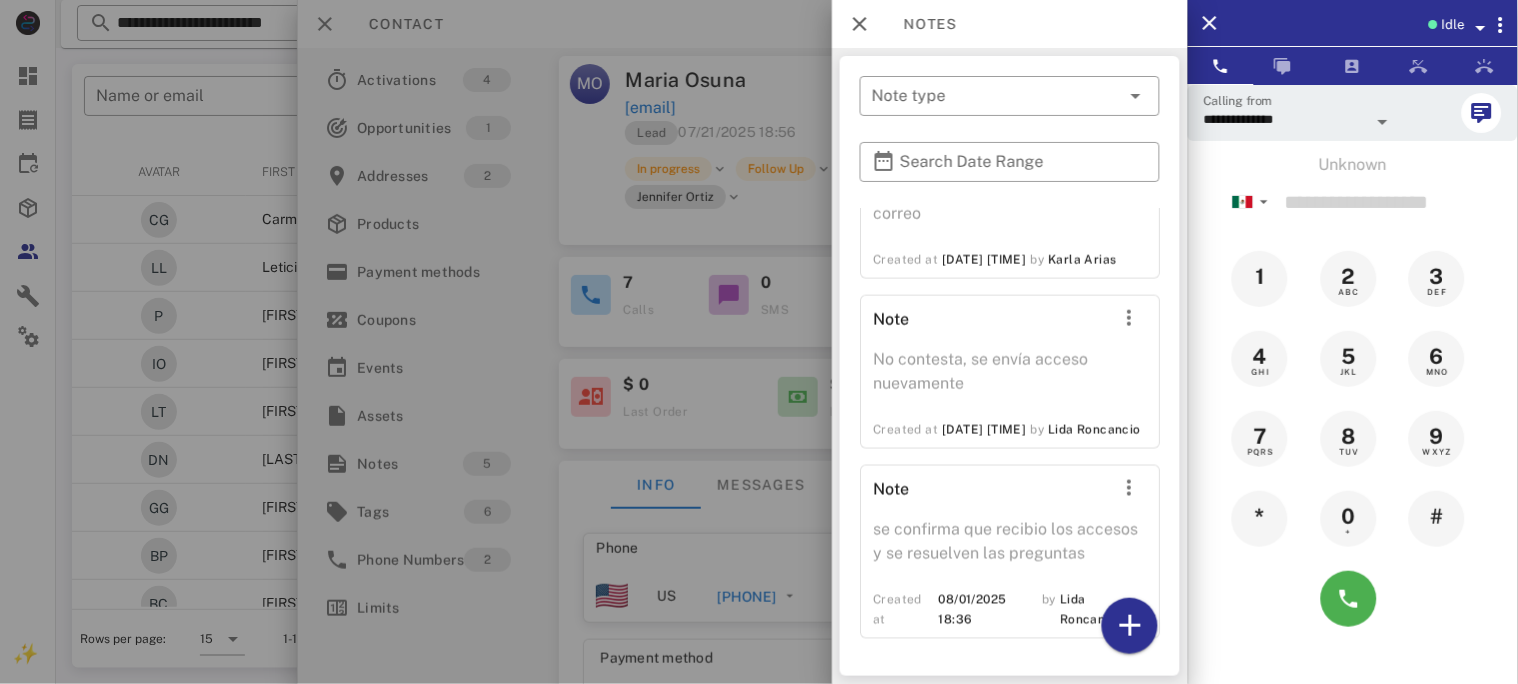 scroll, scrollTop: 650, scrollLeft: 0, axis: vertical 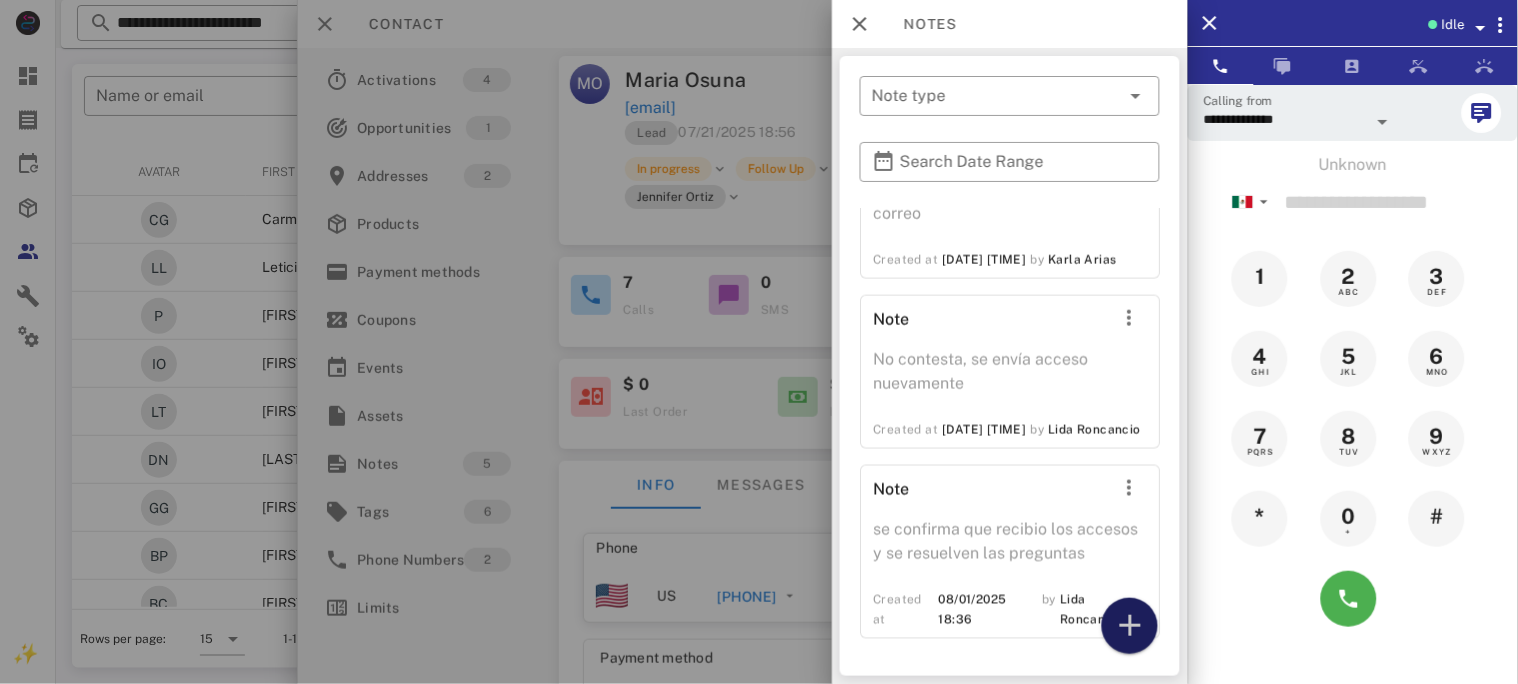 click at bounding box center (1130, 626) 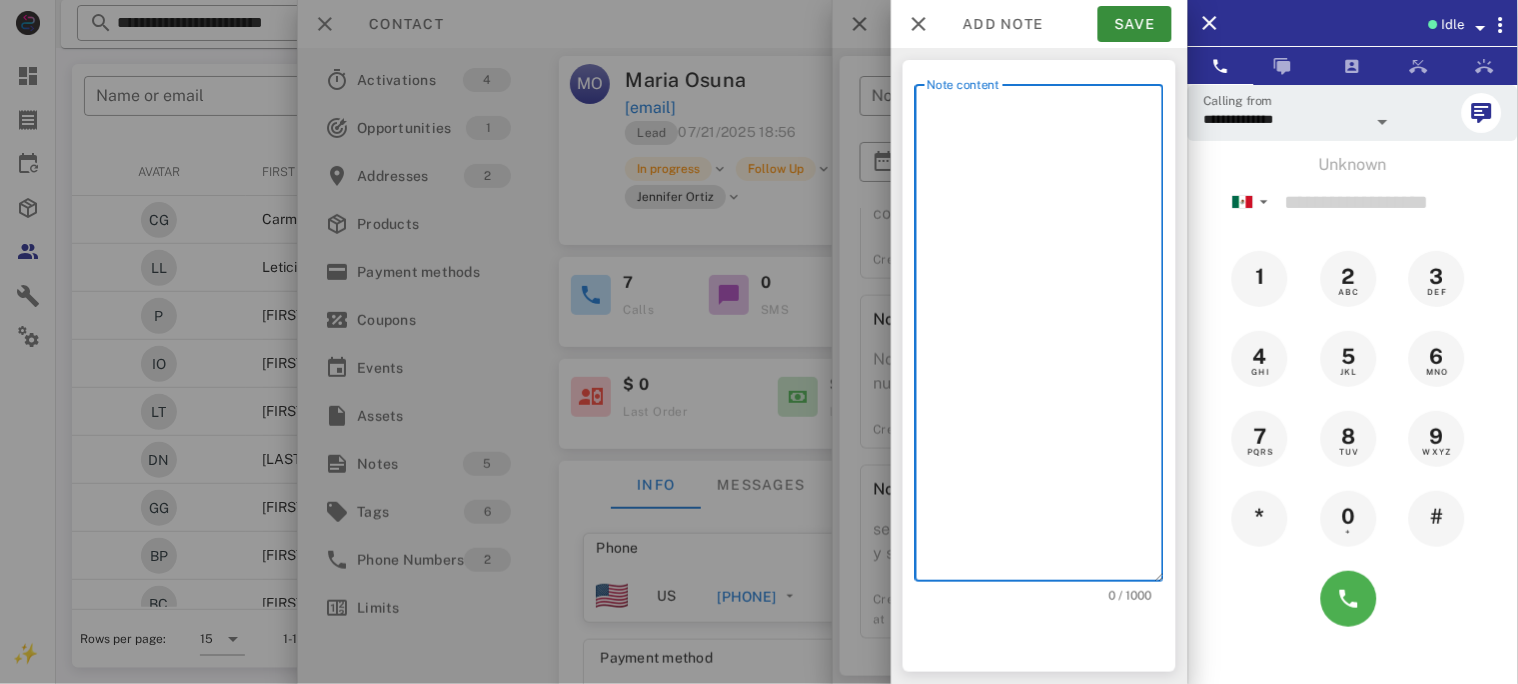 click on "Note content" at bounding box center [1045, 338] 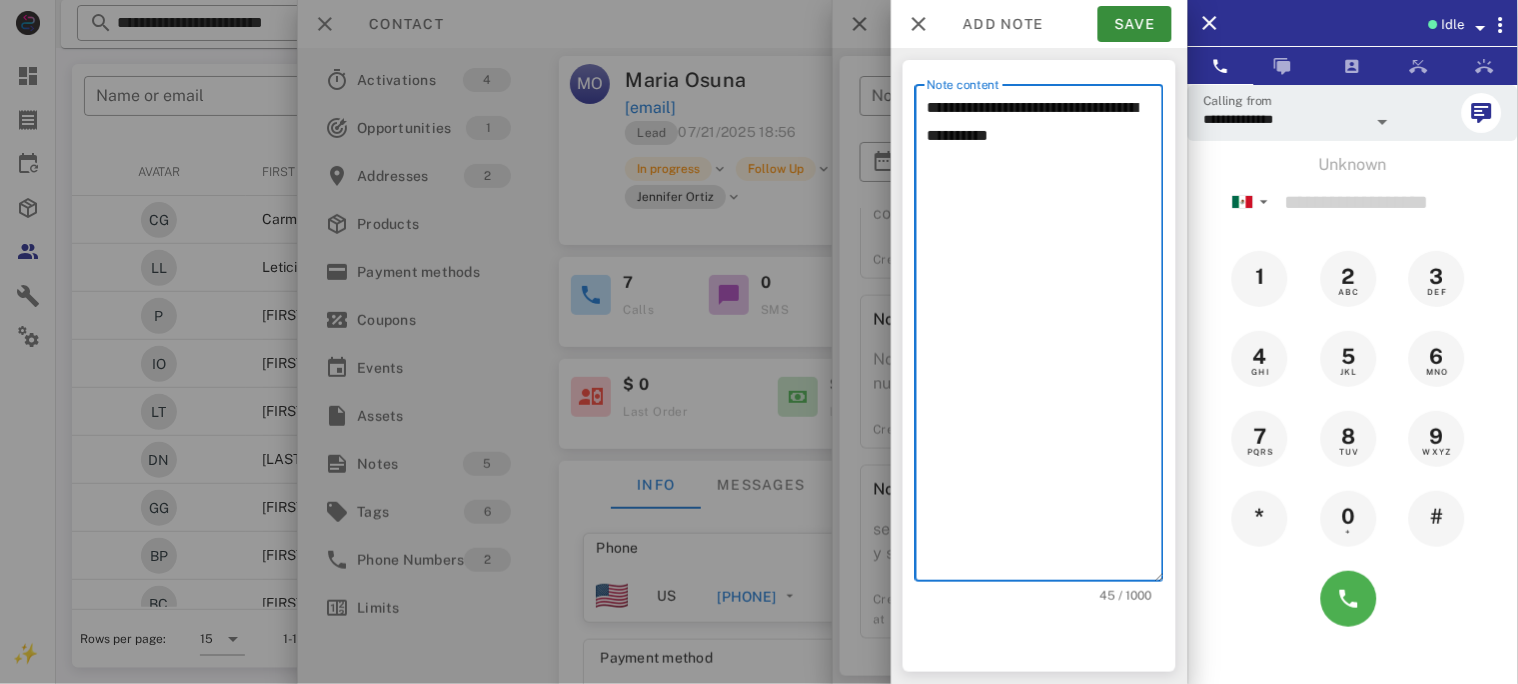 click on "**********" at bounding box center (1045, 338) 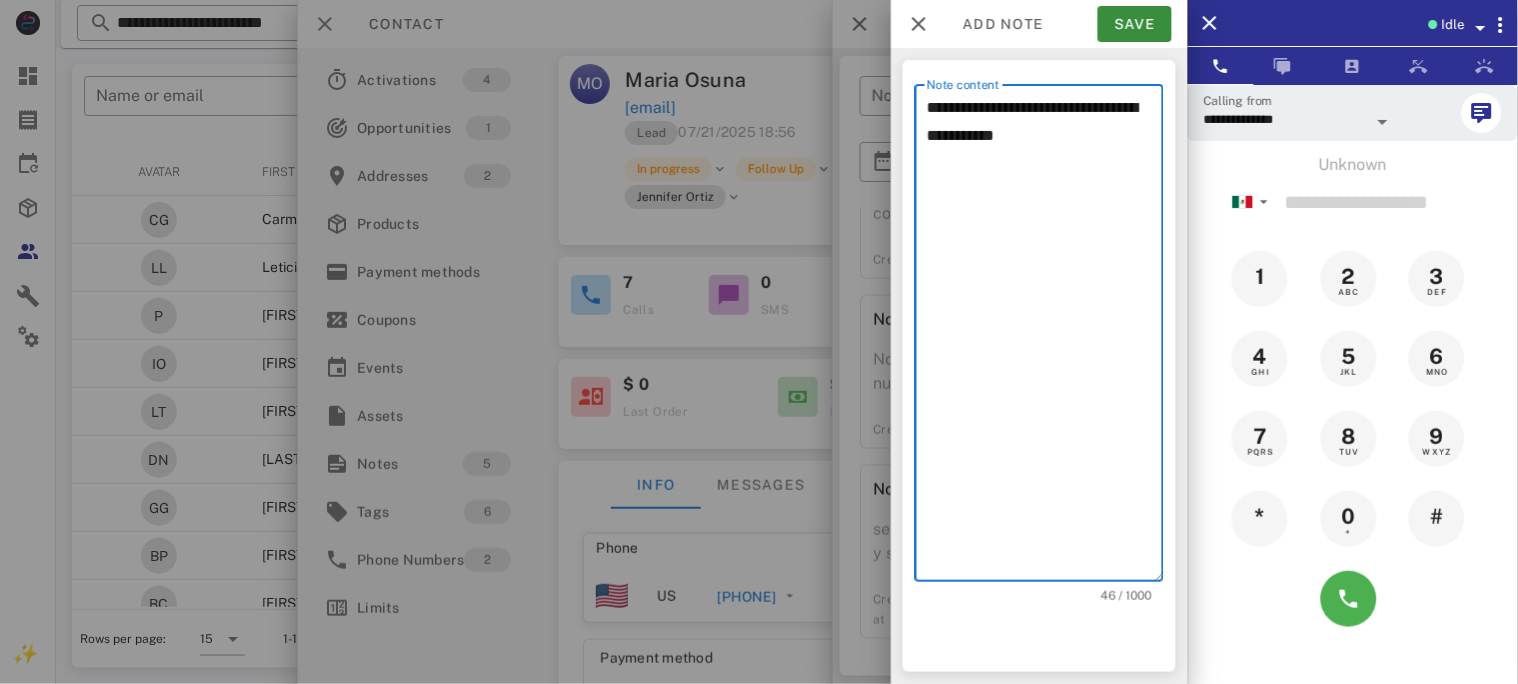 click on "**********" at bounding box center (1045, 338) 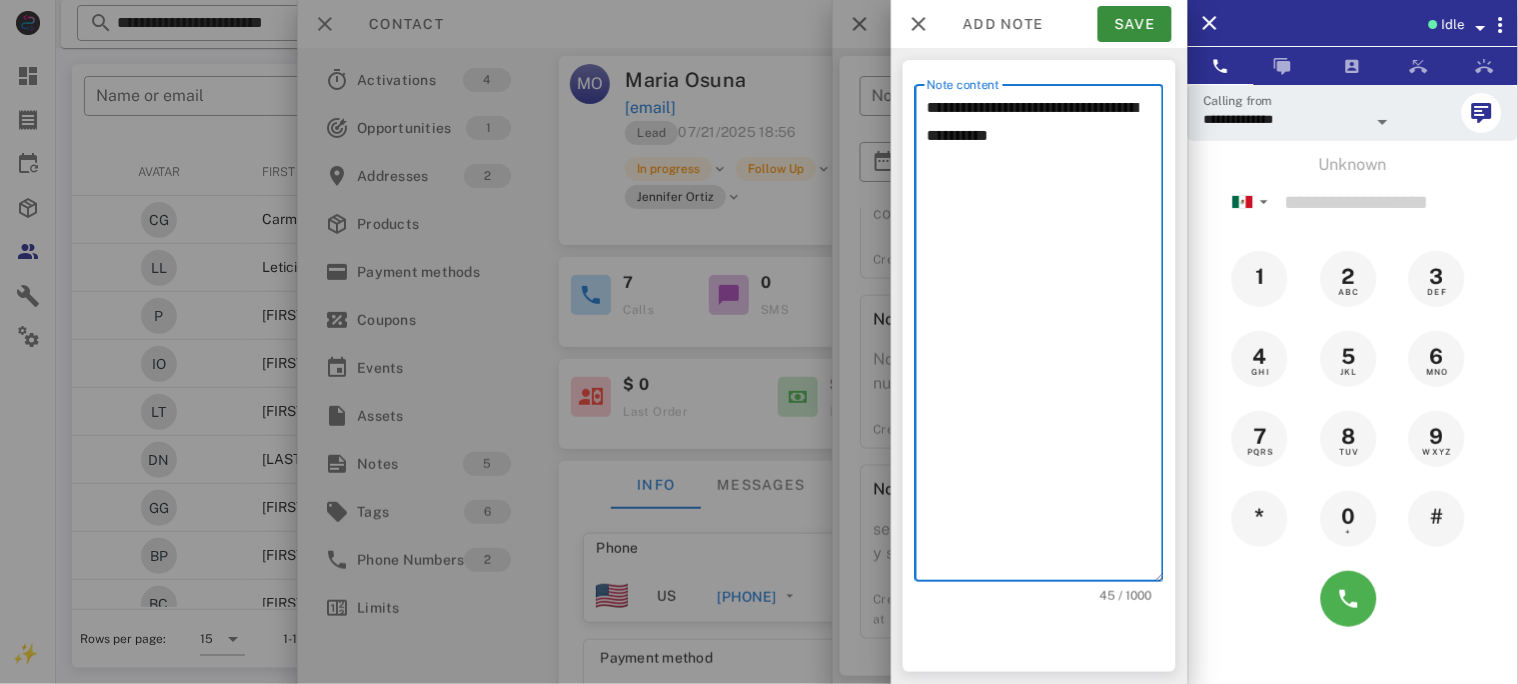 click on "**********" at bounding box center [1045, 338] 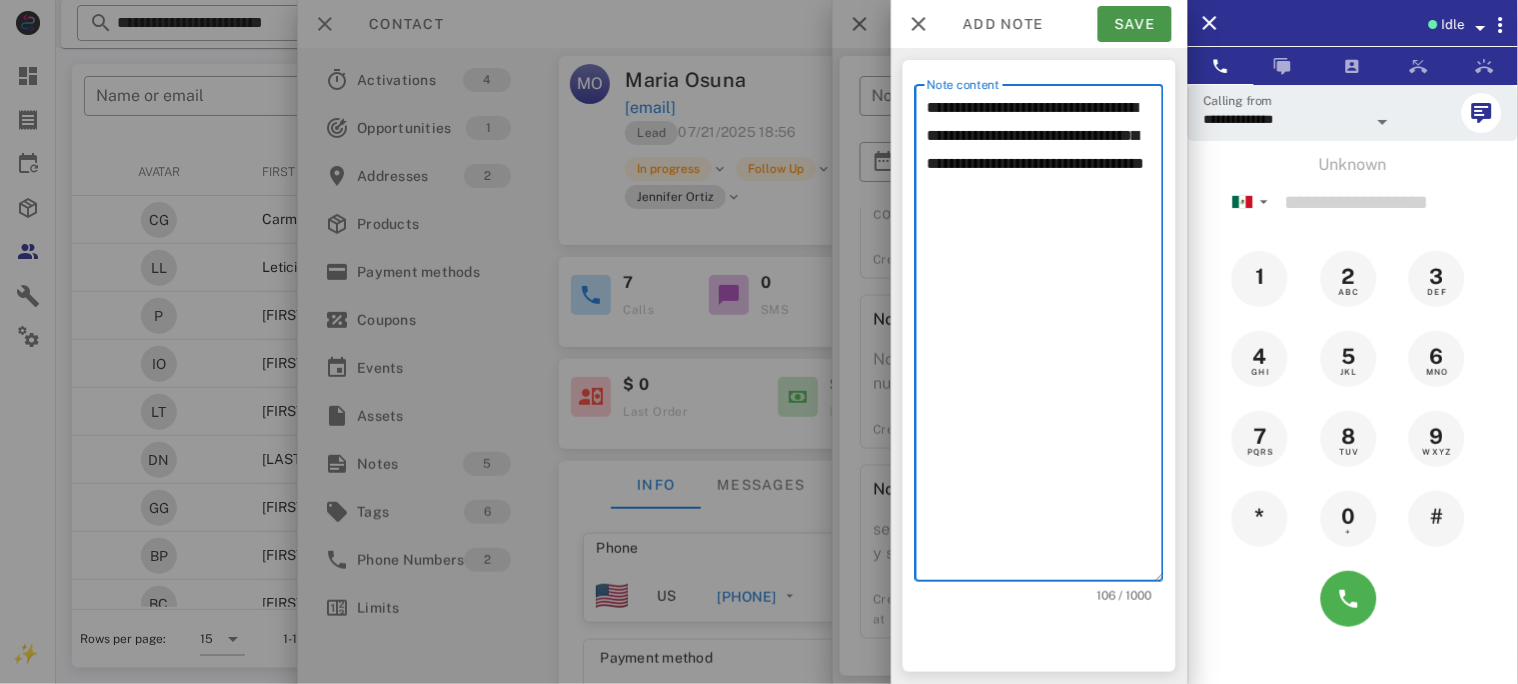 type on "**********" 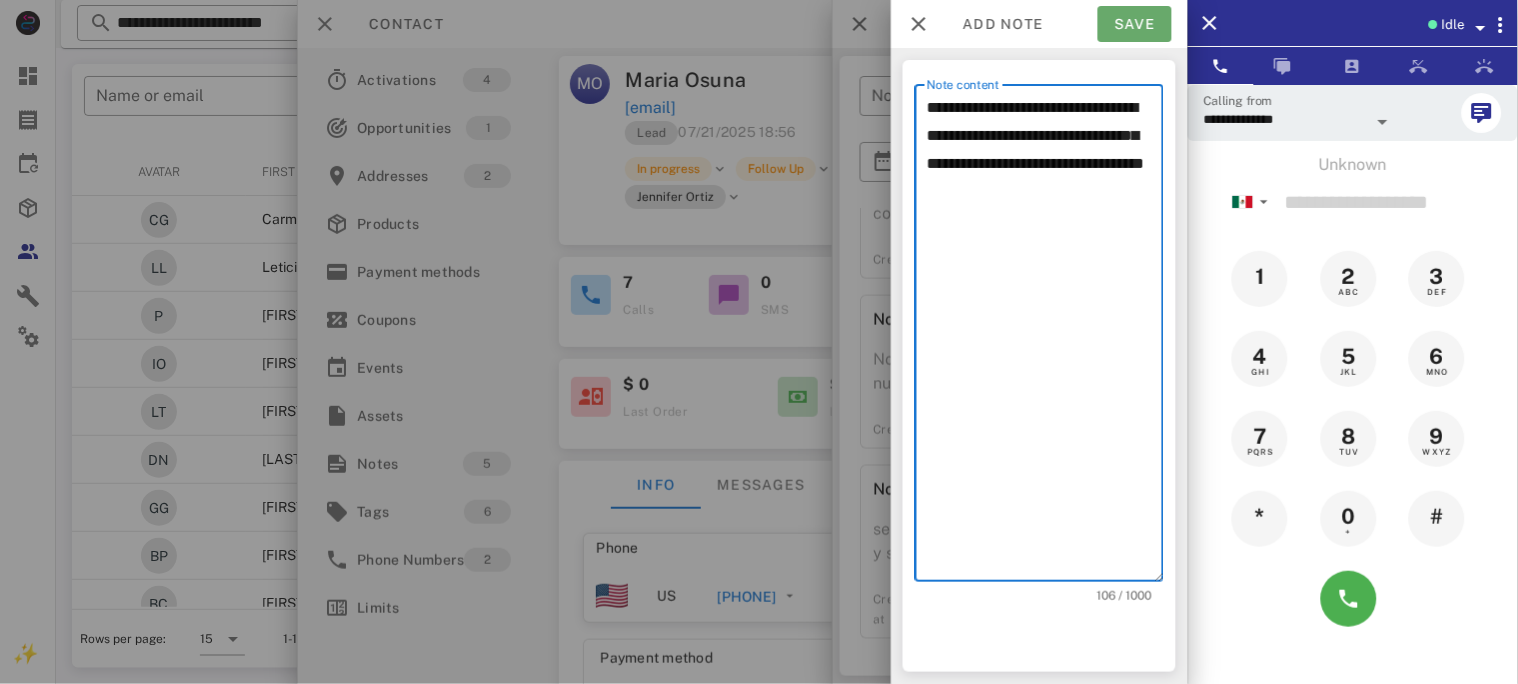 click on "Save" at bounding box center [1135, 24] 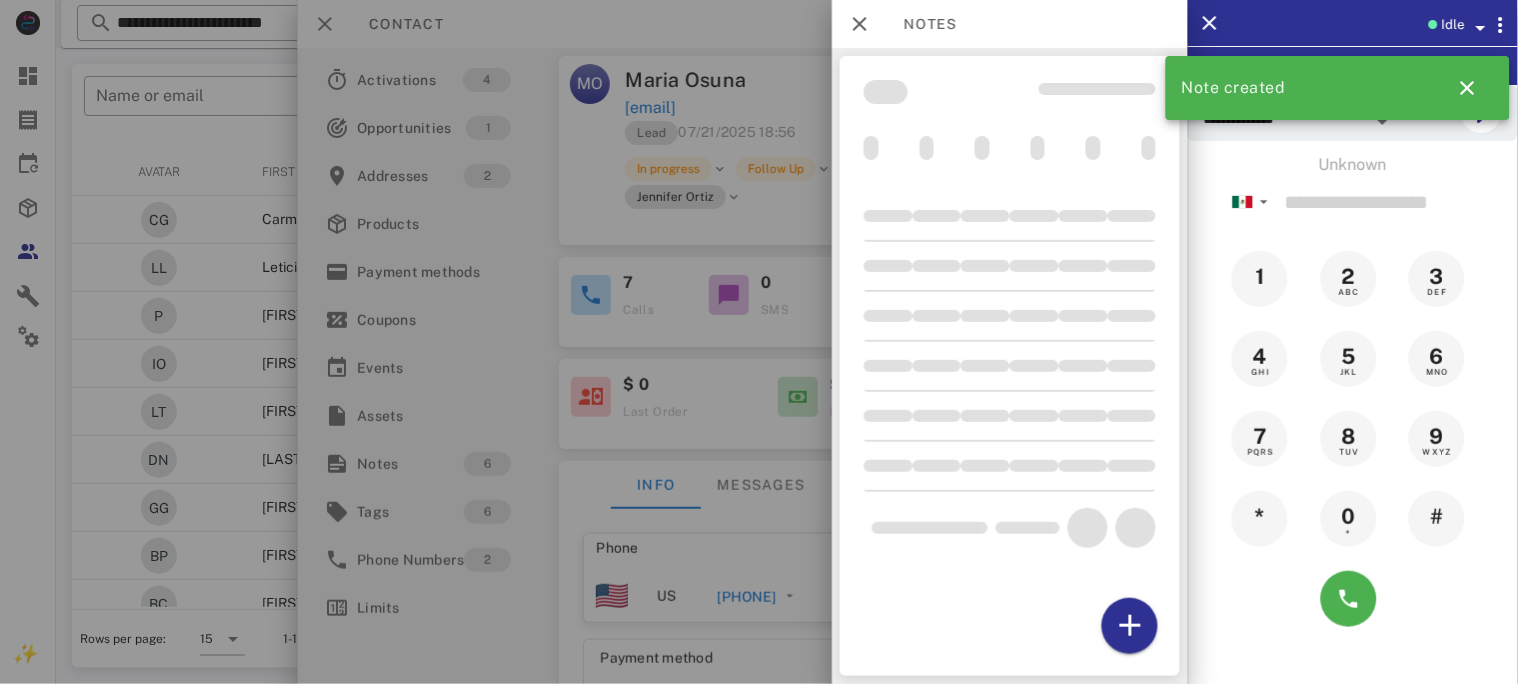 click at bounding box center [759, 342] 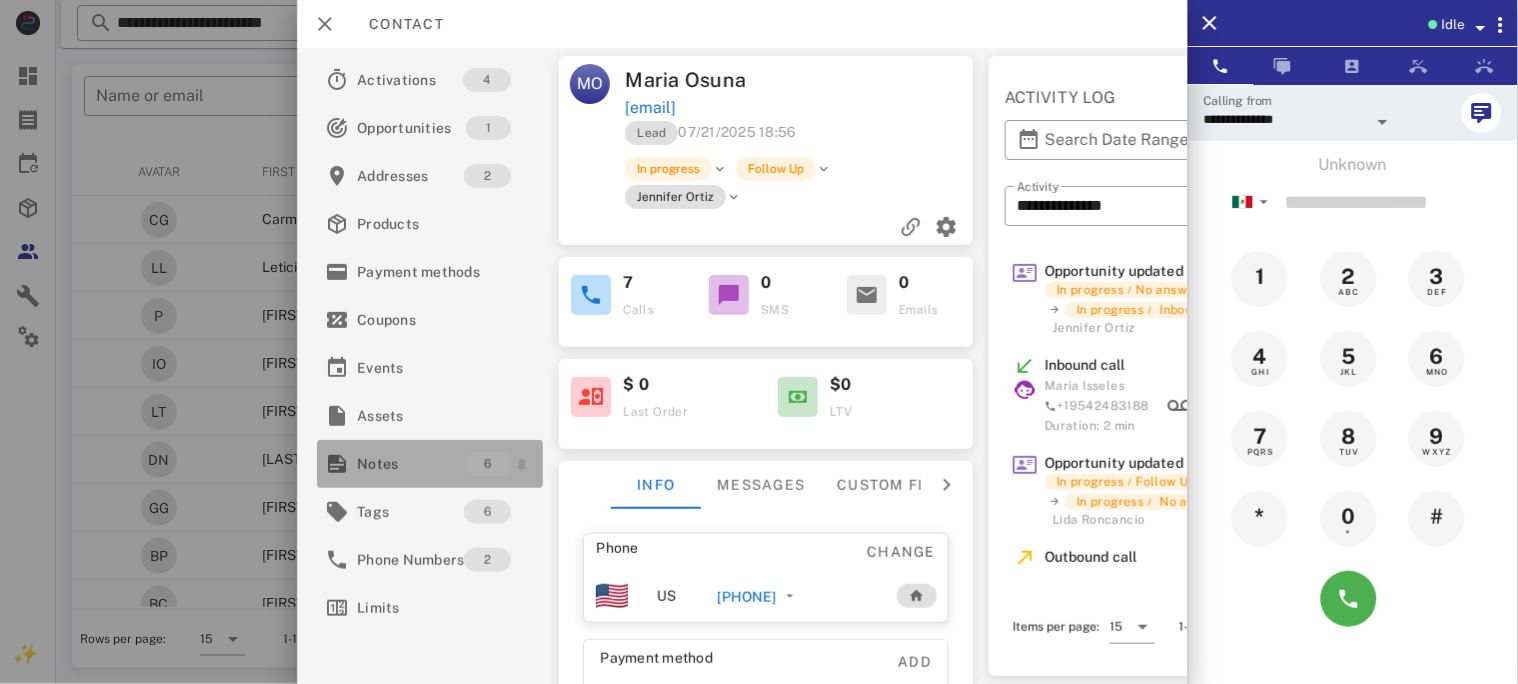 click on "Notes" at bounding box center [410, 464] 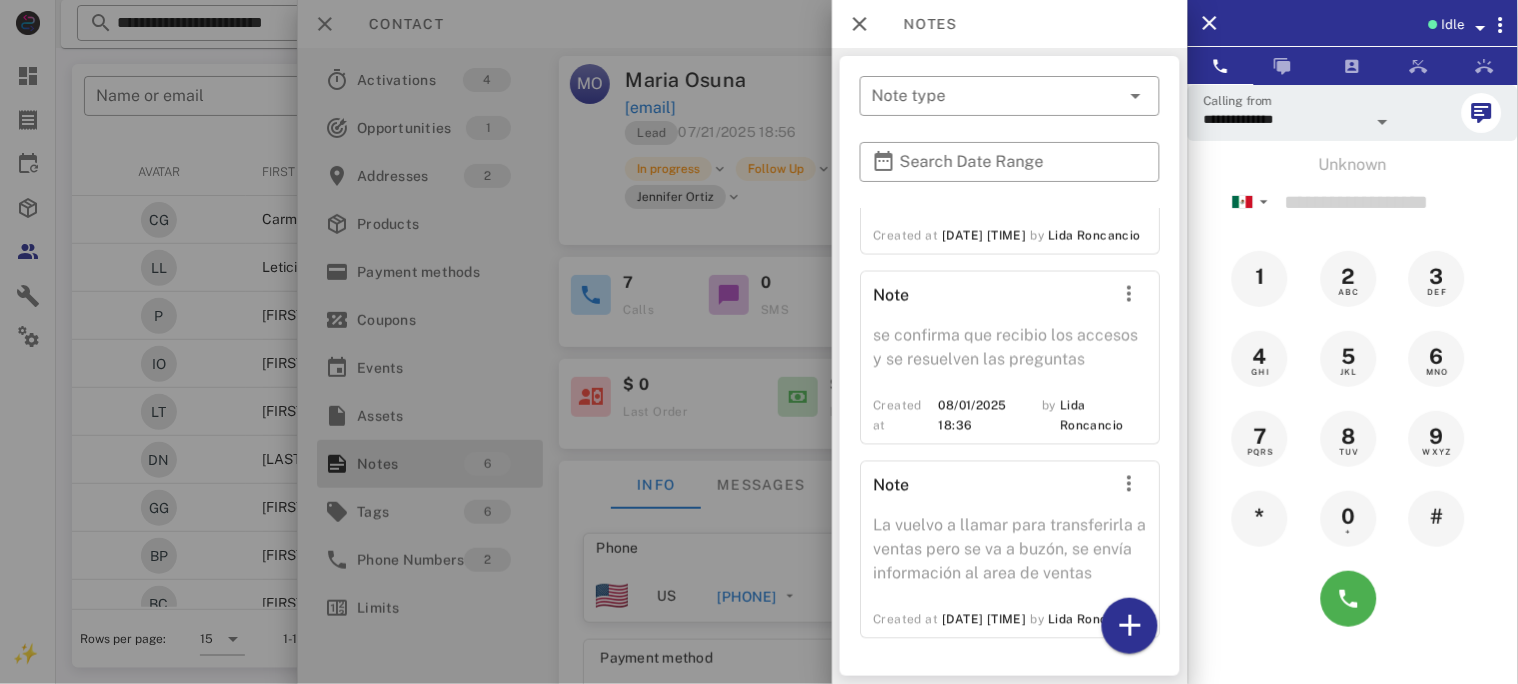 scroll, scrollTop: 864, scrollLeft: 0, axis: vertical 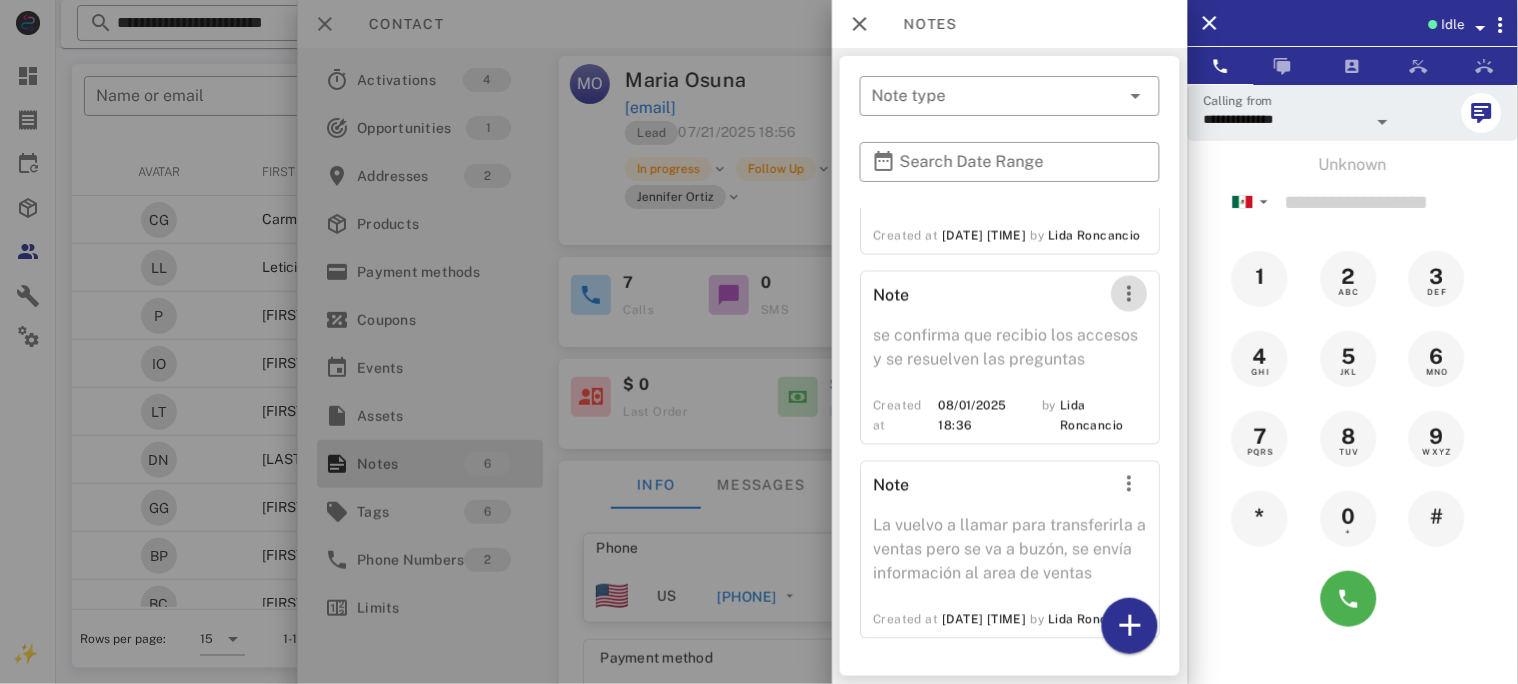 click at bounding box center [1129, 294] 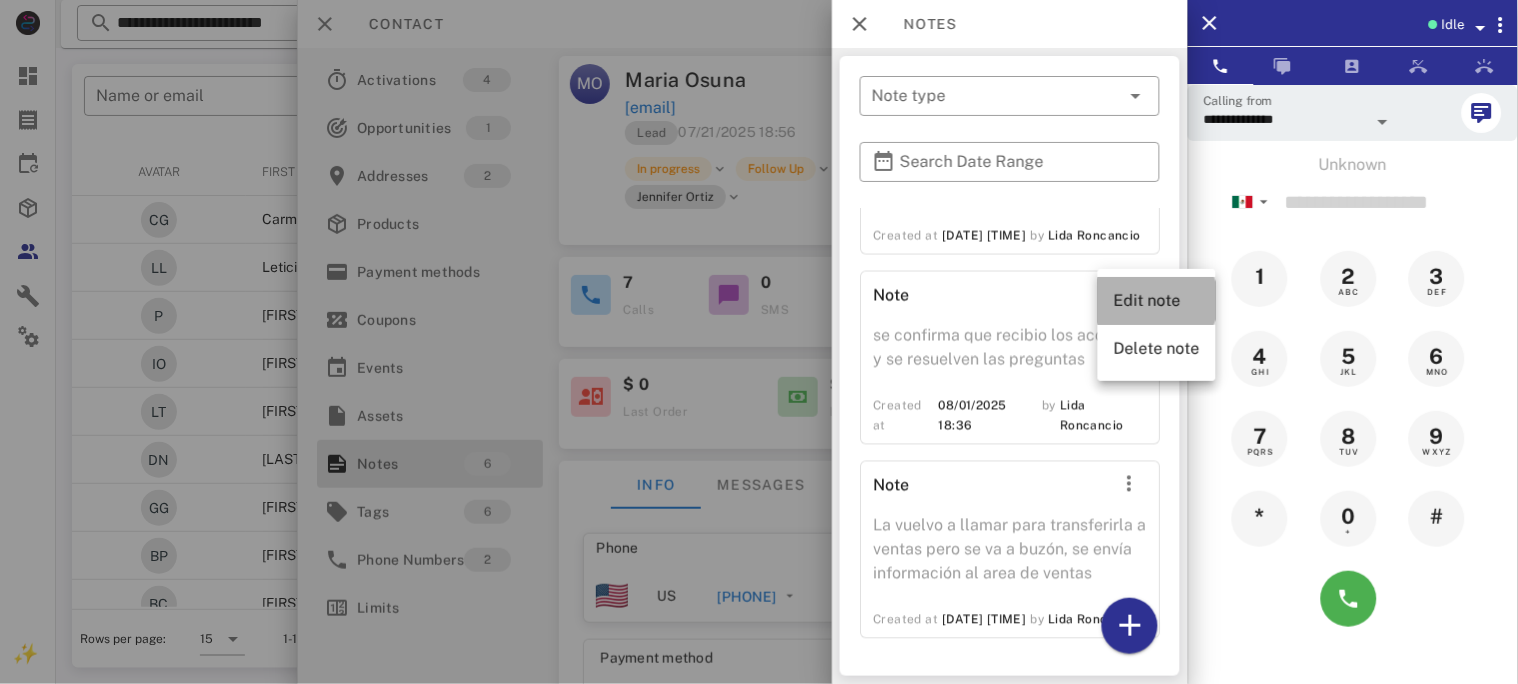 click on "Edit note" at bounding box center [1157, 300] 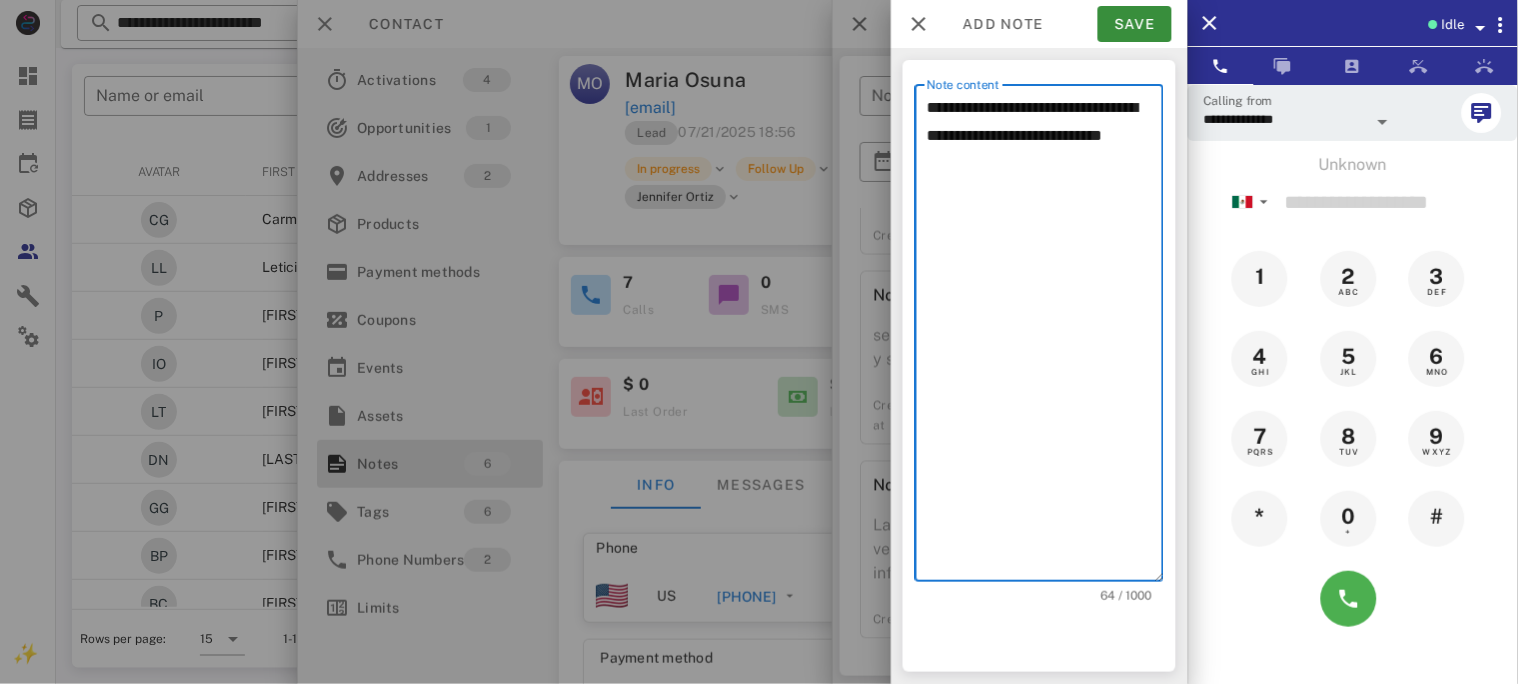 click on "**********" at bounding box center [1045, 338] 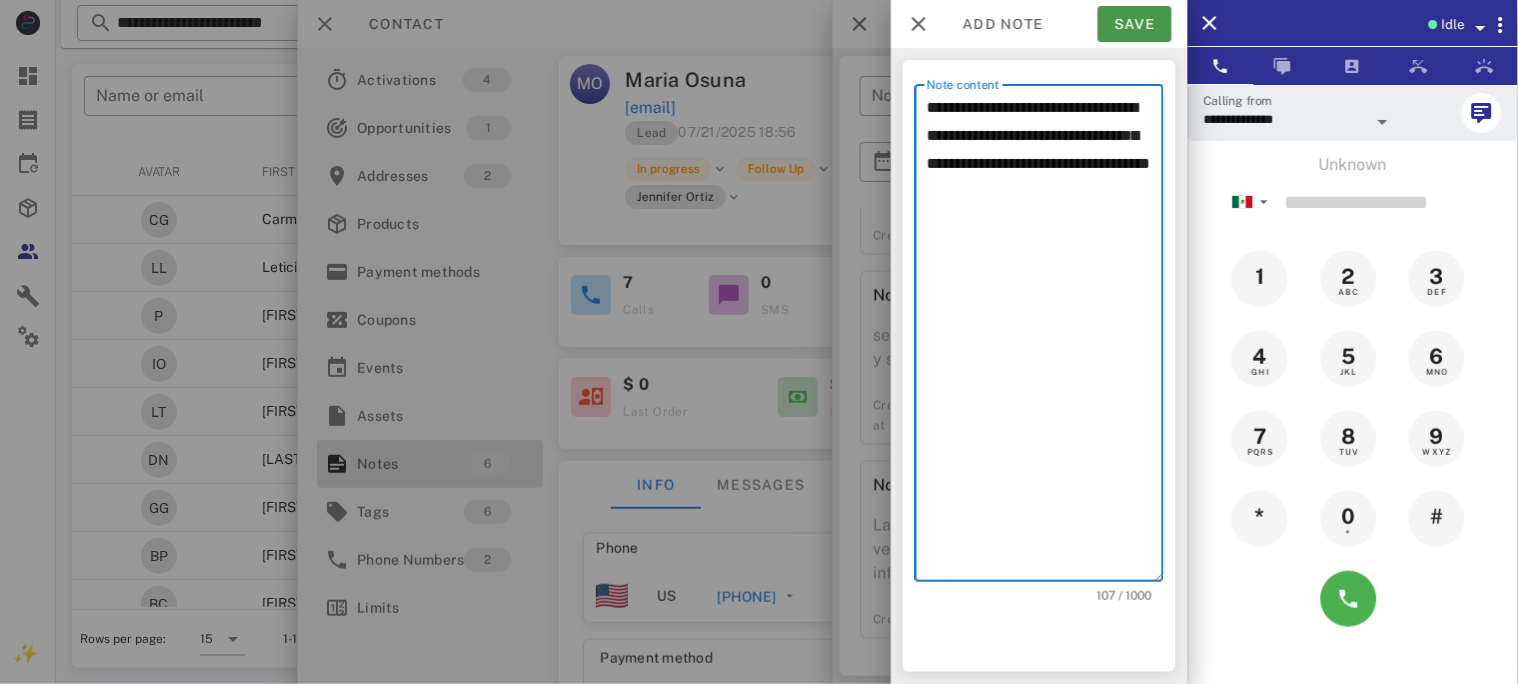 type on "**********" 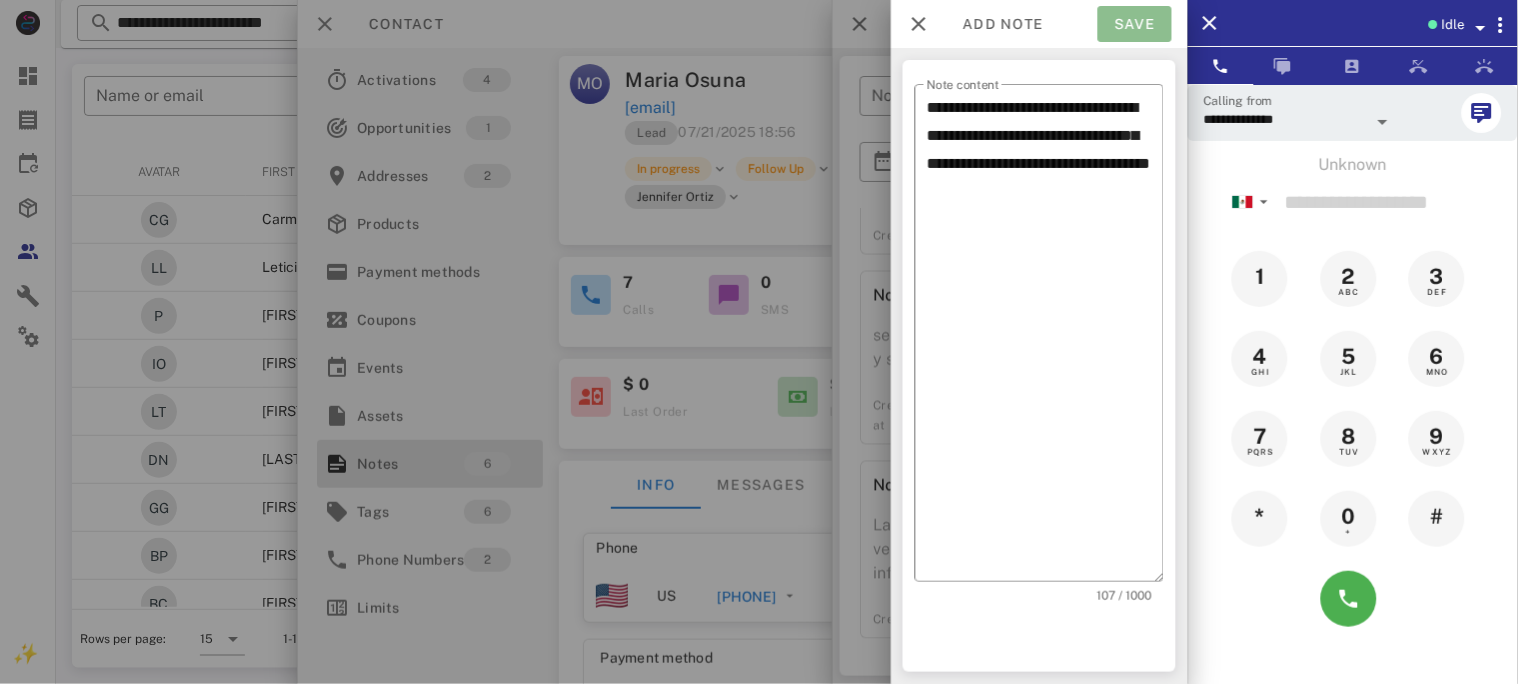 click on "Save" at bounding box center [1135, 24] 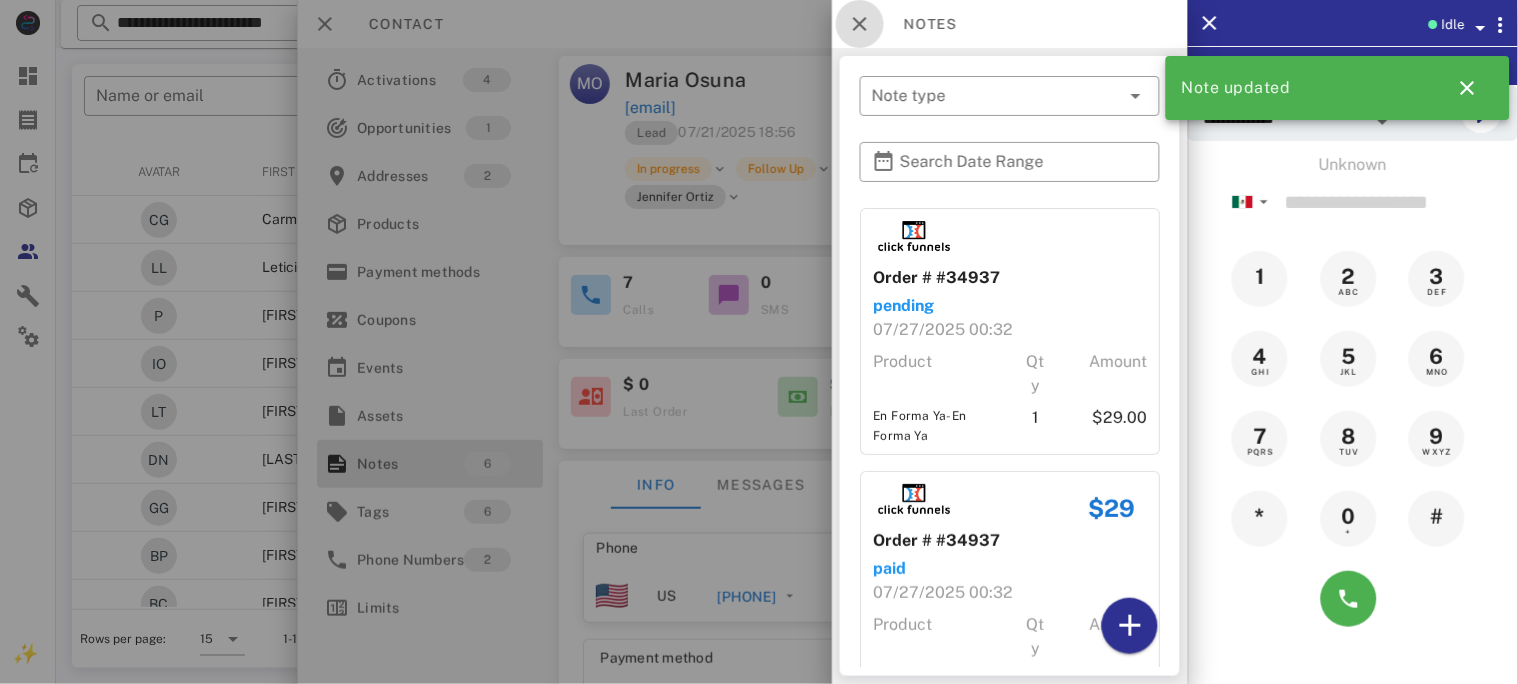 click at bounding box center [860, 24] 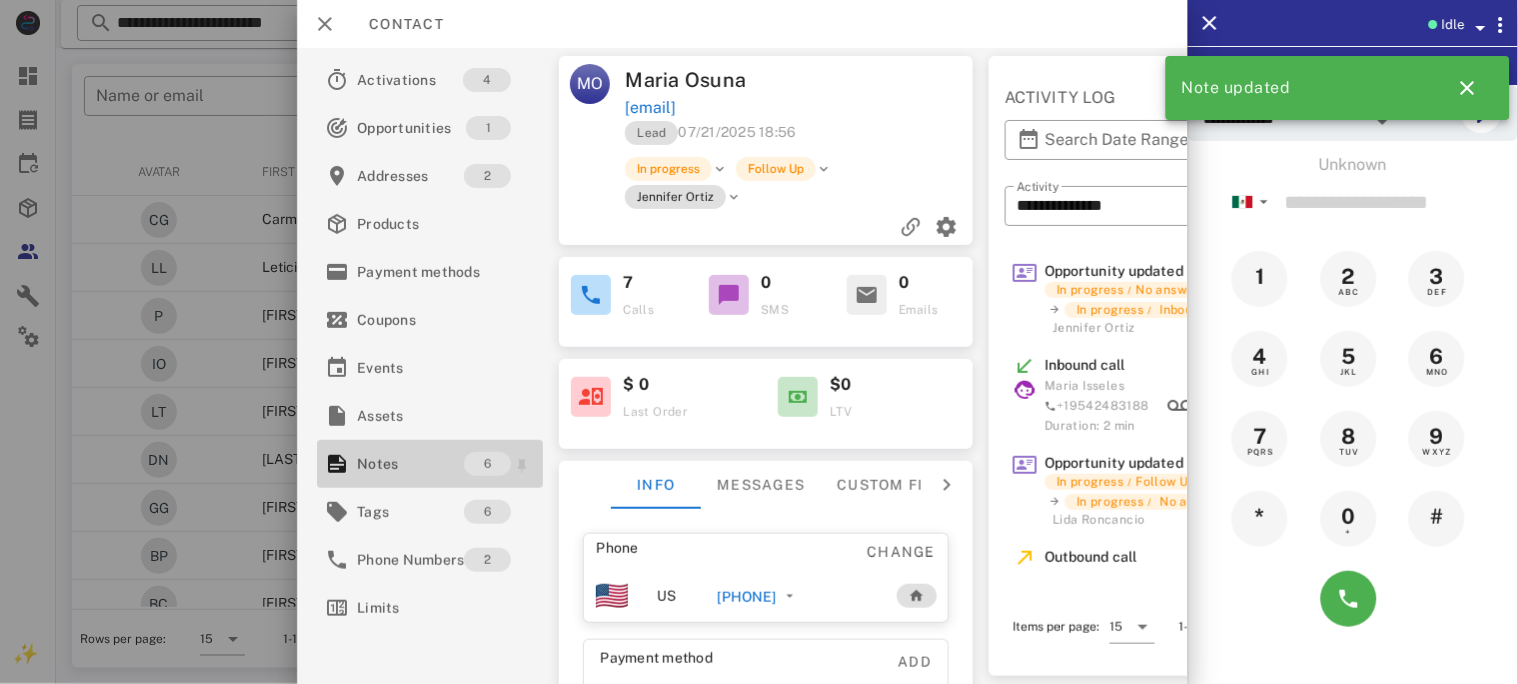click on "Notes" at bounding box center [410, 464] 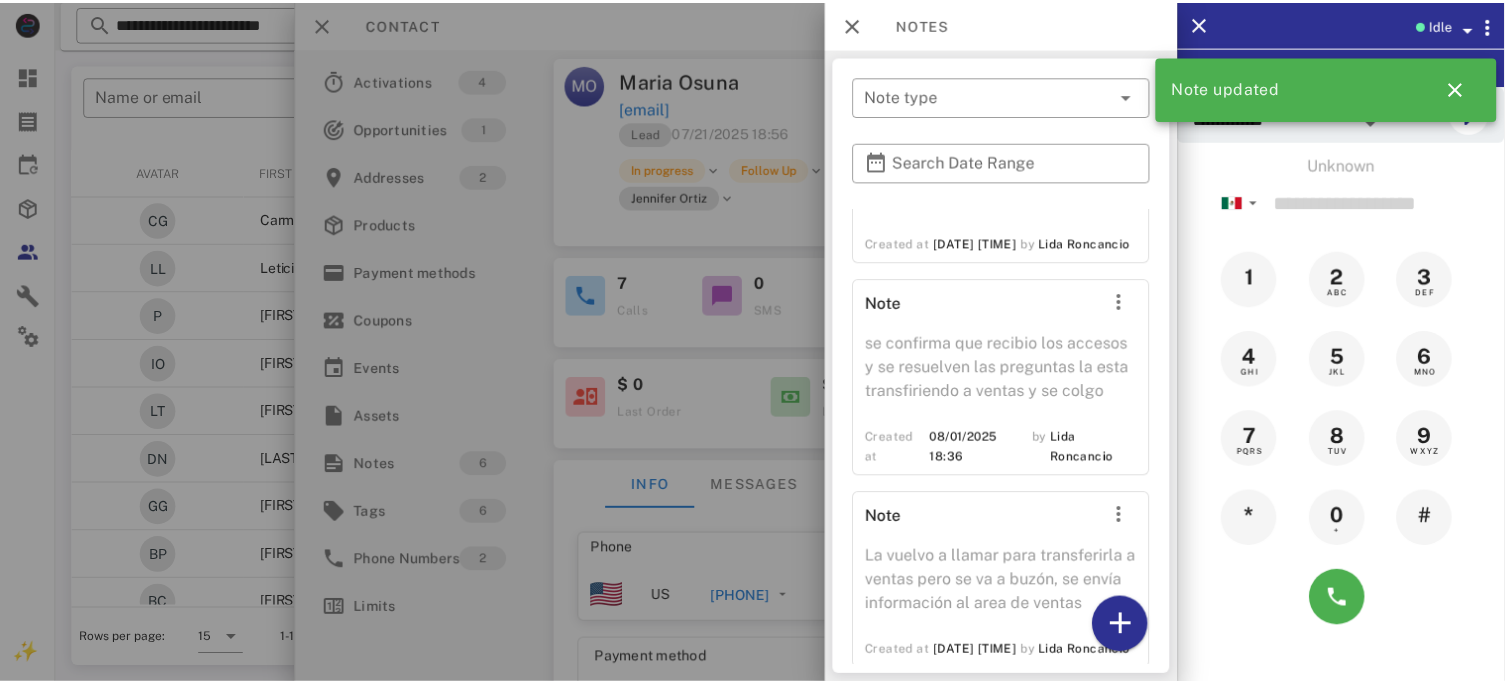 scroll, scrollTop: 799, scrollLeft: 0, axis: vertical 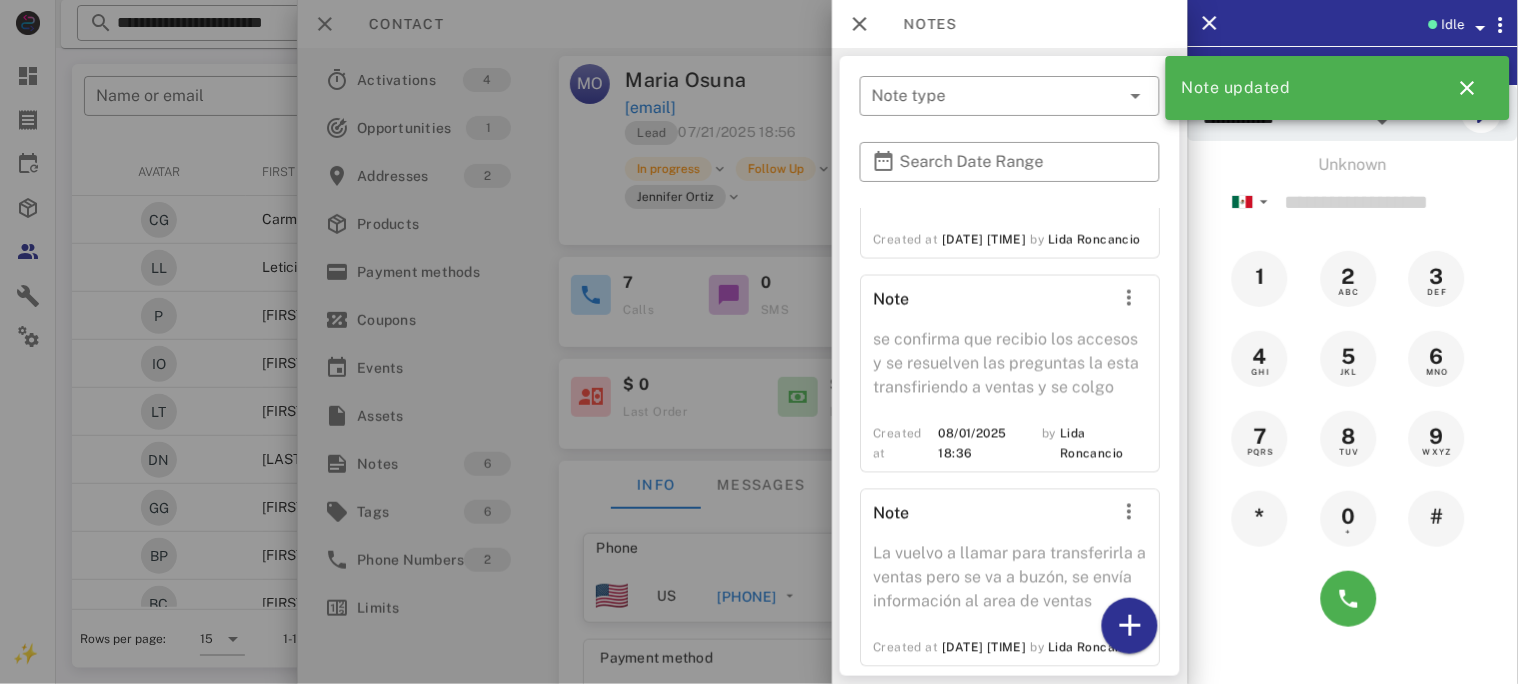click at bounding box center [759, 342] 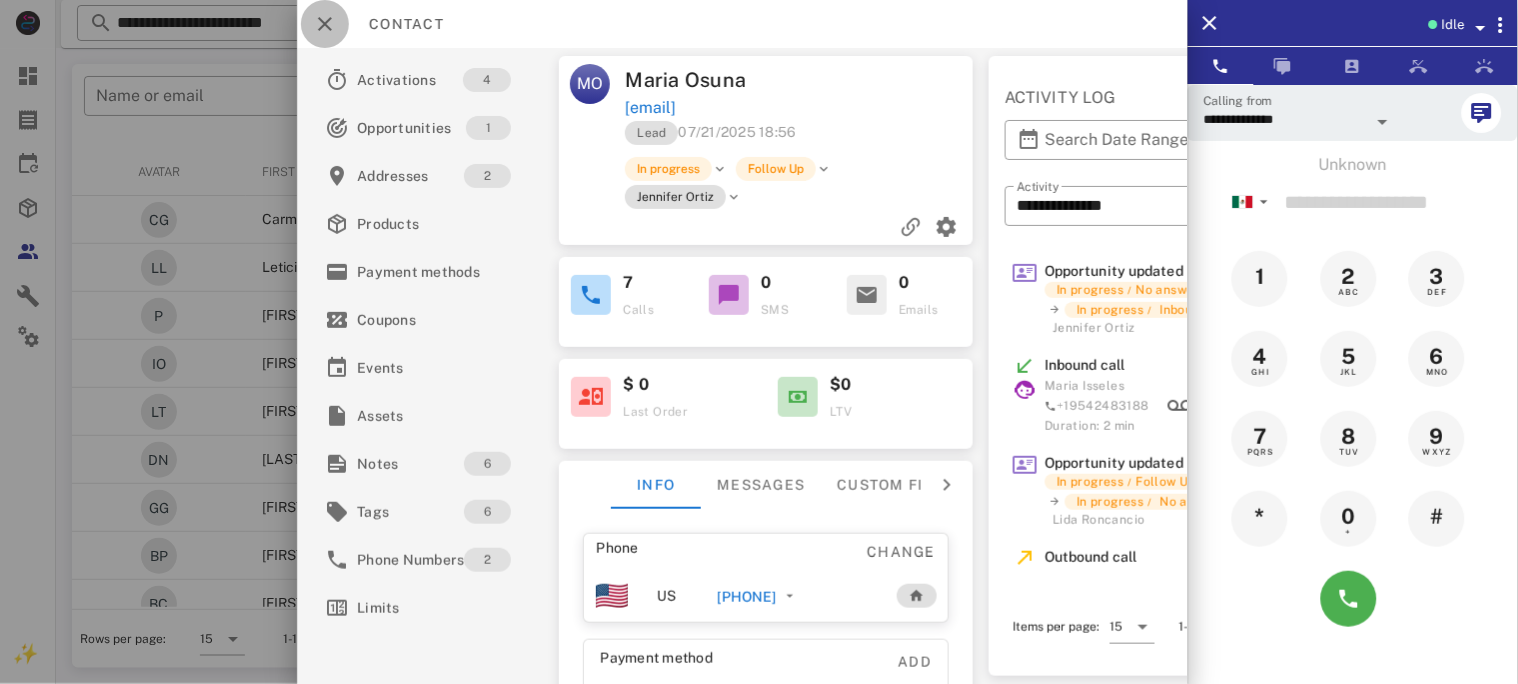 click at bounding box center [325, 24] 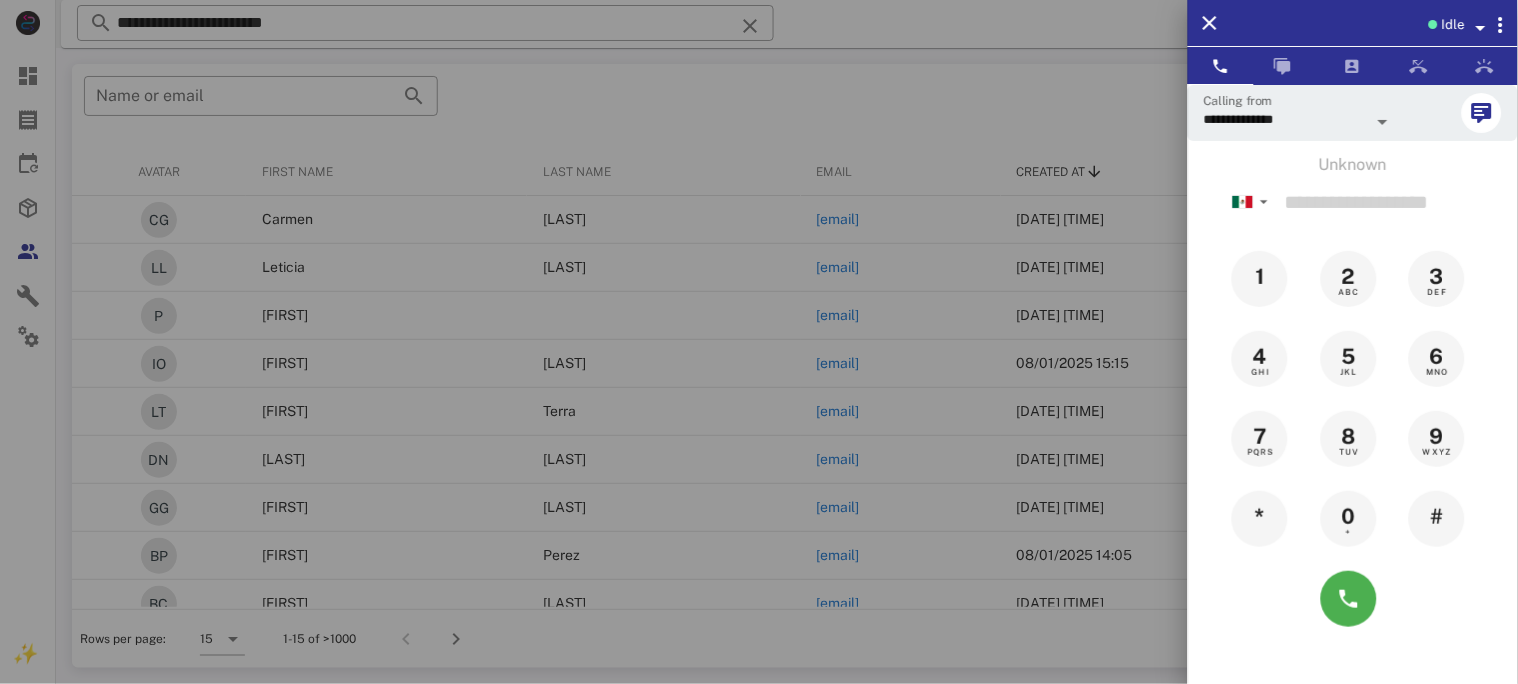 click at bounding box center (759, 342) 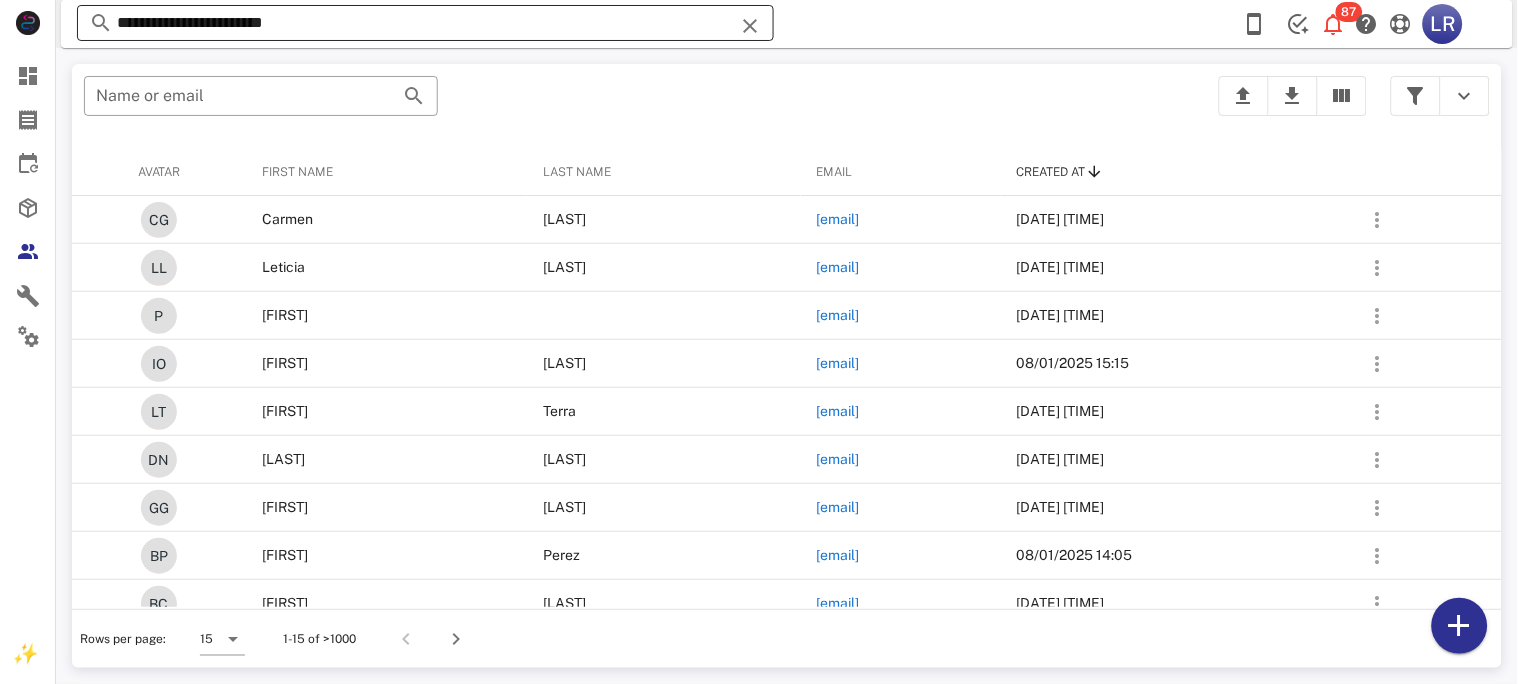 click at bounding box center [750, 26] 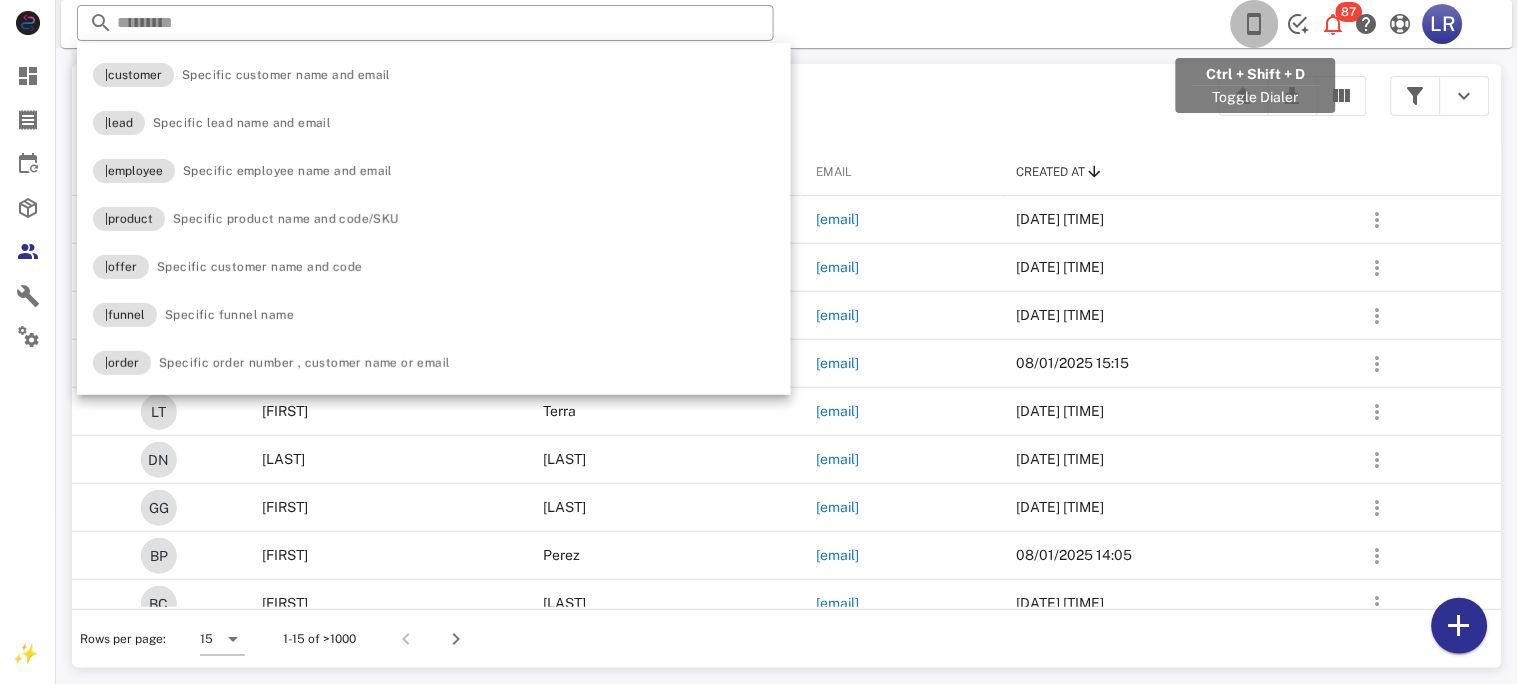 click at bounding box center (1255, 24) 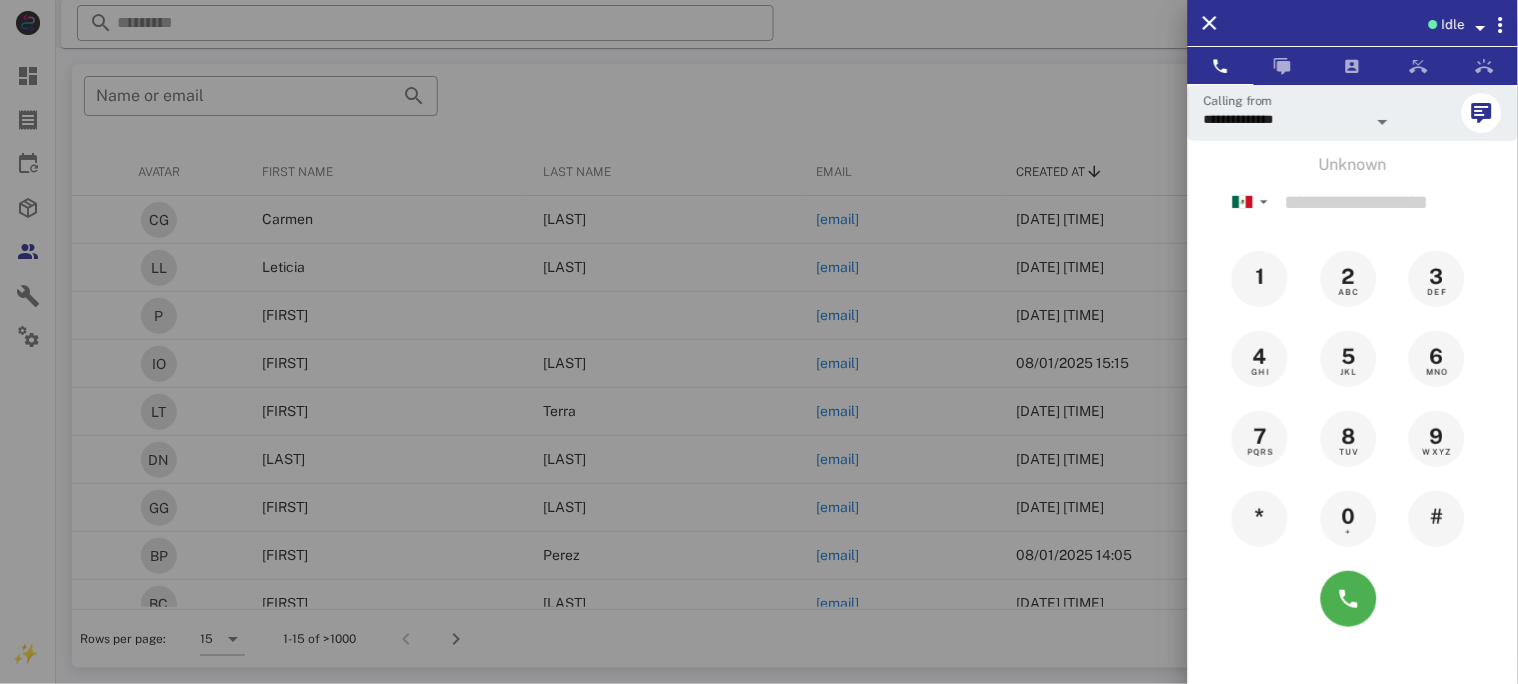 click at bounding box center (759, 342) 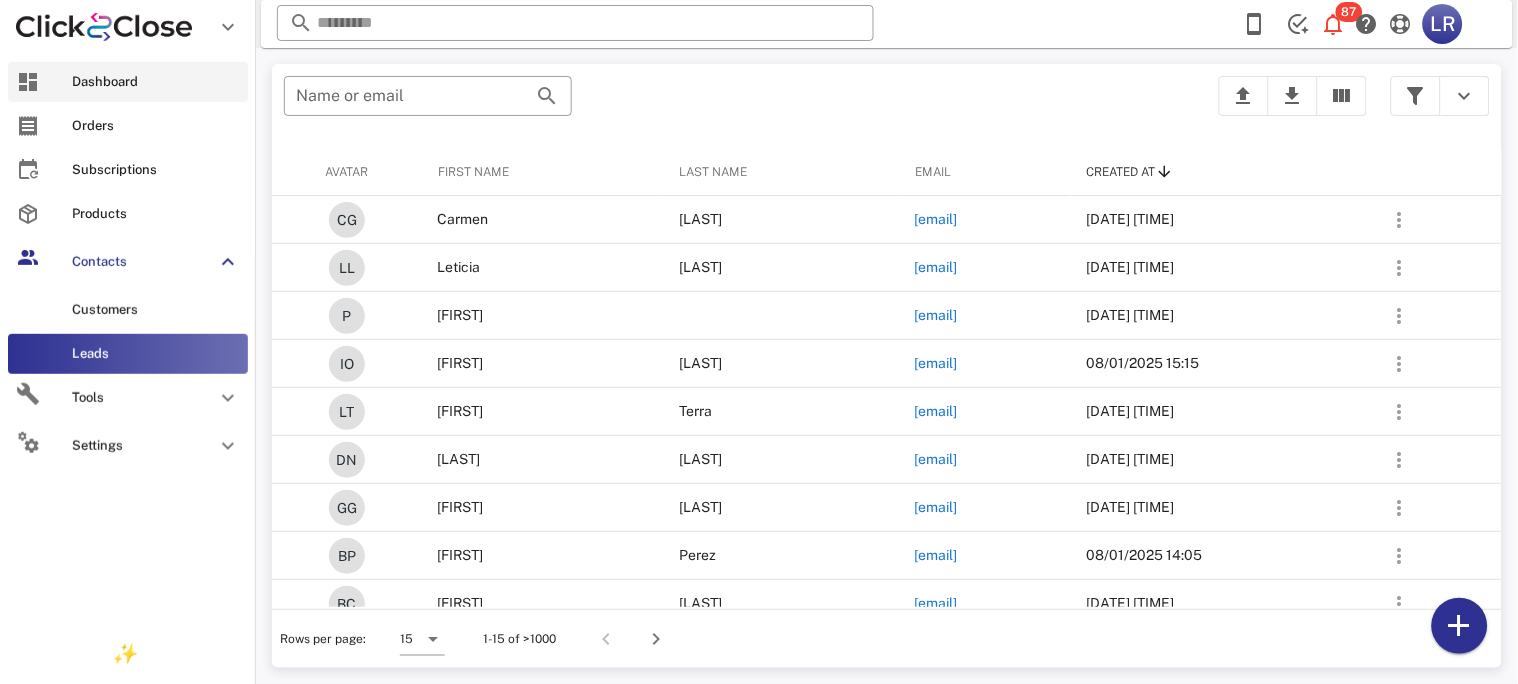 click on "Dashboard" at bounding box center (156, 82) 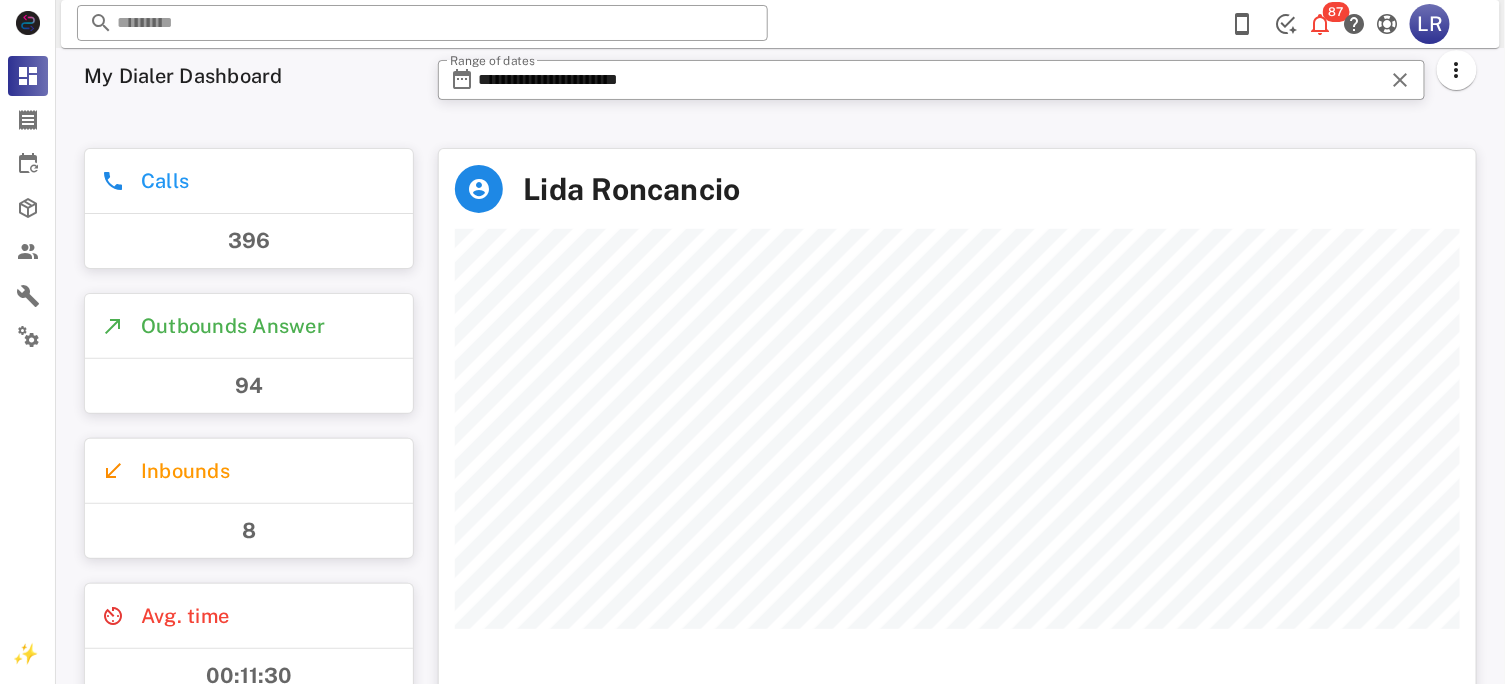 scroll, scrollTop: 999441, scrollLeft: 998963, axis: both 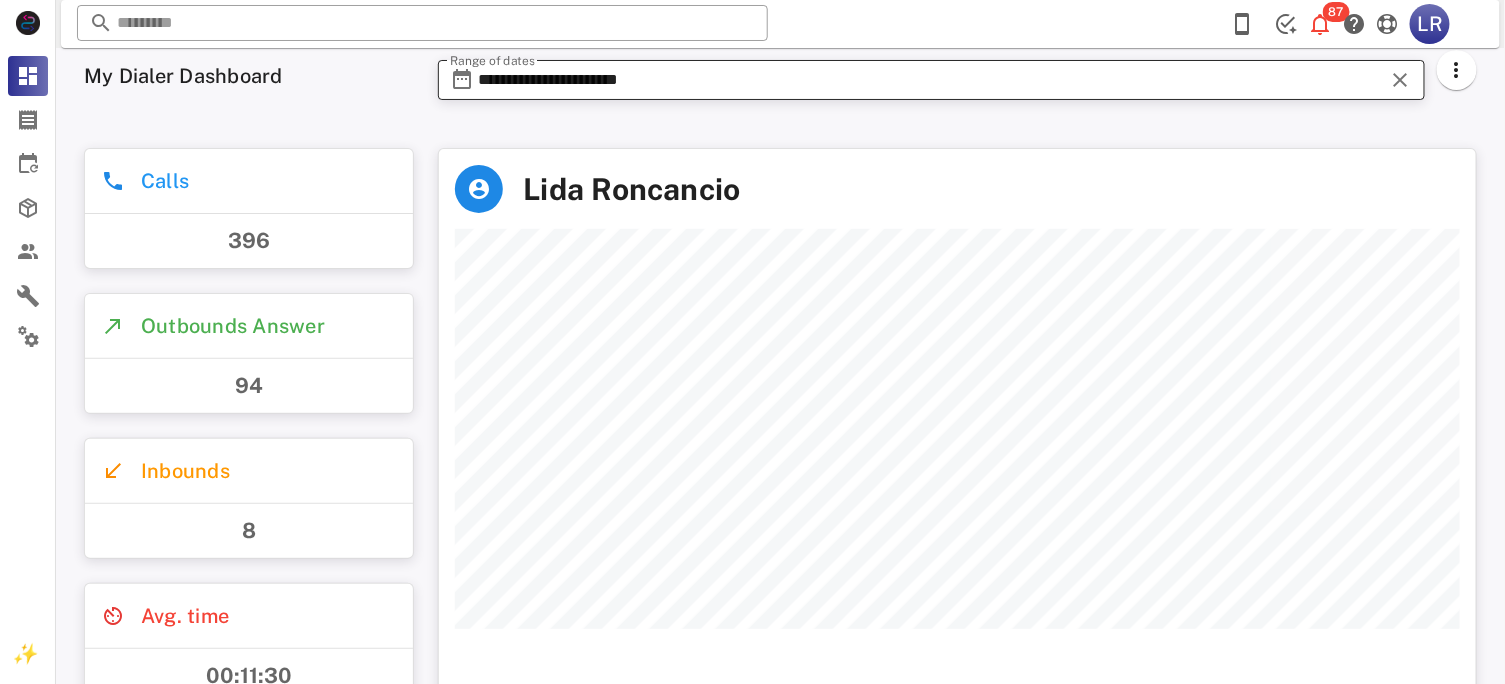 click on "**********" at bounding box center (931, 80) 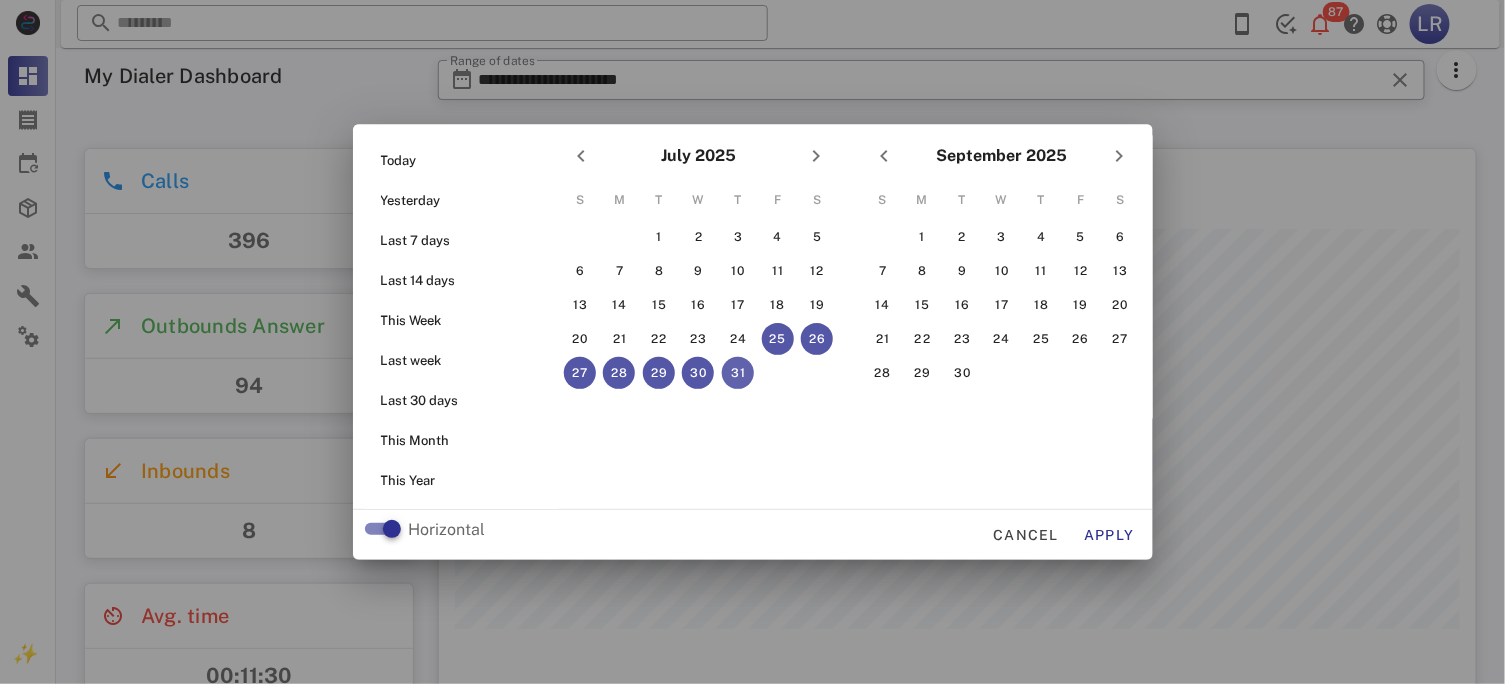 click on "31" at bounding box center [738, 373] 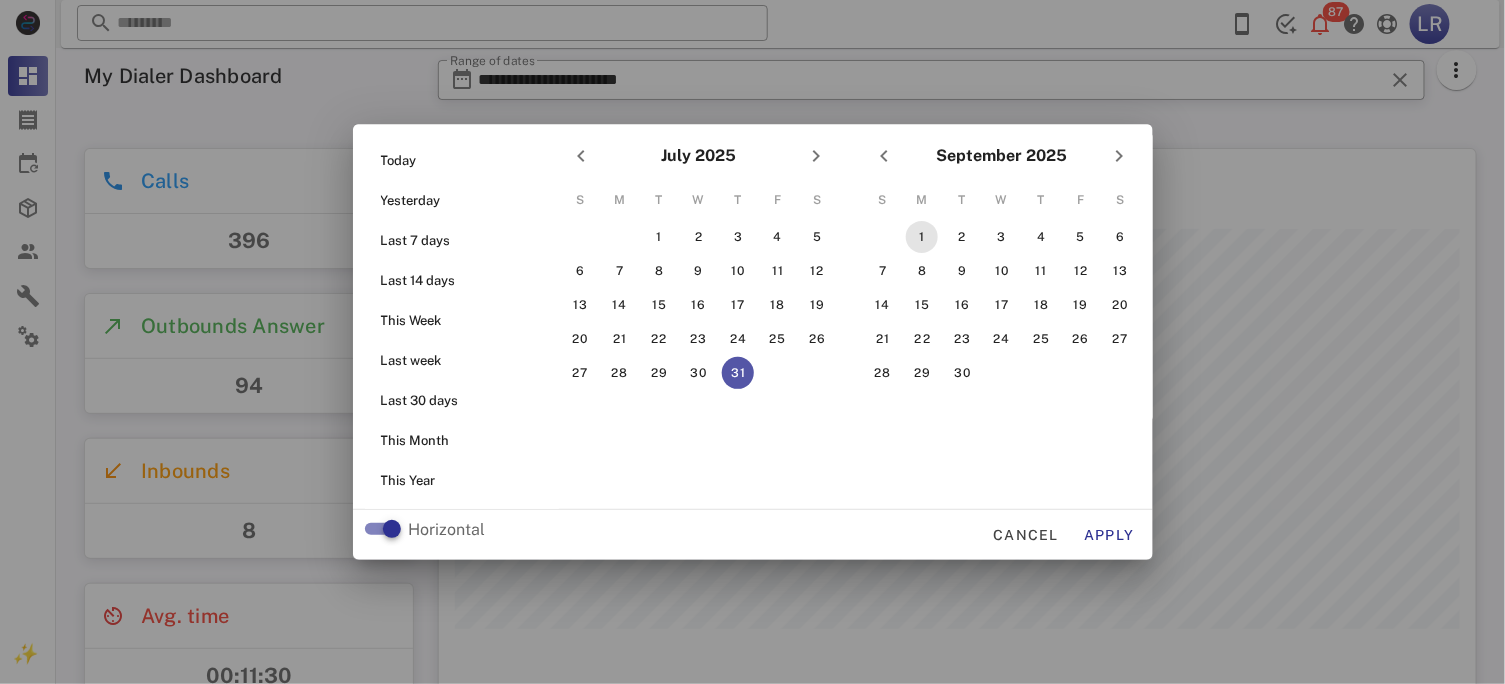 click on "1" at bounding box center (922, 237) 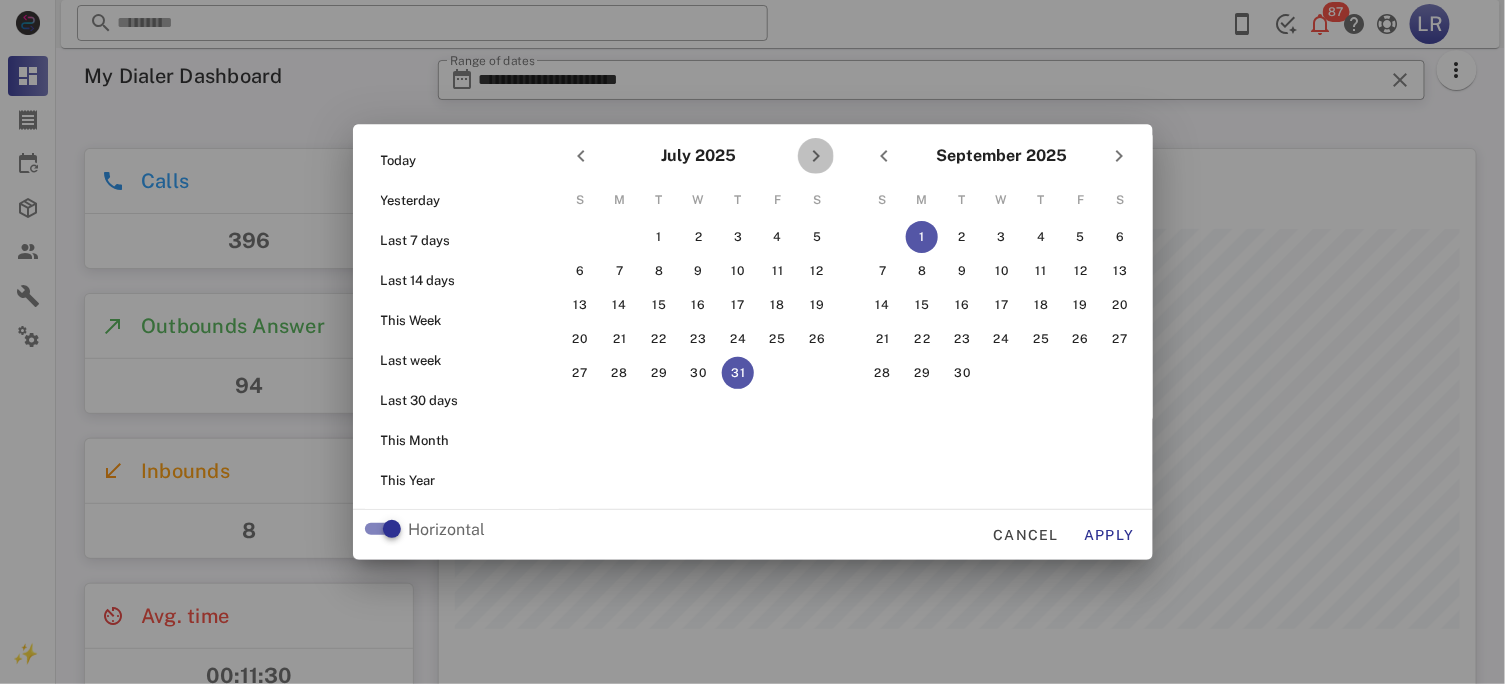 click at bounding box center [816, 156] 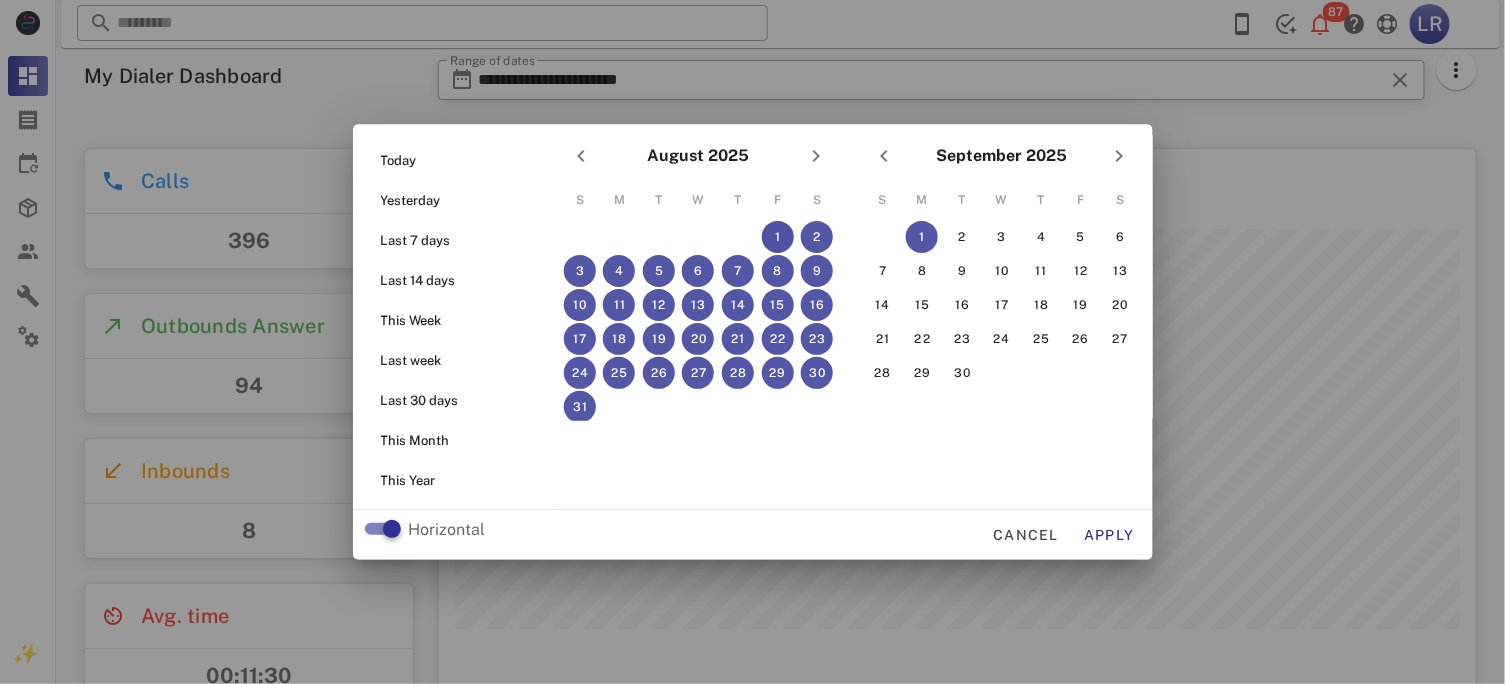 click on "1" at bounding box center [777, 237] 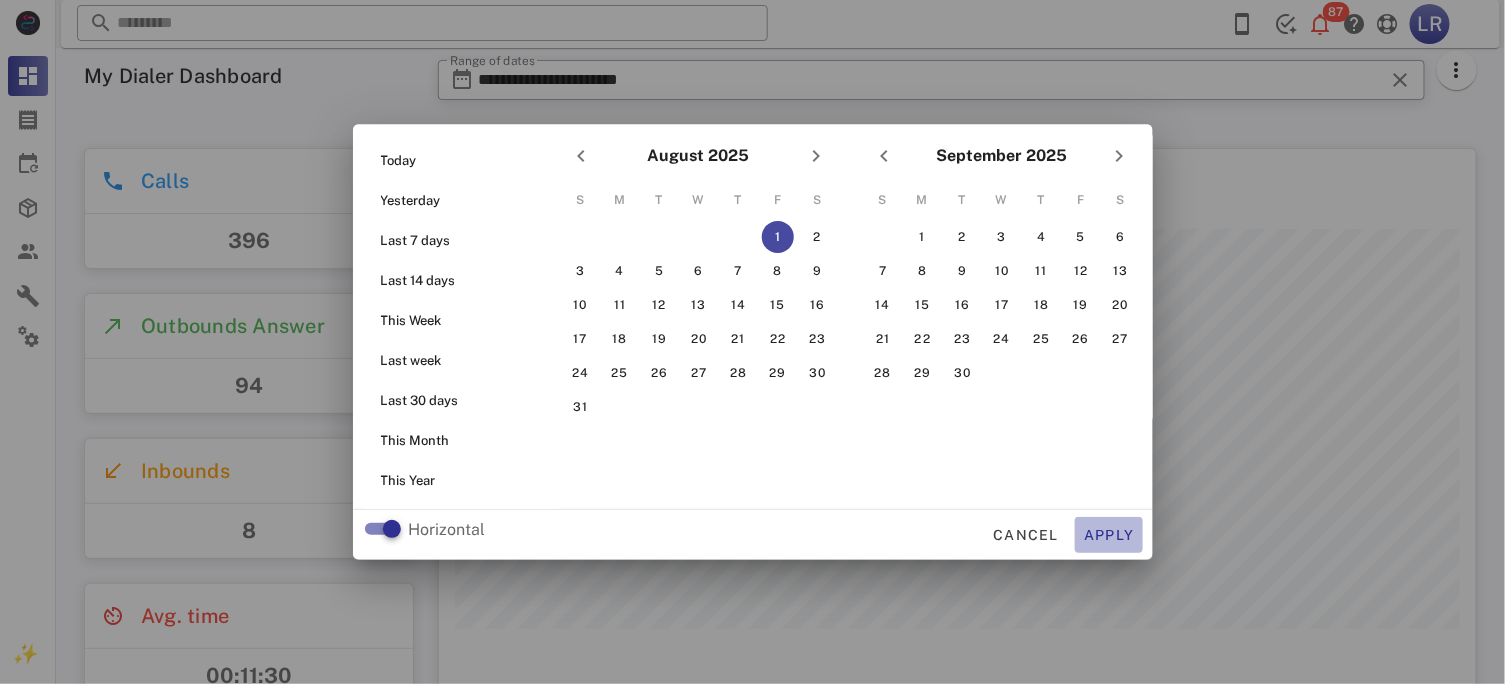 click on "Apply" at bounding box center (1109, 535) 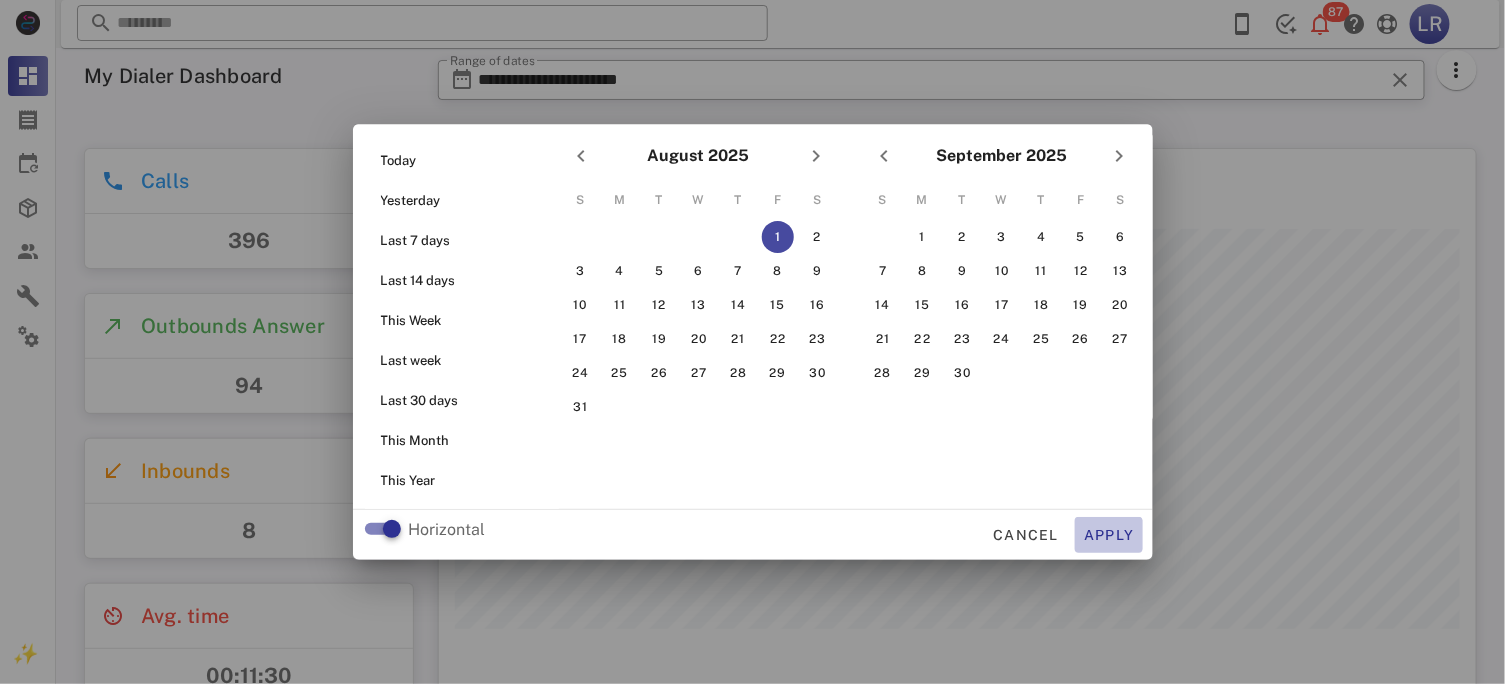 type on "**********" 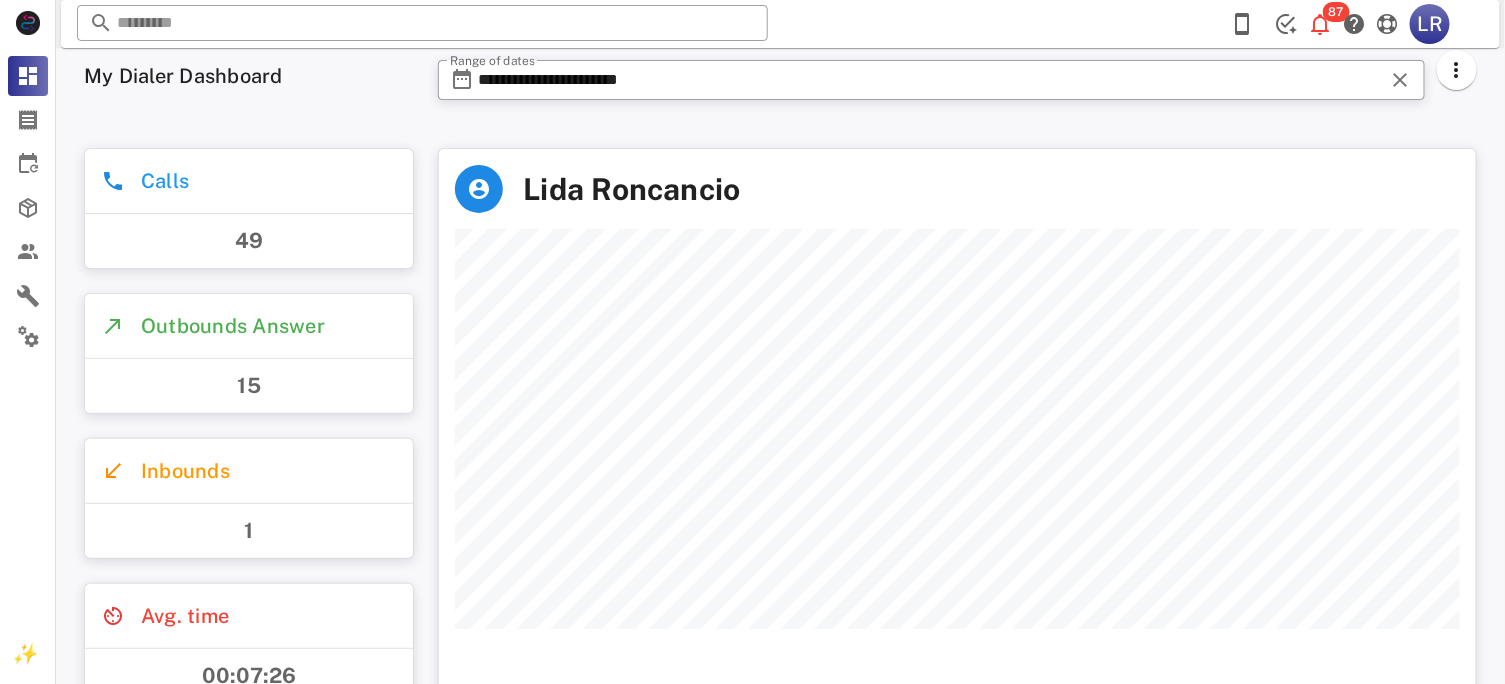 scroll, scrollTop: 999441, scrollLeft: 998963, axis: both 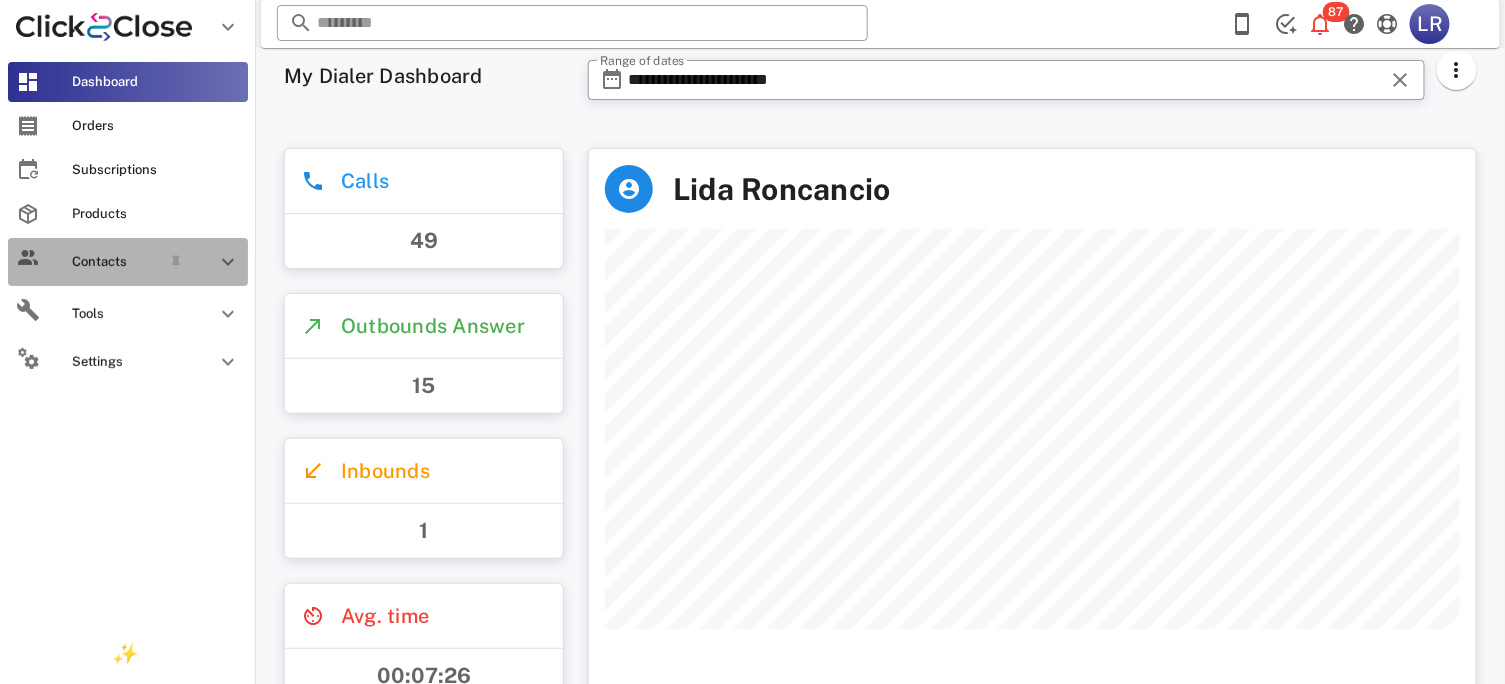 click on "Contacts" at bounding box center [116, 262] 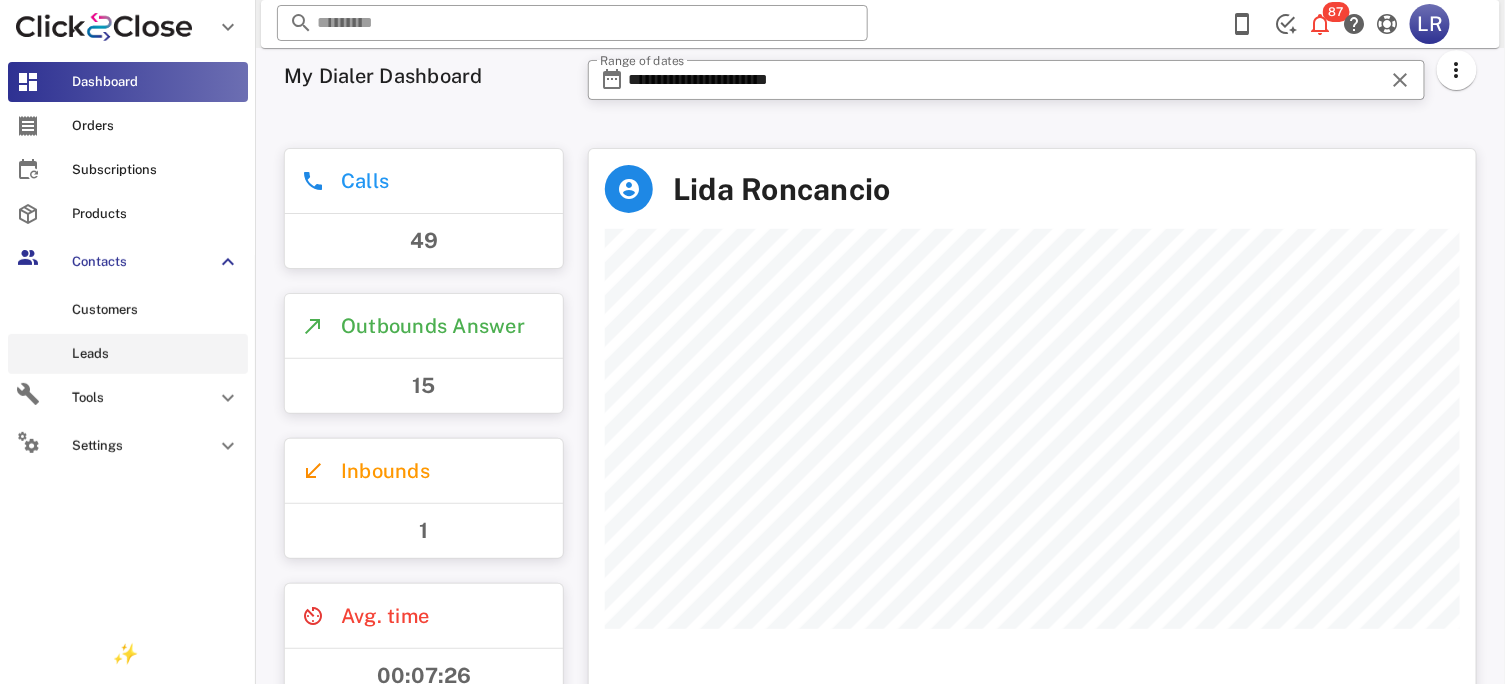 click on "Leads" at bounding box center [156, 354] 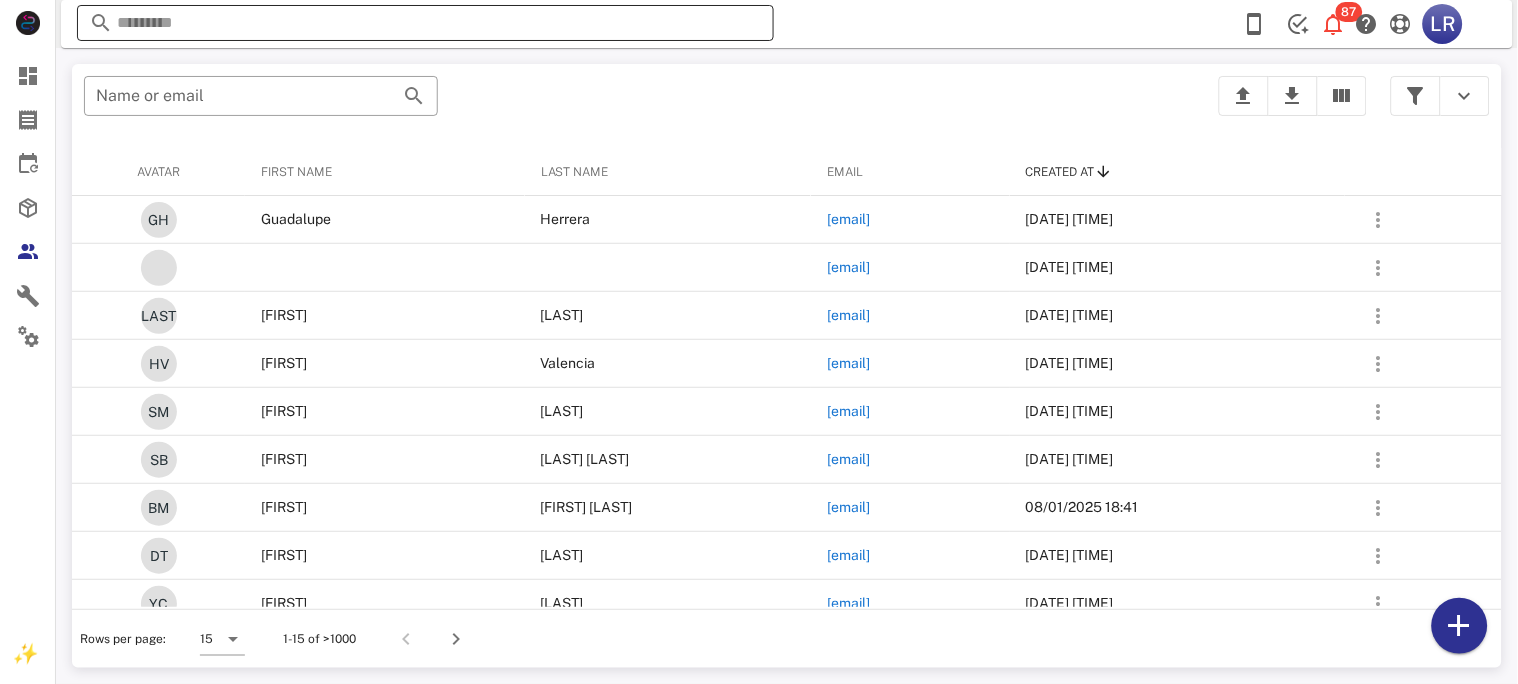 click at bounding box center (425, 23) 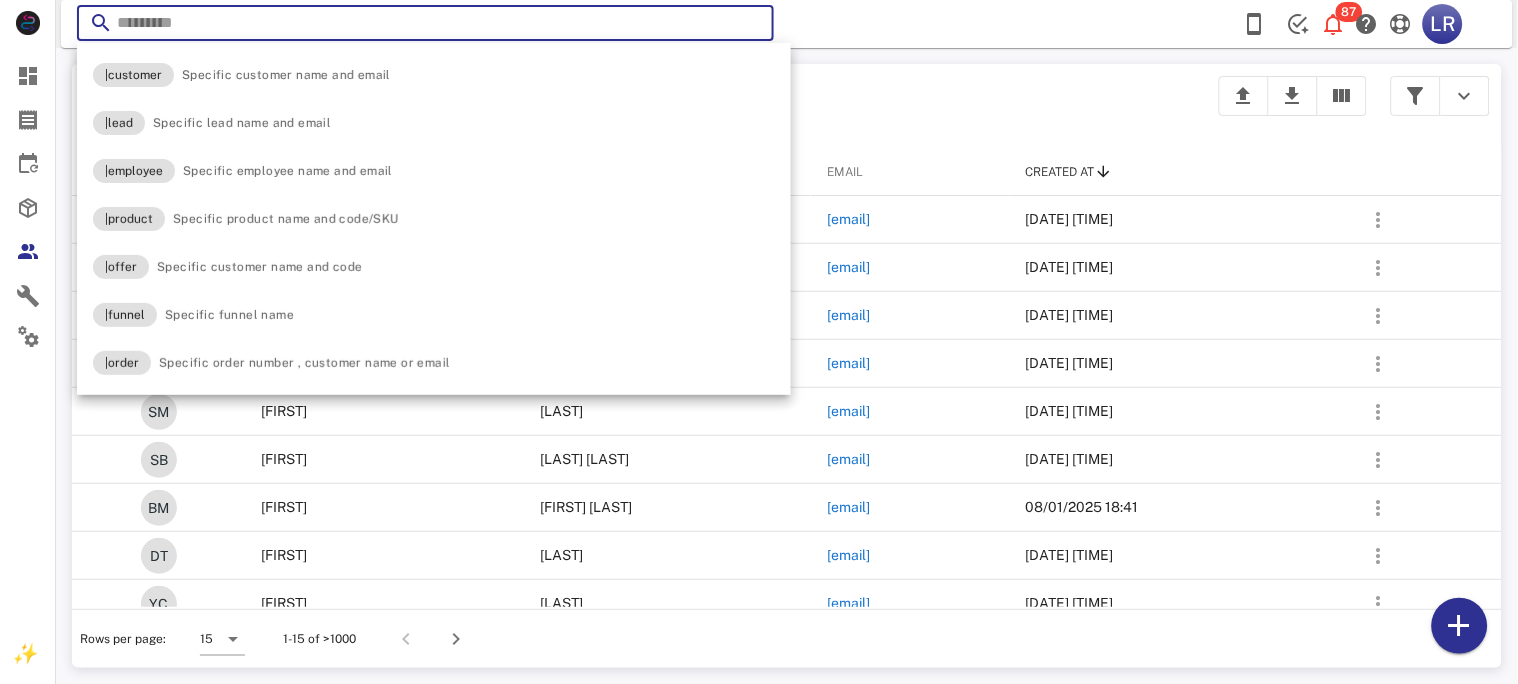 click at bounding box center [425, 23] 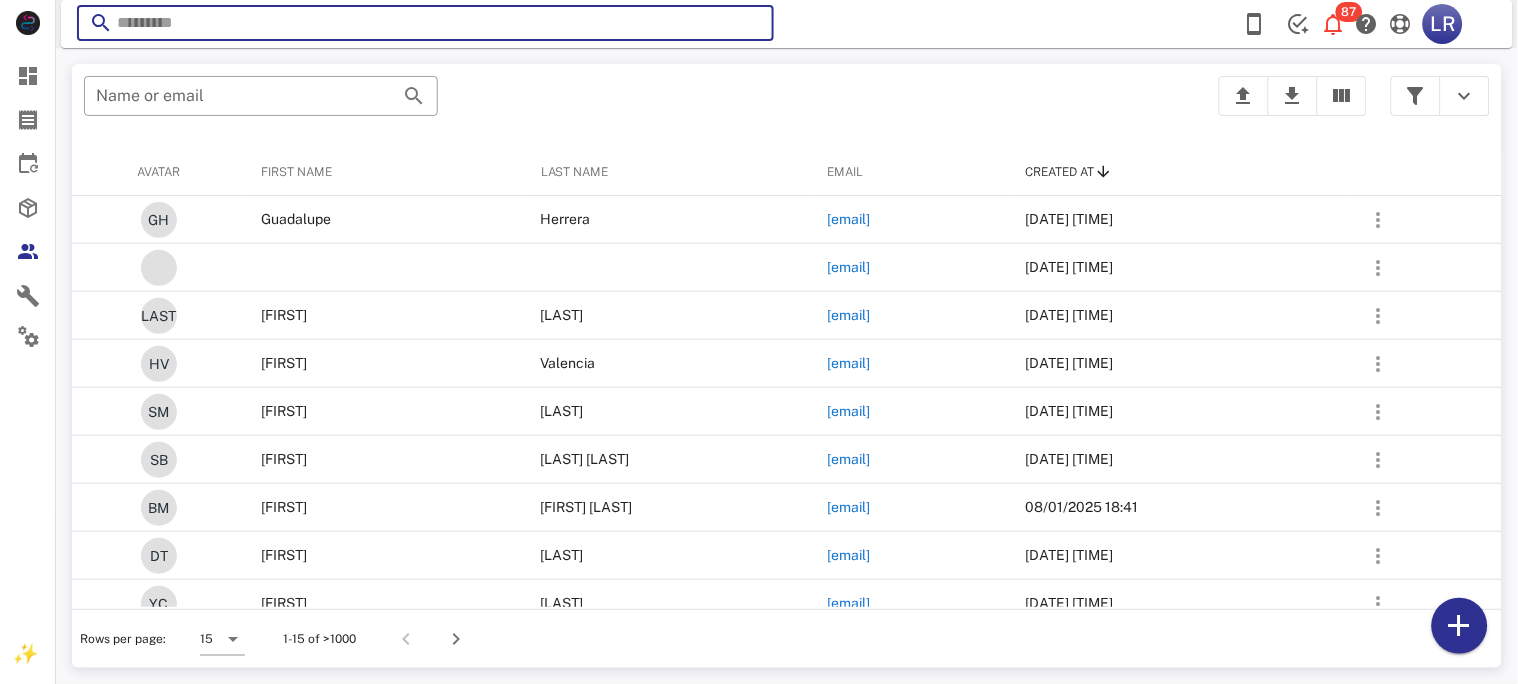 paste on "**********" 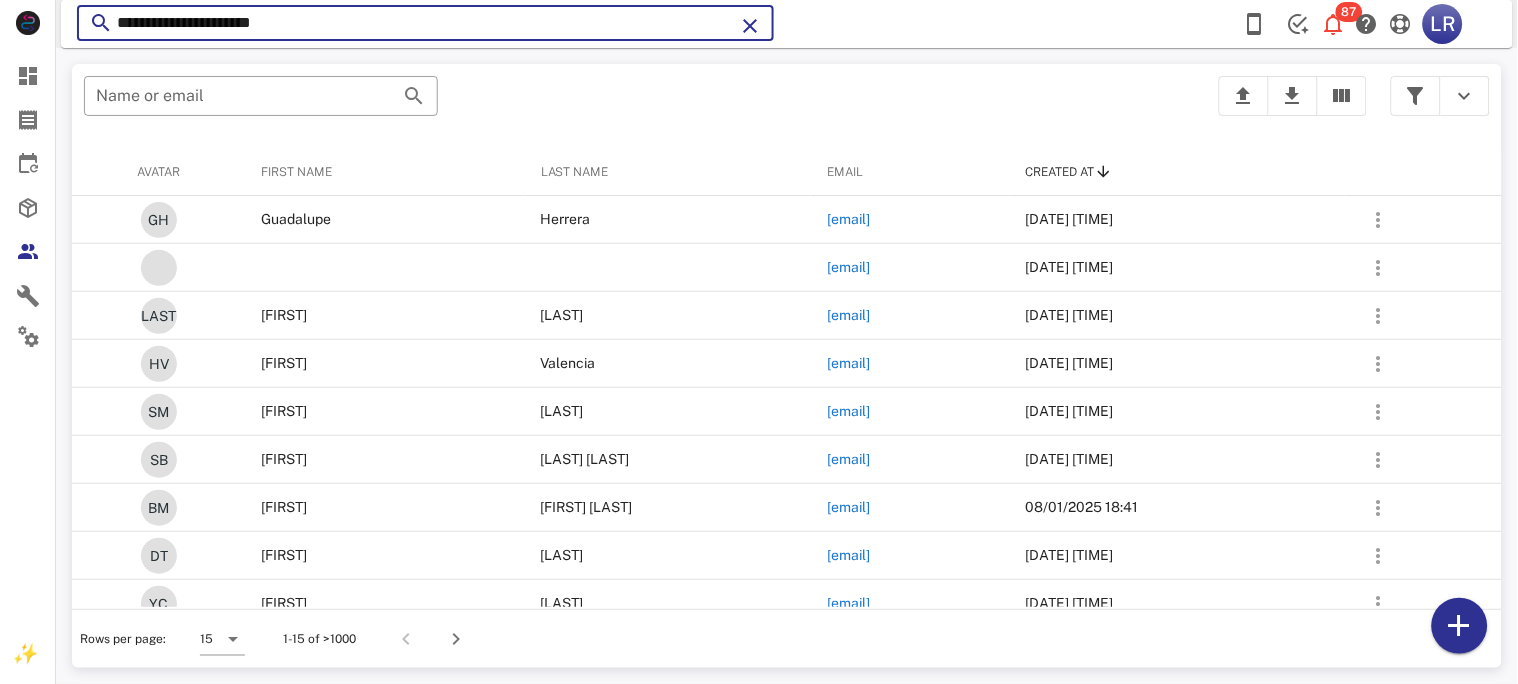 type on "**********" 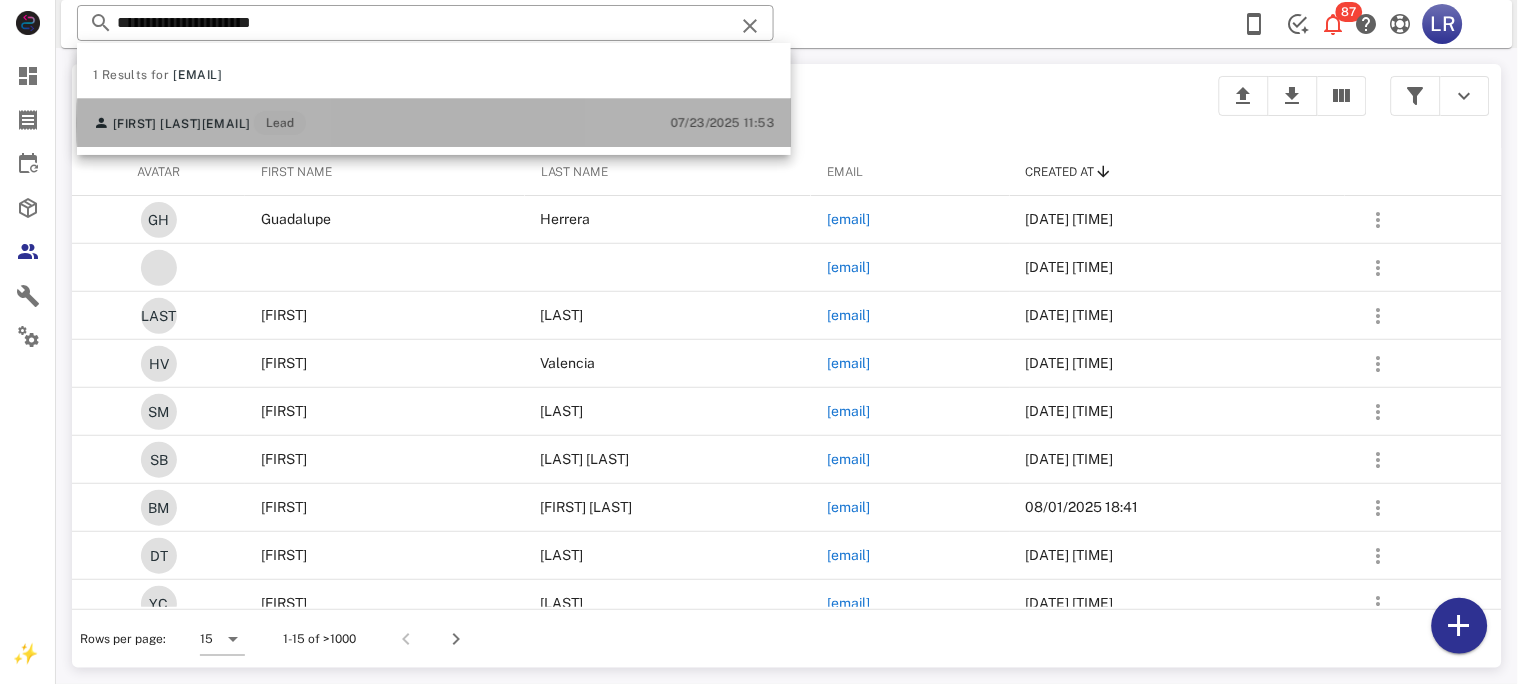 click on "[FIRST] [LAST]" at bounding box center [157, 124] 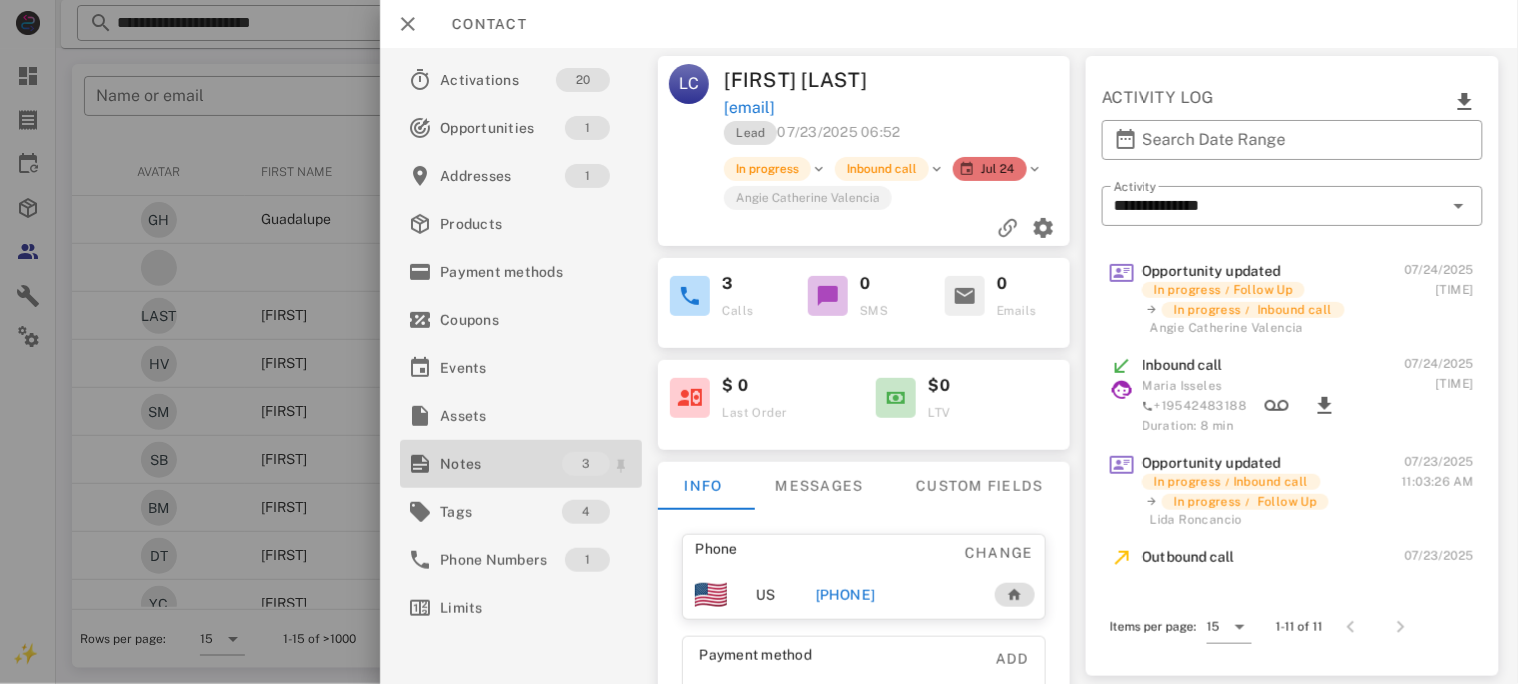 click on "Notes" at bounding box center [501, 464] 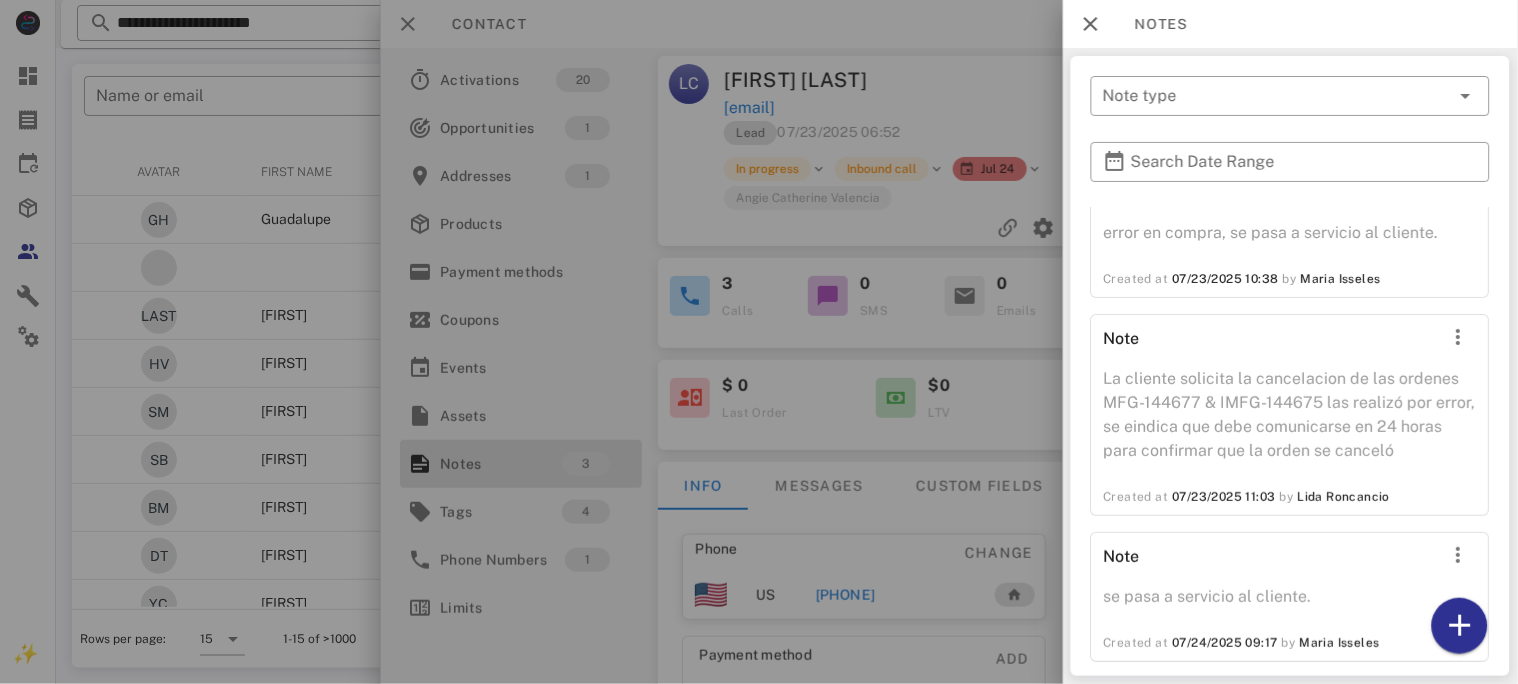 scroll, scrollTop: 62, scrollLeft: 0, axis: vertical 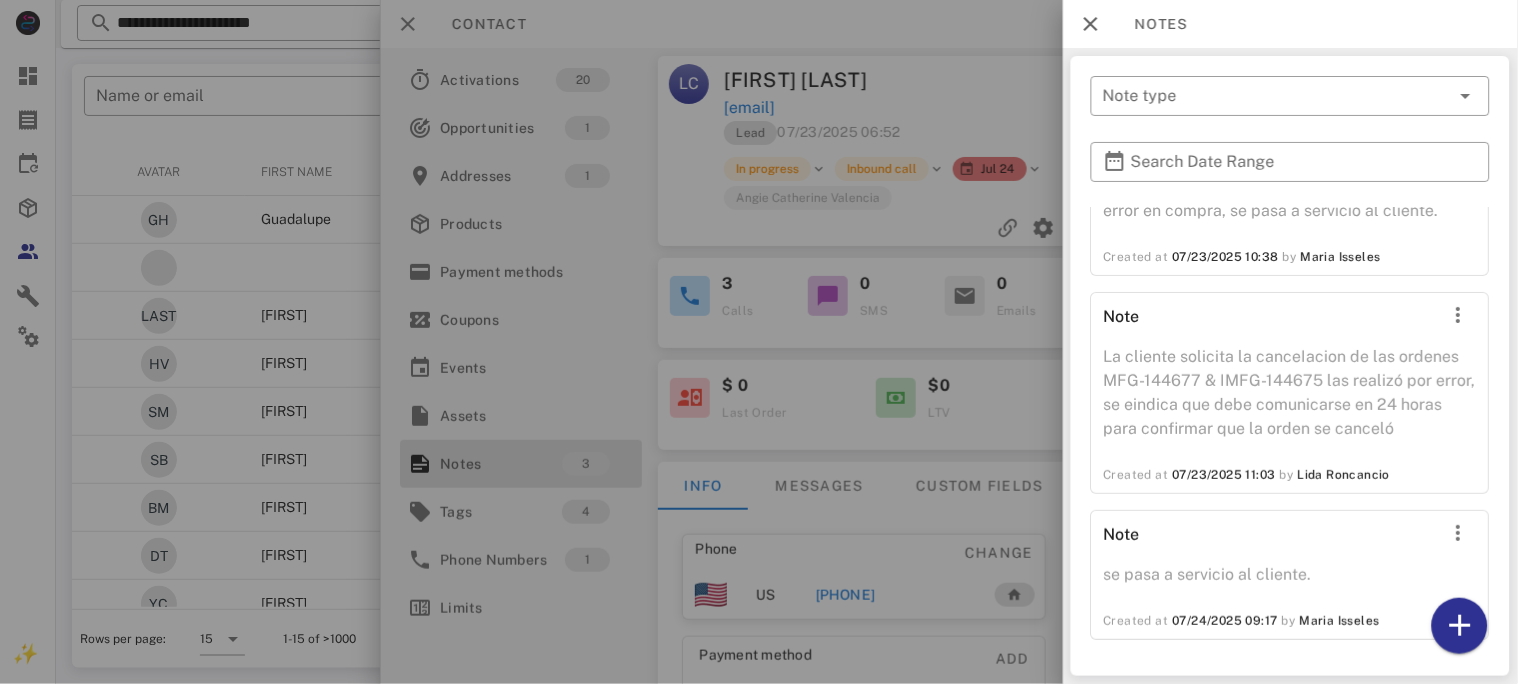 click at bounding box center (759, 342) 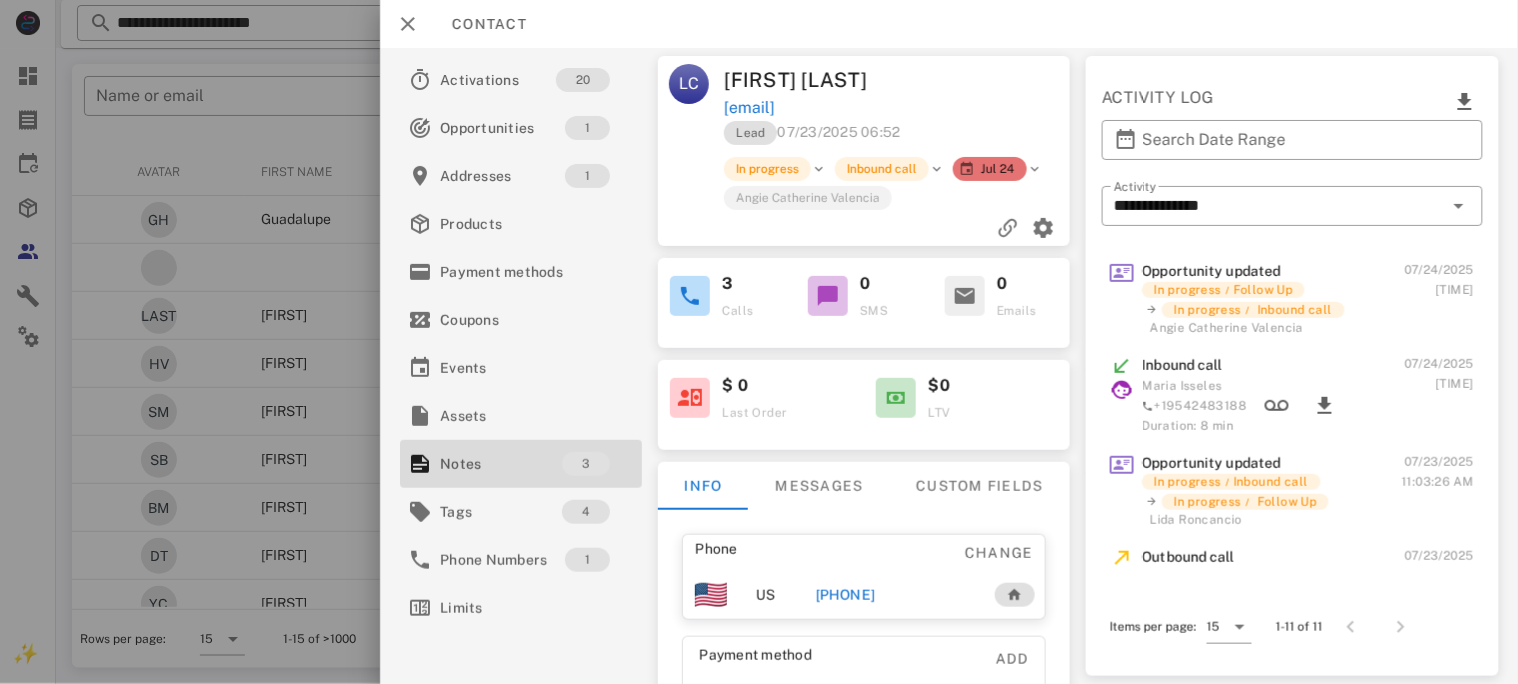 click on "[PHONE]" at bounding box center (845, 595) 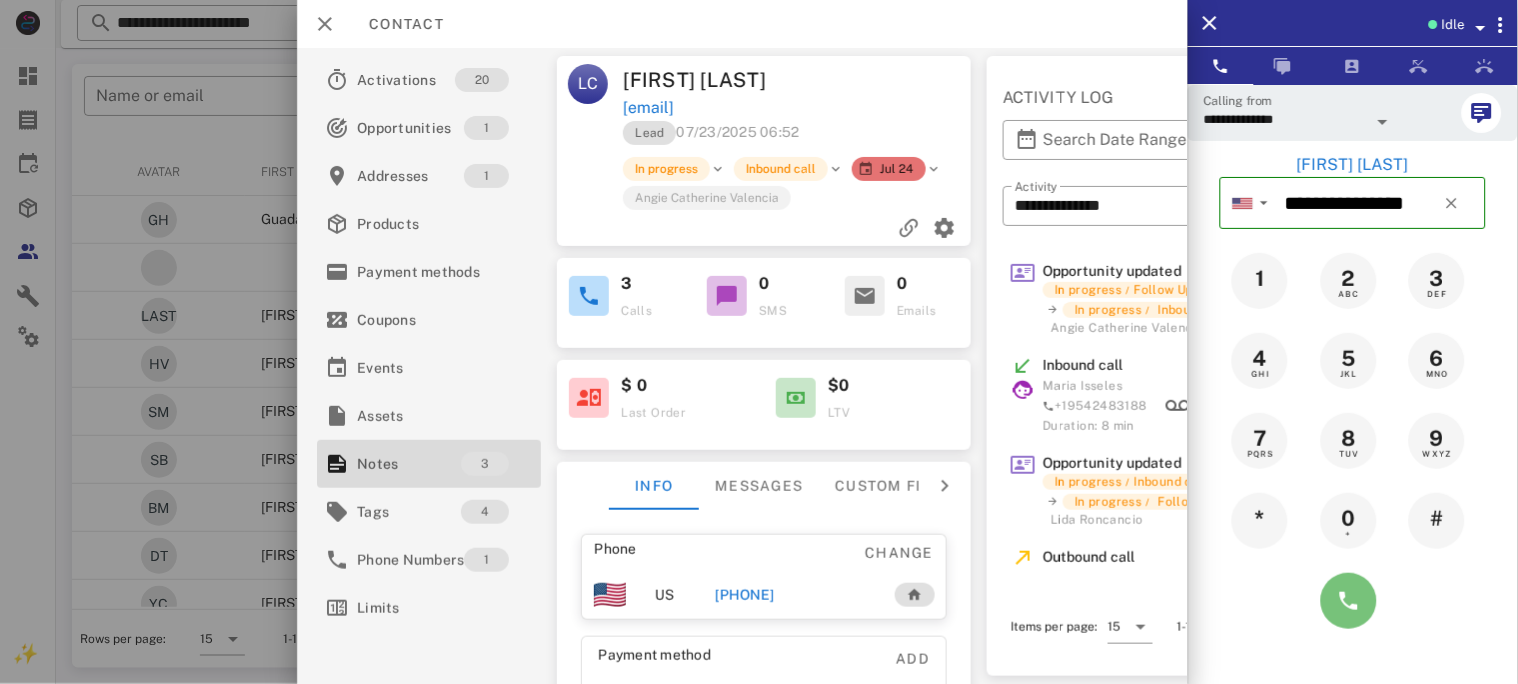 click at bounding box center (1349, 601) 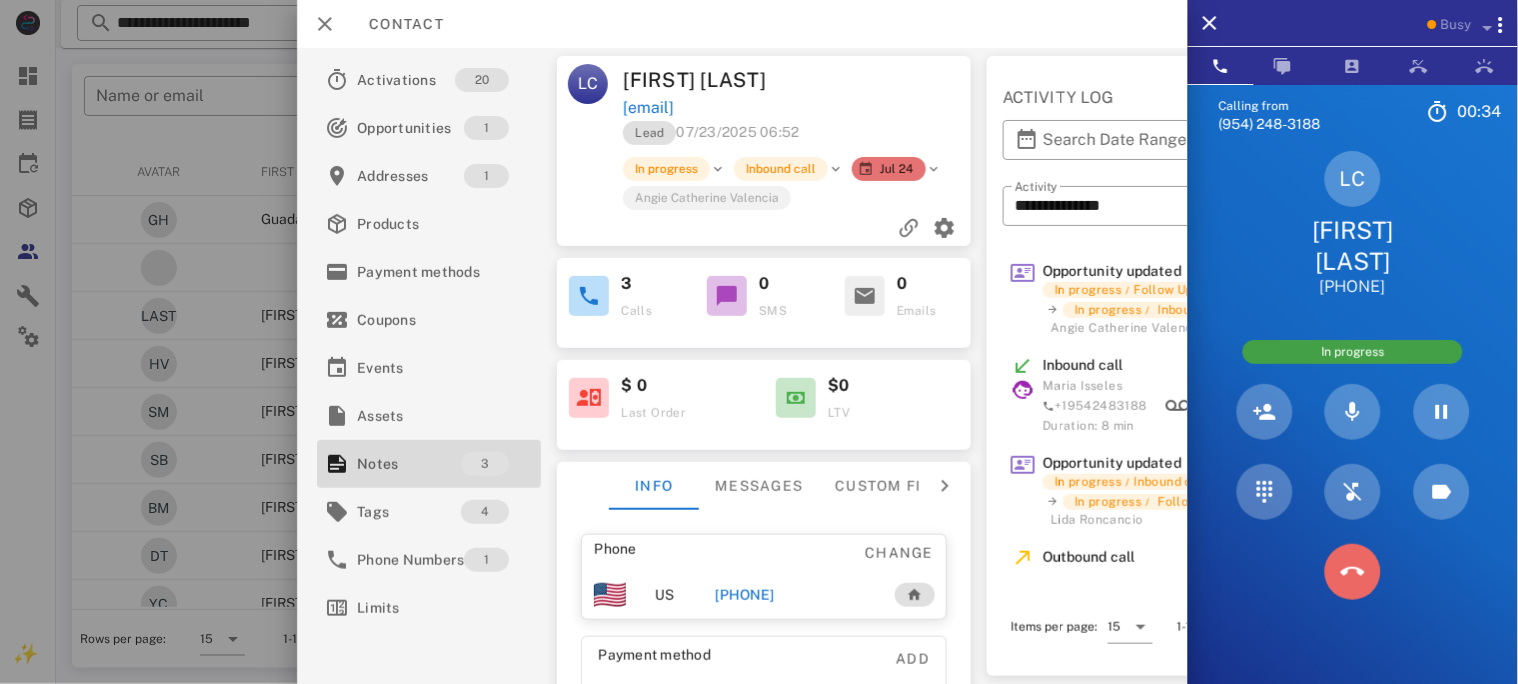 click at bounding box center [1353, 572] 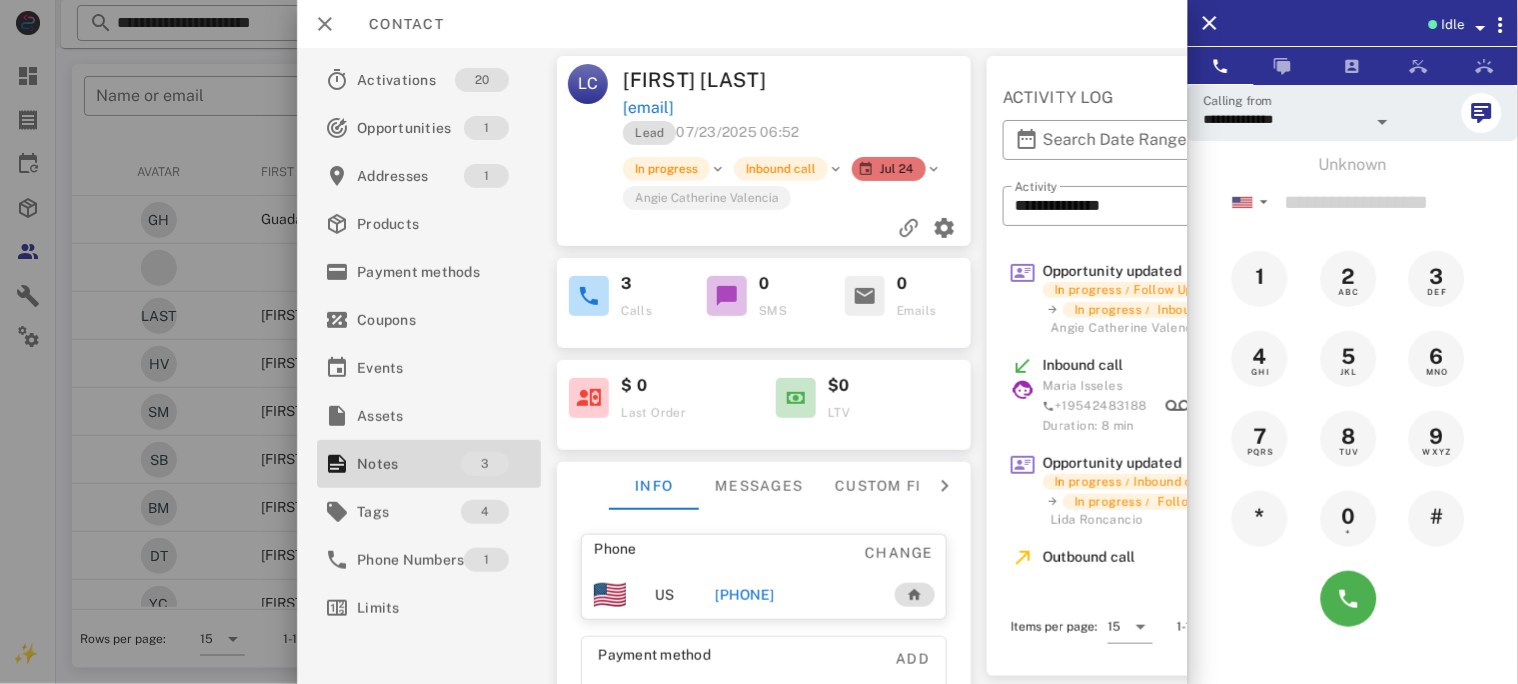 click on "[PHONE]" at bounding box center (744, 595) 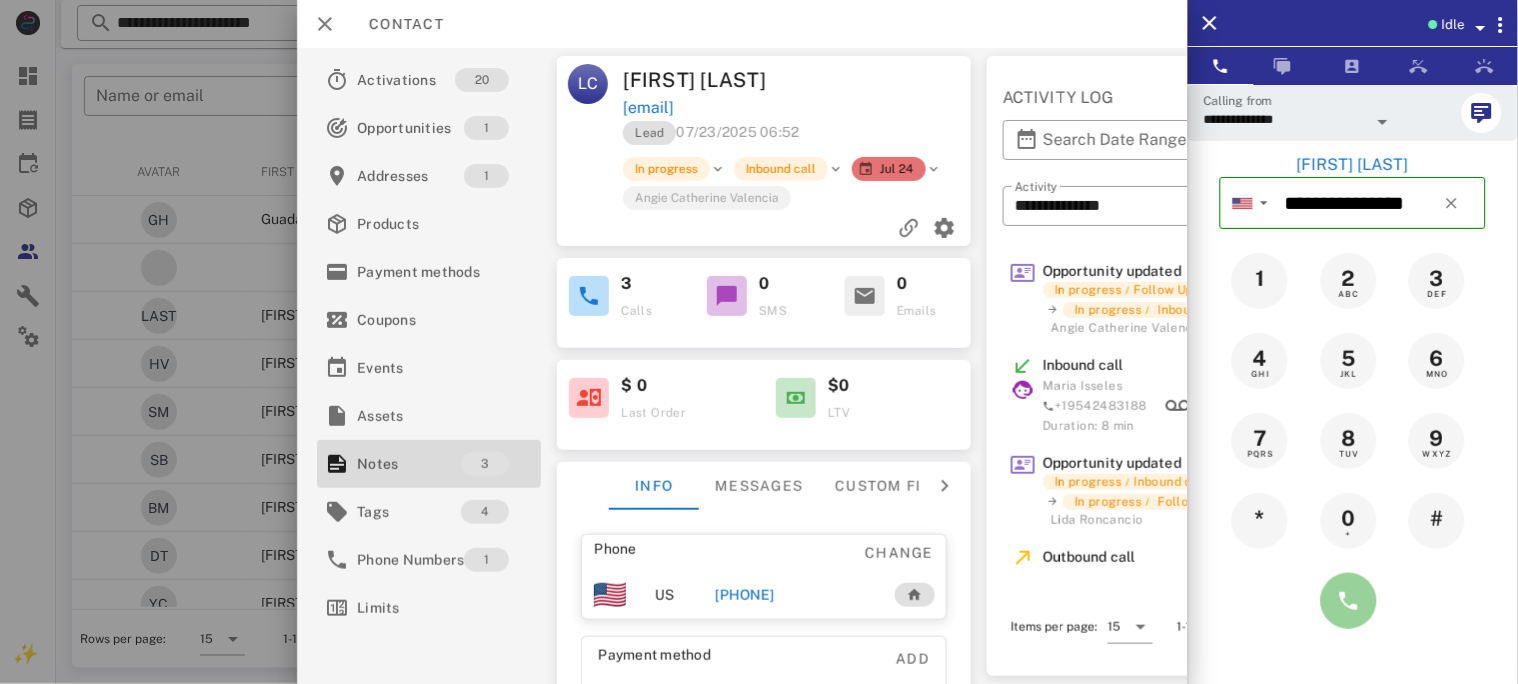click at bounding box center (1349, 601) 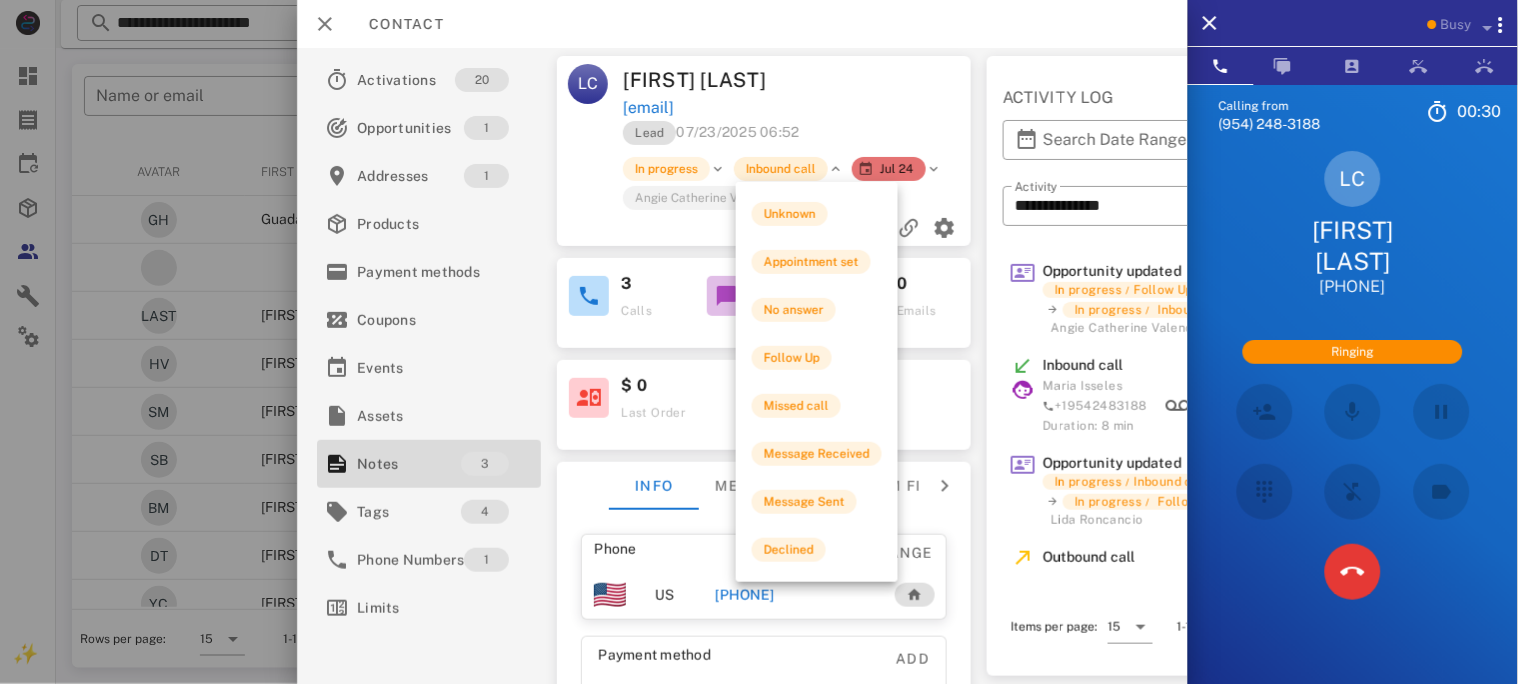 click on "Inbound call" at bounding box center [781, 169] 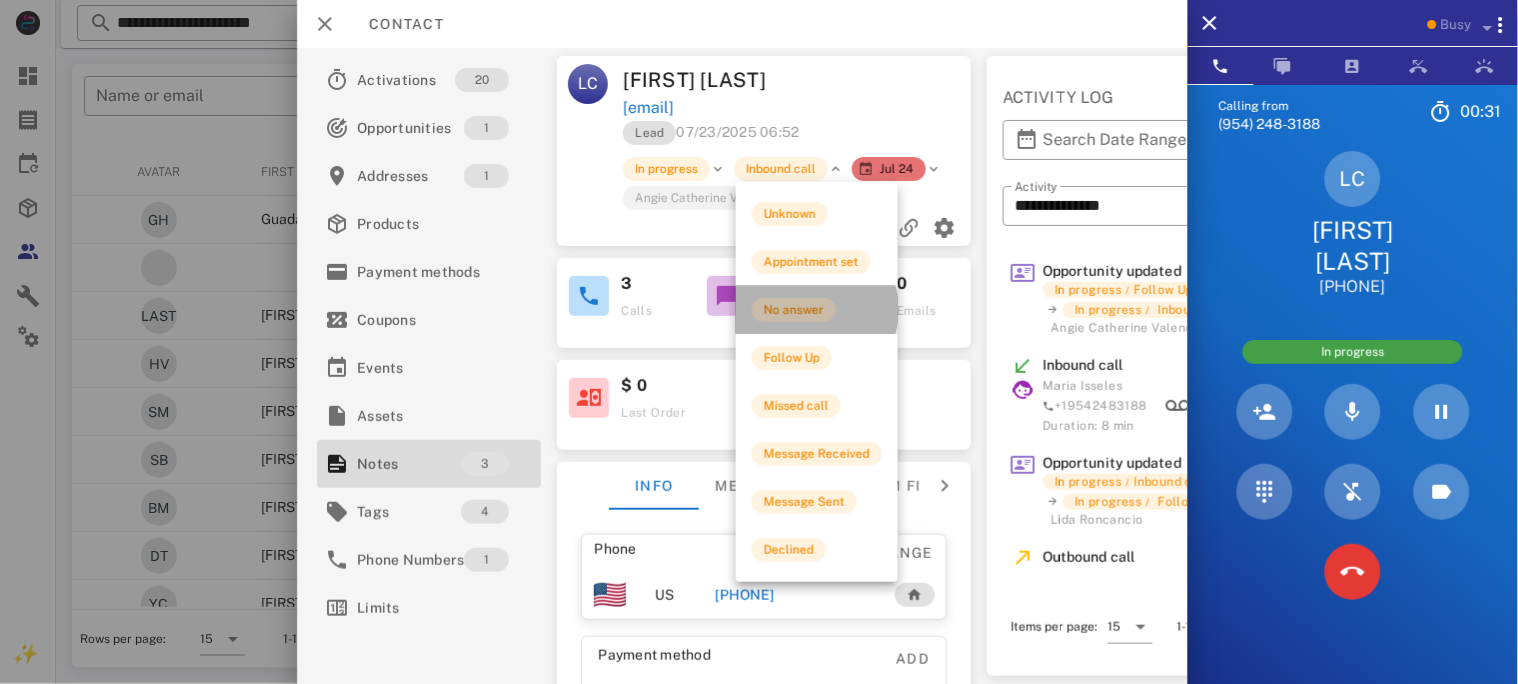 click on "No answer" at bounding box center (794, 310) 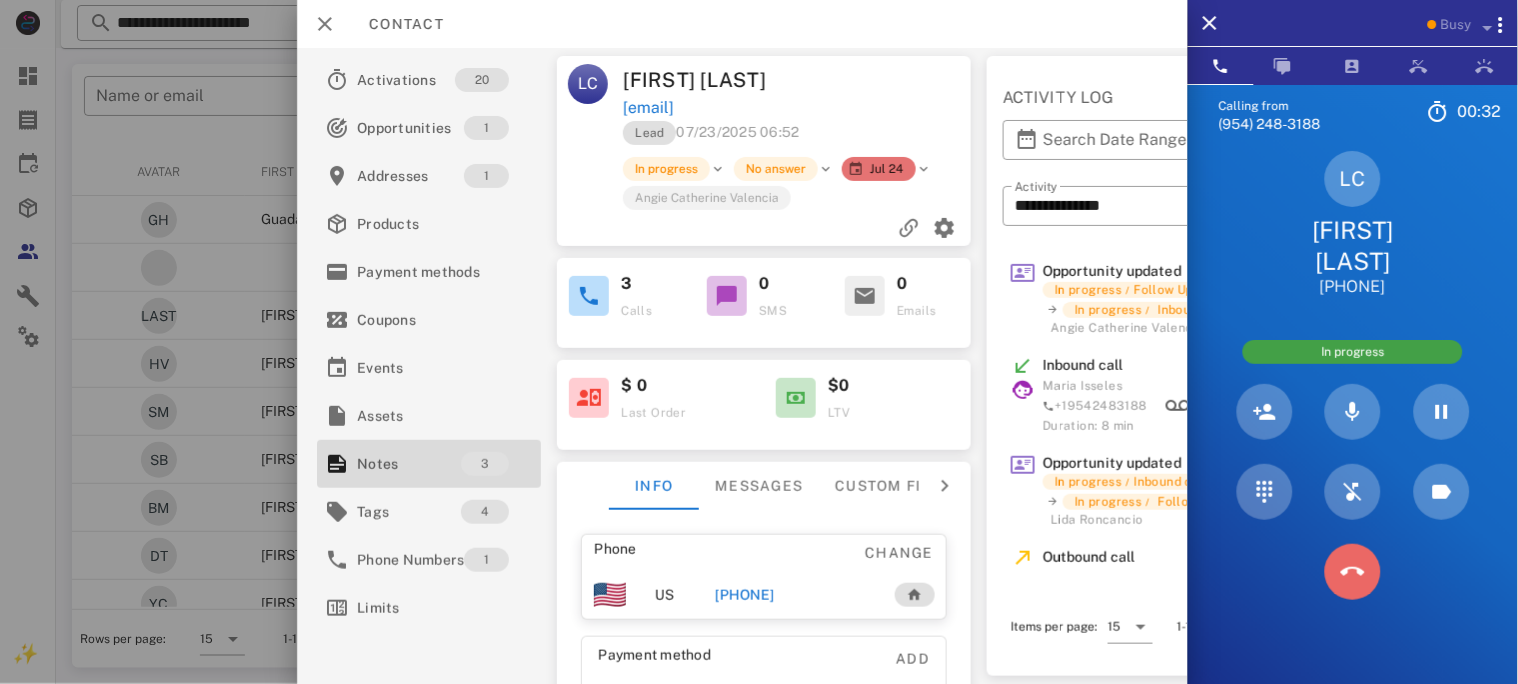 click at bounding box center [1353, 572] 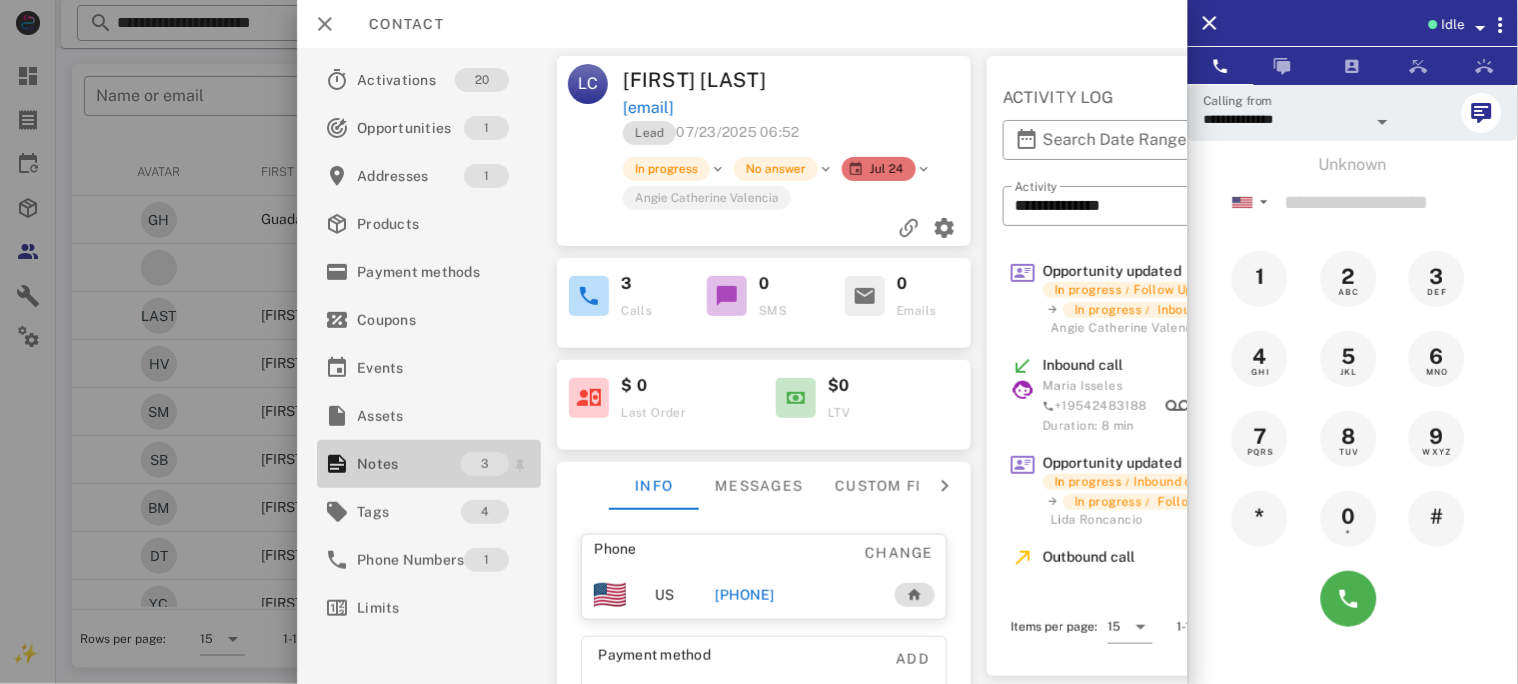 click on "Notes" at bounding box center [409, 464] 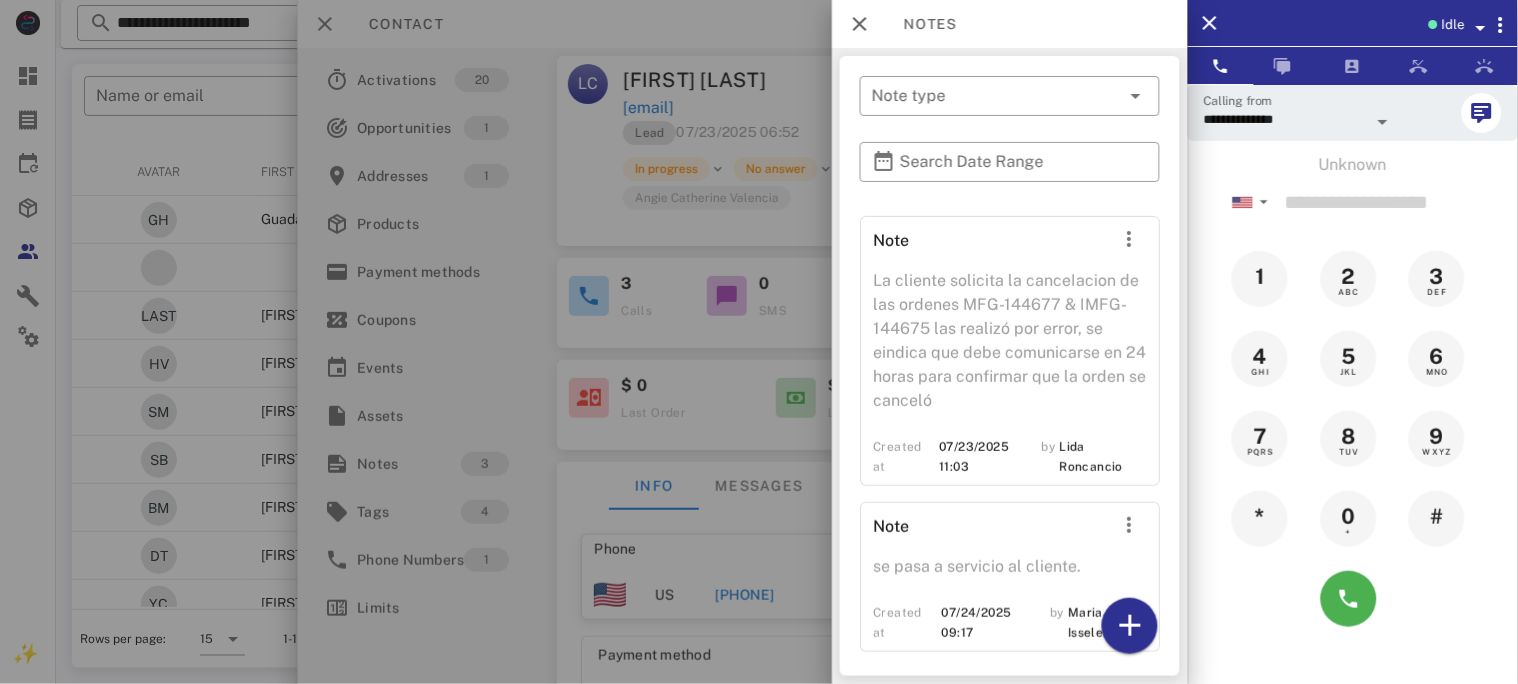 scroll, scrollTop: 194, scrollLeft: 0, axis: vertical 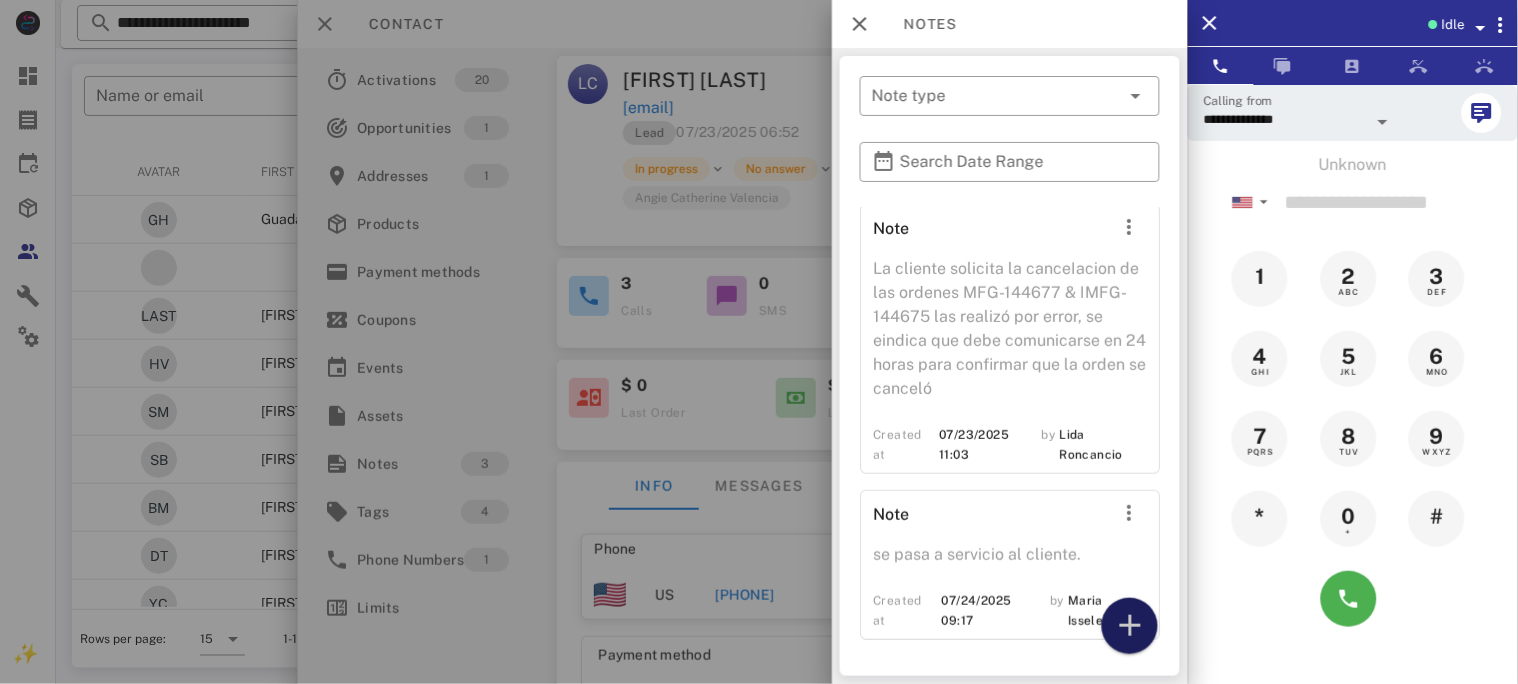 click at bounding box center (1130, 626) 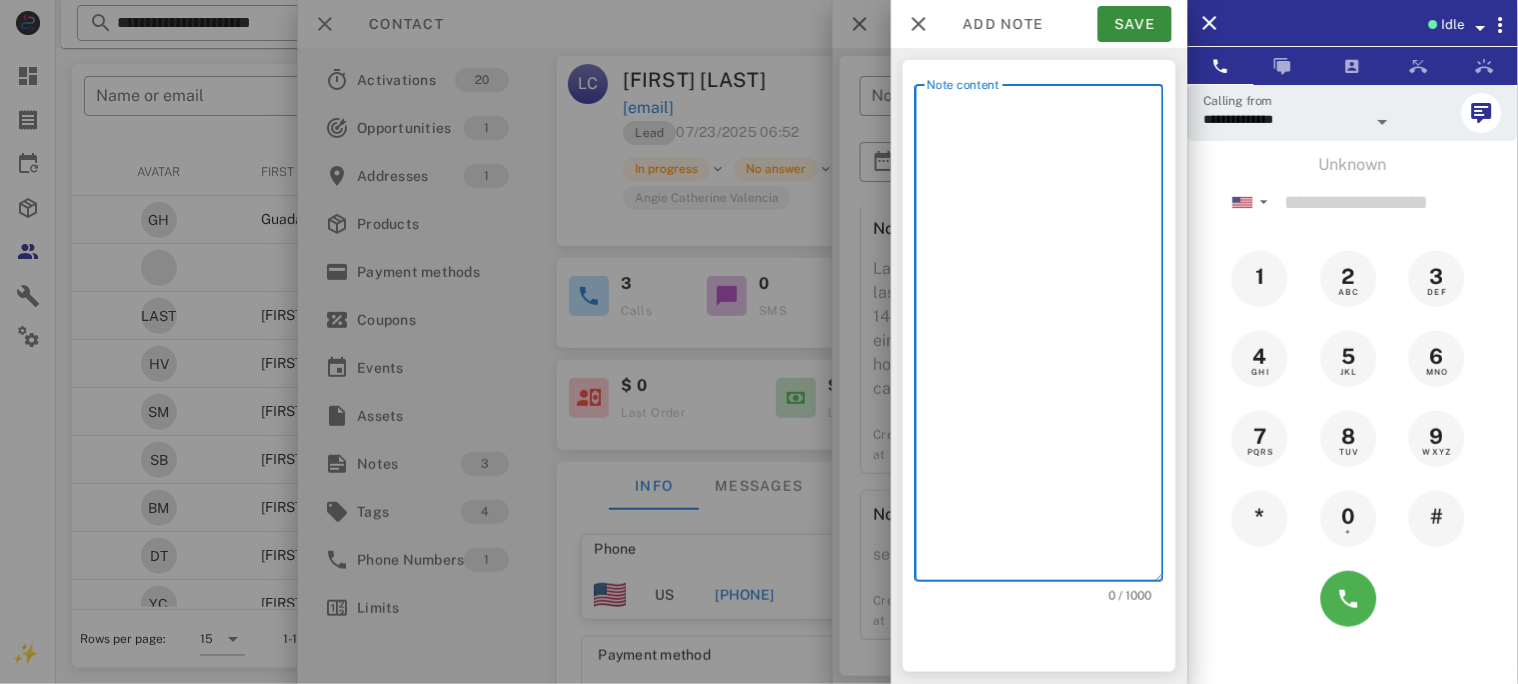 click on "Note content" at bounding box center [1045, 338] 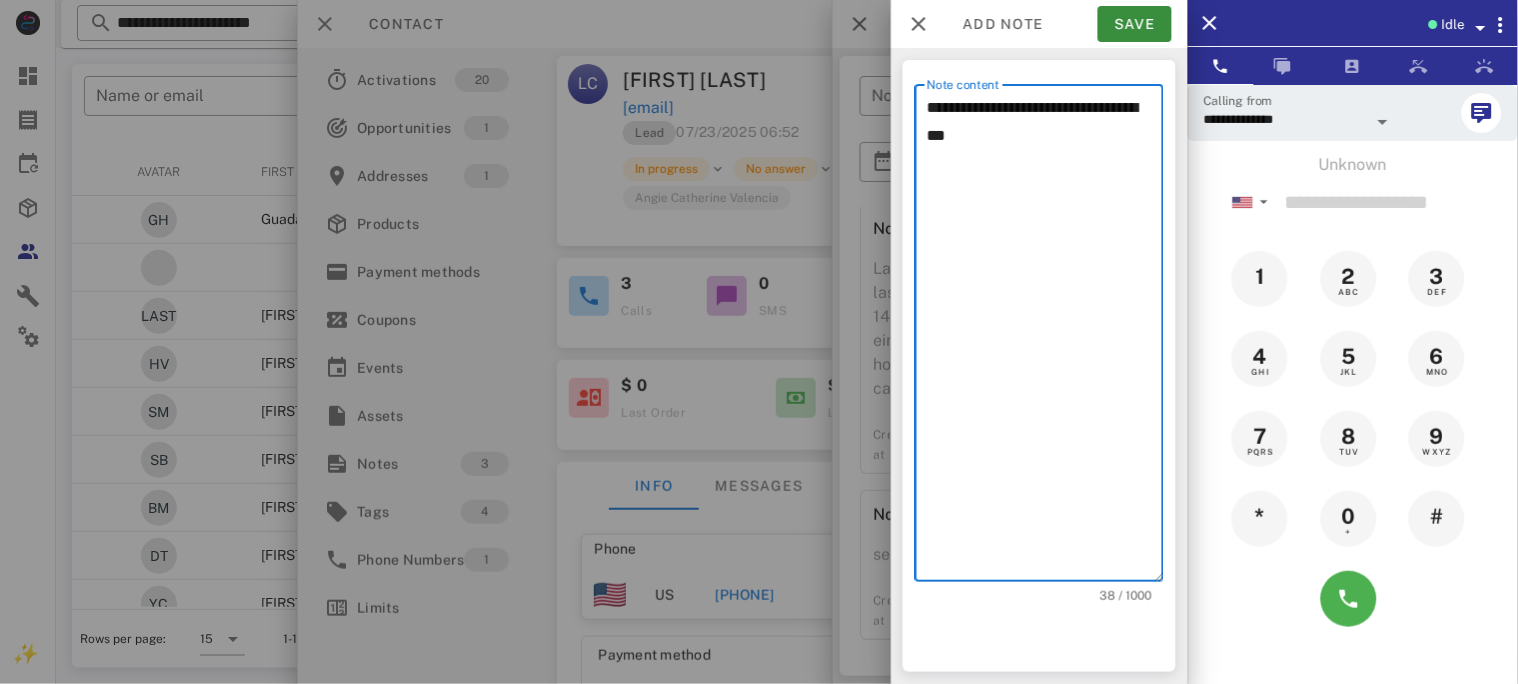 click on "**********" at bounding box center (1045, 338) 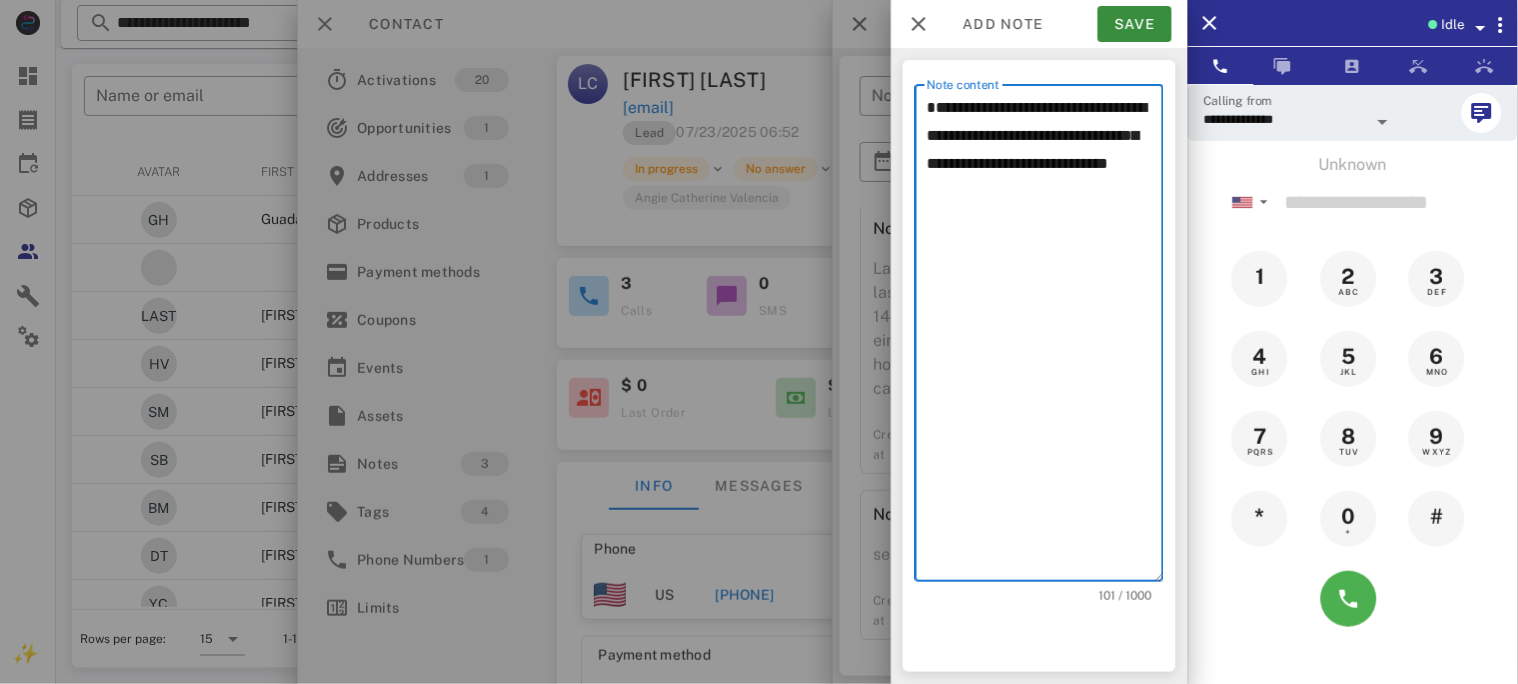 click on "**********" at bounding box center [1045, 338] 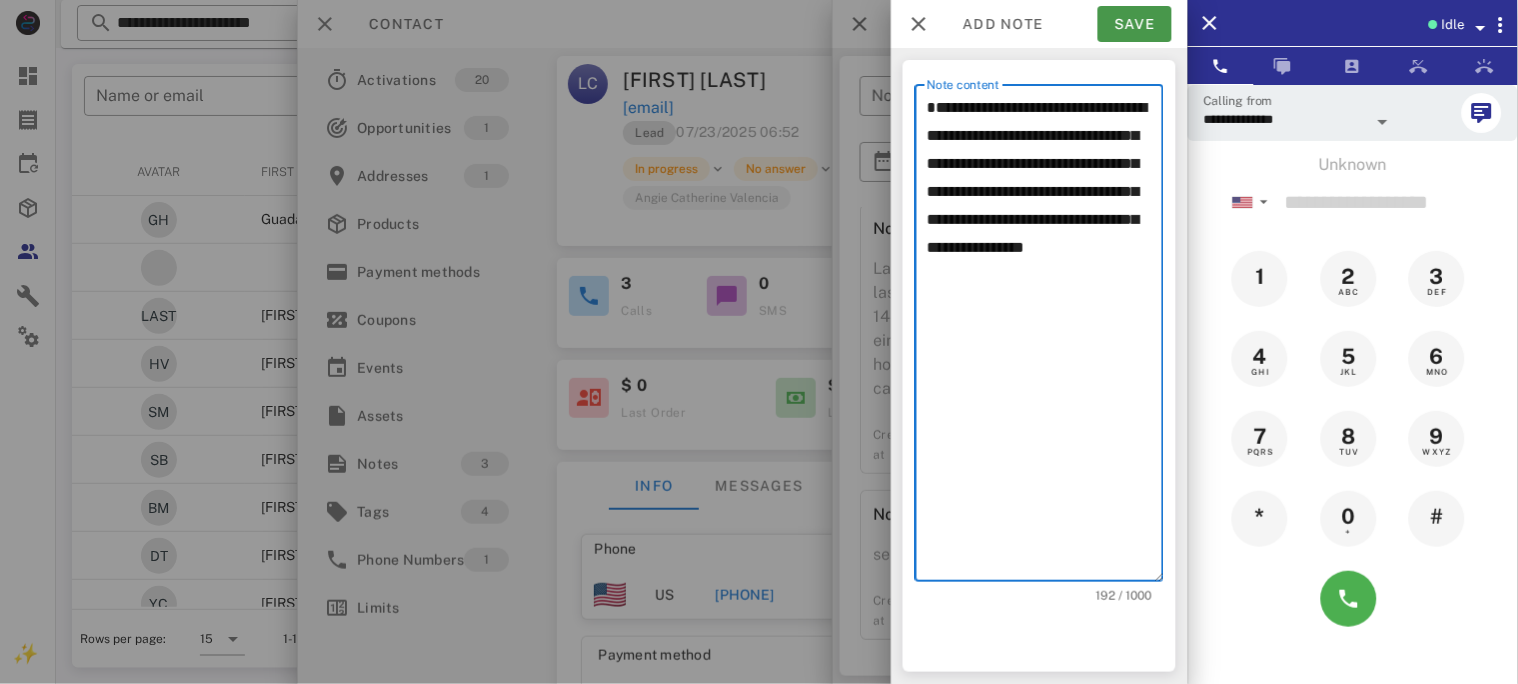 type on "**********" 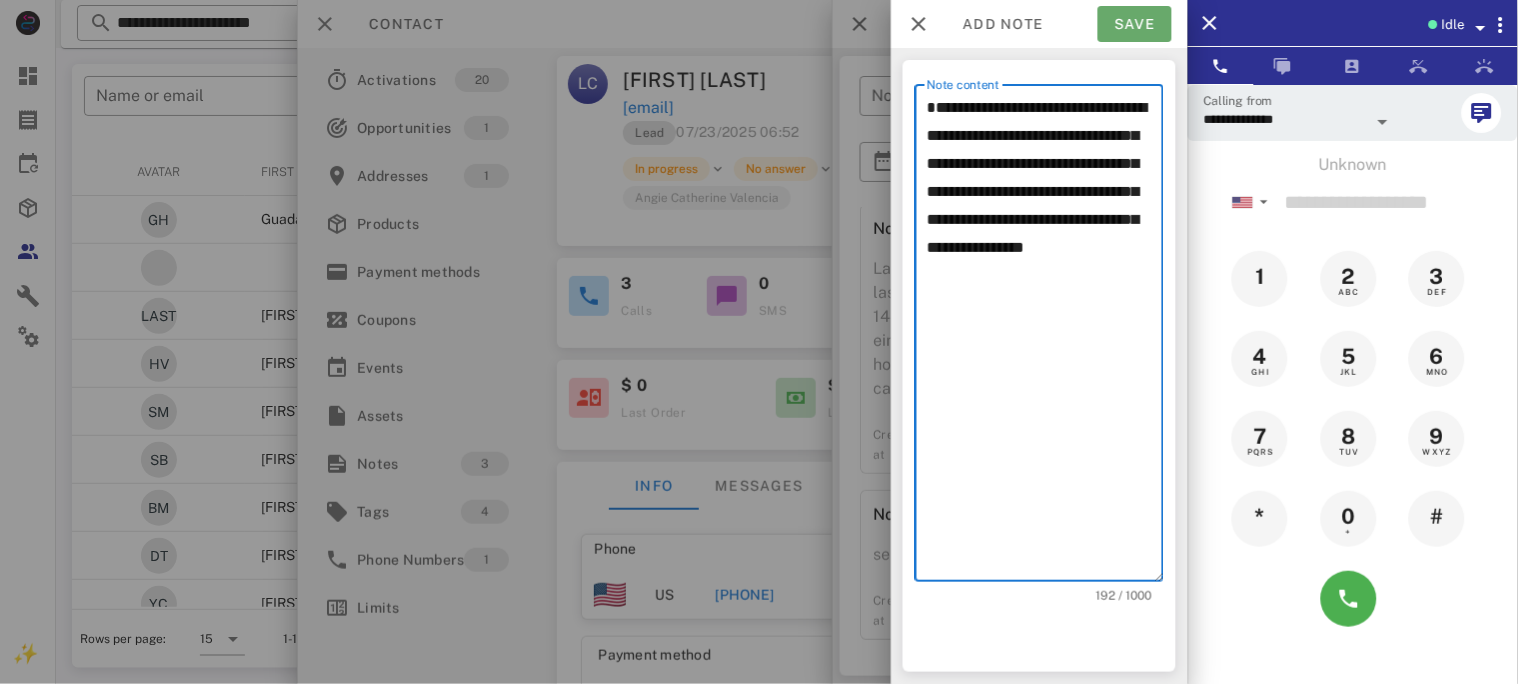 click on "Save" at bounding box center [1135, 24] 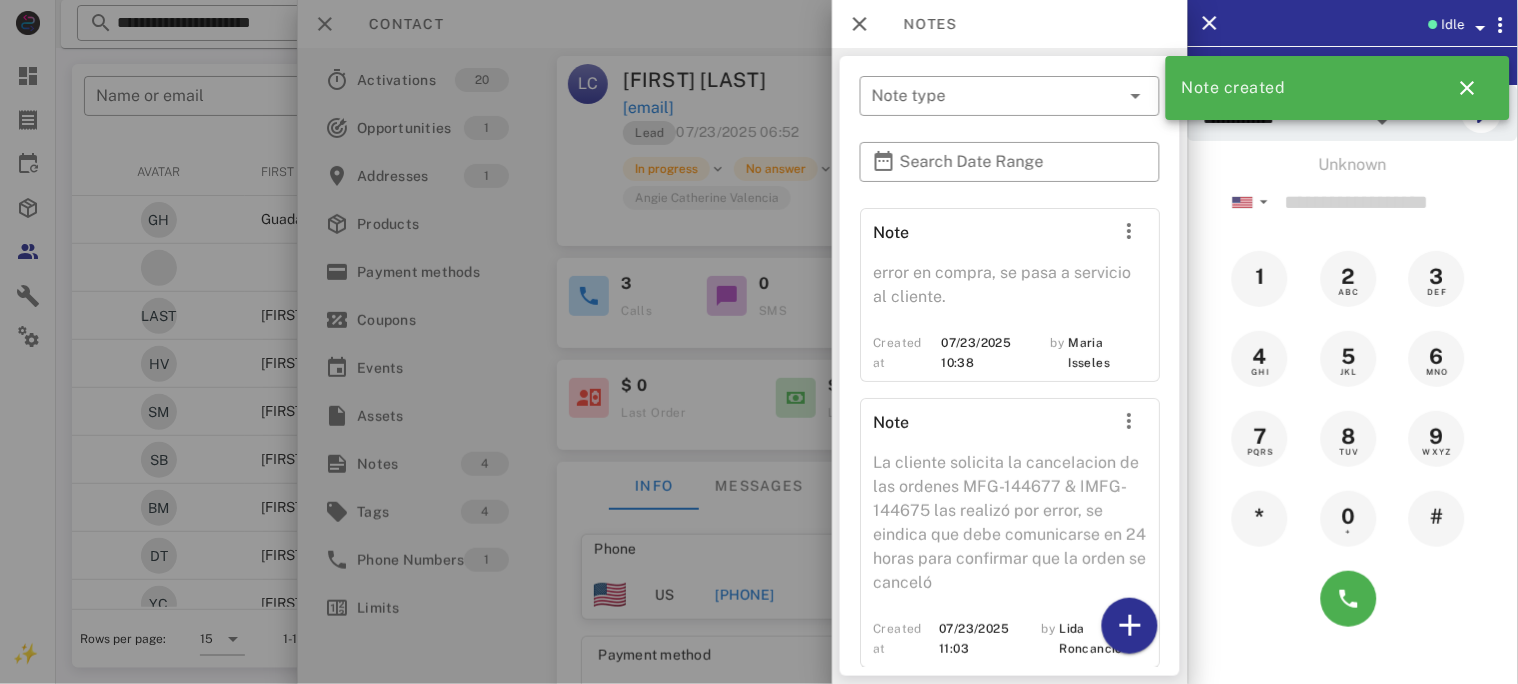click at bounding box center [759, 342] 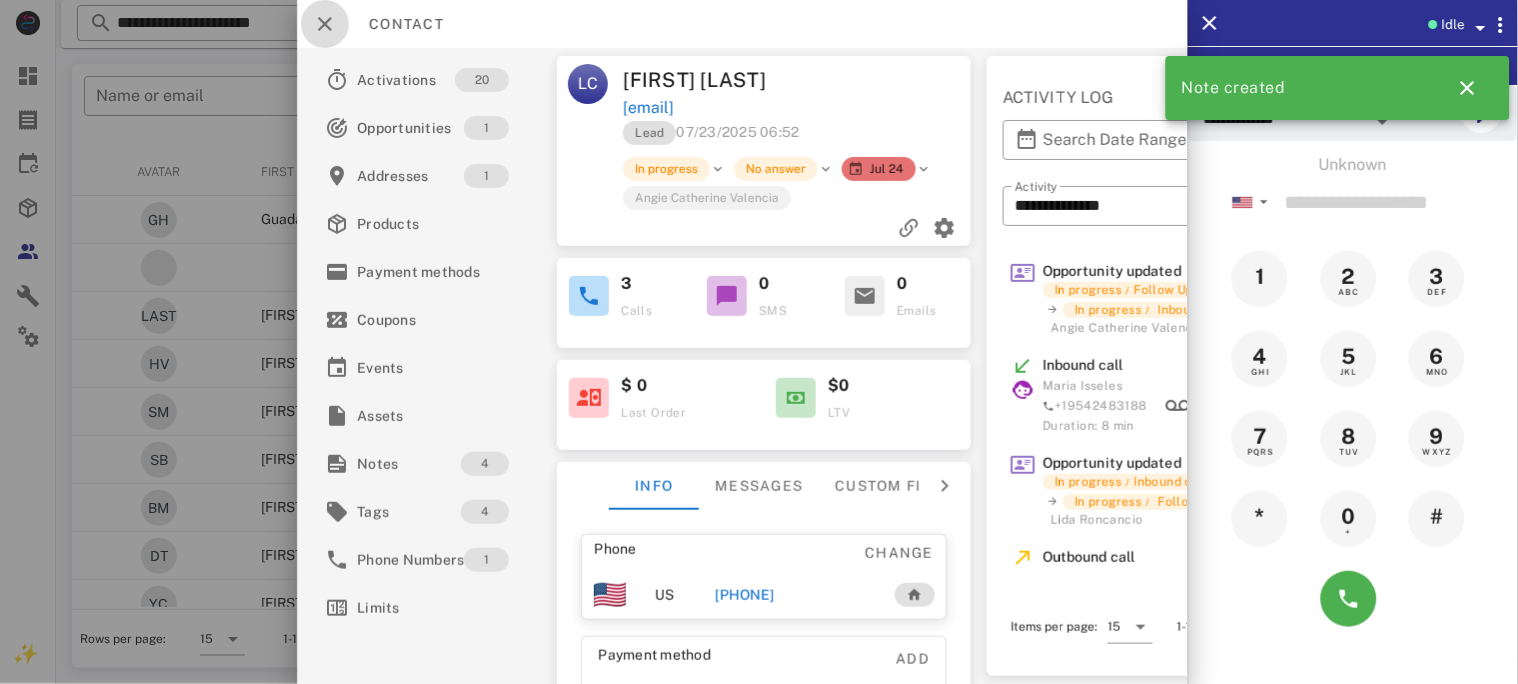 drag, startPoint x: 323, startPoint y: 22, endPoint x: 430, endPoint y: 4, distance: 108.503456 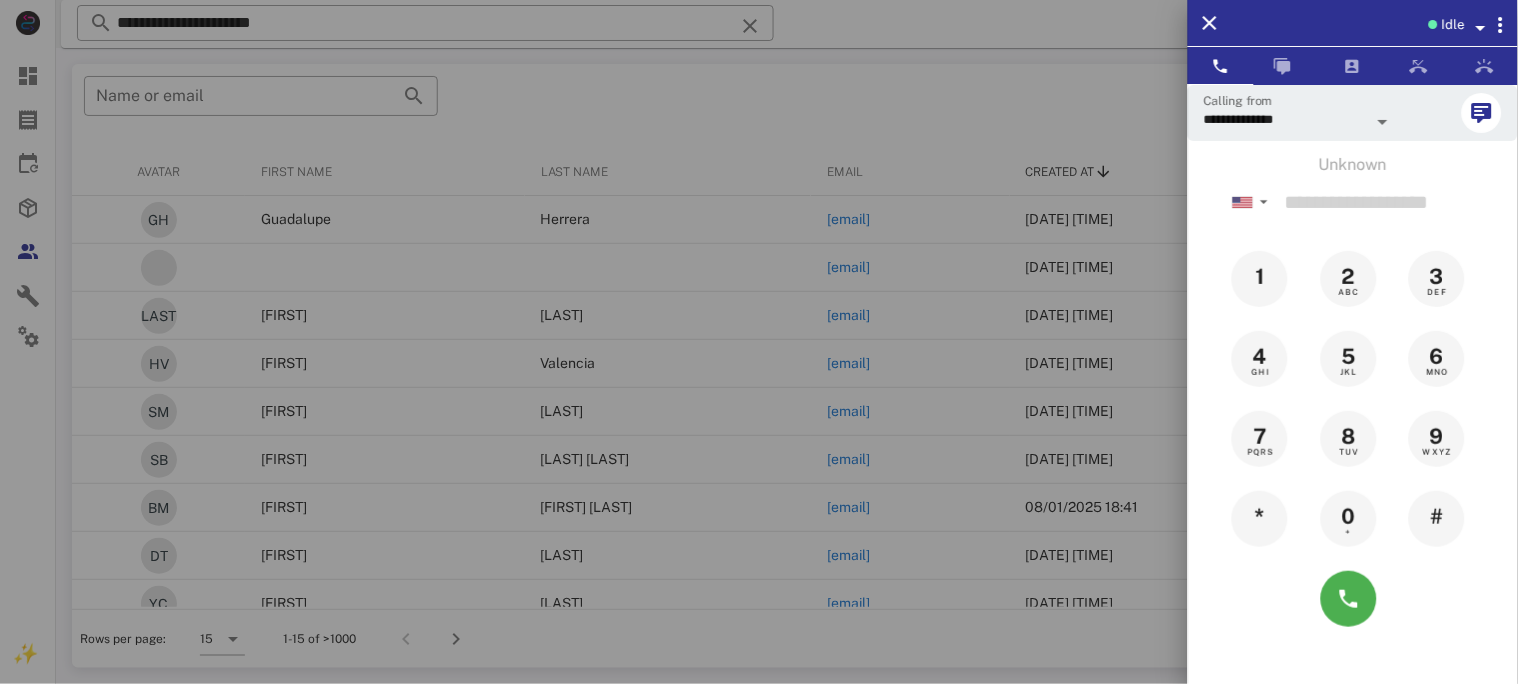 click at bounding box center (759, 342) 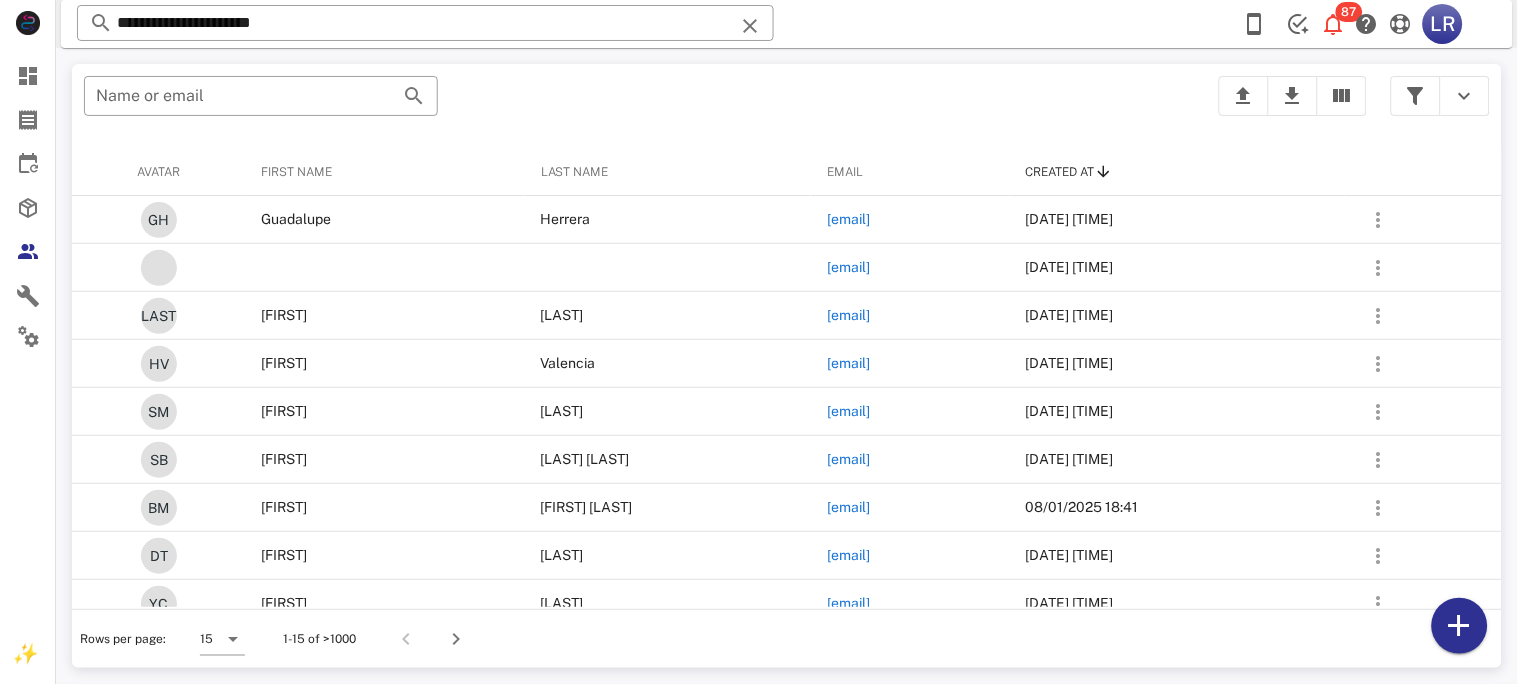 click at bounding box center (750, 26) 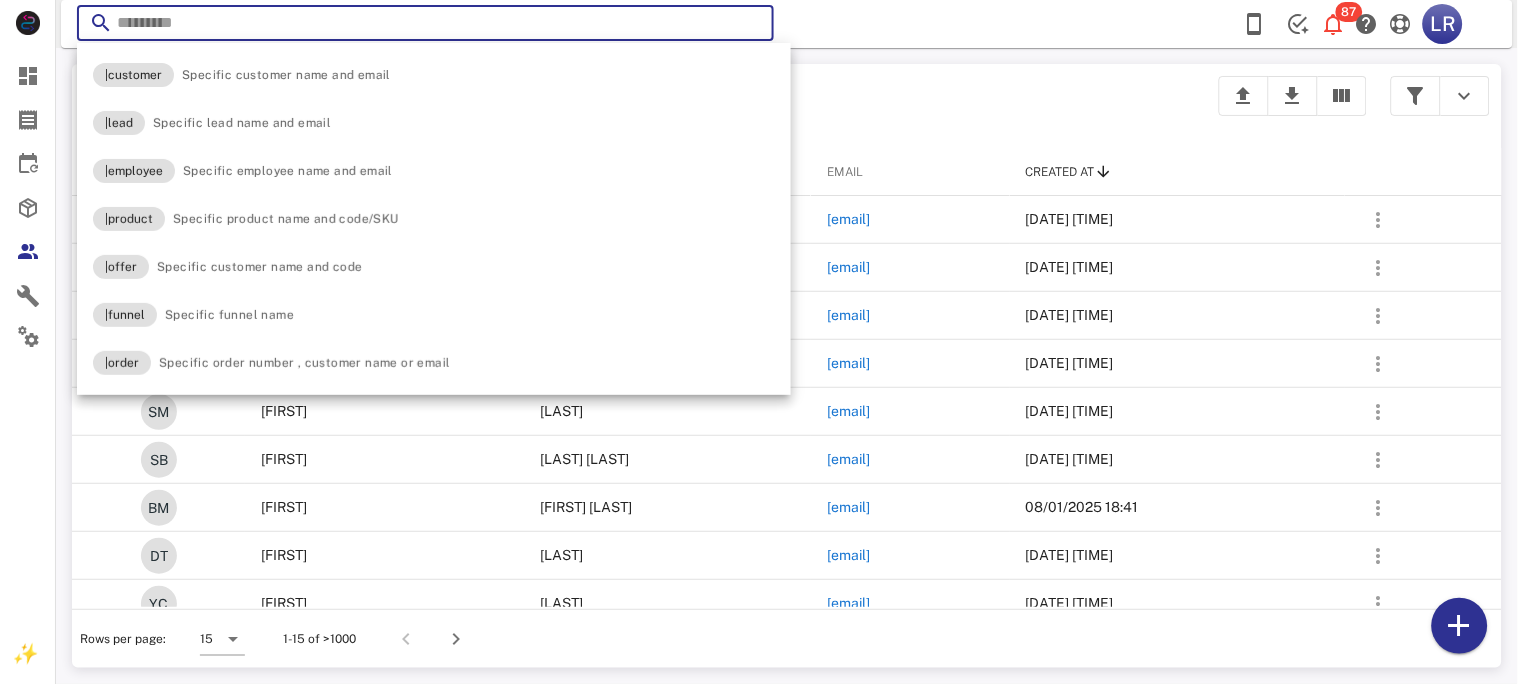 paste on "**********" 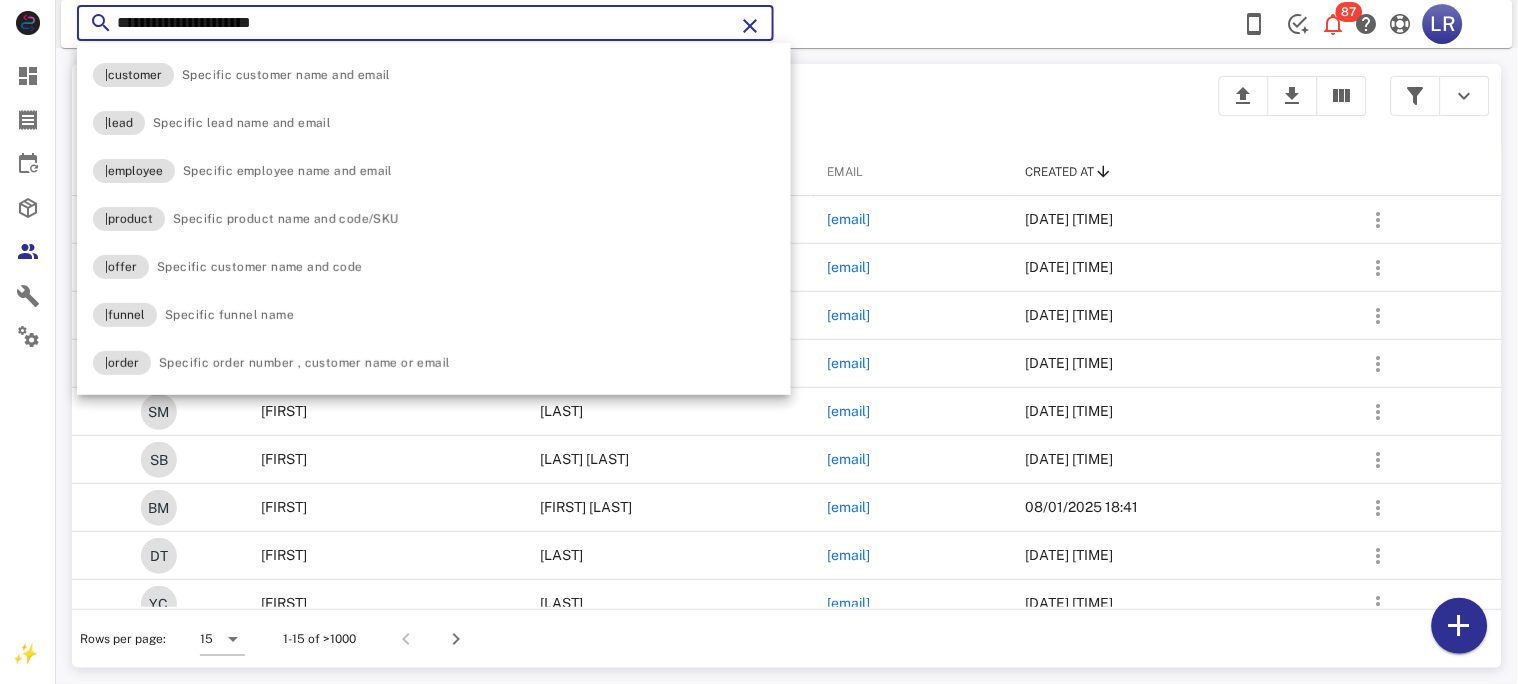 type on "**********" 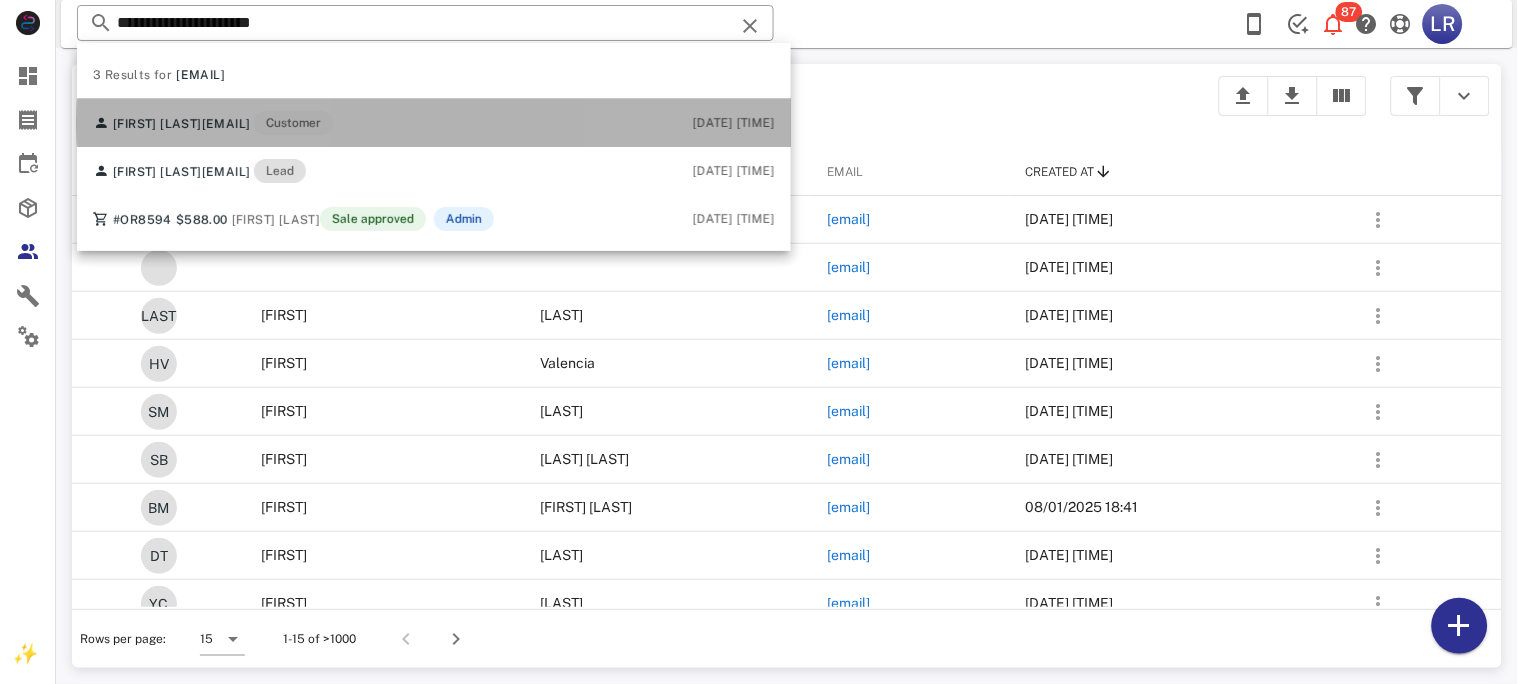 click on "[EMAIL]" at bounding box center (226, 124) 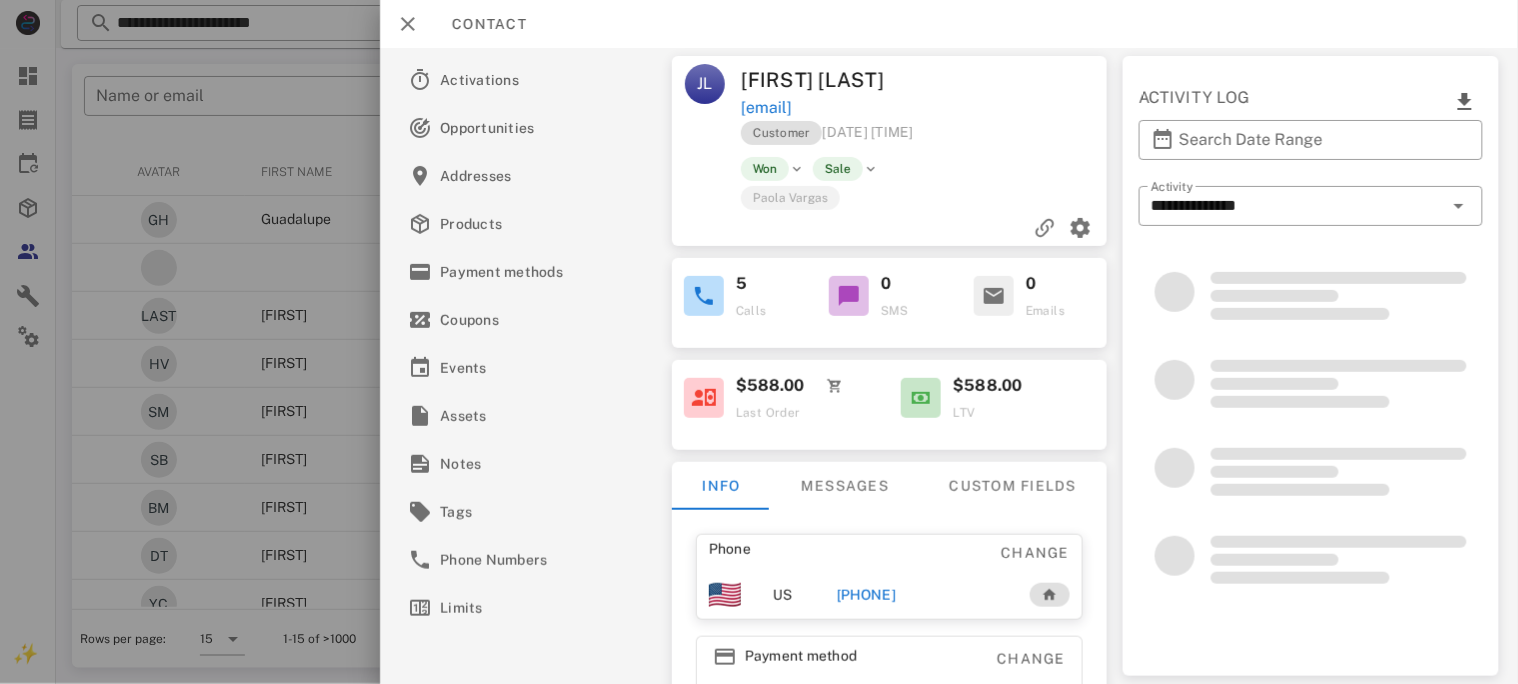 click on "[PHONE]" at bounding box center (865, 595) 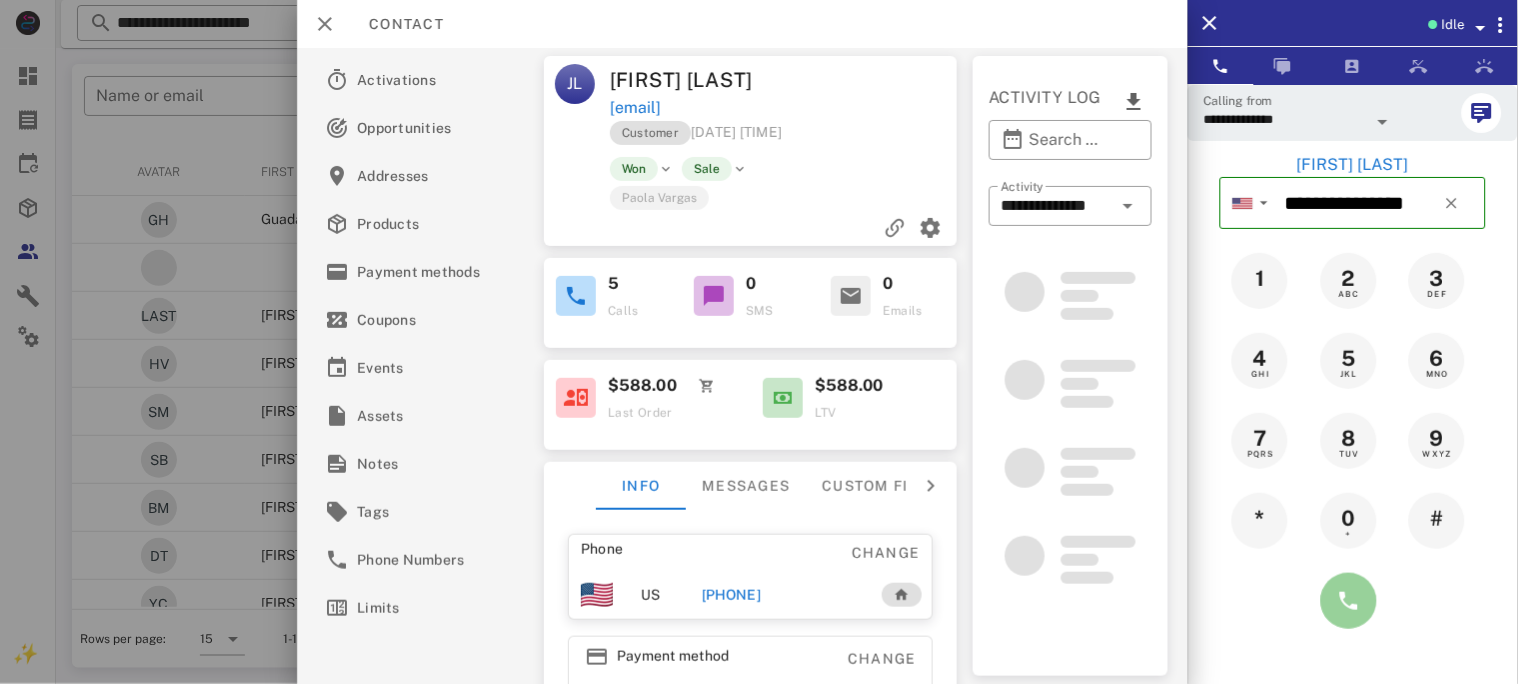 click at bounding box center (1349, 601) 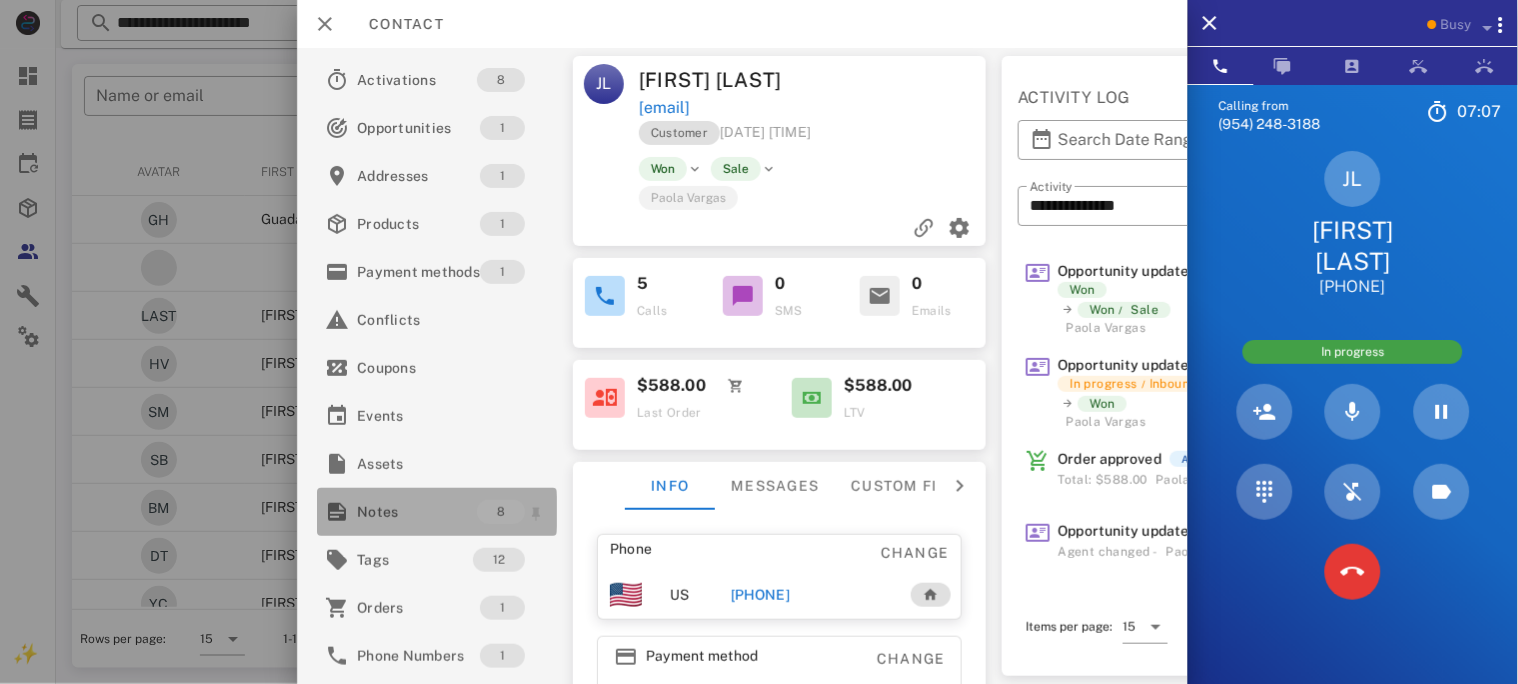 click on "Notes" at bounding box center (417, 512) 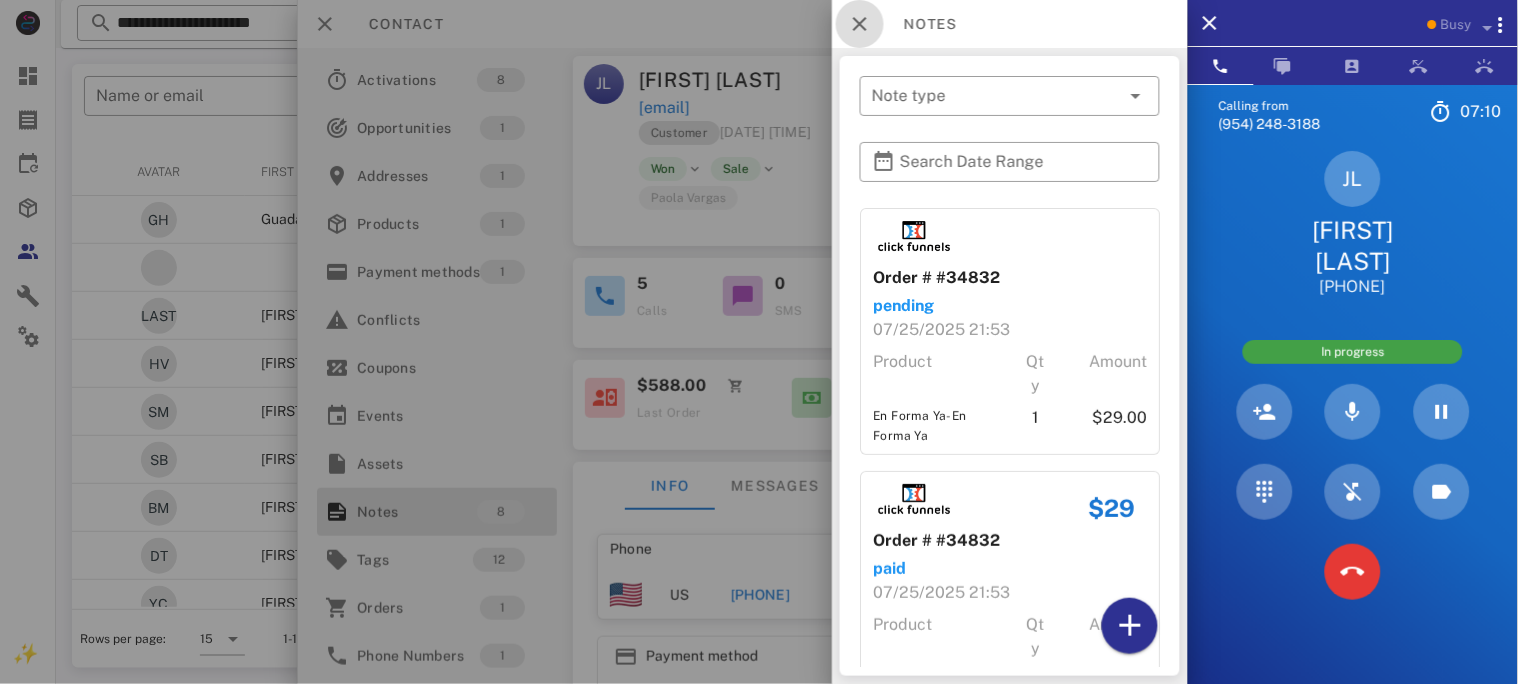 click at bounding box center [860, 24] 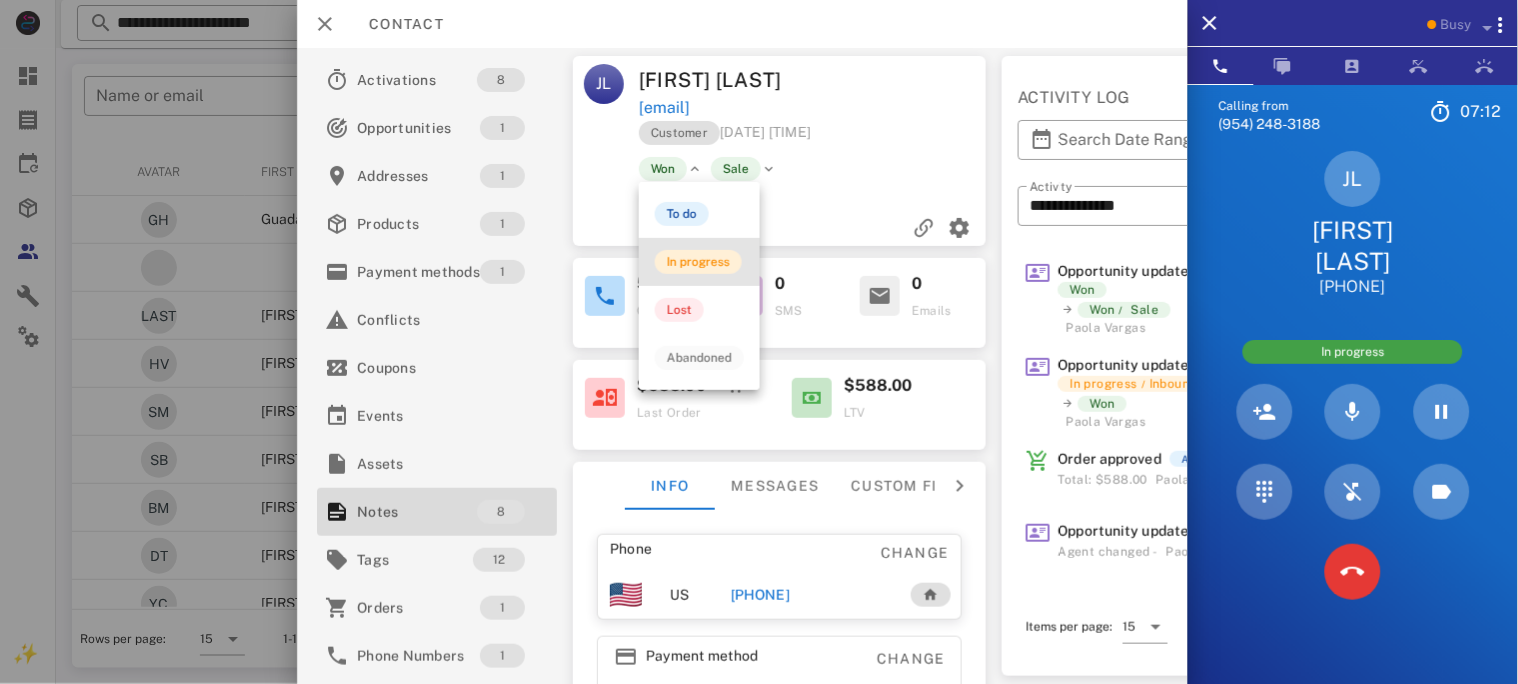 click on "In progress" at bounding box center (698, 262) 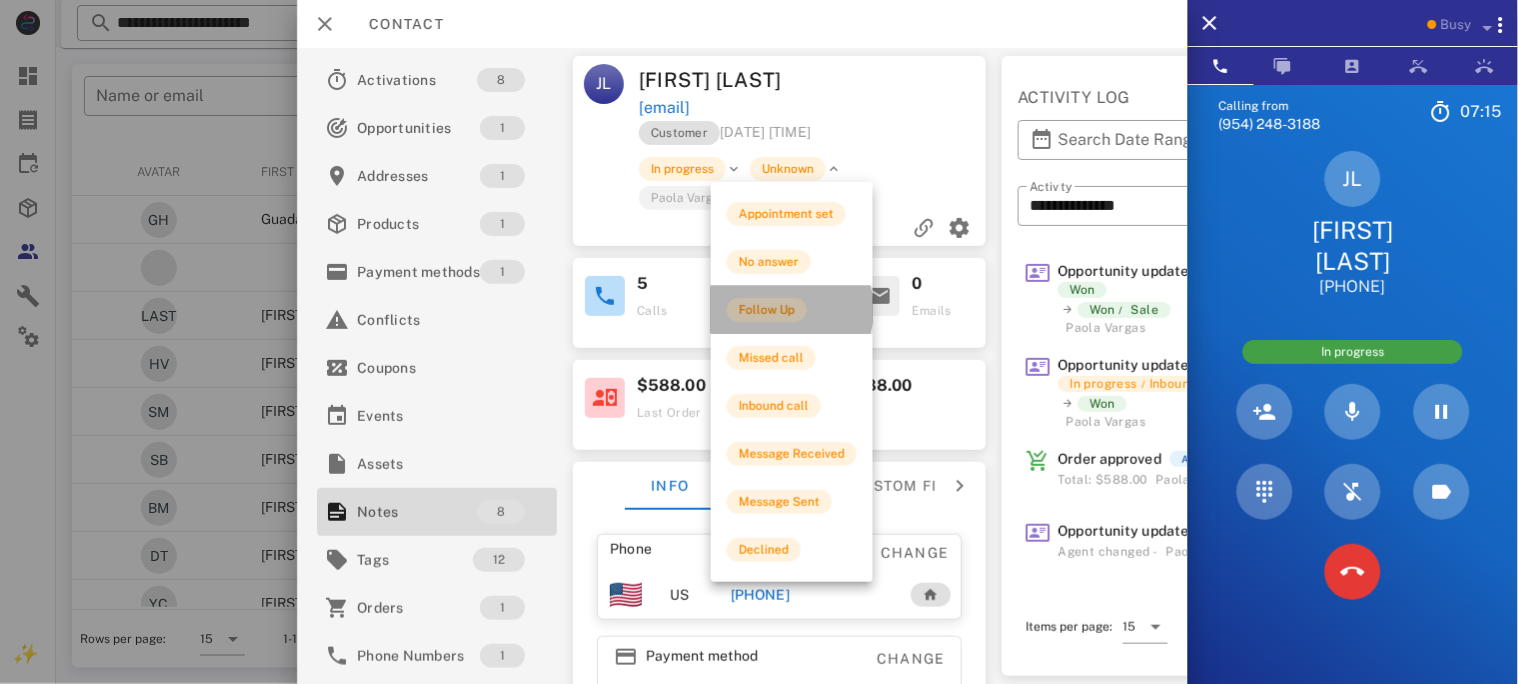 click on "Follow Up" at bounding box center [767, 310] 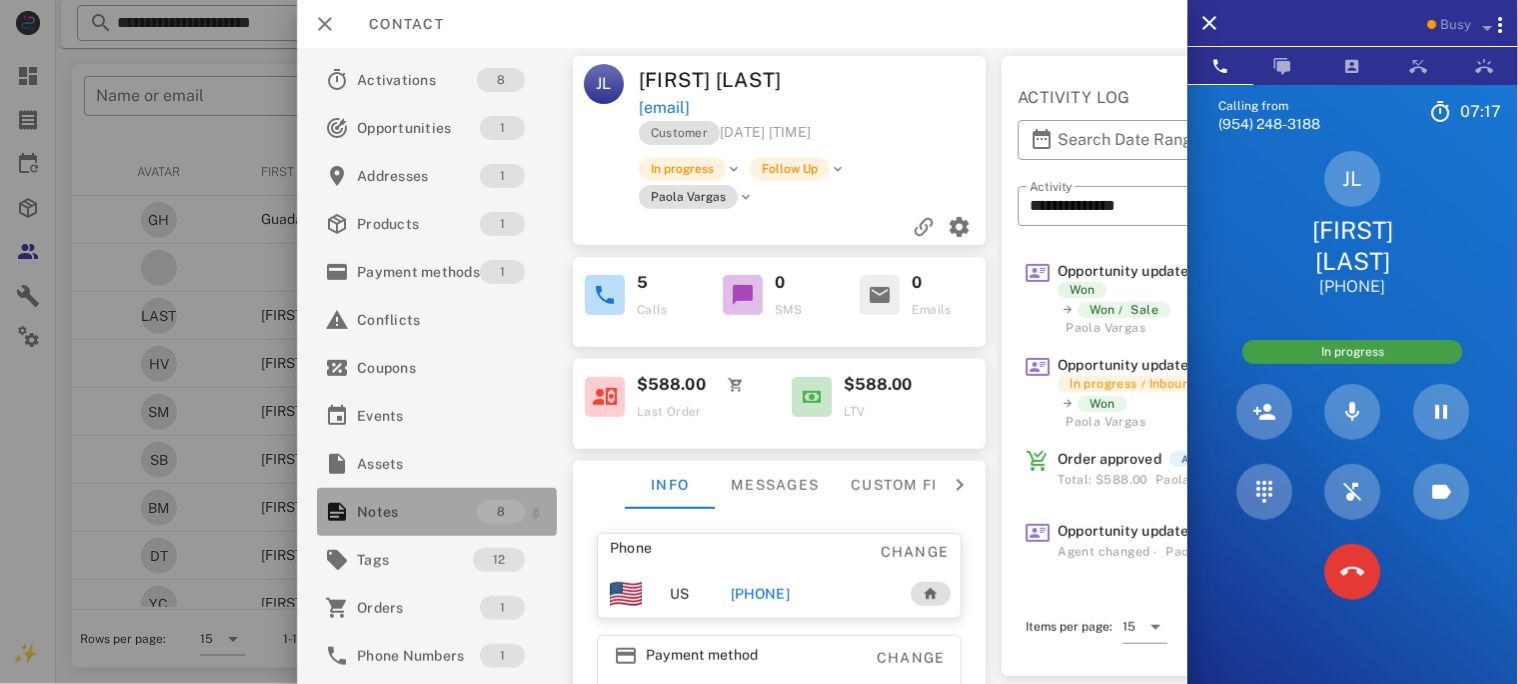 click on "Notes" at bounding box center (417, 512) 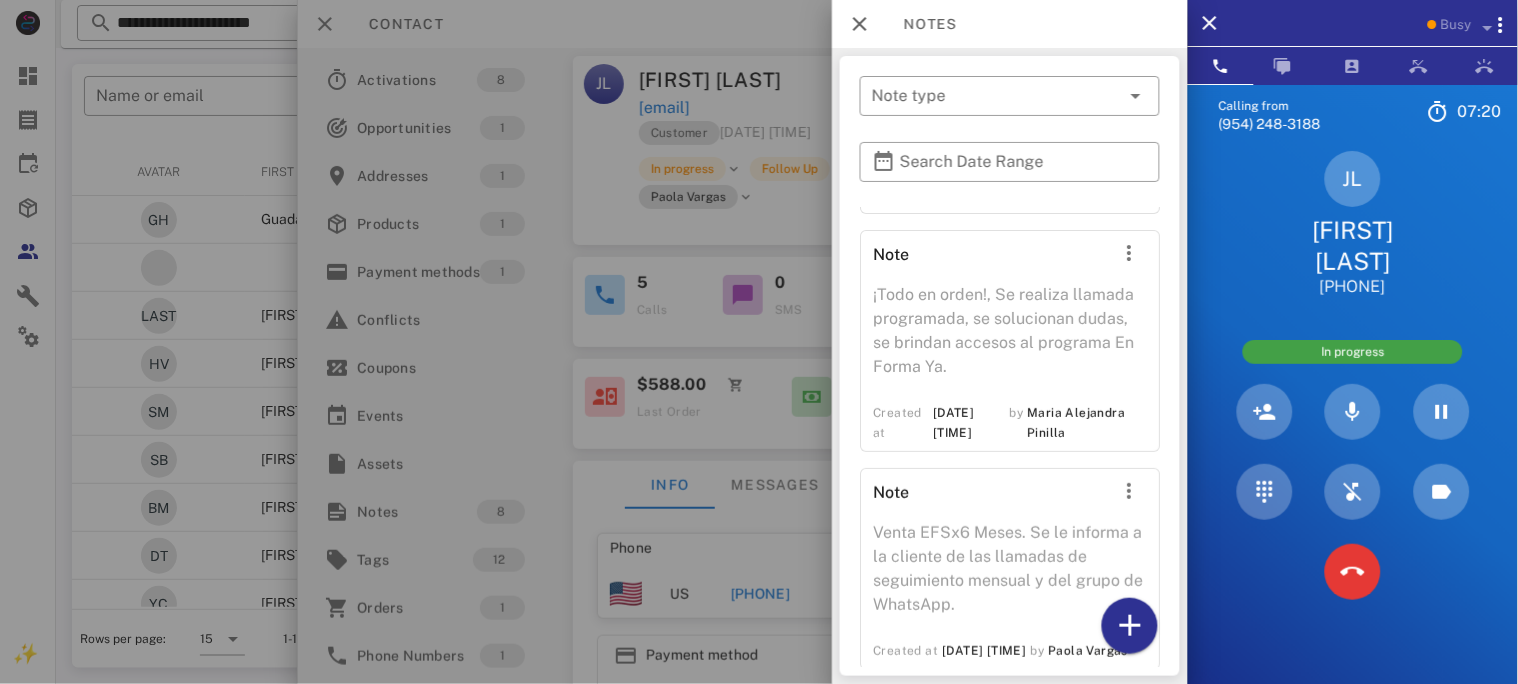 scroll, scrollTop: 1798, scrollLeft: 0, axis: vertical 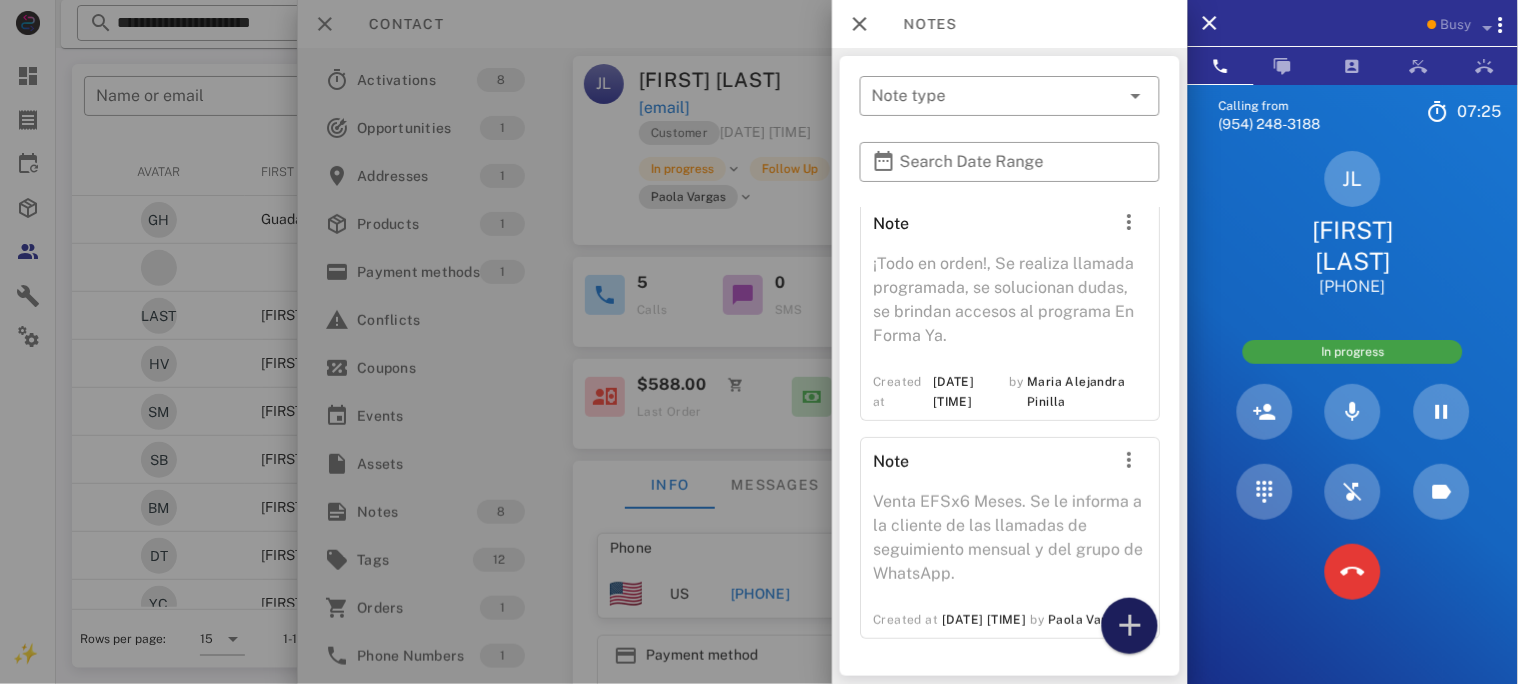 click at bounding box center (1130, 626) 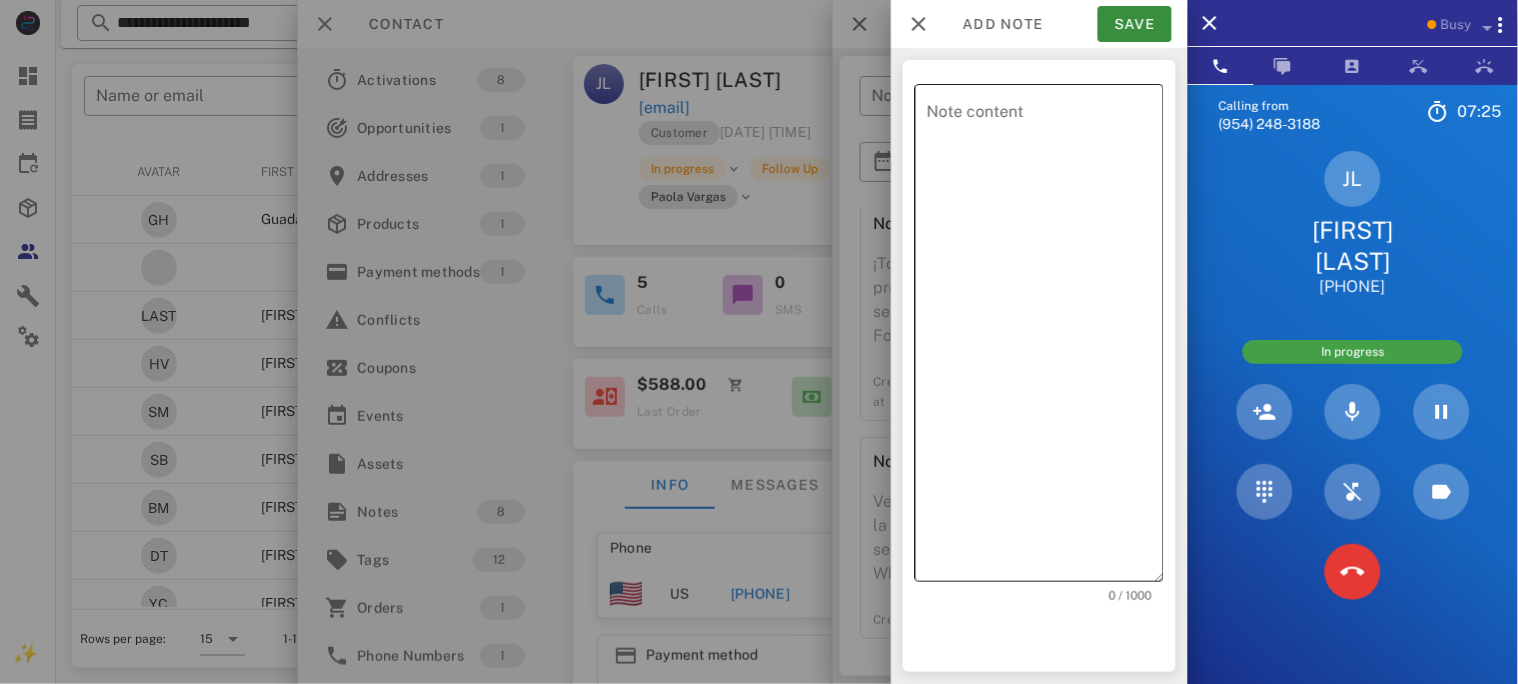 click on "Note content" at bounding box center (1045, 338) 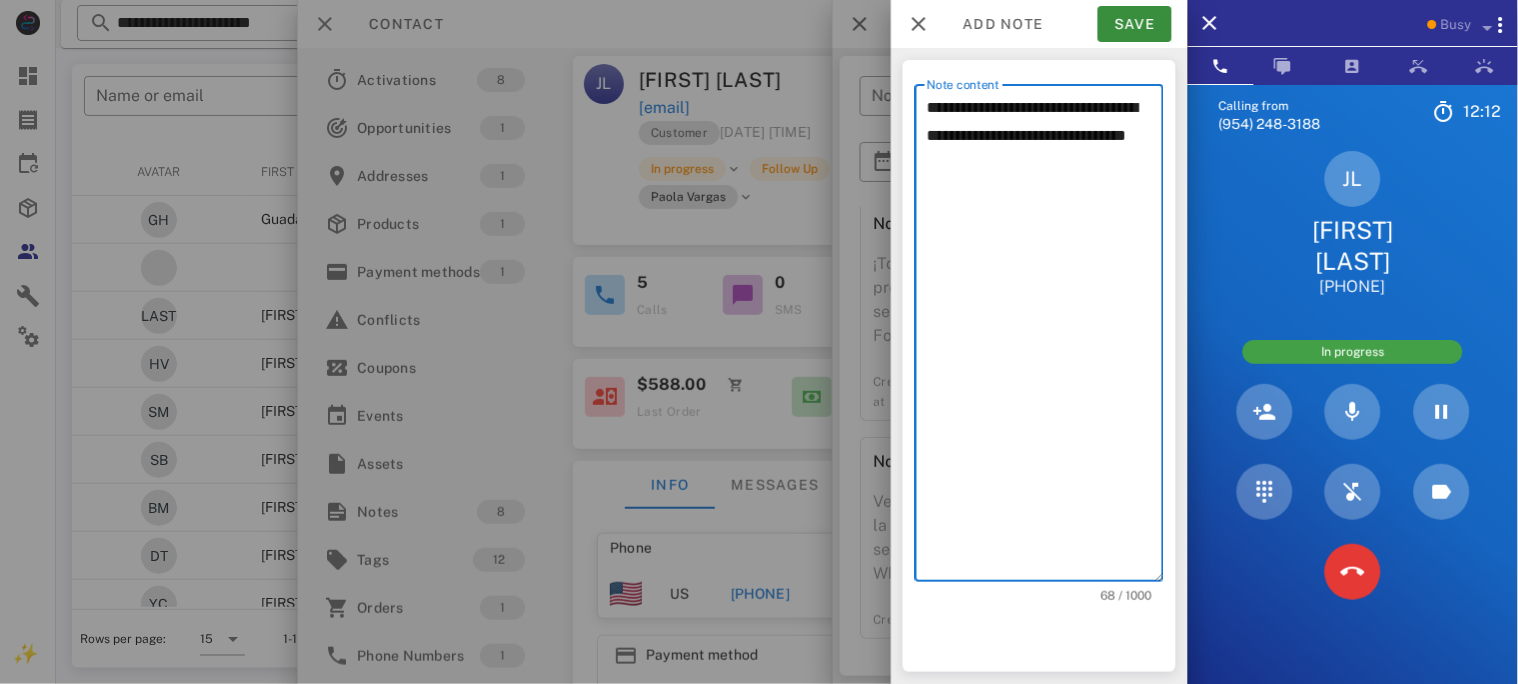 click on "[INITIALS]   [FIRST] [LAST]  [PHONE]" at bounding box center (1353, 224) 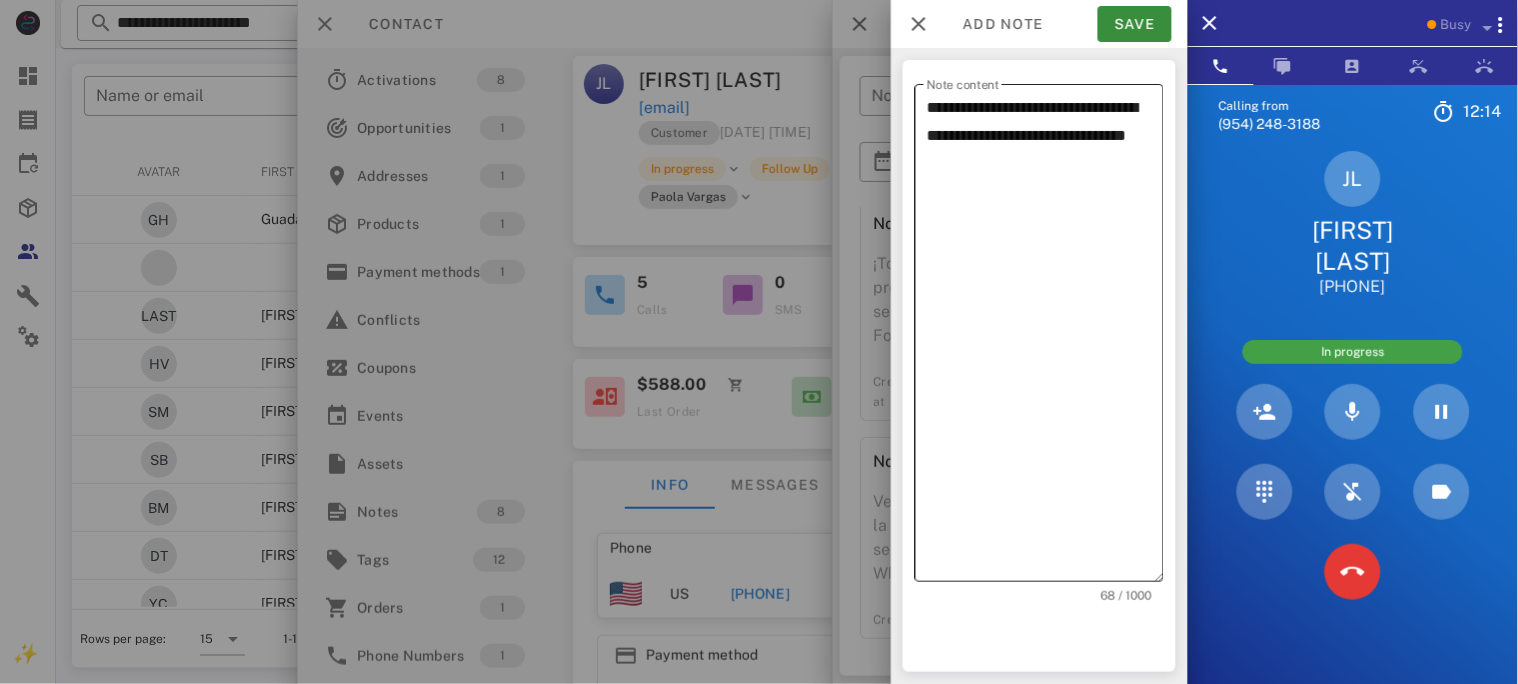 click on "**********" at bounding box center (1045, 338) 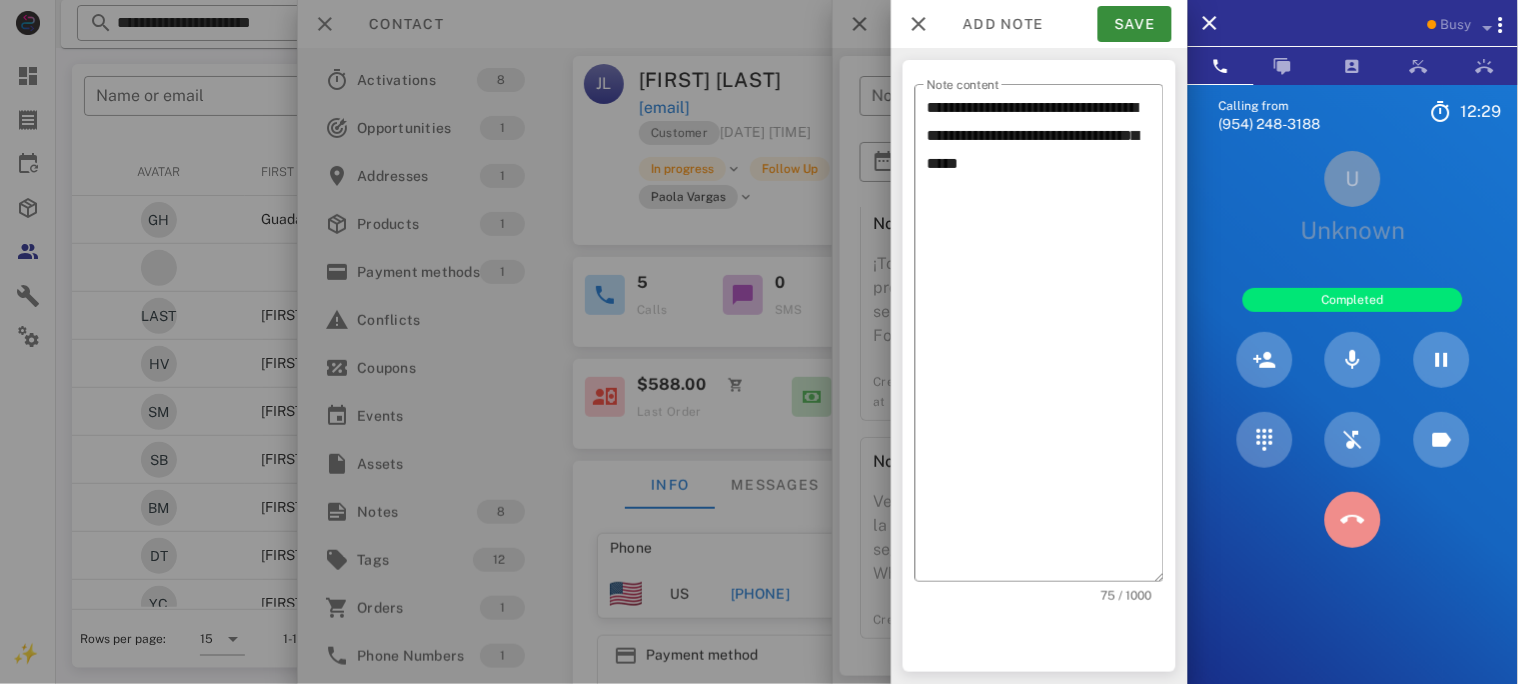 click at bounding box center [1353, 520] 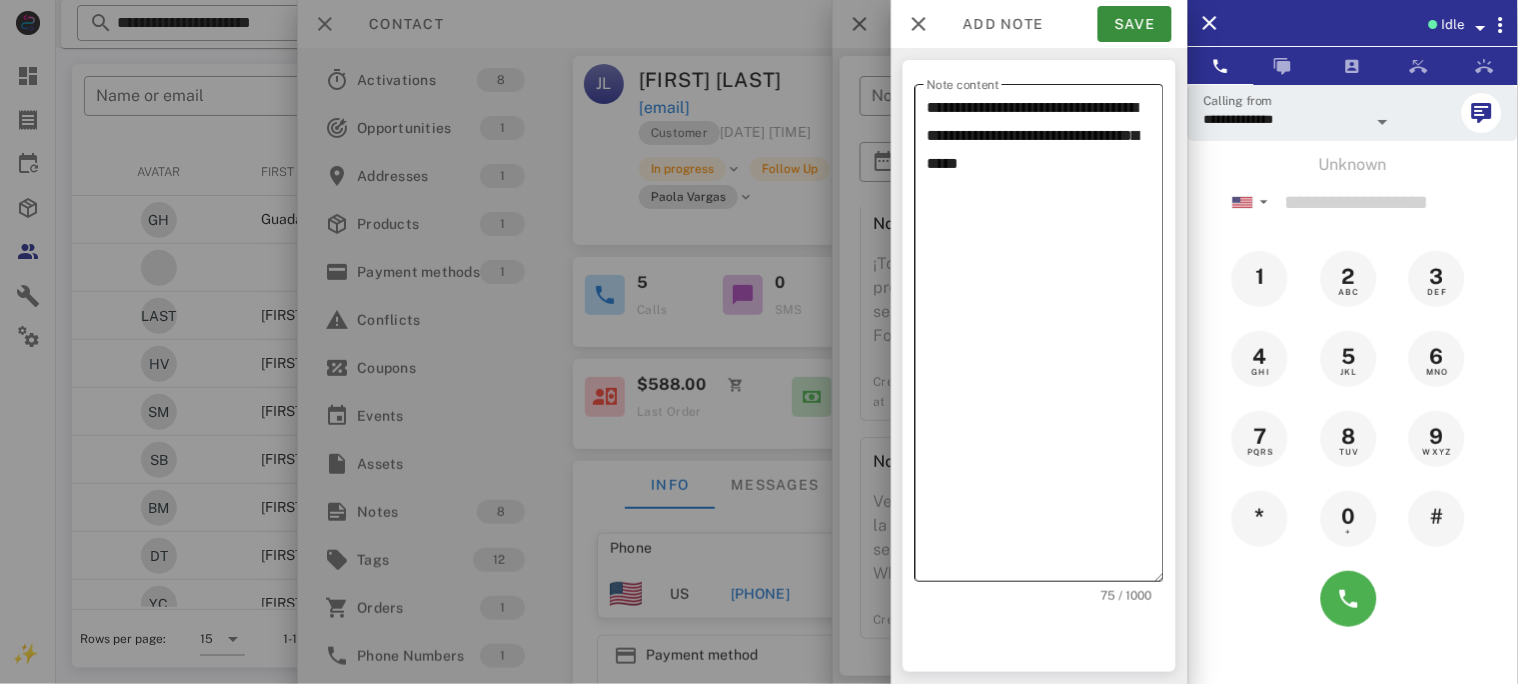 click on "**********" at bounding box center (1045, 338) 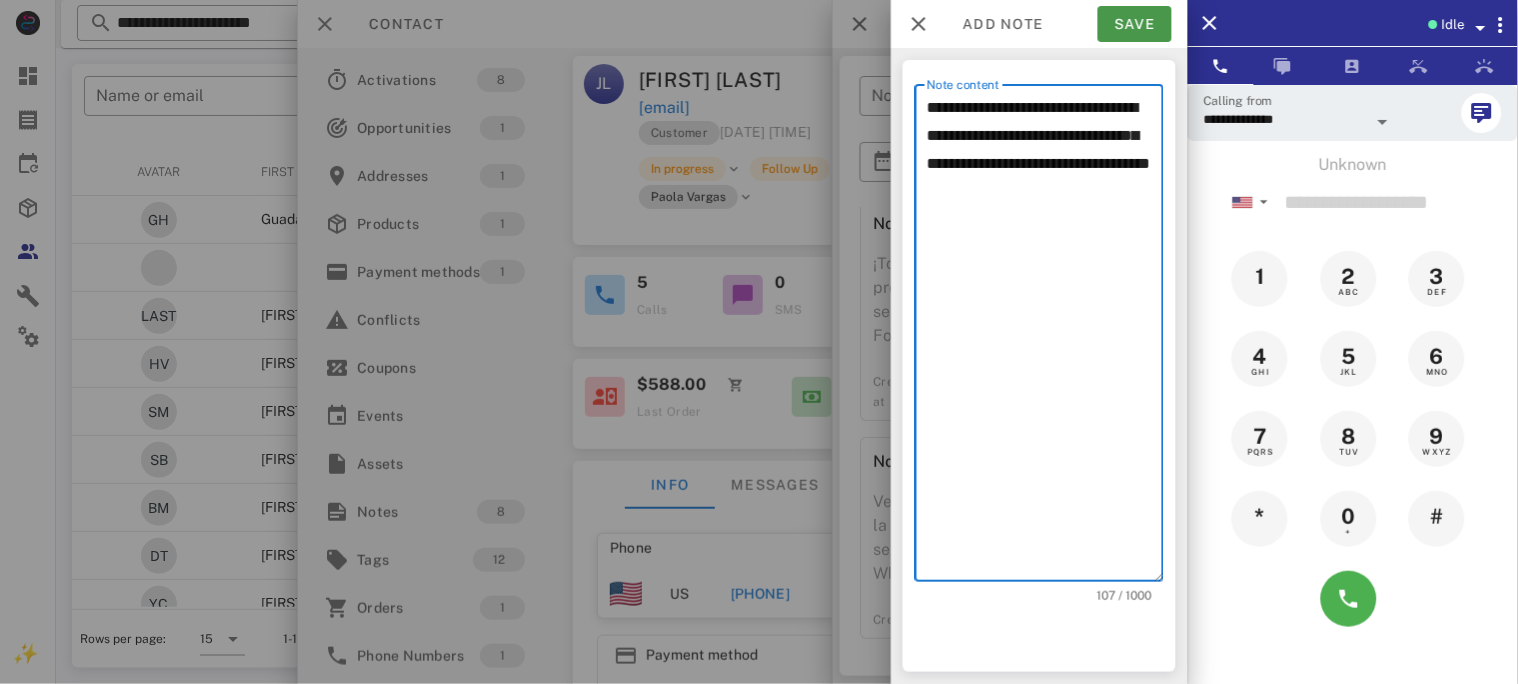 type on "**********" 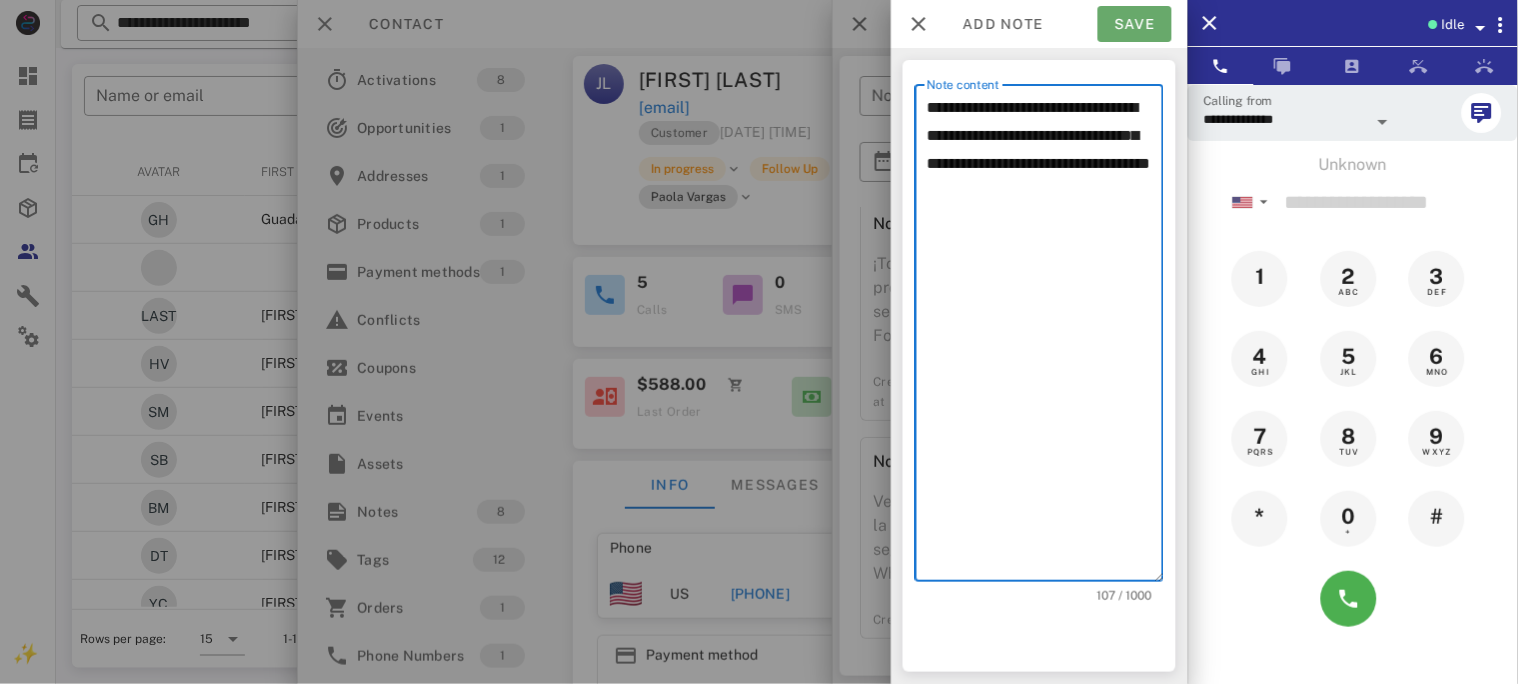 click on "Save" at bounding box center (1135, 24) 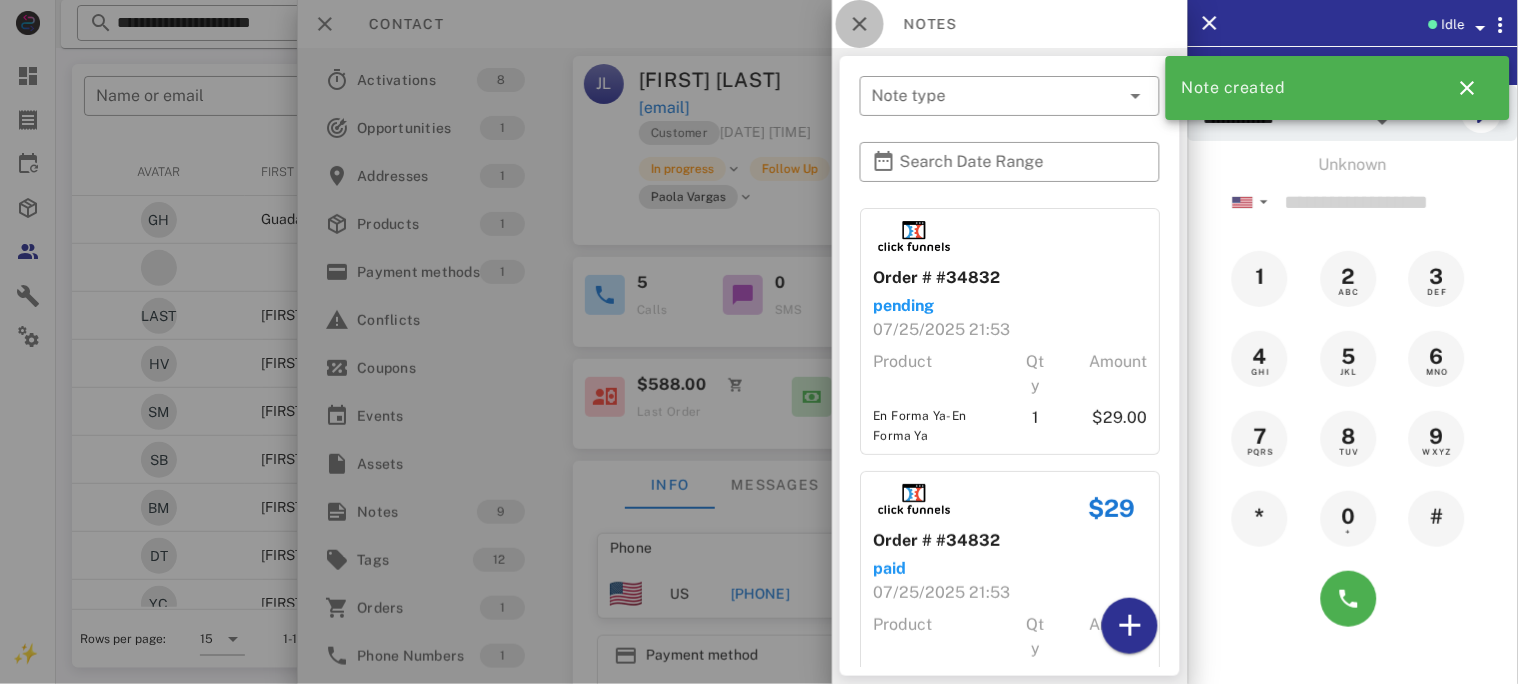 click at bounding box center (860, 24) 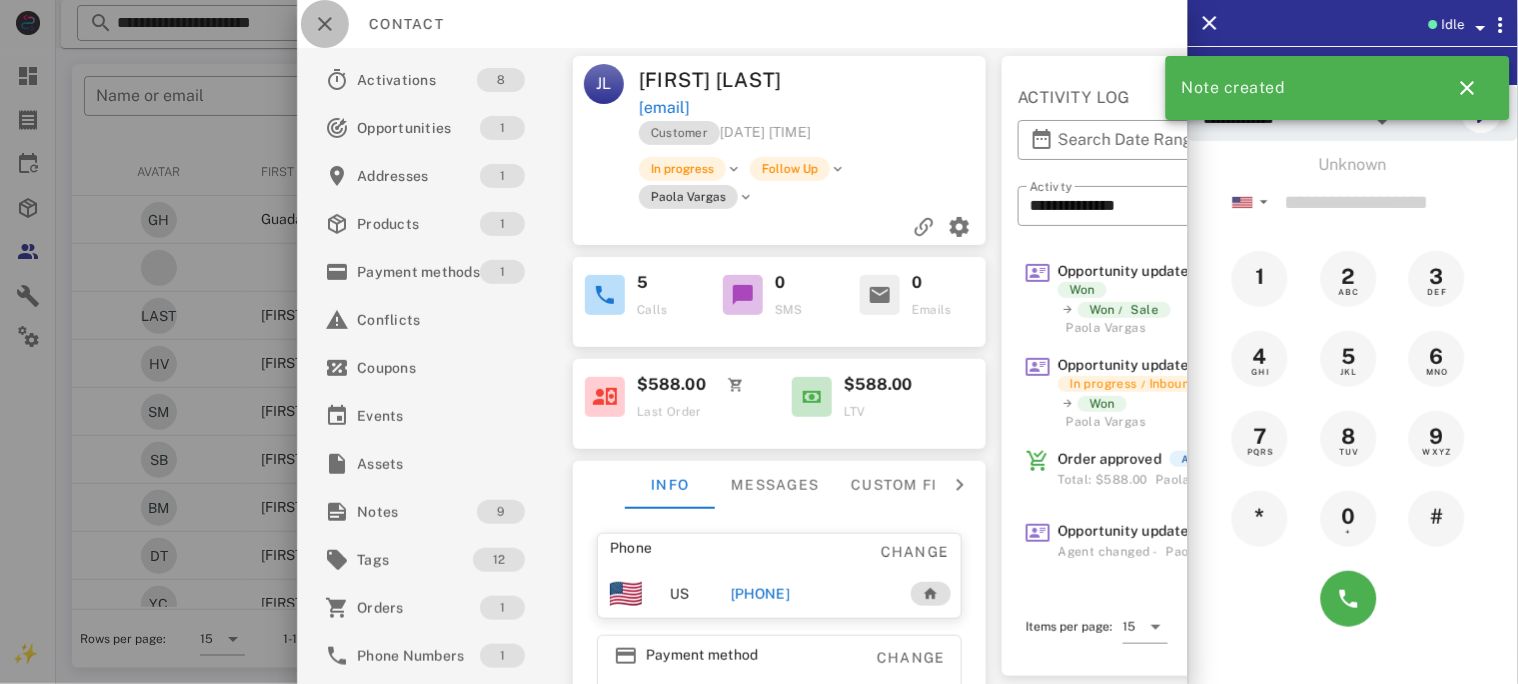 click at bounding box center [325, 24] 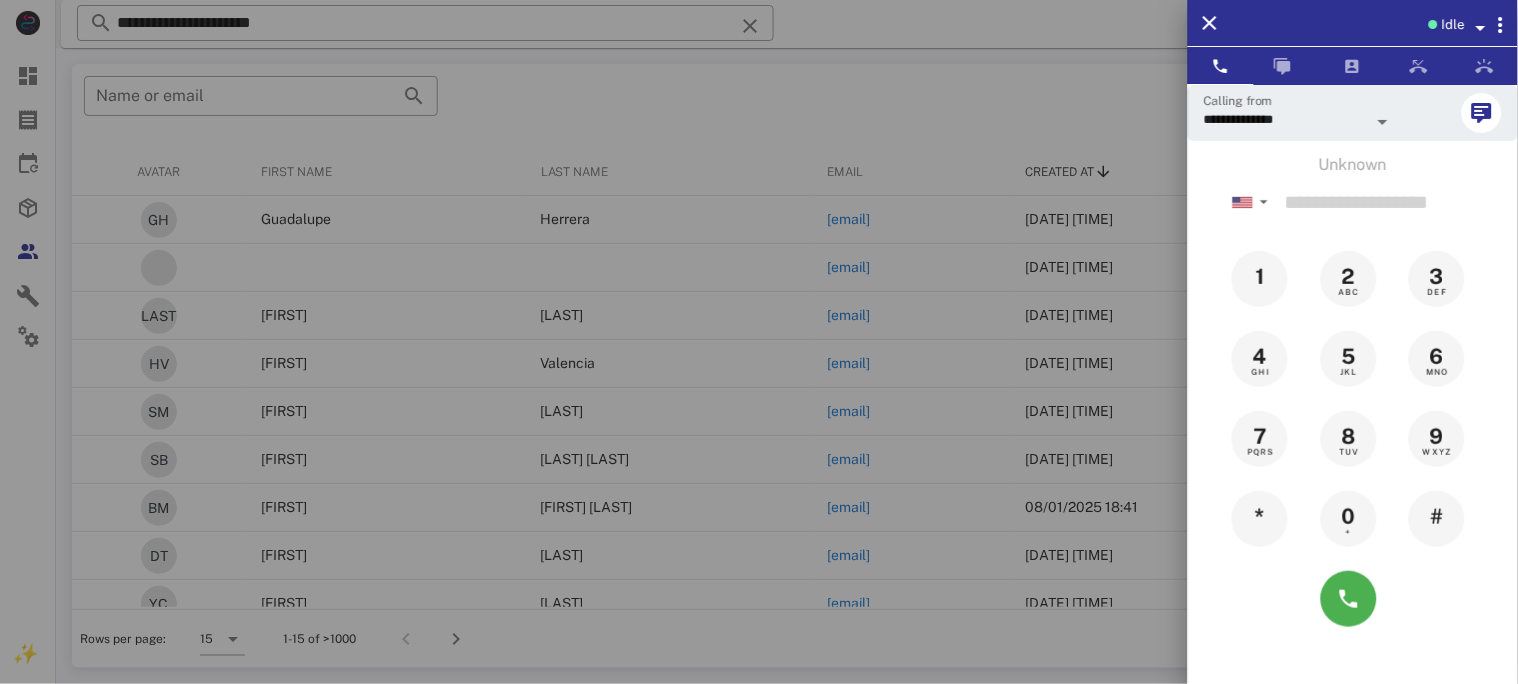click at bounding box center [759, 342] 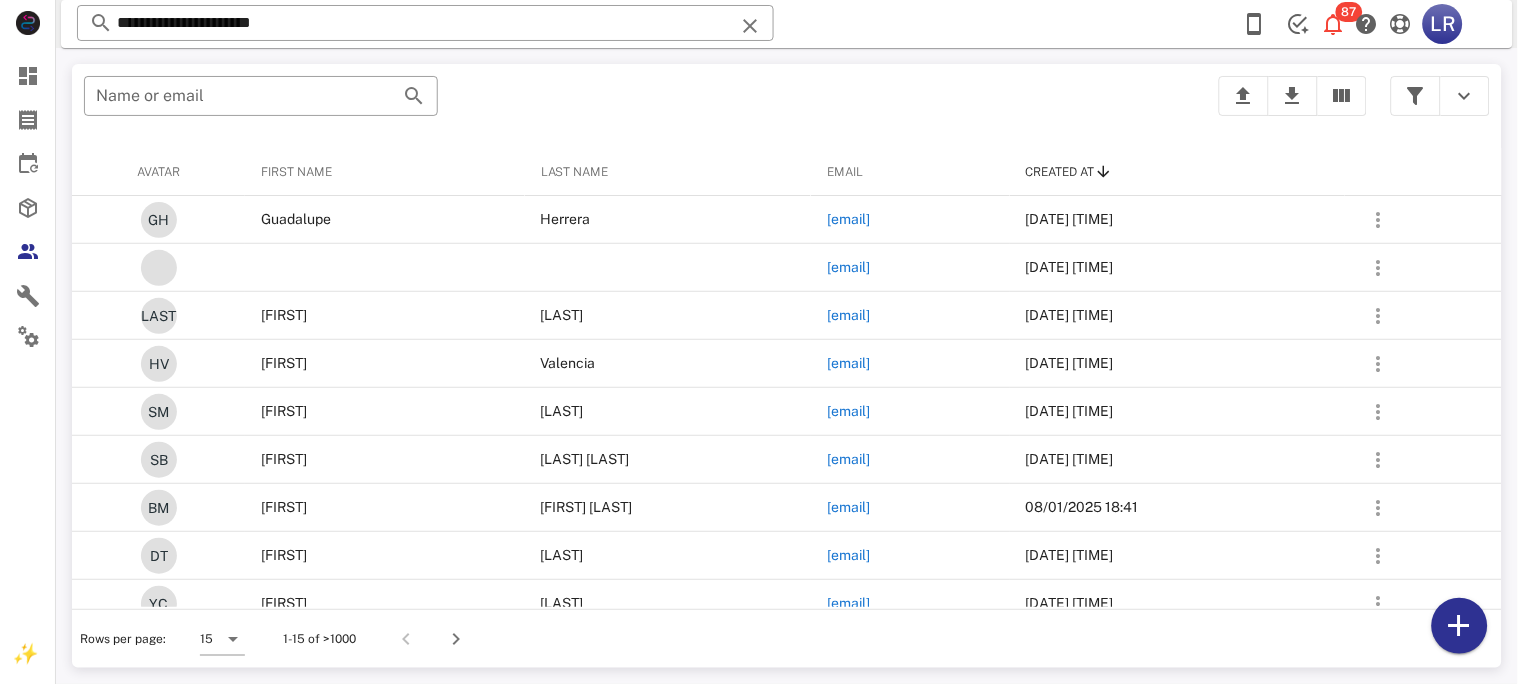 click at bounding box center (750, 26) 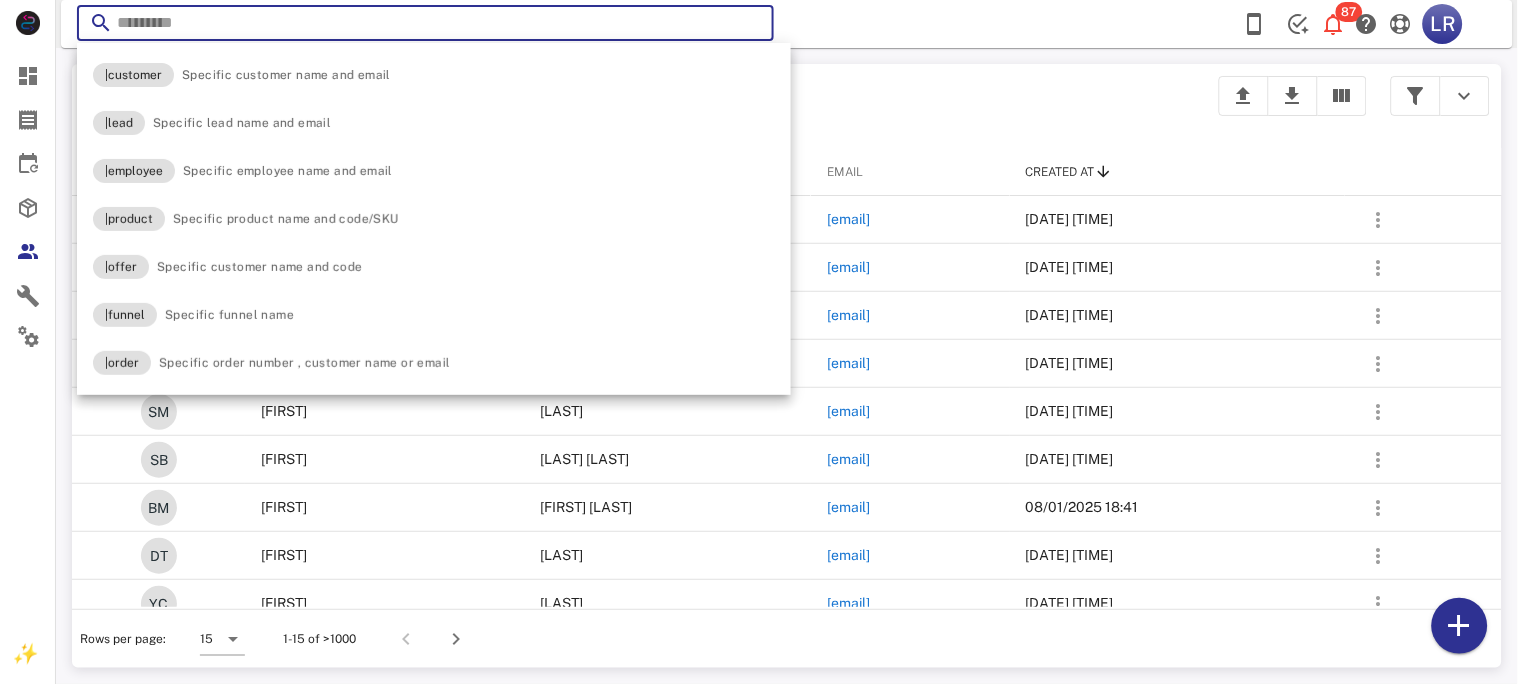 paste on "**********" 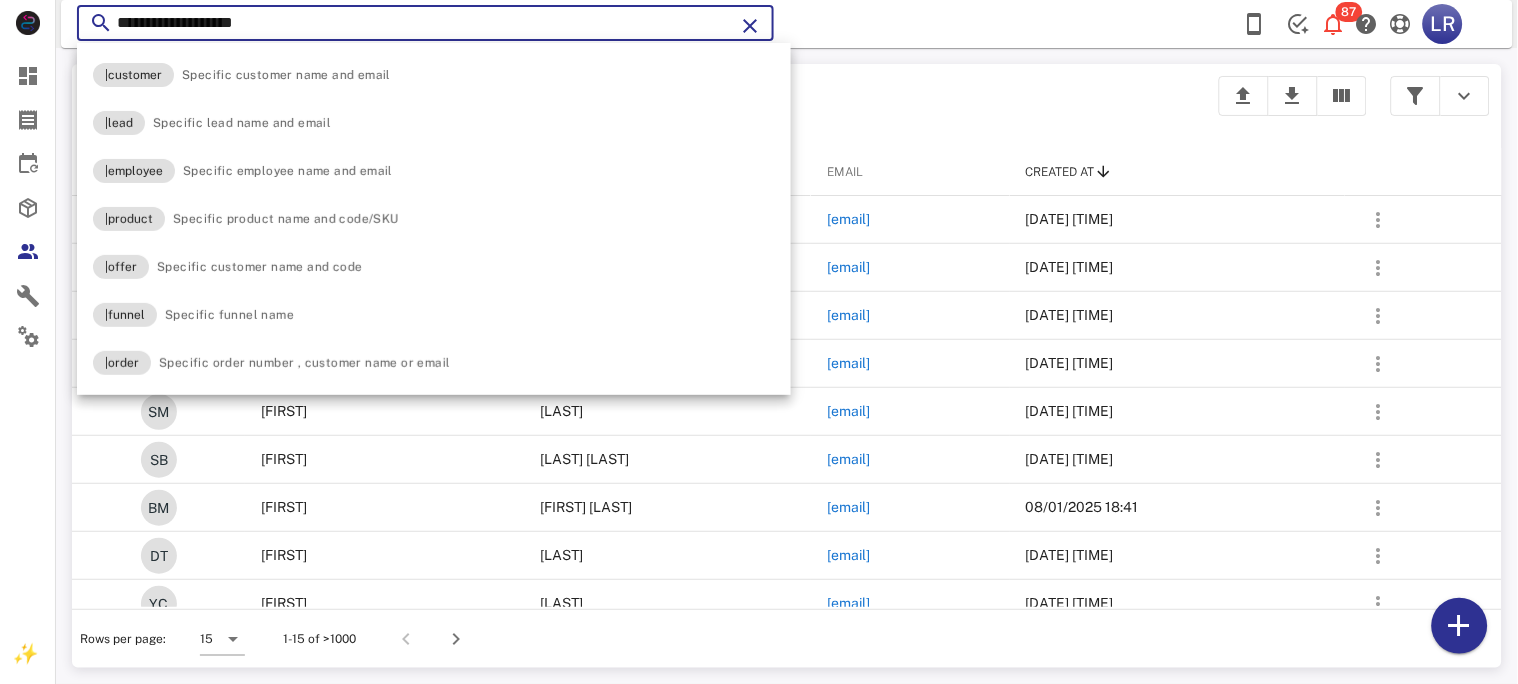 type on "**********" 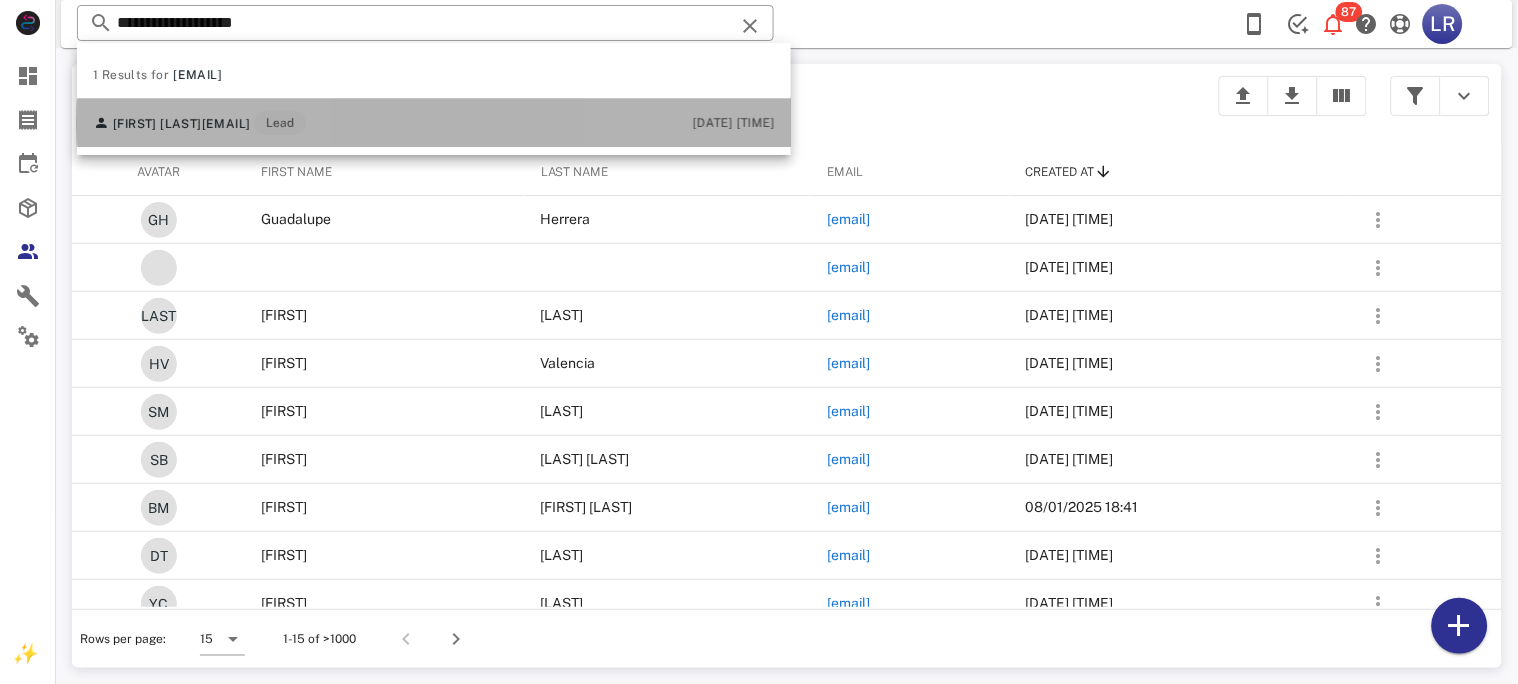 click on "[FIRST] [LAST]" at bounding box center [157, 124] 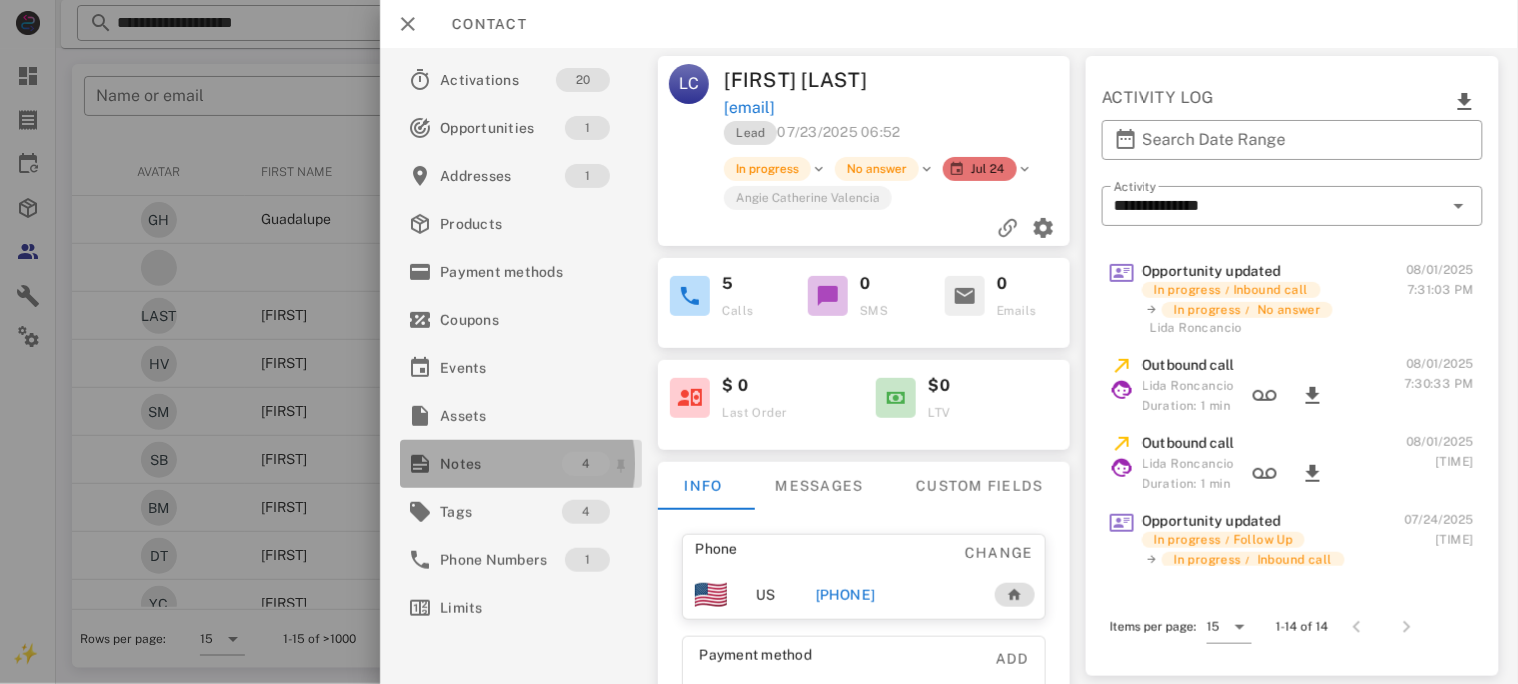 click on "Notes" at bounding box center [501, 464] 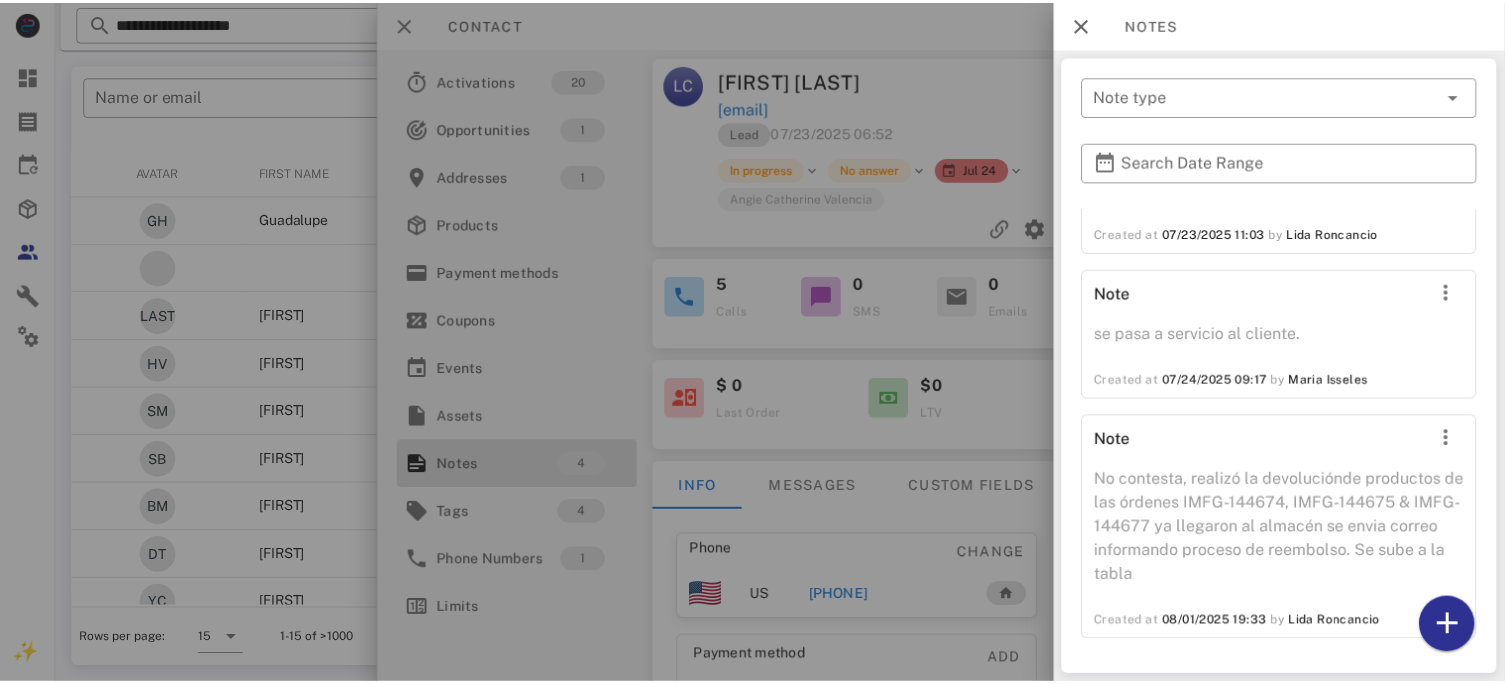 scroll, scrollTop: 304, scrollLeft: 0, axis: vertical 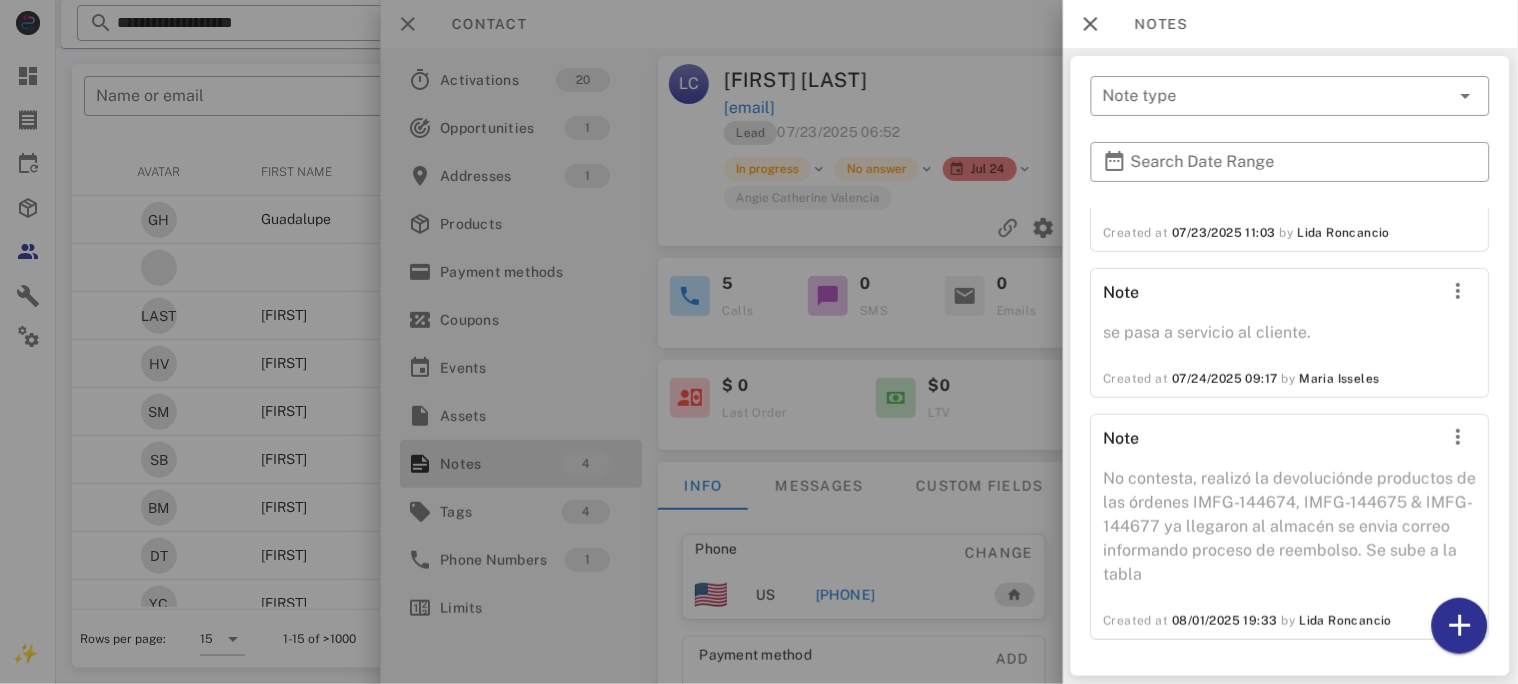 click at bounding box center (759, 342) 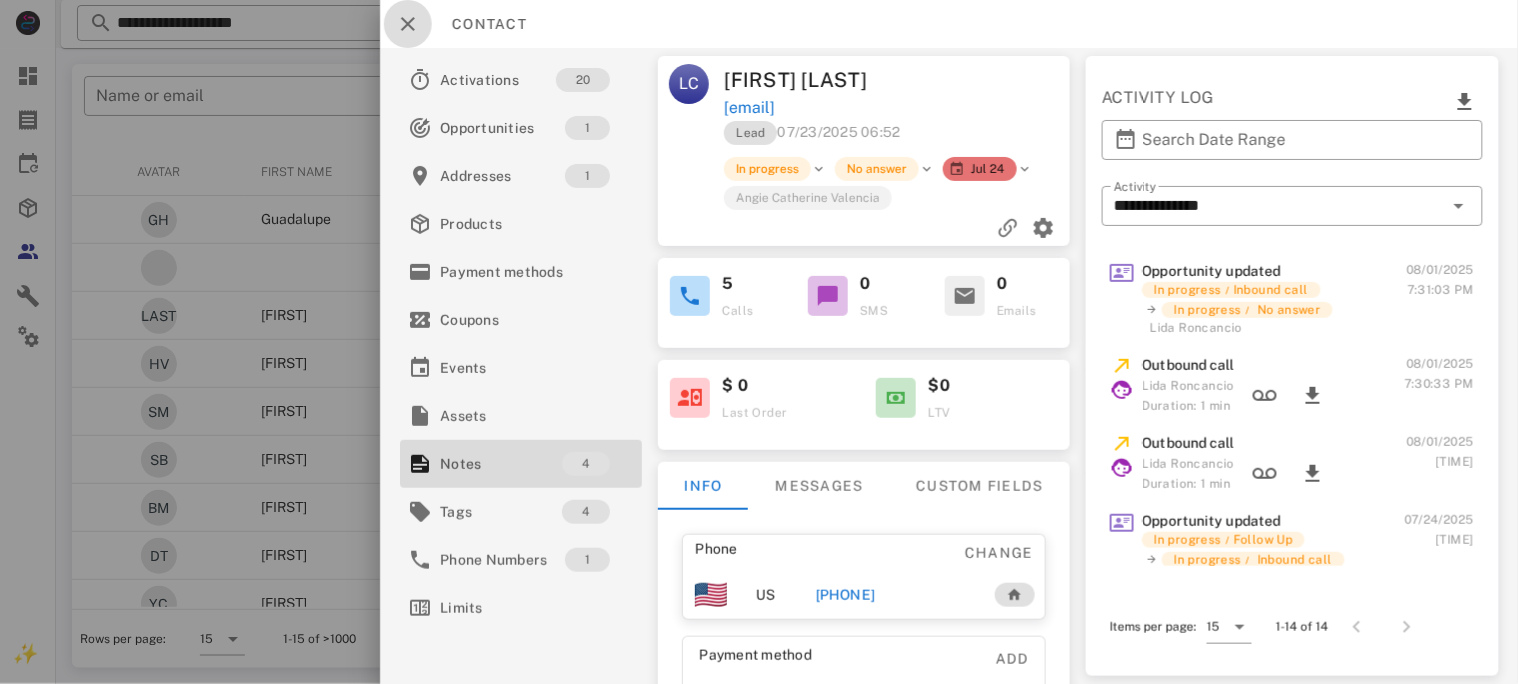 click at bounding box center [408, 24] 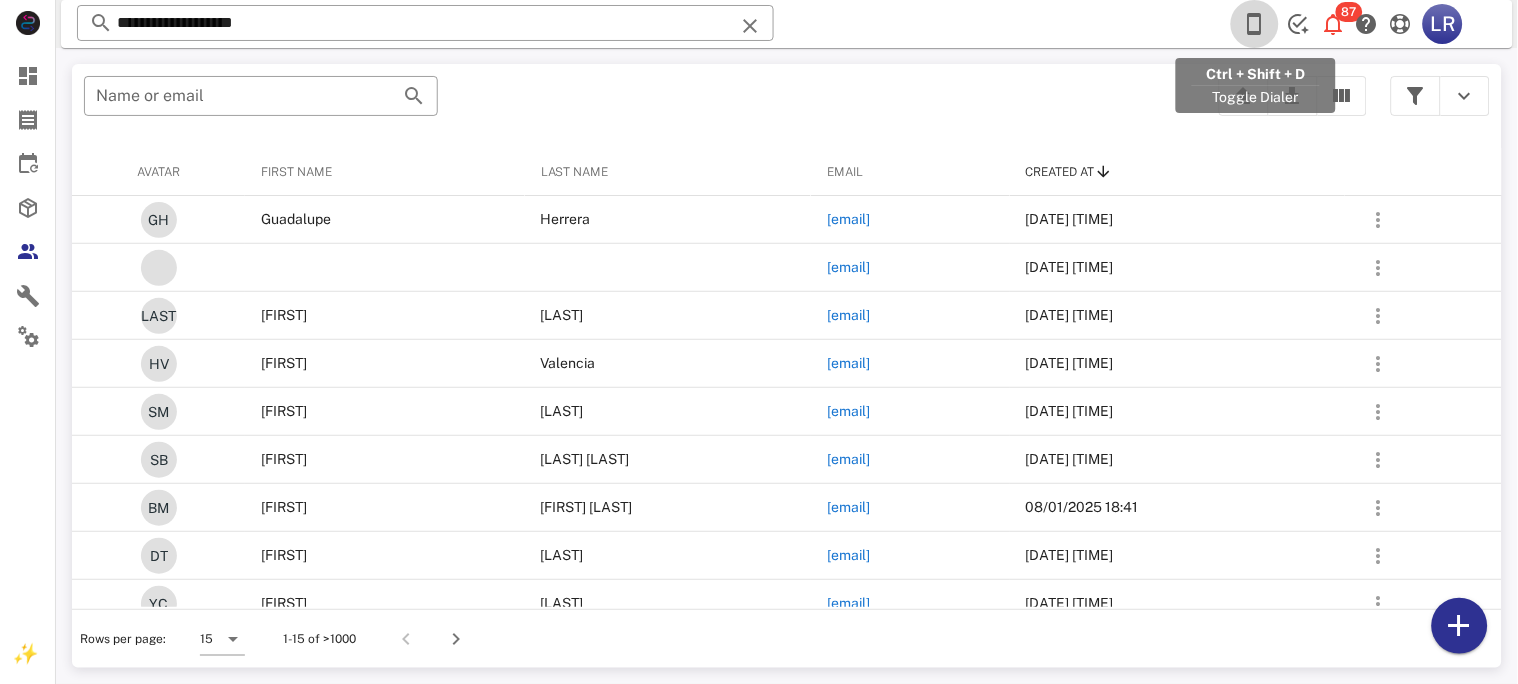 click at bounding box center [1255, 24] 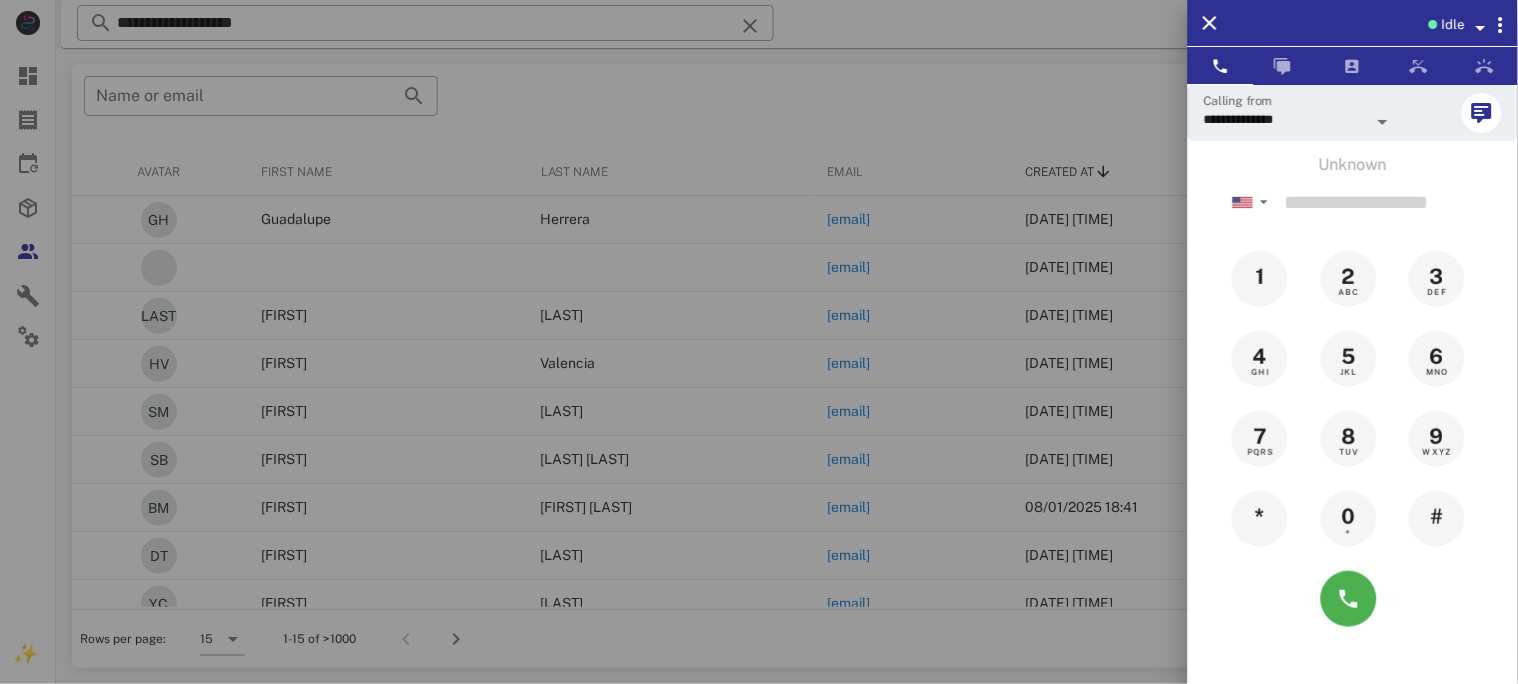 click at bounding box center [1481, 28] 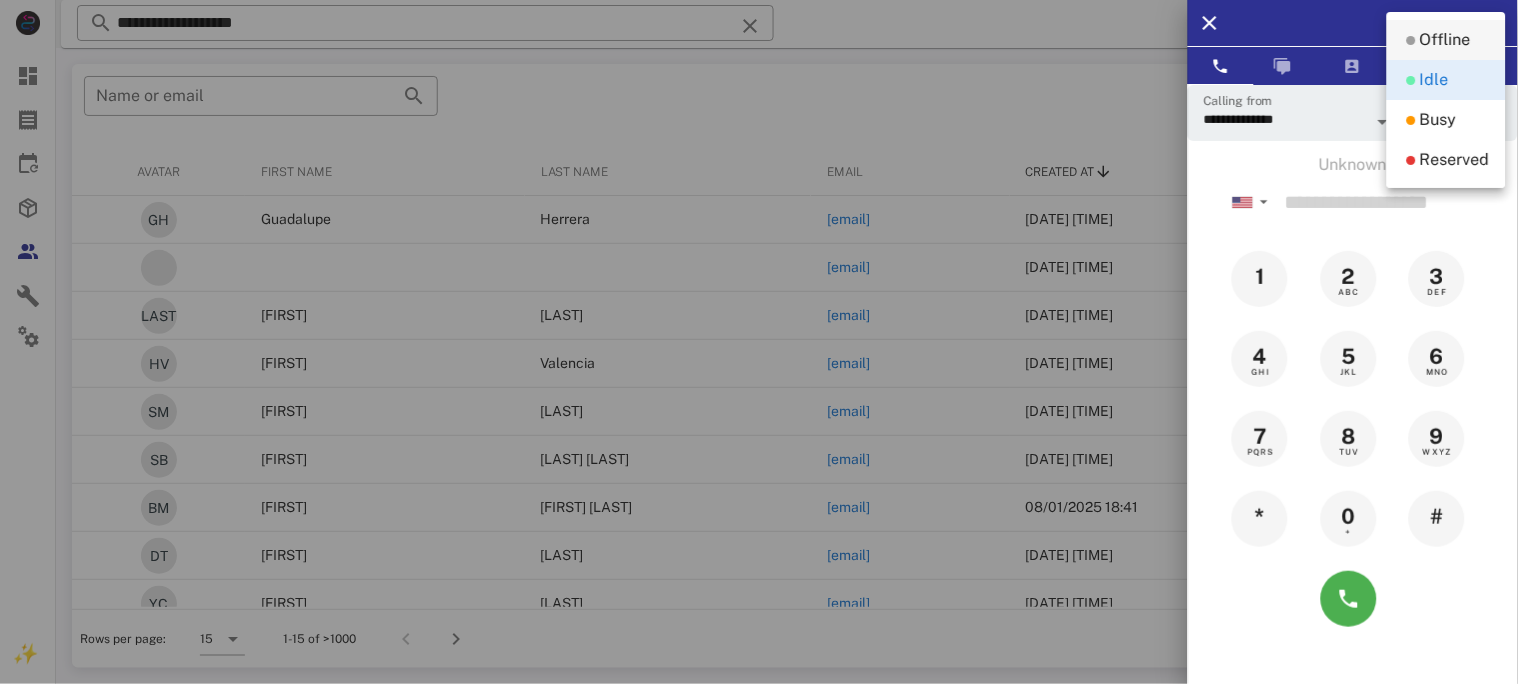 click on "Offline" at bounding box center [1445, 40] 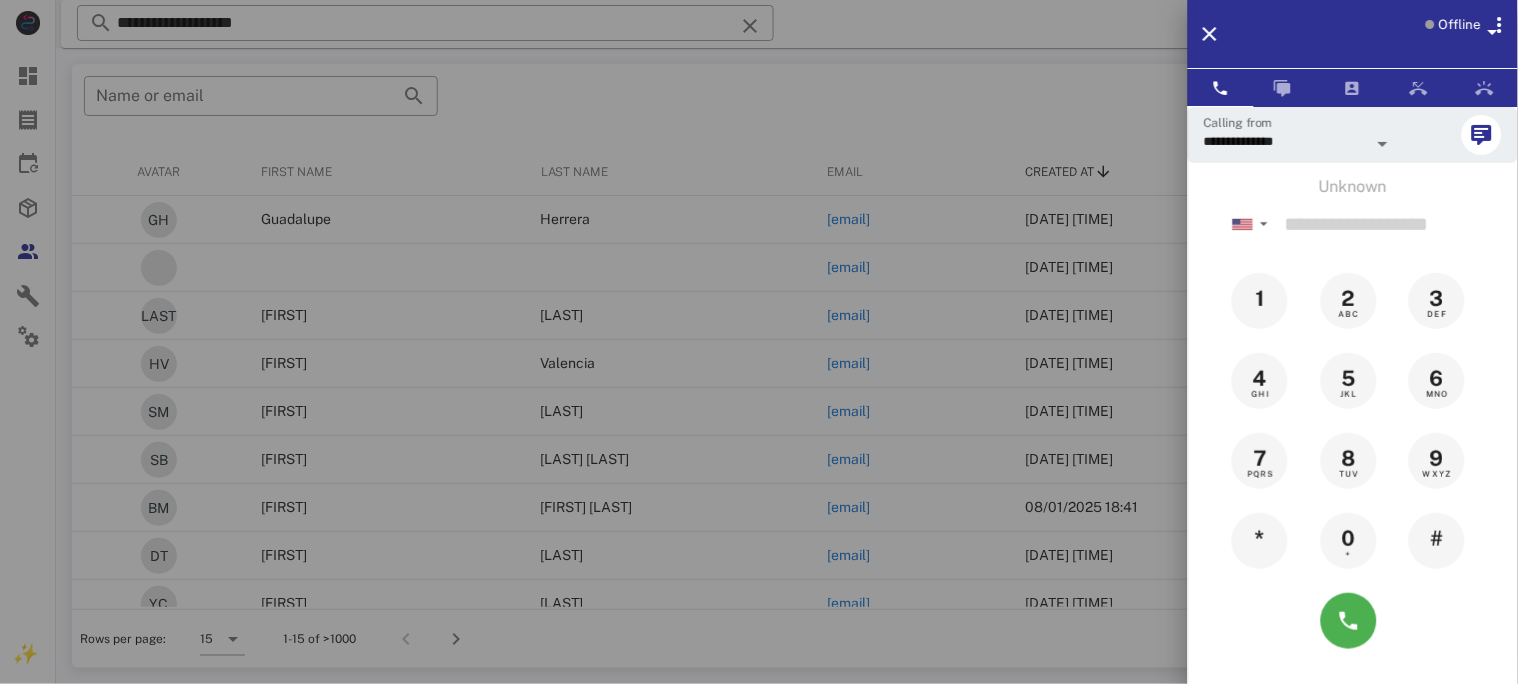 click at bounding box center [759, 342] 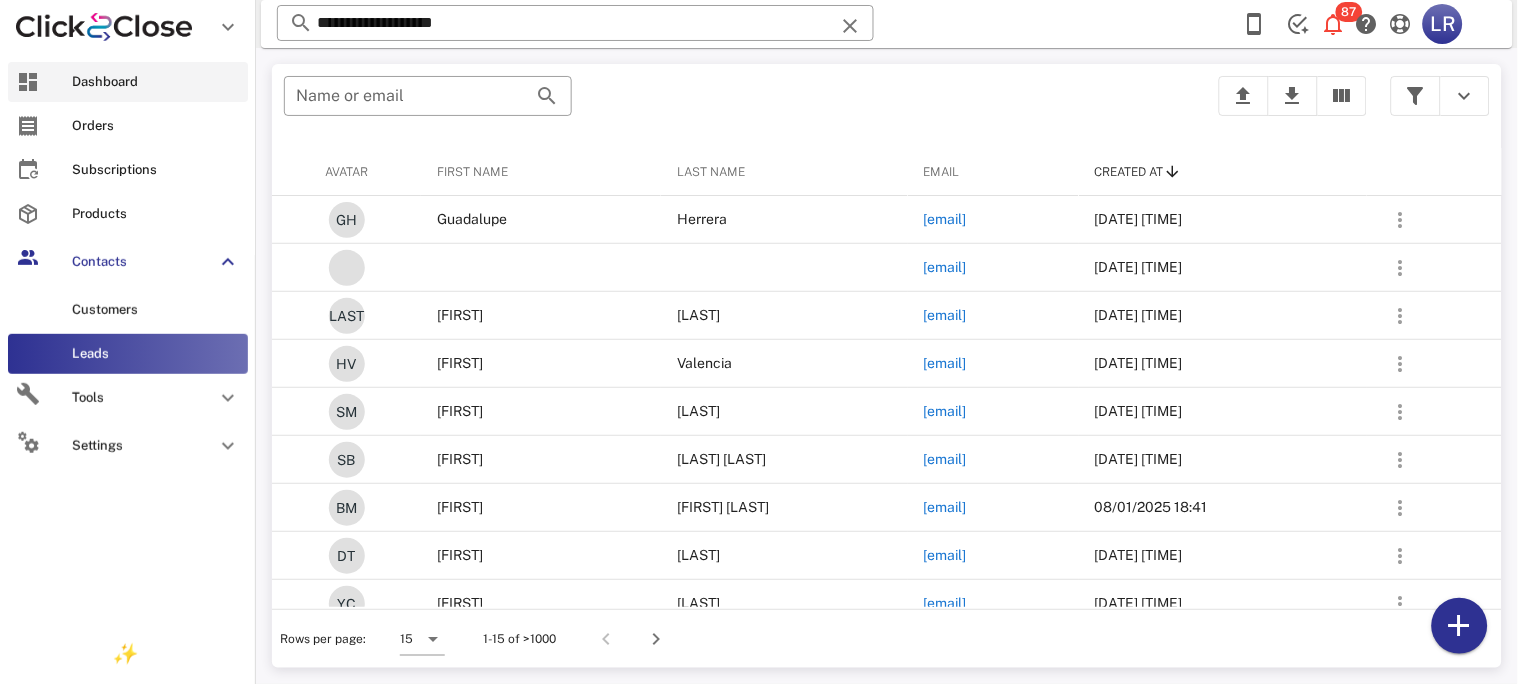 click on "Dashboard" at bounding box center (156, 82) 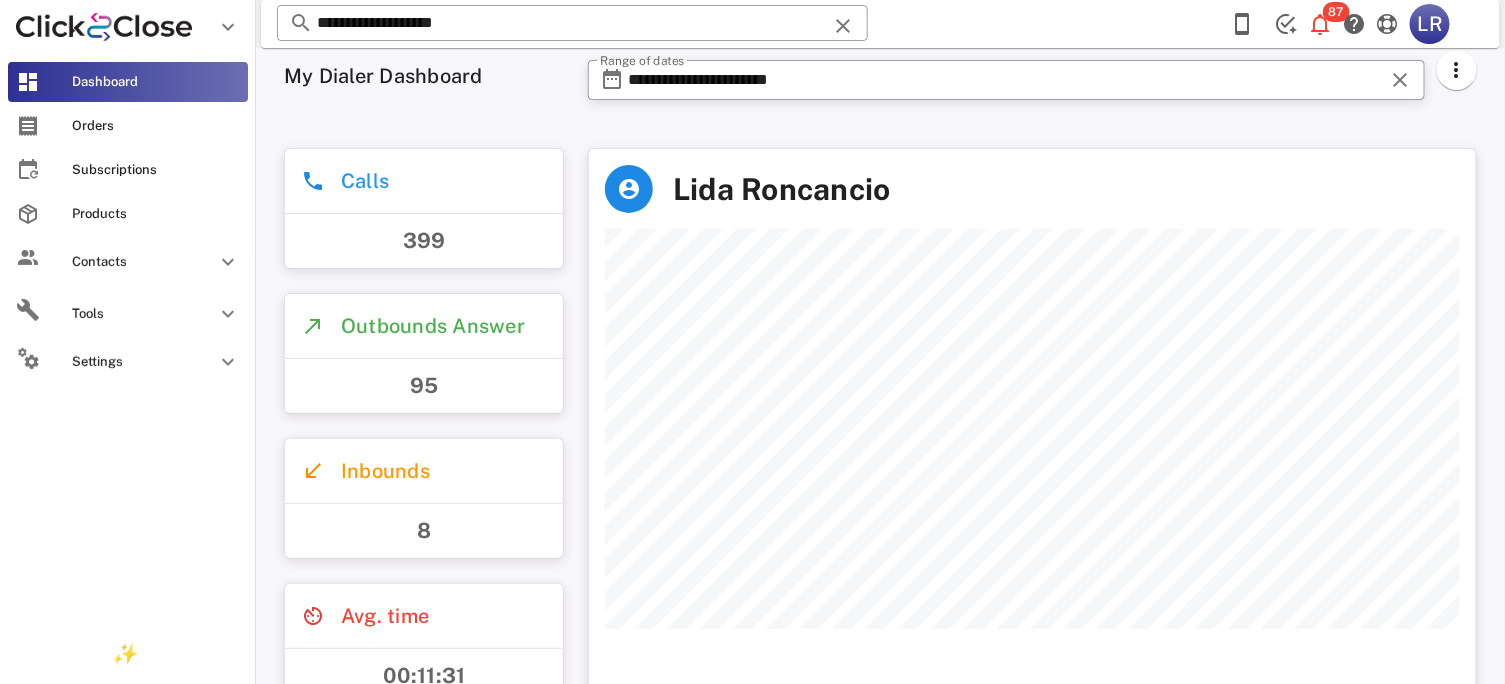 scroll, scrollTop: 999441, scrollLeft: 999113, axis: both 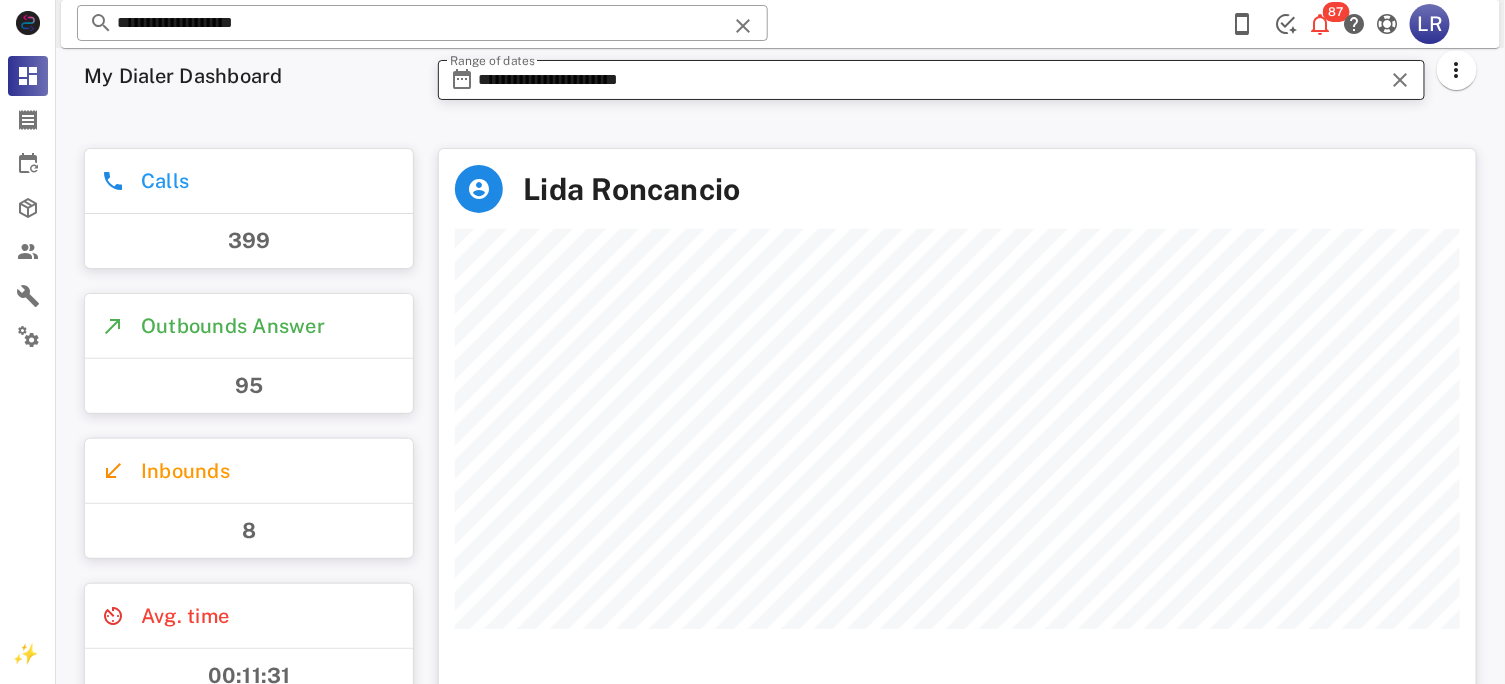 click on "**********" at bounding box center [931, 80] 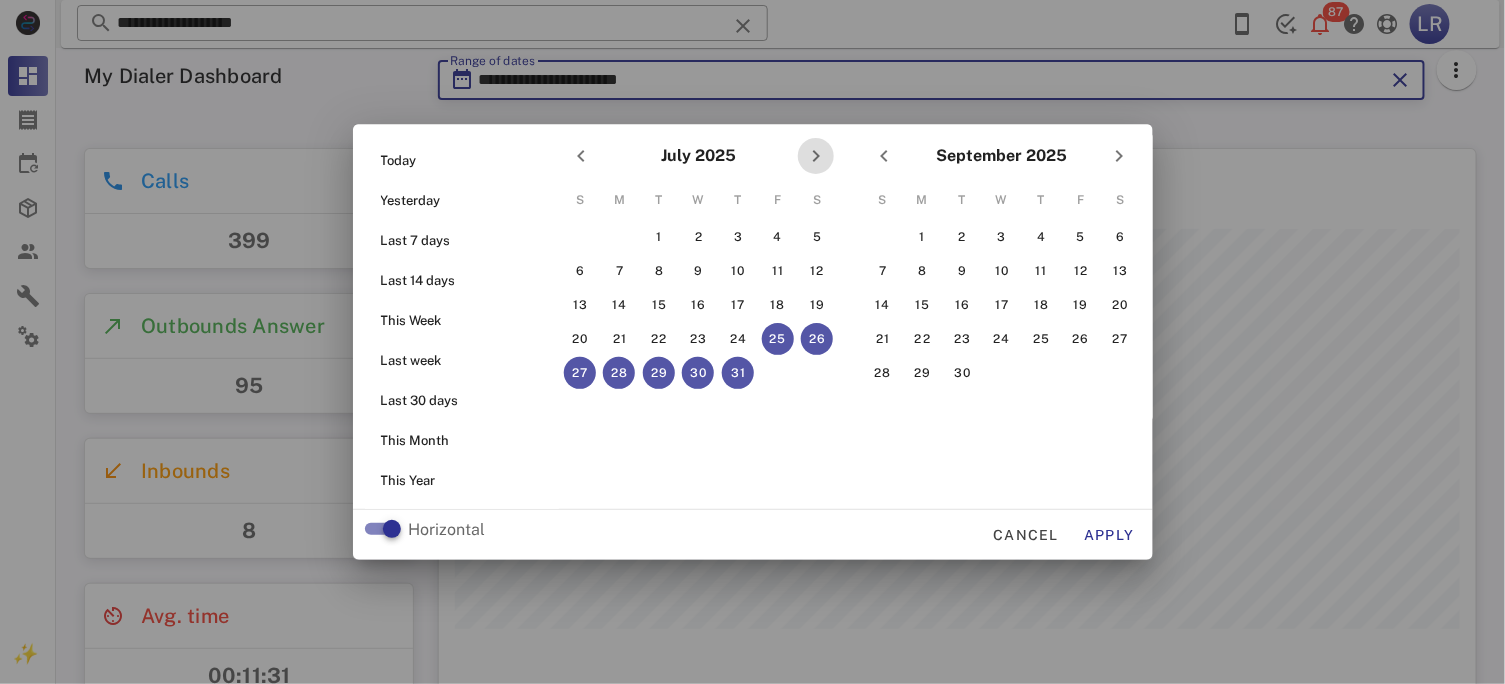 click at bounding box center [816, 156] 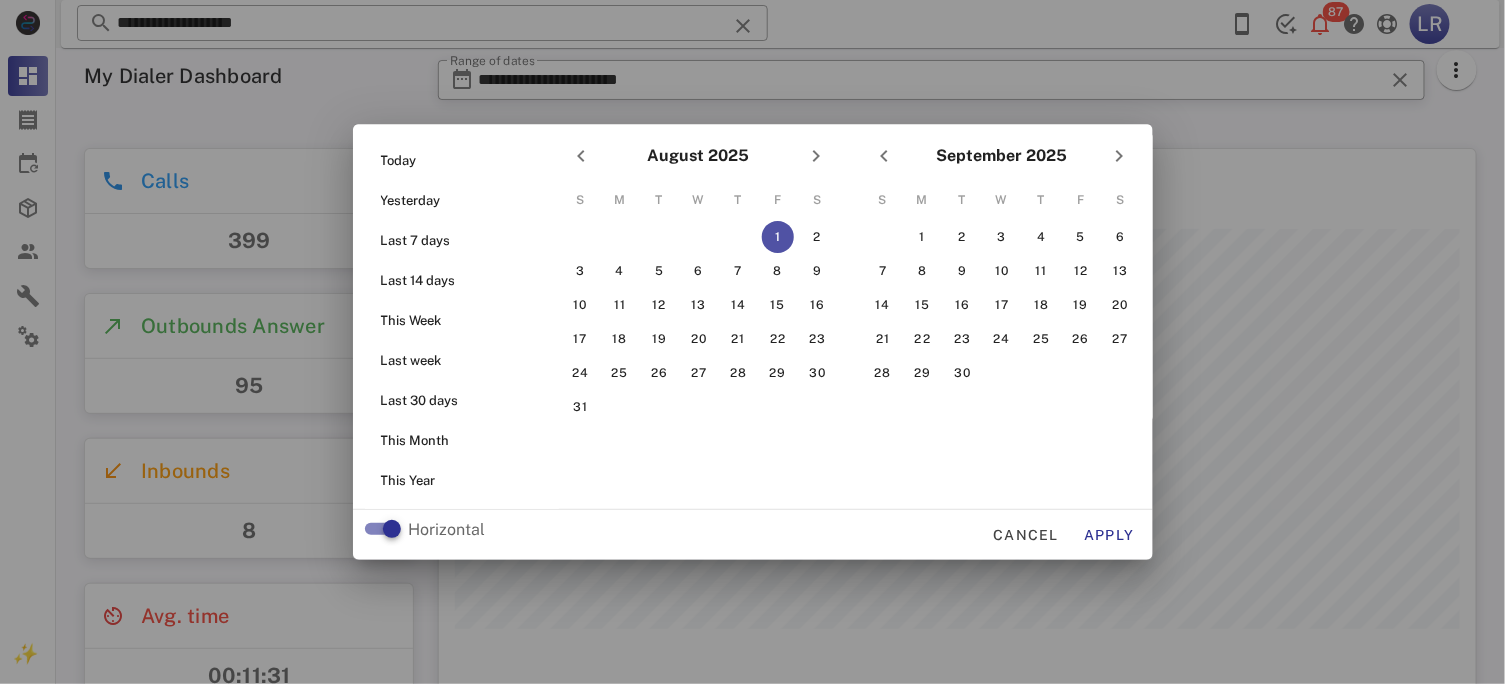 click on "1" at bounding box center [777, 237] 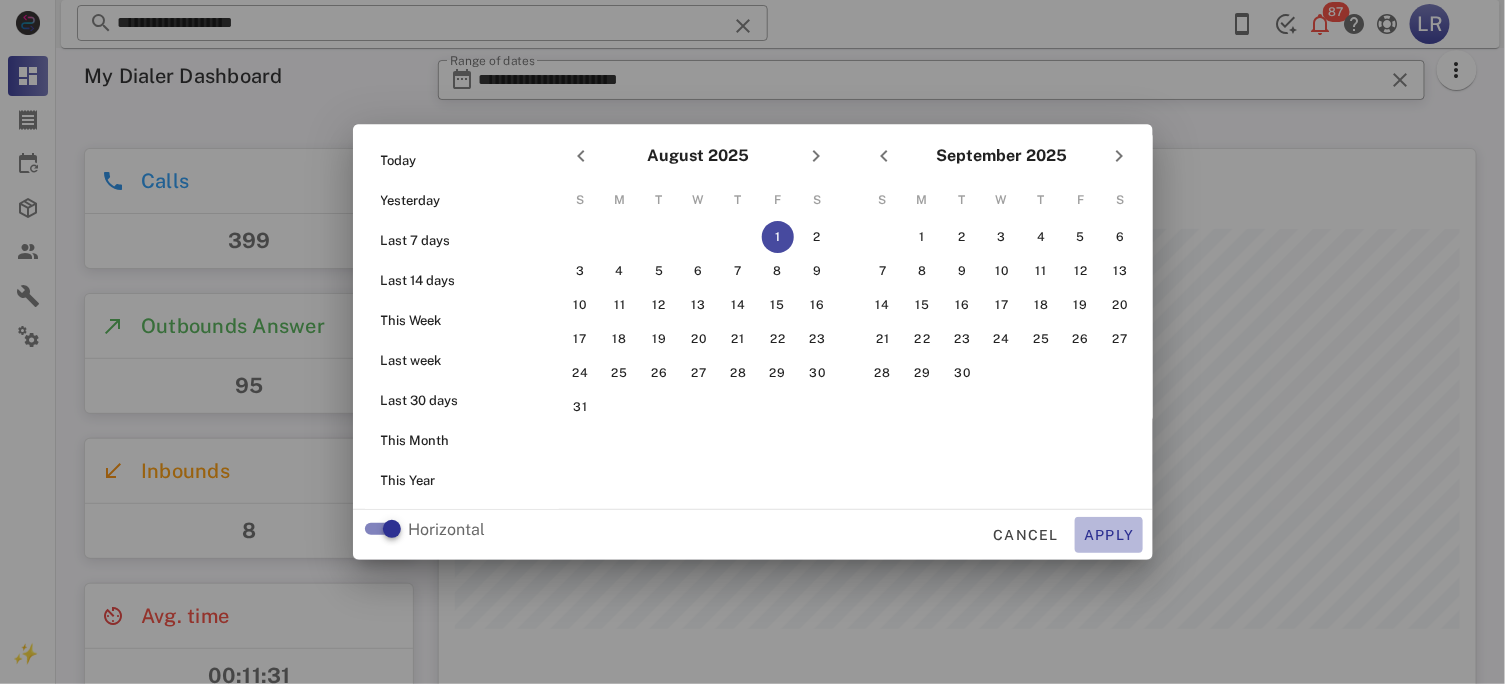 click on "Apply" at bounding box center (1109, 535) 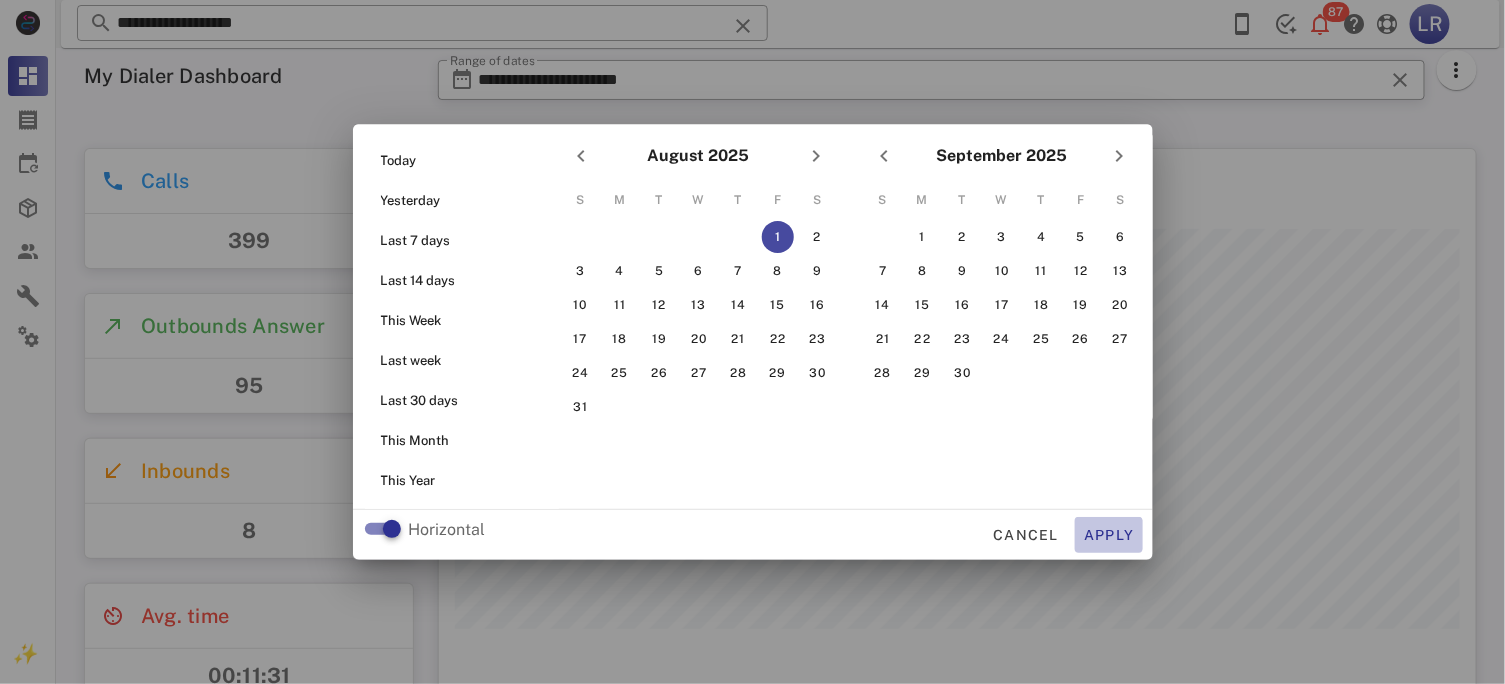 type on "**********" 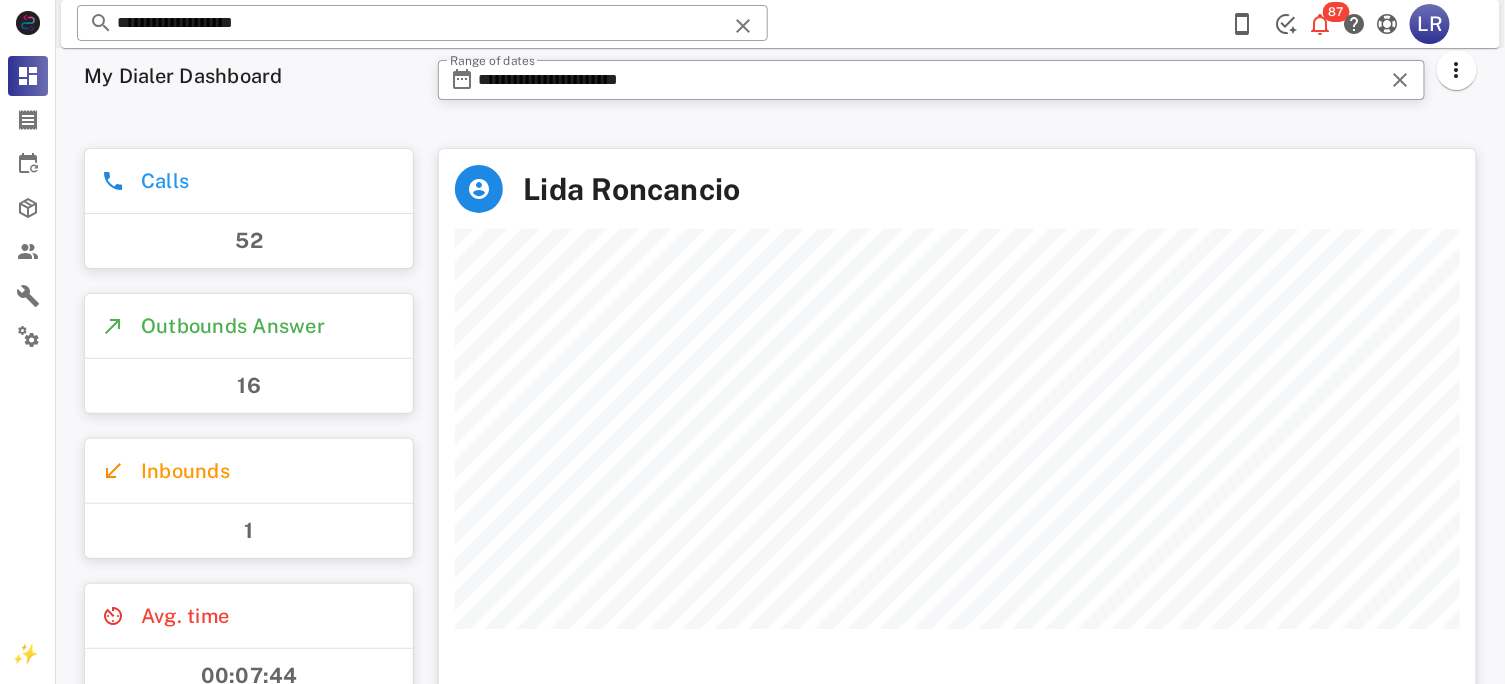 scroll, scrollTop: 999441, scrollLeft: 998963, axis: both 